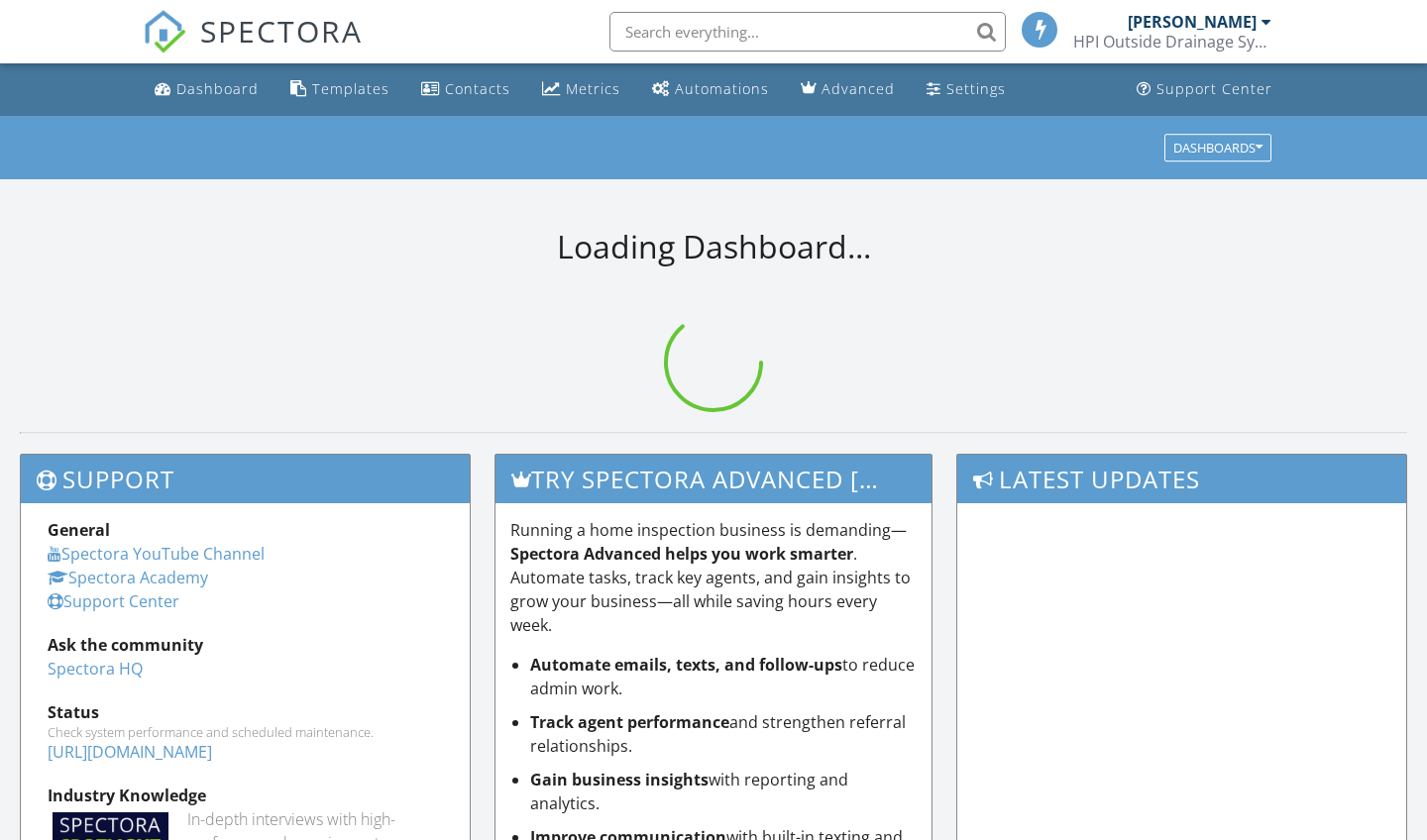 scroll, scrollTop: 0, scrollLeft: 0, axis: both 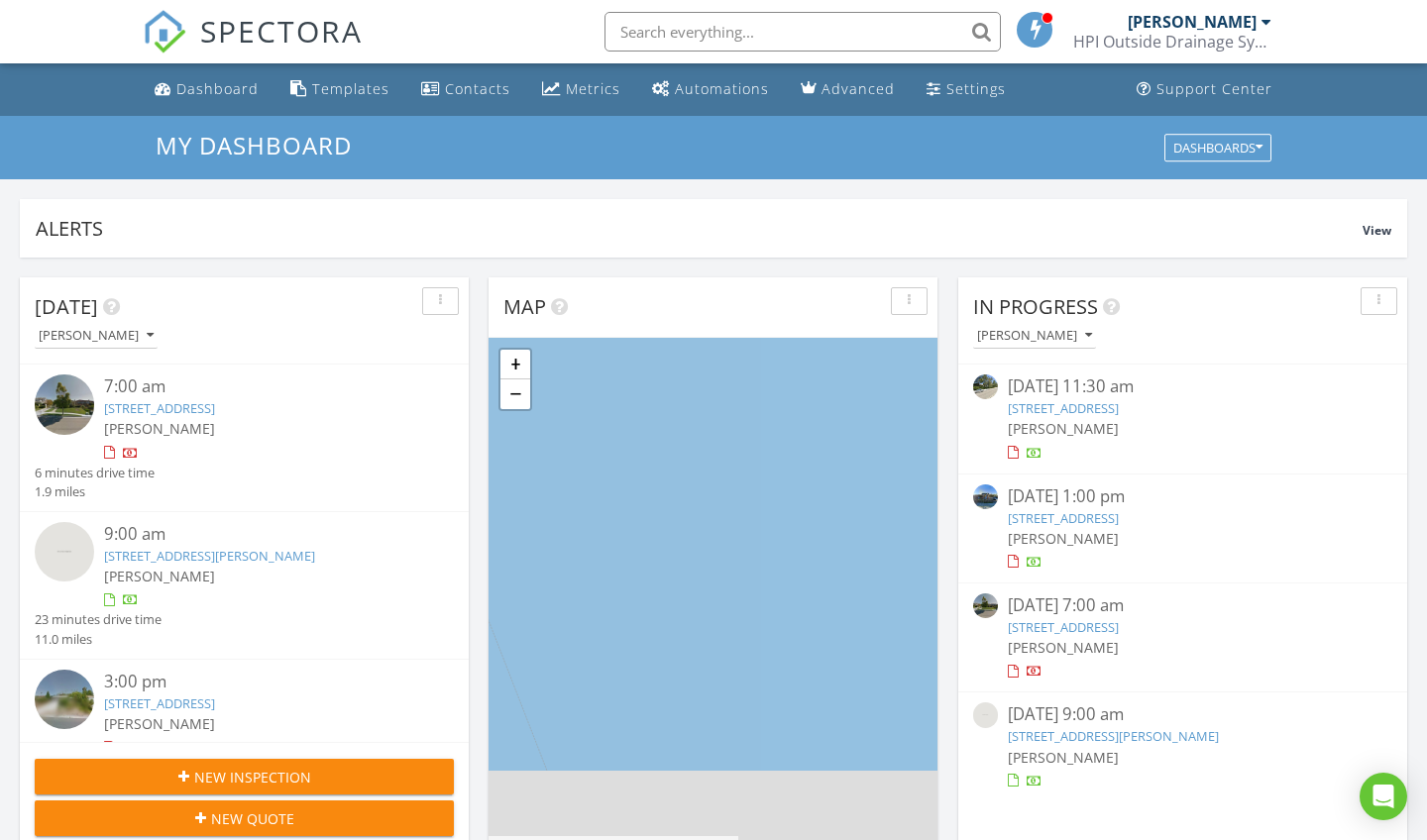 click on "Today
Scott Snow
7:00 am
525 Camino De Orchidia, Encinitas, CA 92024
Scott Snow
6 minutes drive time   1.9 miles       9:00 am
1082 Duncan Ct, San Marcos, CA 92078
Scott Snow
23 minutes drive time   11.0 miles       3:00 pm
515 N Citrus Ave, Vista, CA 92084
Scott Snow
17 minutes drive time   10.8 miles       New Inspection     New Quote         Map               1 2 3 + − Encinitas Boulevard, Westlake Street, Quail Gardens Drive, San Elijo Road, South Twin Oaks Valley Road, CA 78 38.1 km, 45 min Head north on 3rd Street 100 m Turn right onto B Street 200 m Continue onto Encinitas Boulevard (S9) 1.5 km Turn right onto Westlake Street 500 m Turn left onto Requeza Street 400 m Turn left onto Camino de Orchidia 350 m 0 m 50 m 100 m 400 m 2 km" at bounding box center (714, 1159) 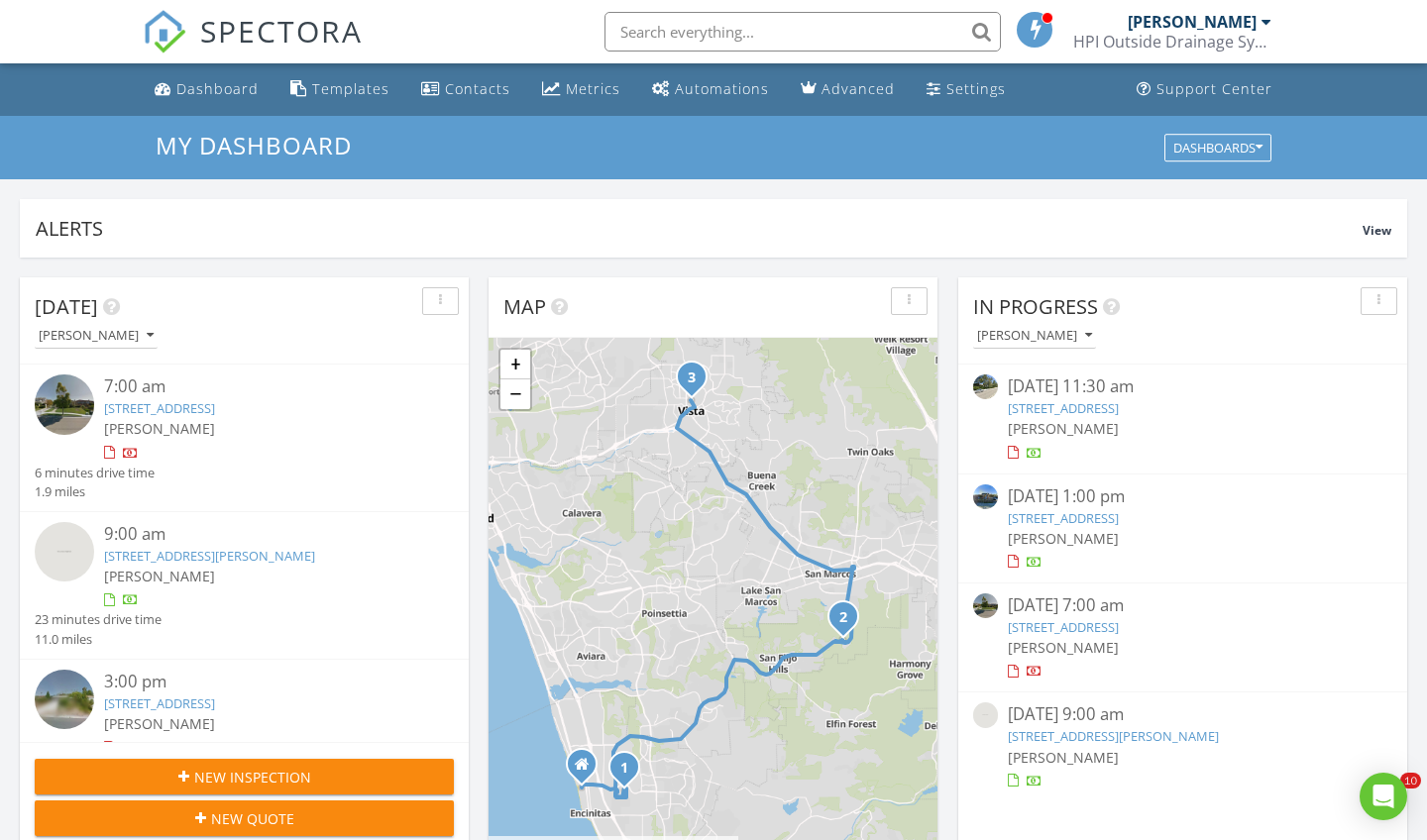 scroll, scrollTop: 94, scrollLeft: 0, axis: vertical 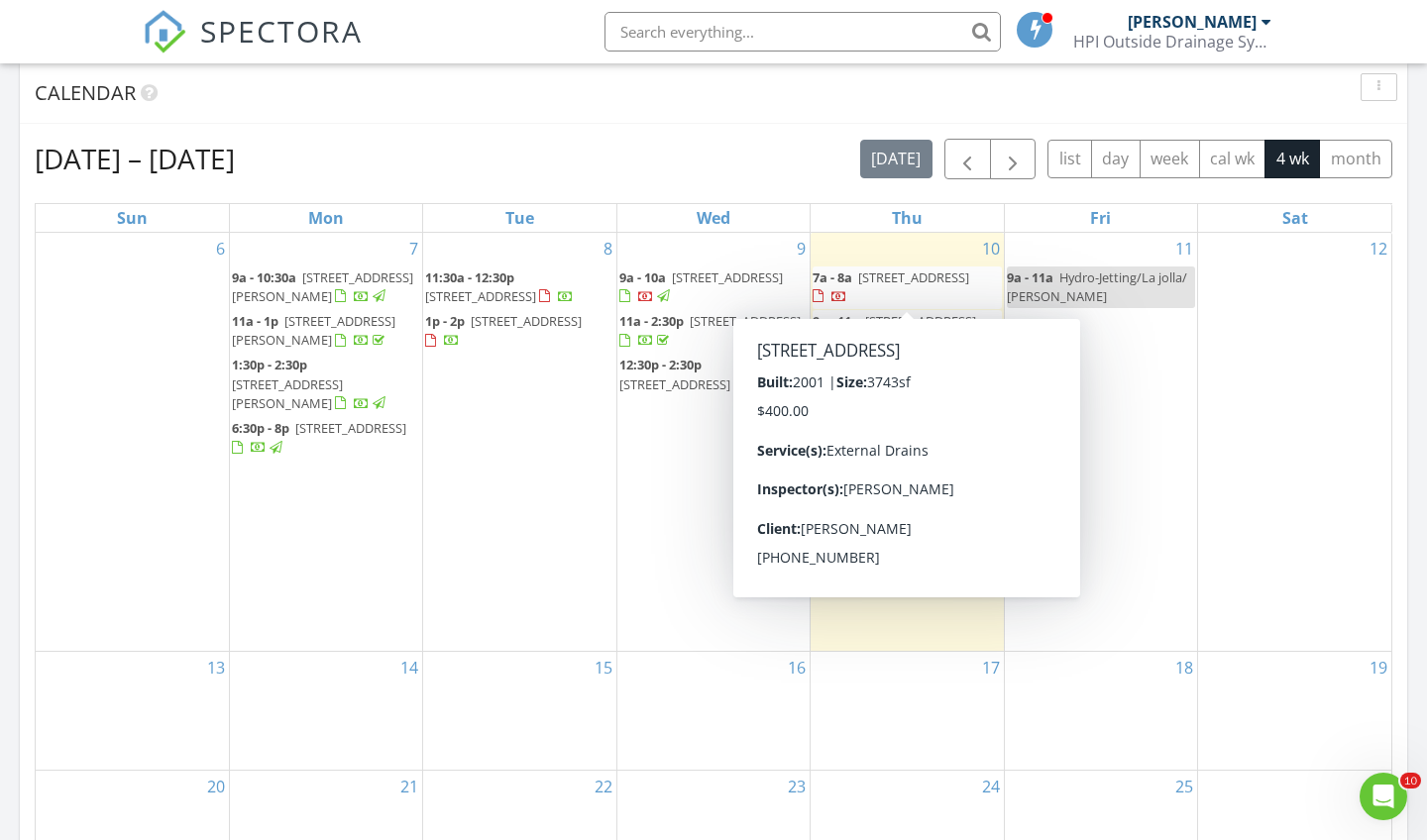 click on "[STREET_ADDRESS]" at bounding box center (914, 277) 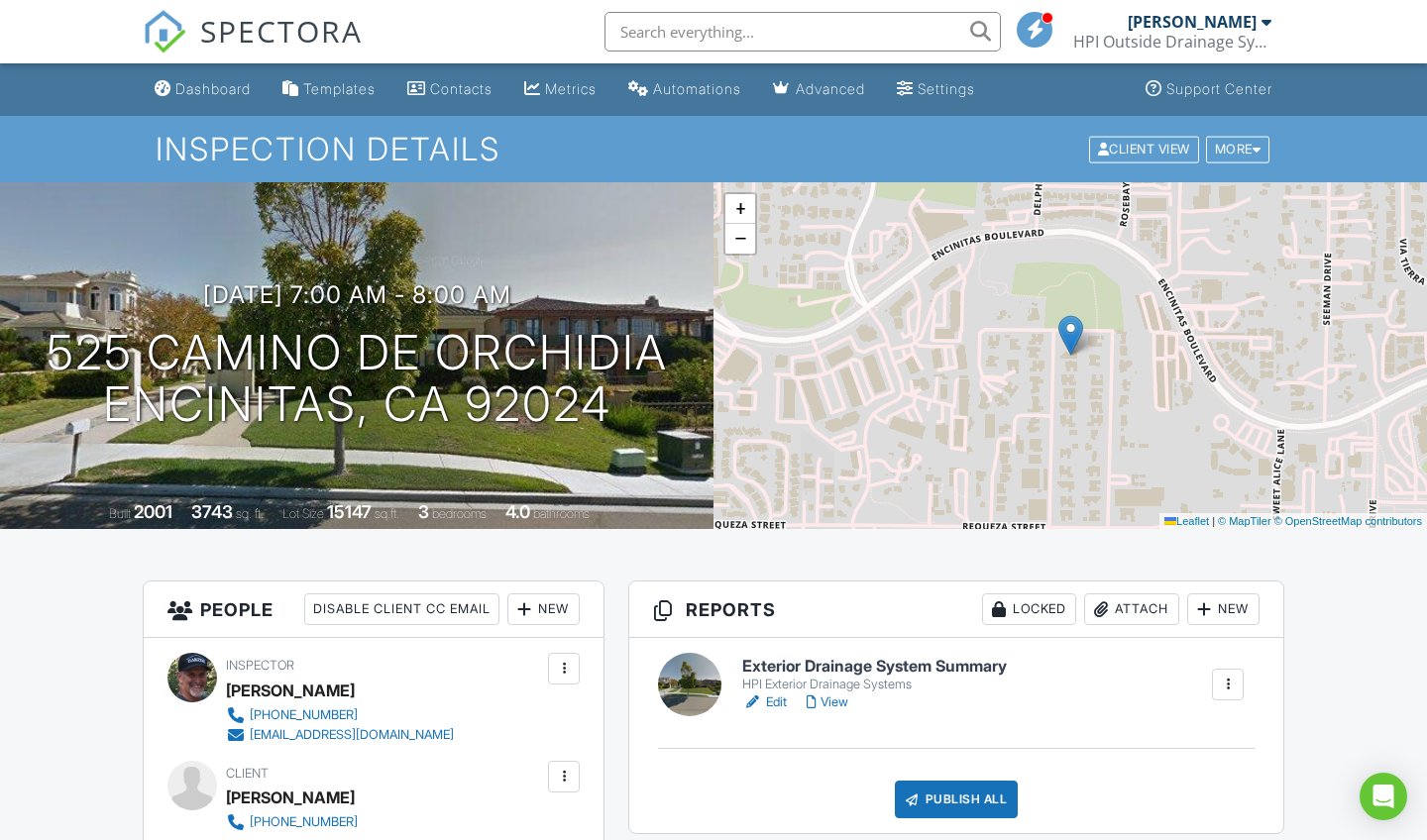 scroll, scrollTop: 0, scrollLeft: 0, axis: both 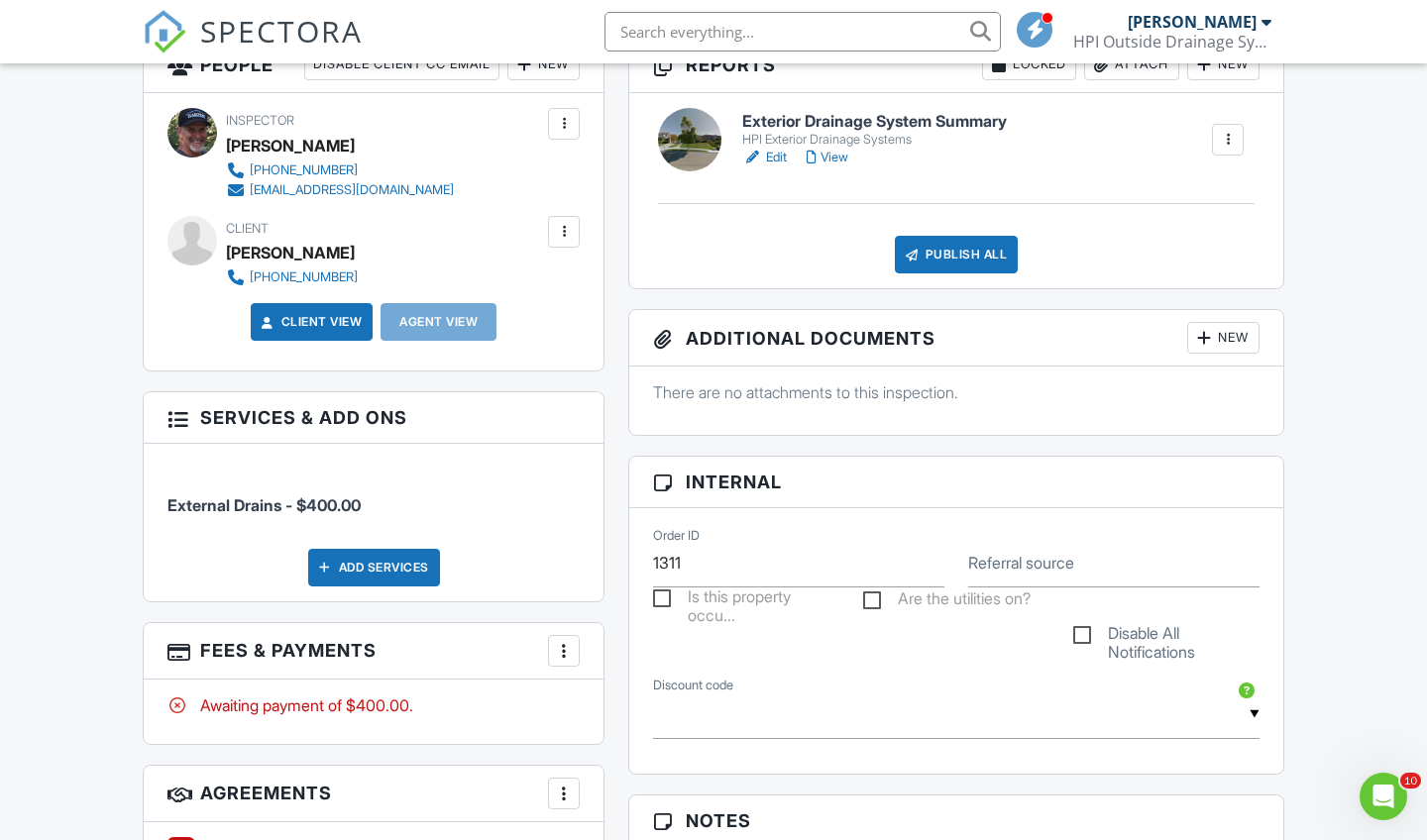 click on "More" at bounding box center (564, 651) 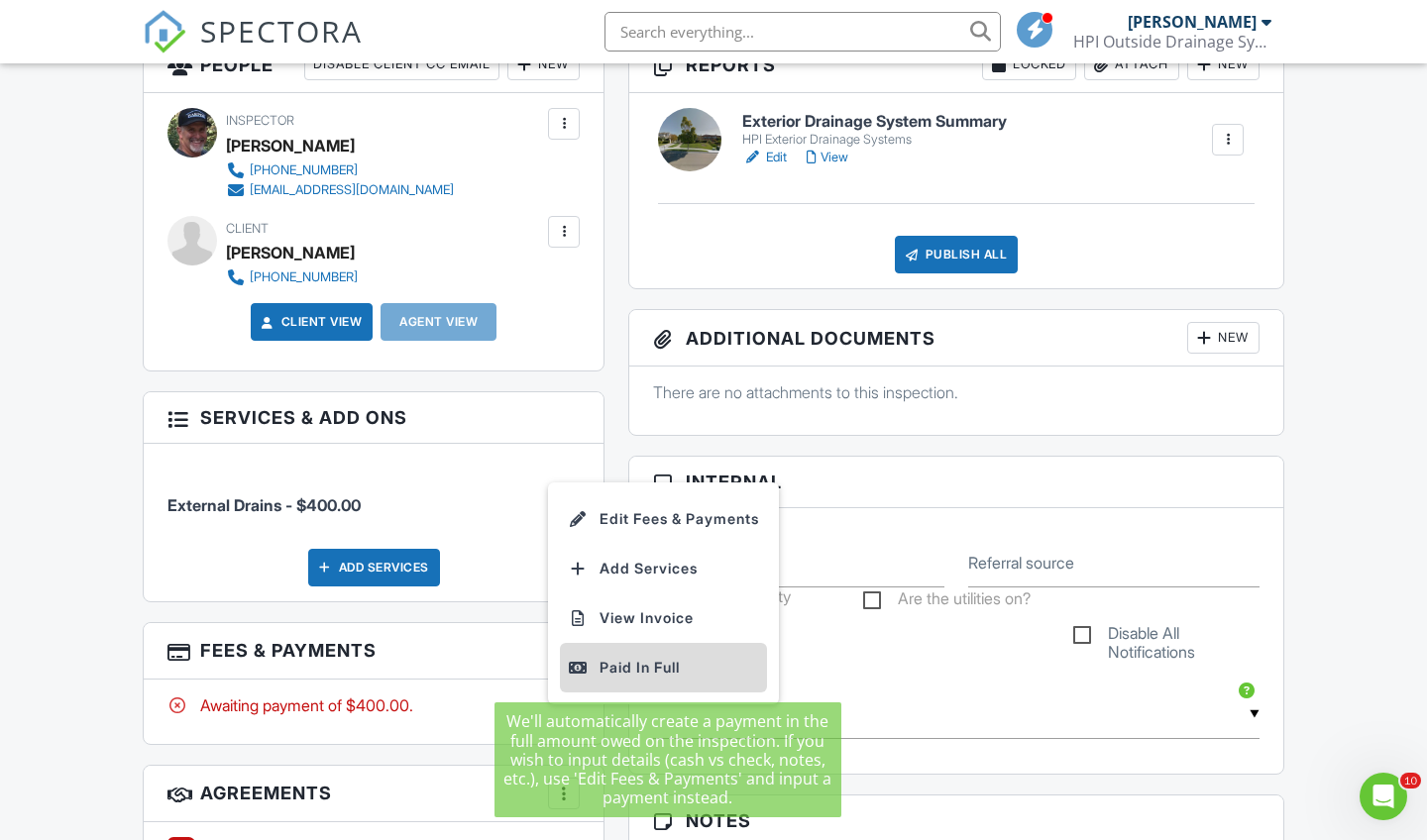 click on "Paid In Full" at bounding box center (663, 668) 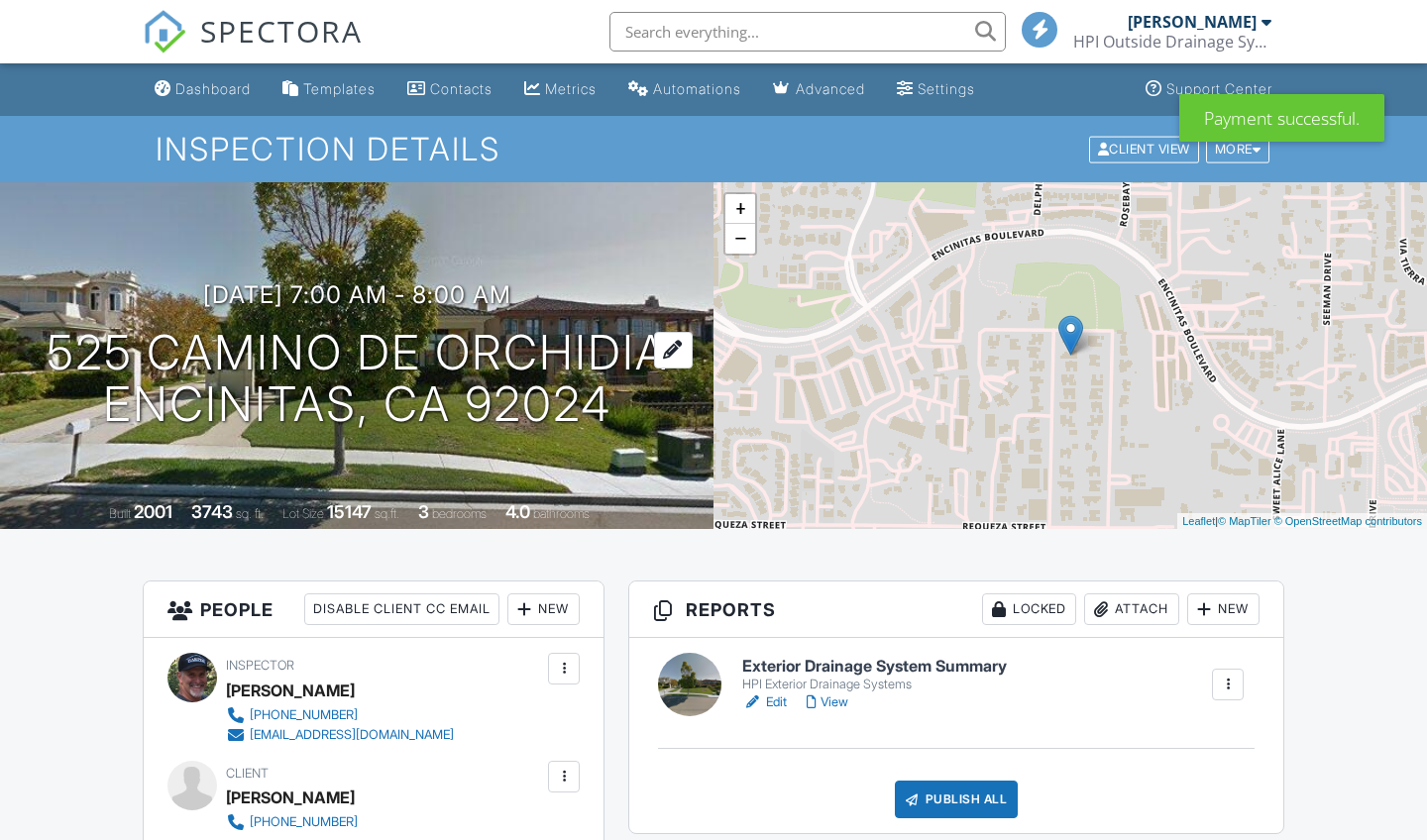 scroll, scrollTop: 0, scrollLeft: 0, axis: both 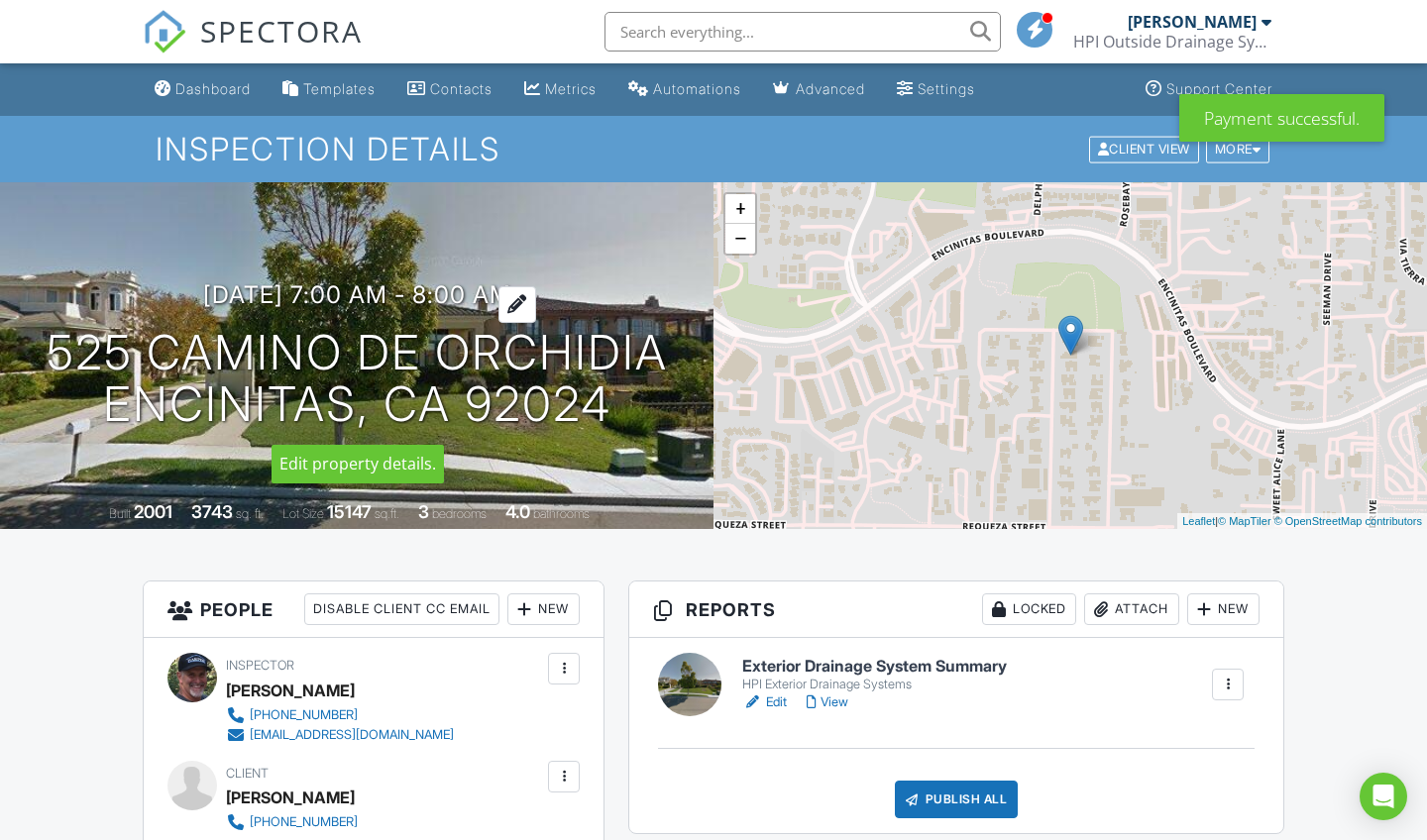 click on "07/10/2025  7:00 am
- 8:00 am" at bounding box center [357, 294] 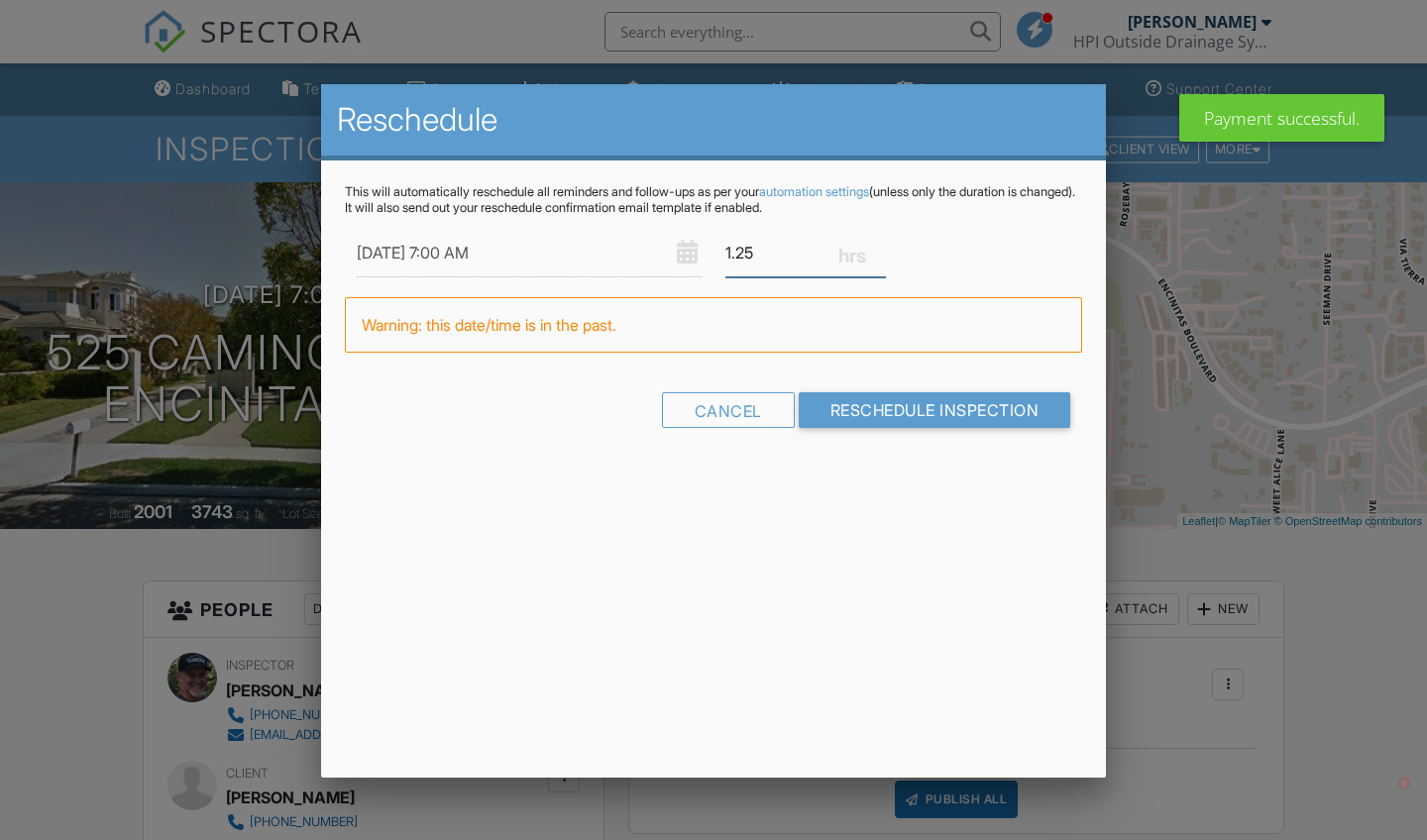 click on "1.25" at bounding box center (806, 253) 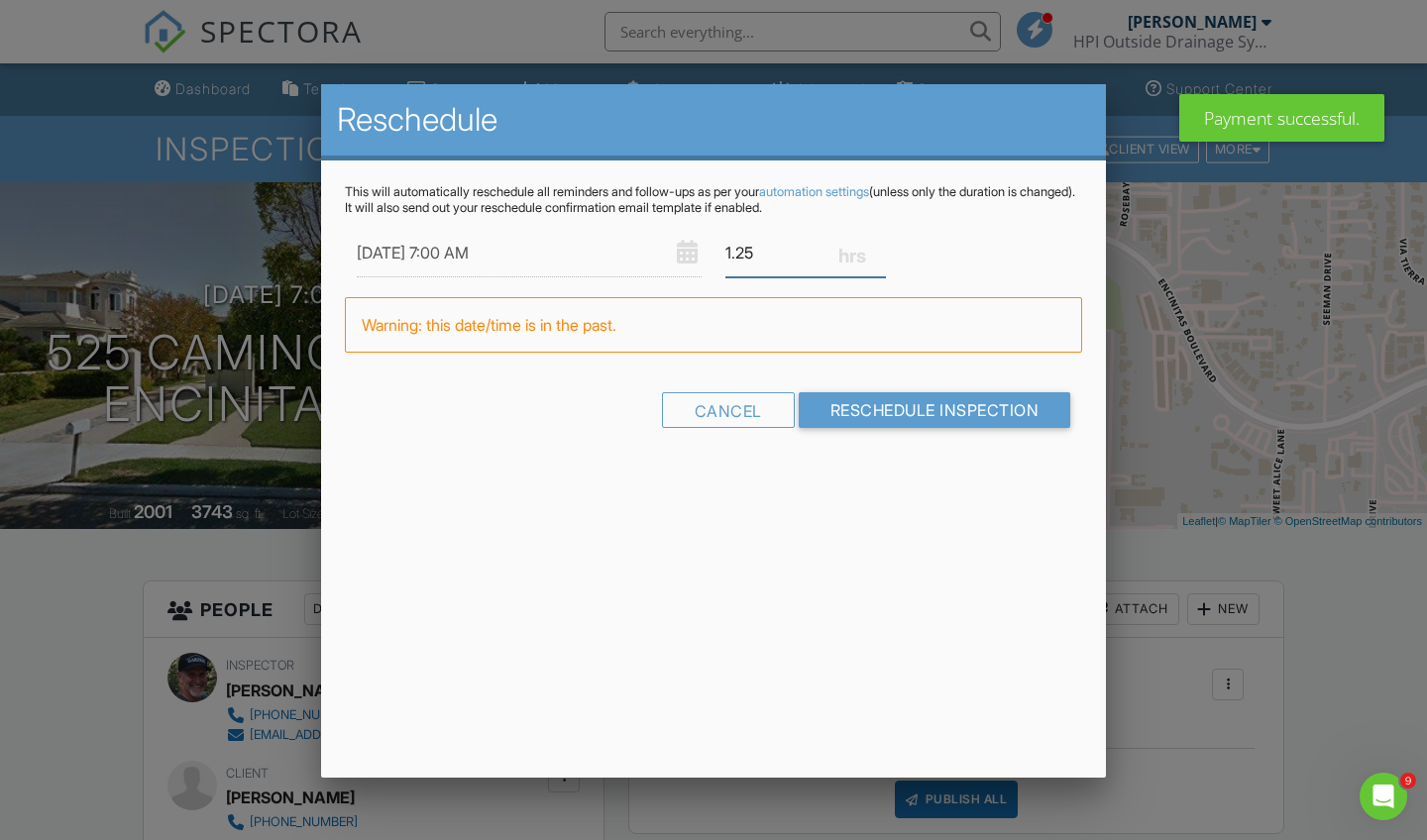 scroll, scrollTop: 0, scrollLeft: 0, axis: both 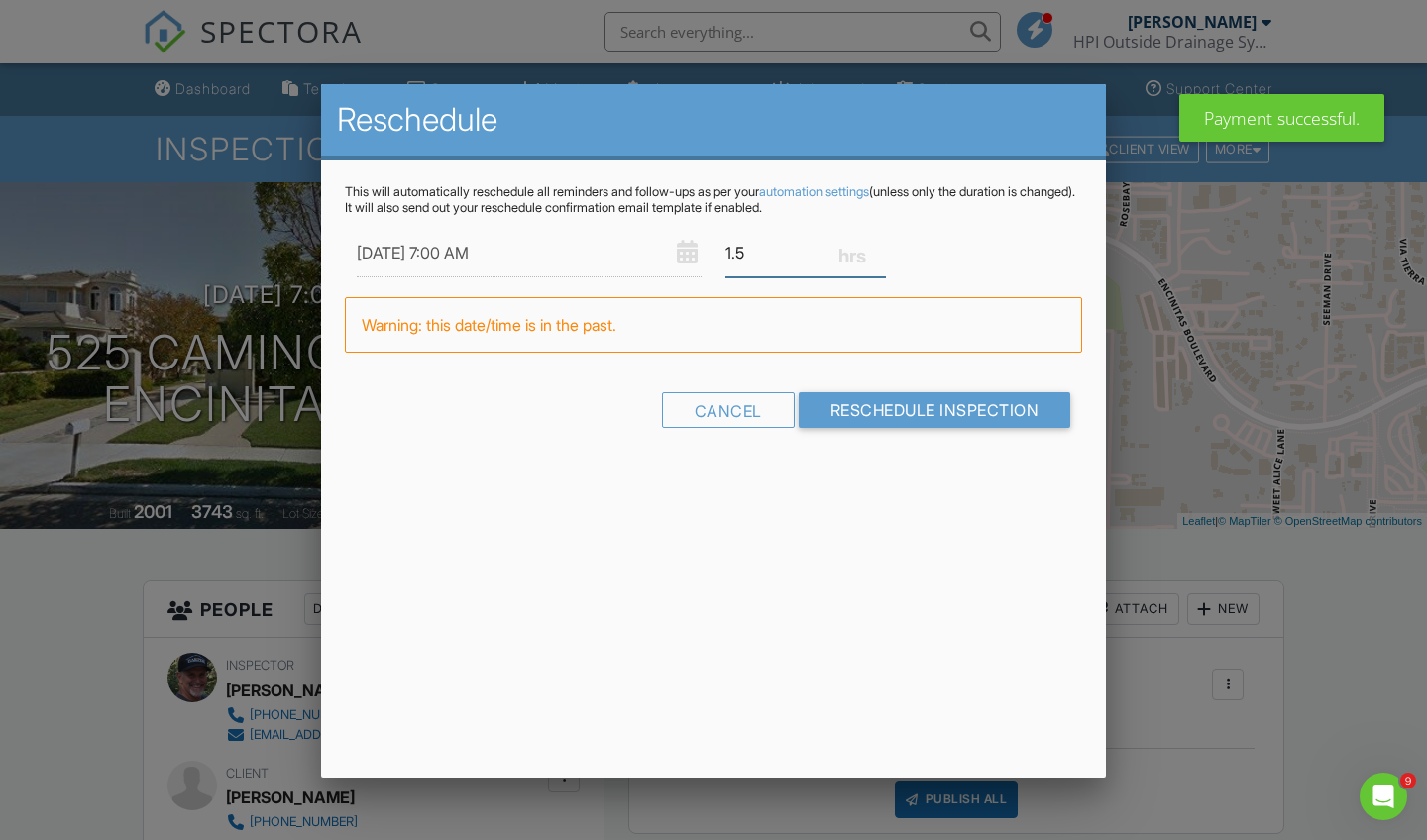 click on "1.5" at bounding box center [806, 253] 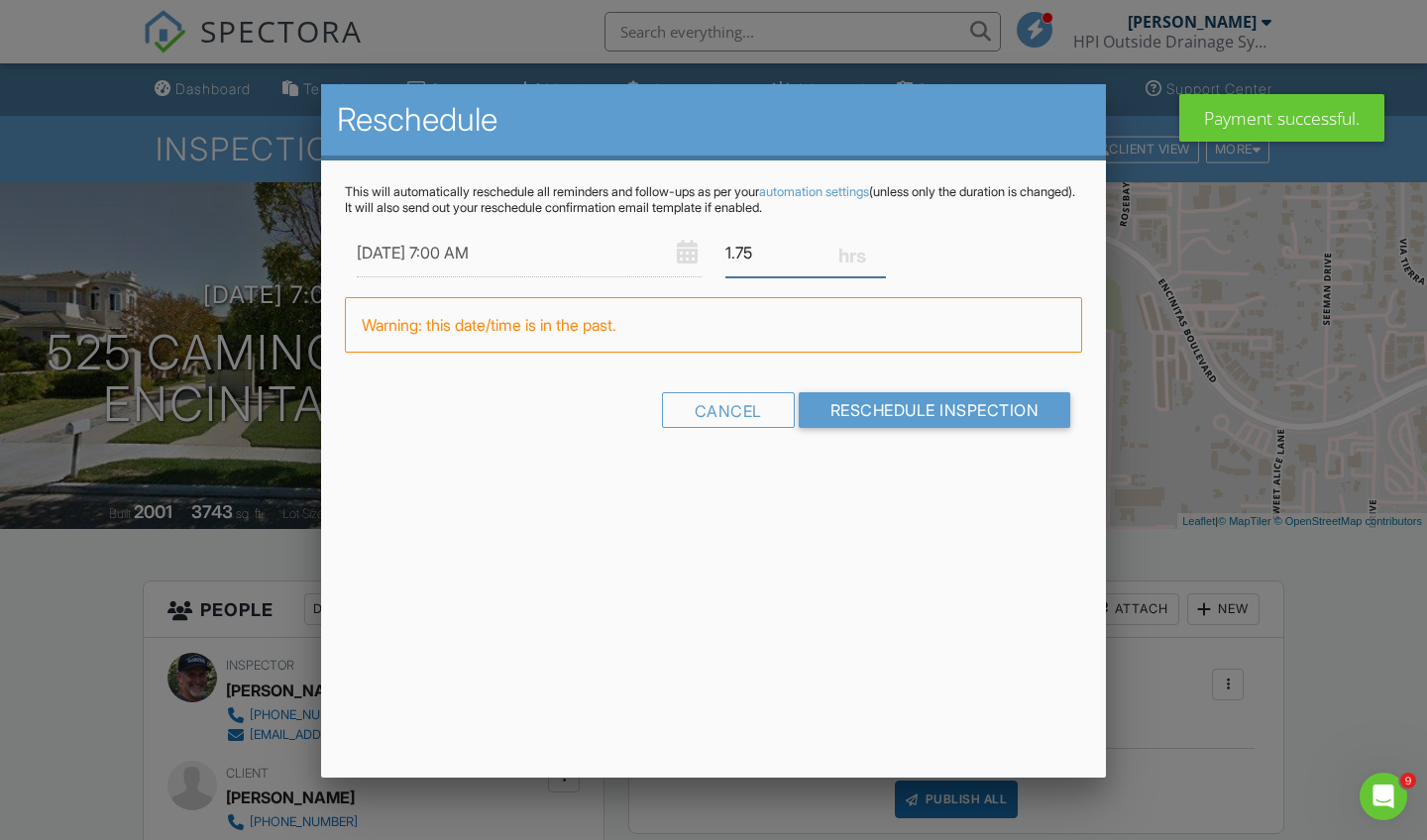 click on "1.75" at bounding box center [806, 253] 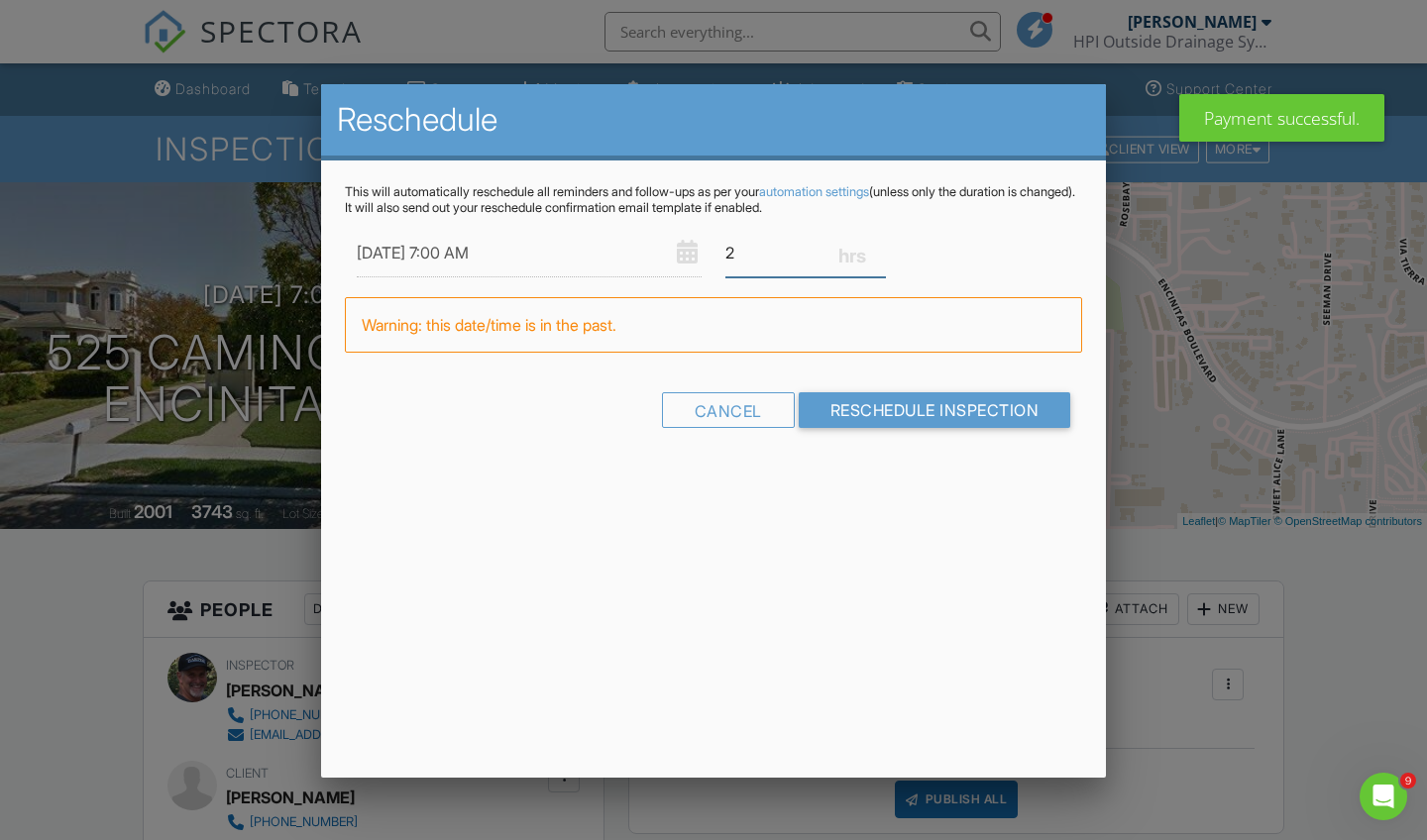 click on "2" at bounding box center [806, 253] 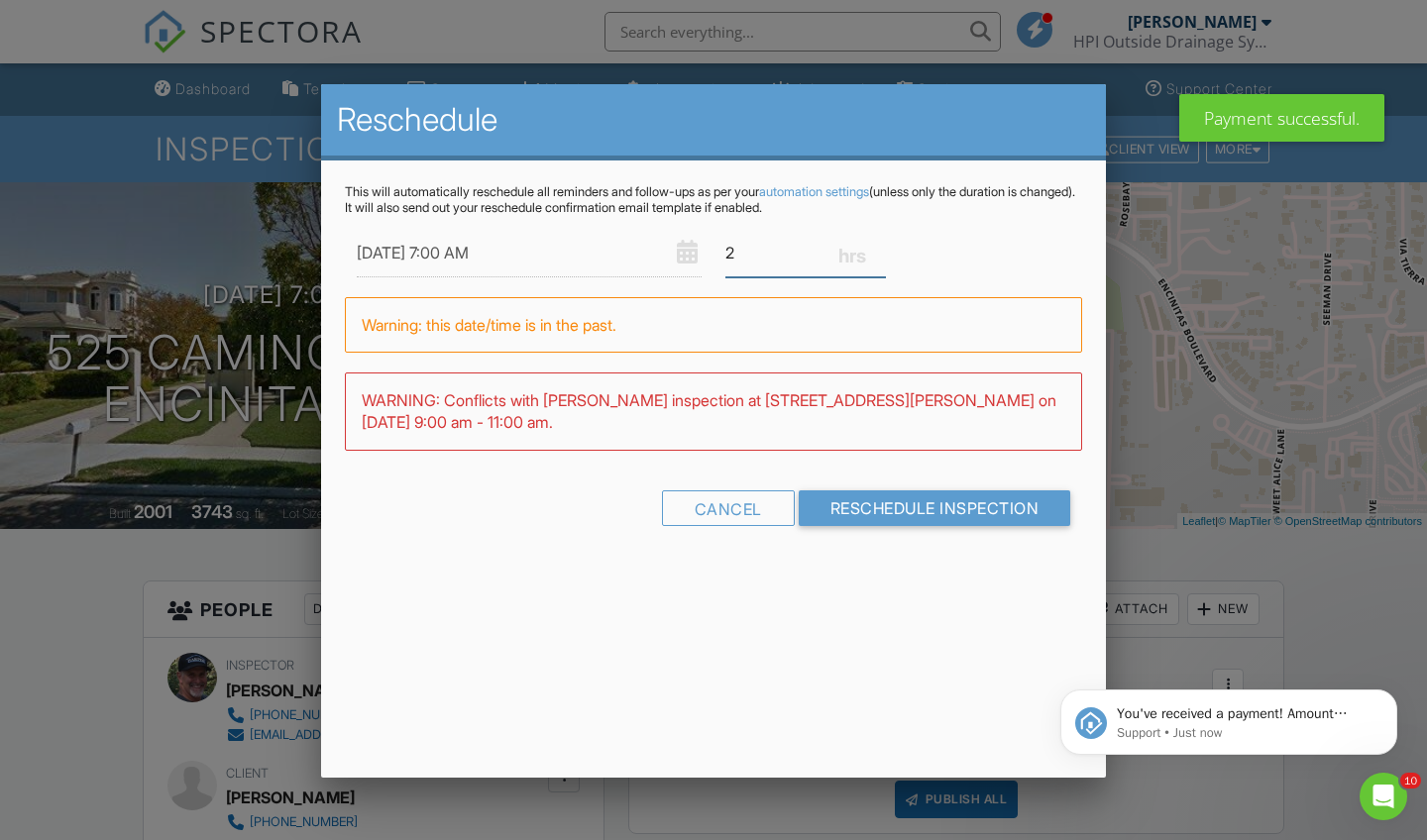 scroll, scrollTop: 0, scrollLeft: 0, axis: both 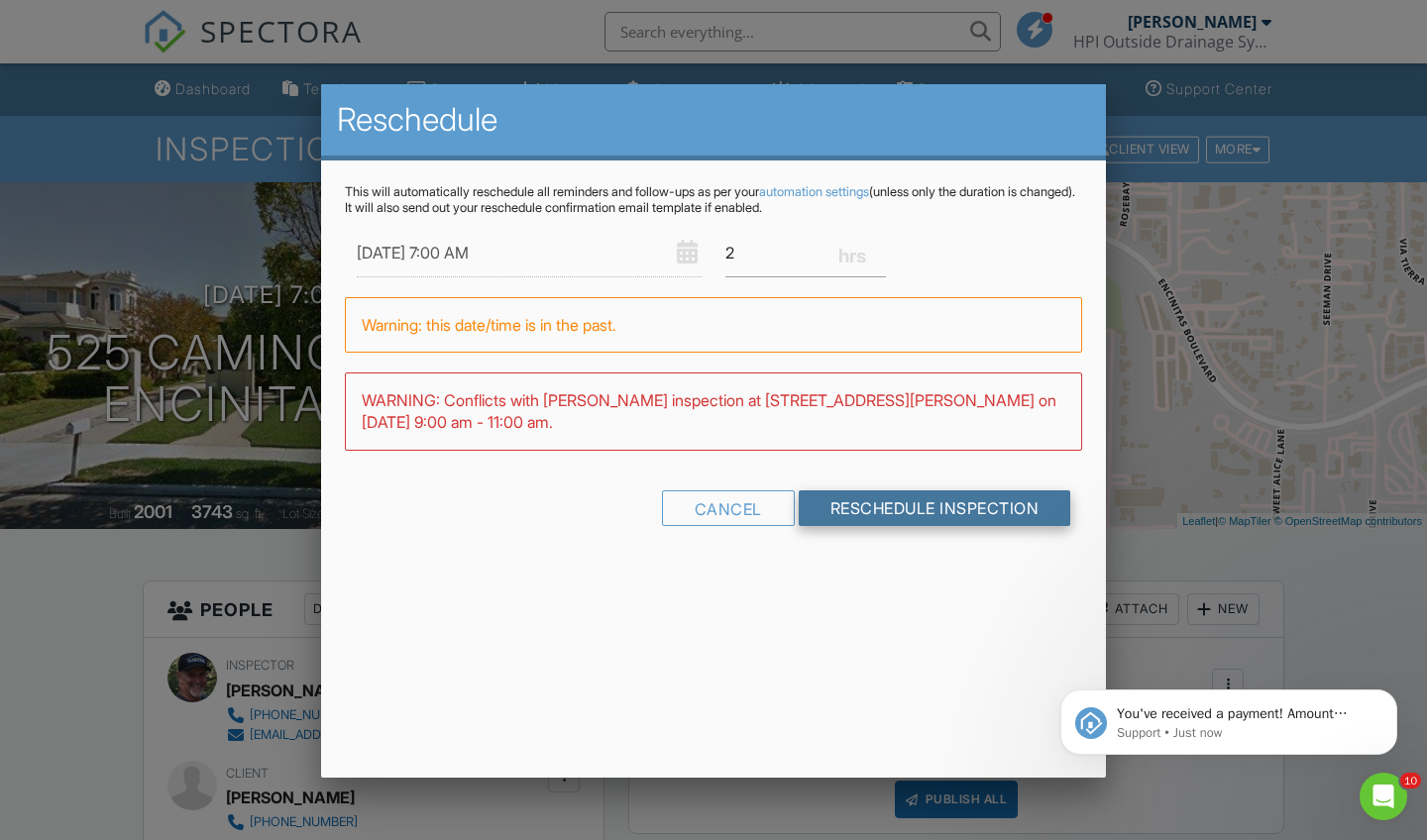 click on "Reschedule Inspection" at bounding box center (934, 508) 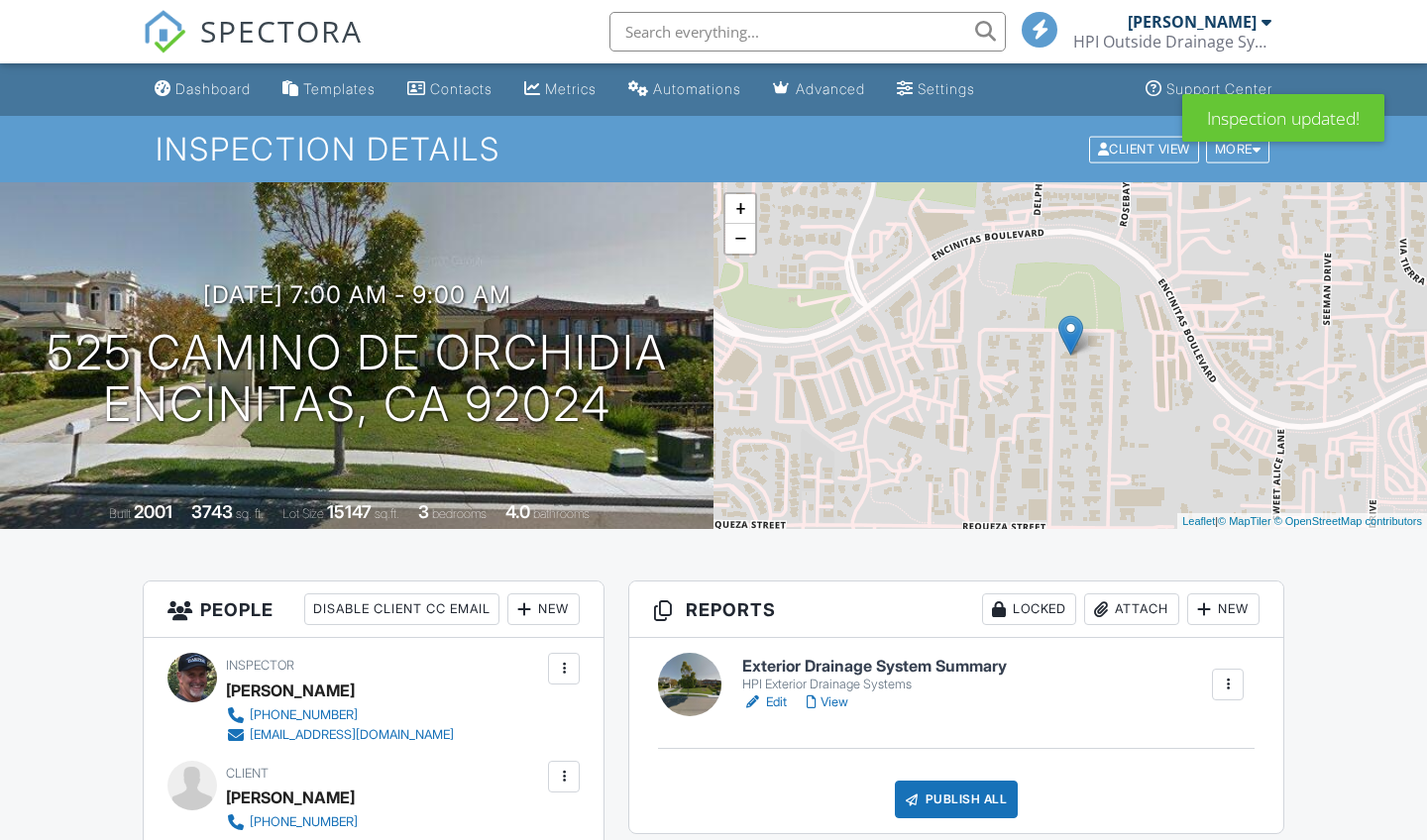 scroll, scrollTop: 0, scrollLeft: 0, axis: both 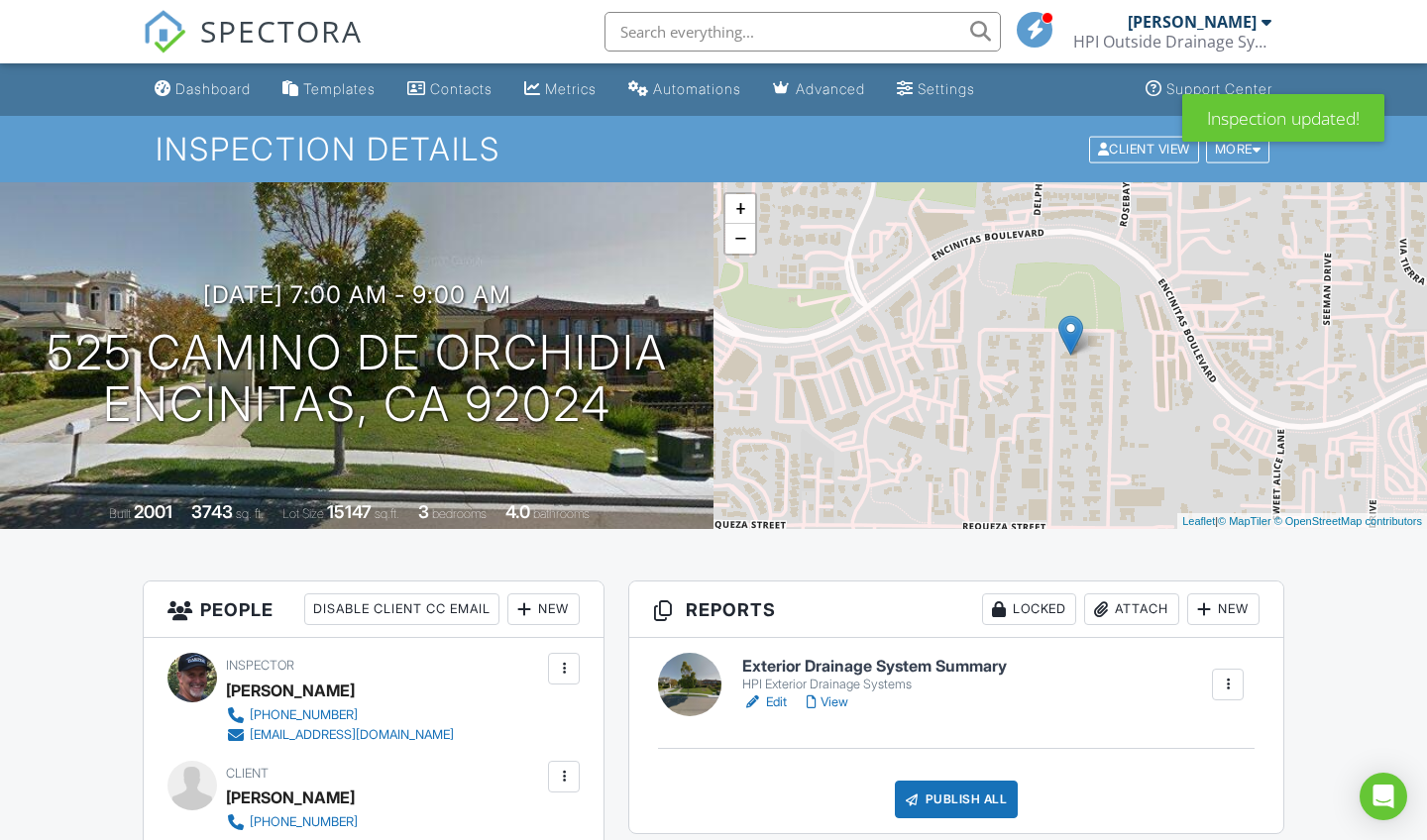 click on "Dashboard
Templates
Contacts
Metrics
Automations
Advanced
Settings
Support Center
Inspection Details
Client View
More
Property Details
Reschedule
Reorder / Copy
Share
Cancel
Delete
Print Order
Convert to V10
View Change Log
07/10/2025  7:00 am
- 9:00 am
525 Camino De Orchidia
Encinitas, CA 92024
Built
2001
3743
sq. ft.
Lot Size
15147
sq.ft.
3
bedrooms
4.0
bathrooms
+ − Leaflet  |  © MapTiler   © OpenStreetMap contributors
All emails and texts are disabled for this inspection!
Turn on emails and texts
Turn on and Requeue Notifications
Reports
Locked
Attach
New
Exterior Drainage System Summary
Edit
View" at bounding box center (714, 1287) 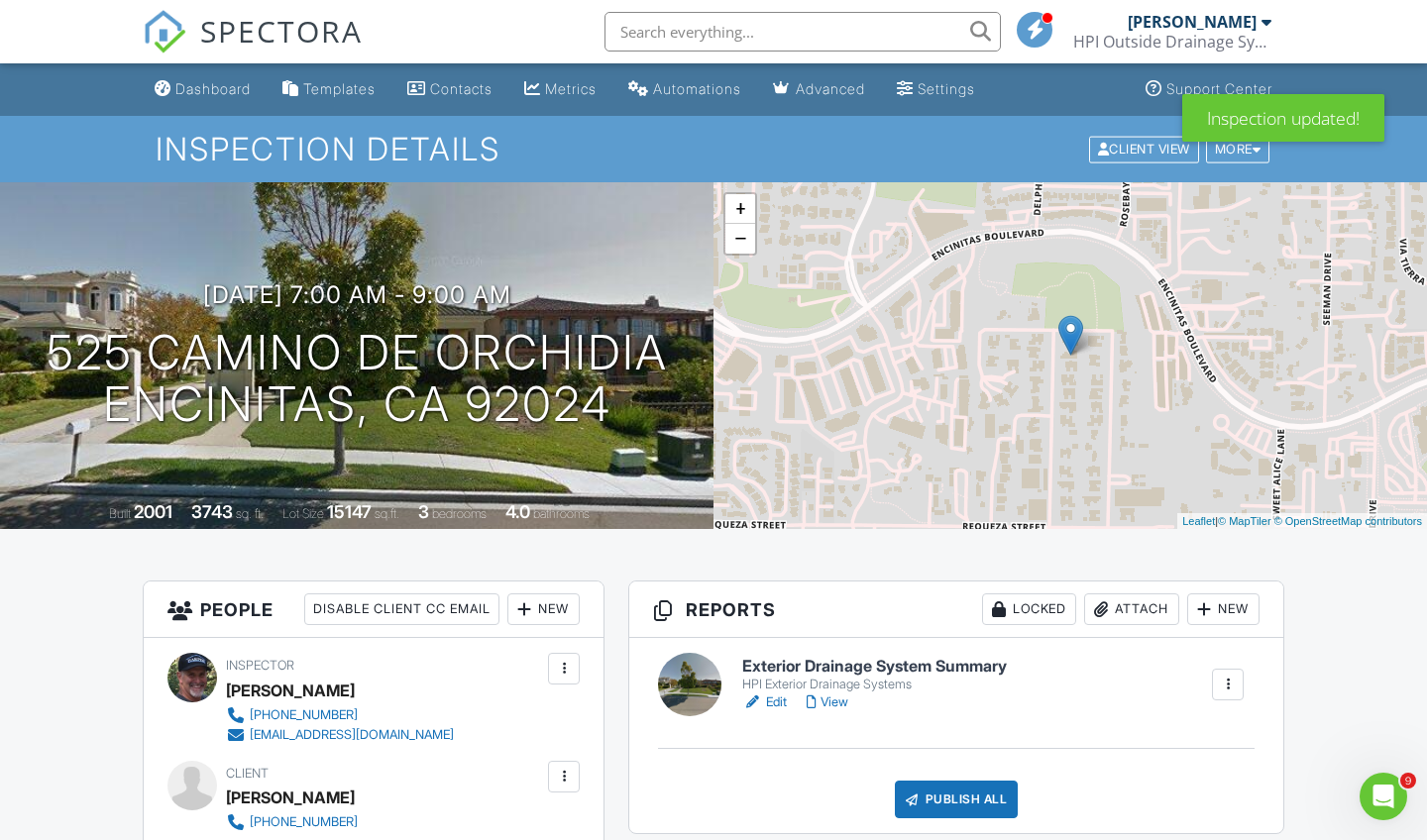 scroll, scrollTop: 0, scrollLeft: 0, axis: both 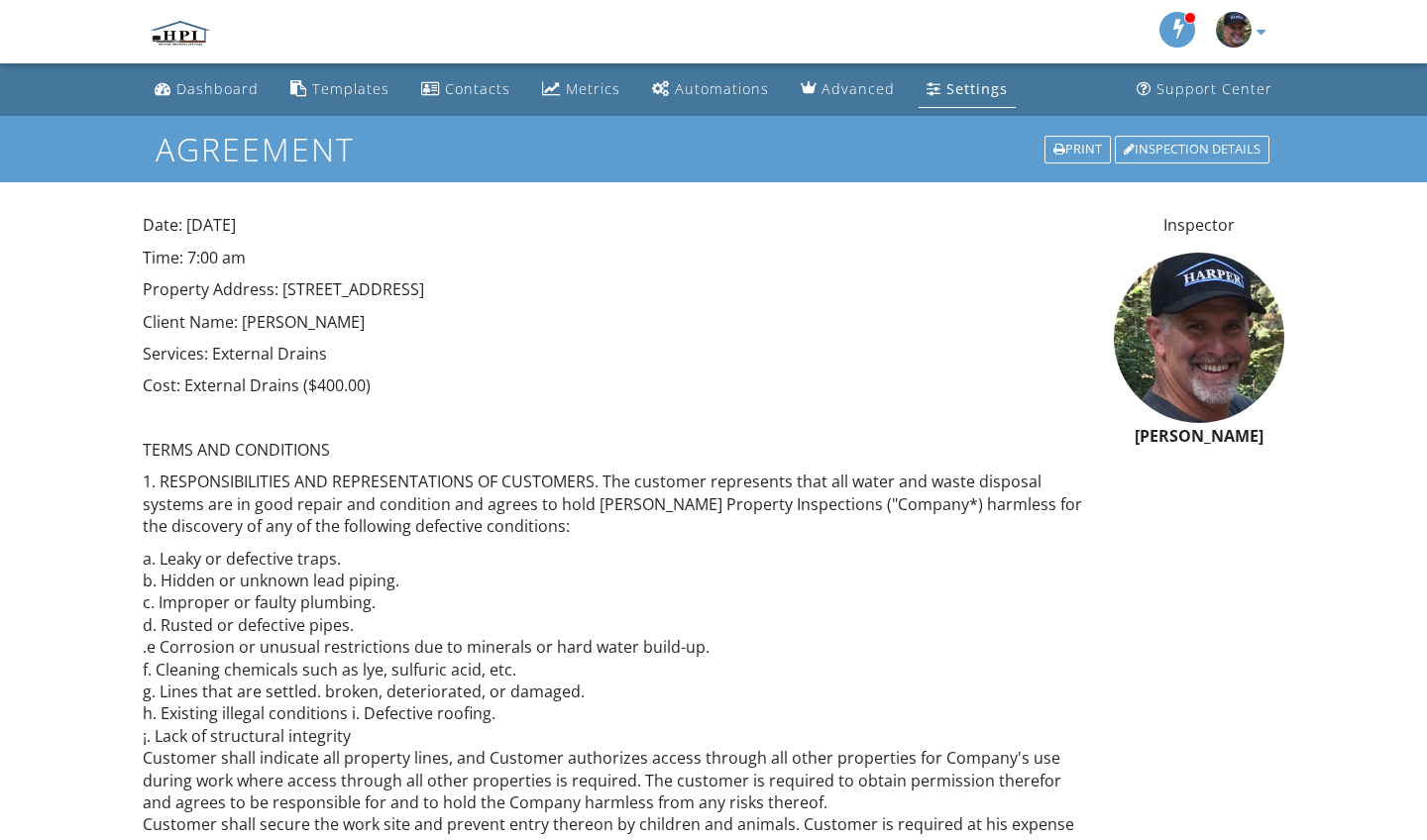 click on "Date: [DATE] Time: 7:00 am Property Address: [STREET_ADDRESS] Client Name: [PERSON_NAME] Services: External Drains Cost: External Drains ($400.00) TERMS AND CONDITIONS 1. RESPONSIBILITIES AND REPRESENTATIONS OF CUSTOMERS. The customer represents that all water and waste disposal systems are in good repair and condition and agrees to hold [PERSON_NAME] Property Inspections ("Company*) harmless for the discovery of any of the following defective conditions: a. Leaky or defective traps. b. Hidden or unknown lead piping. c. Improper or faulty plumbing. d. Rusted or defective pipes. .e Corrosion or unusual restrictions due to minerals or hard water build-up. f. Cleaning chemicals such as lye, sulfuric acid, etc. g. Lines that are settled. broken, deteriorated, or damaged. h. Existing illegal conditions i. Defective roofing. ¡. Lack of structural integrity The company is not responsible for any existing illegal conditions. MECHANIC'S LIEN NOTICE
[PERSON_NAME]" at bounding box center [616, 1240] 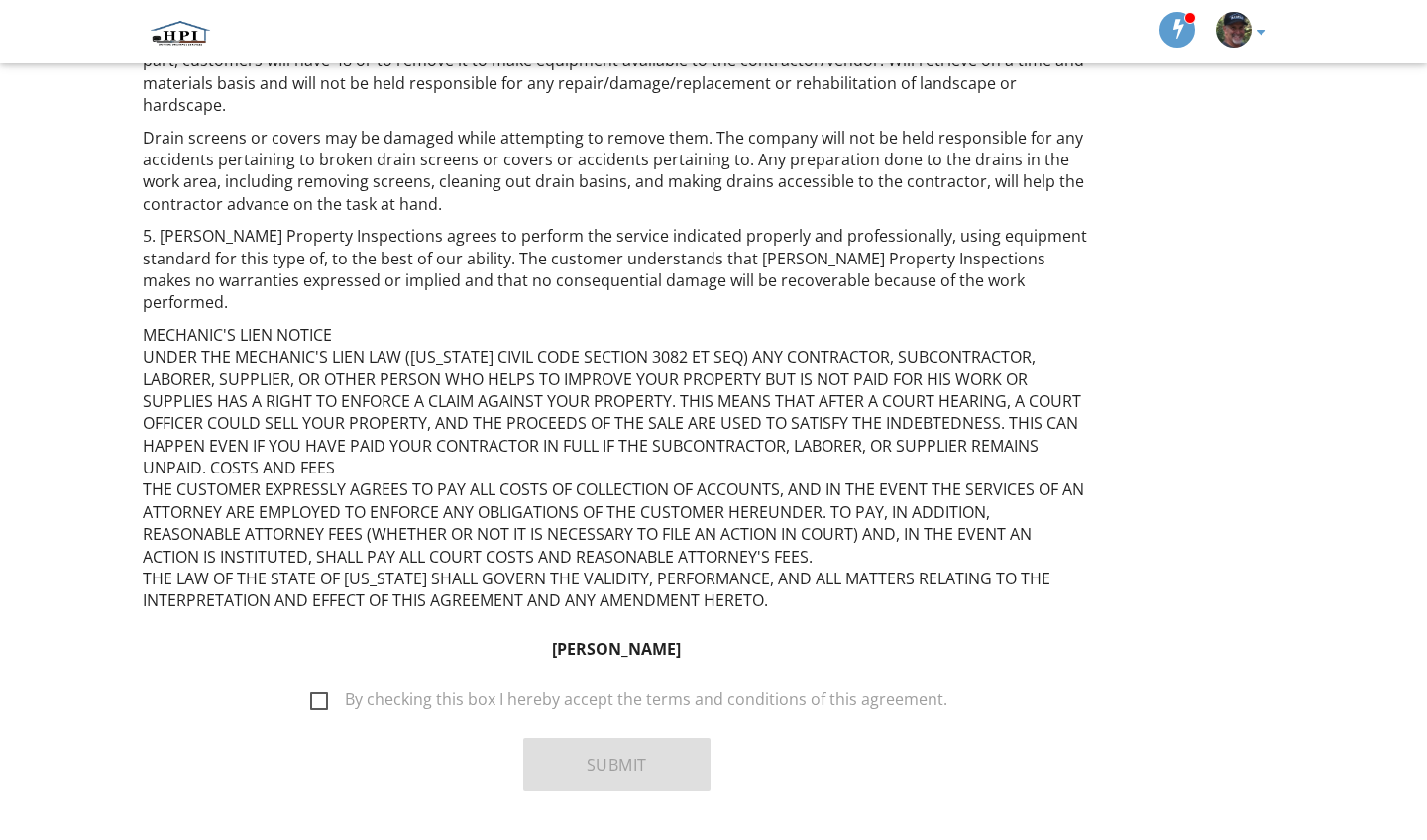 scroll, scrollTop: 1444, scrollLeft: 0, axis: vertical 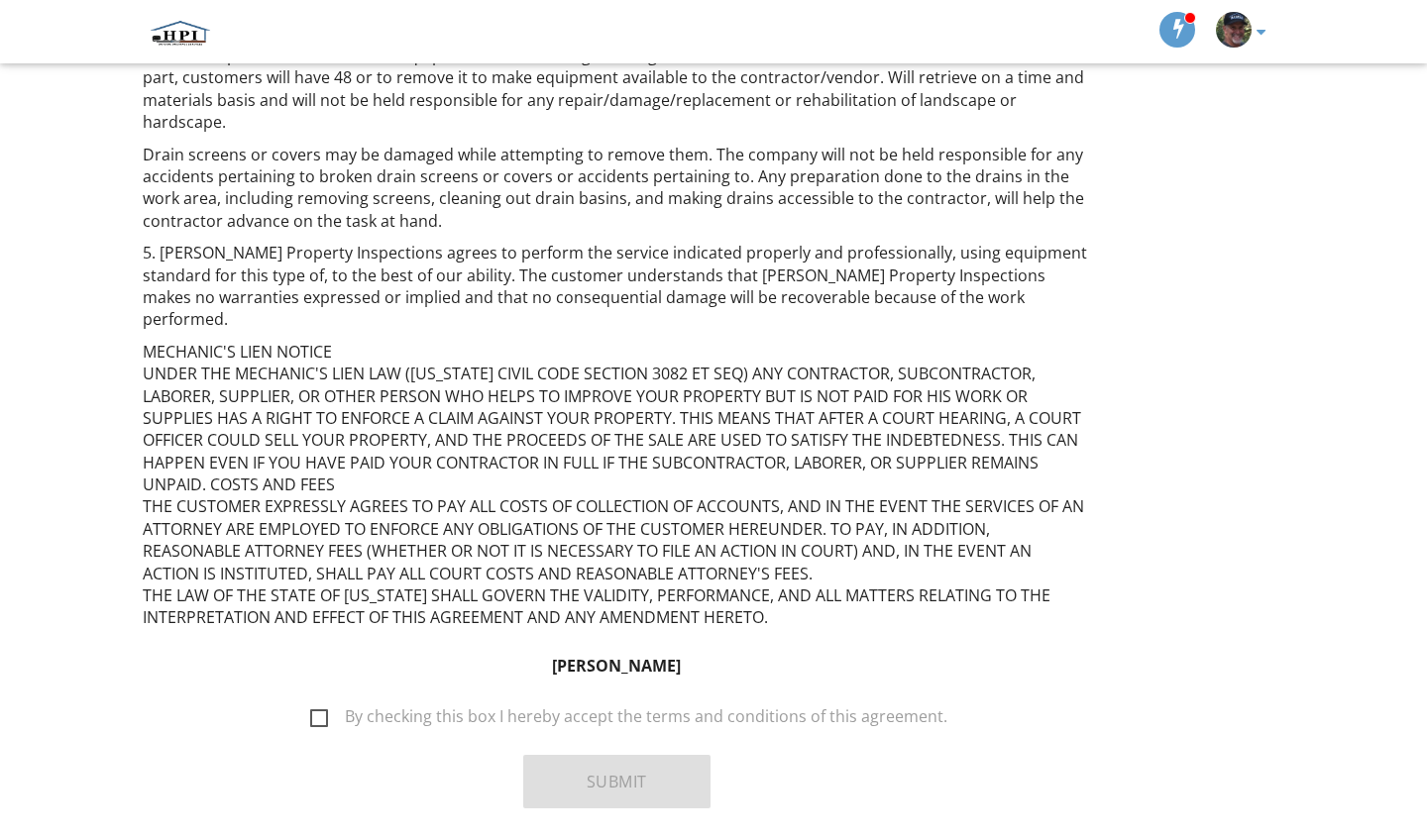 click on "By checking this box I hereby accept the terms and conditions of this agreement." at bounding box center (628, 719) 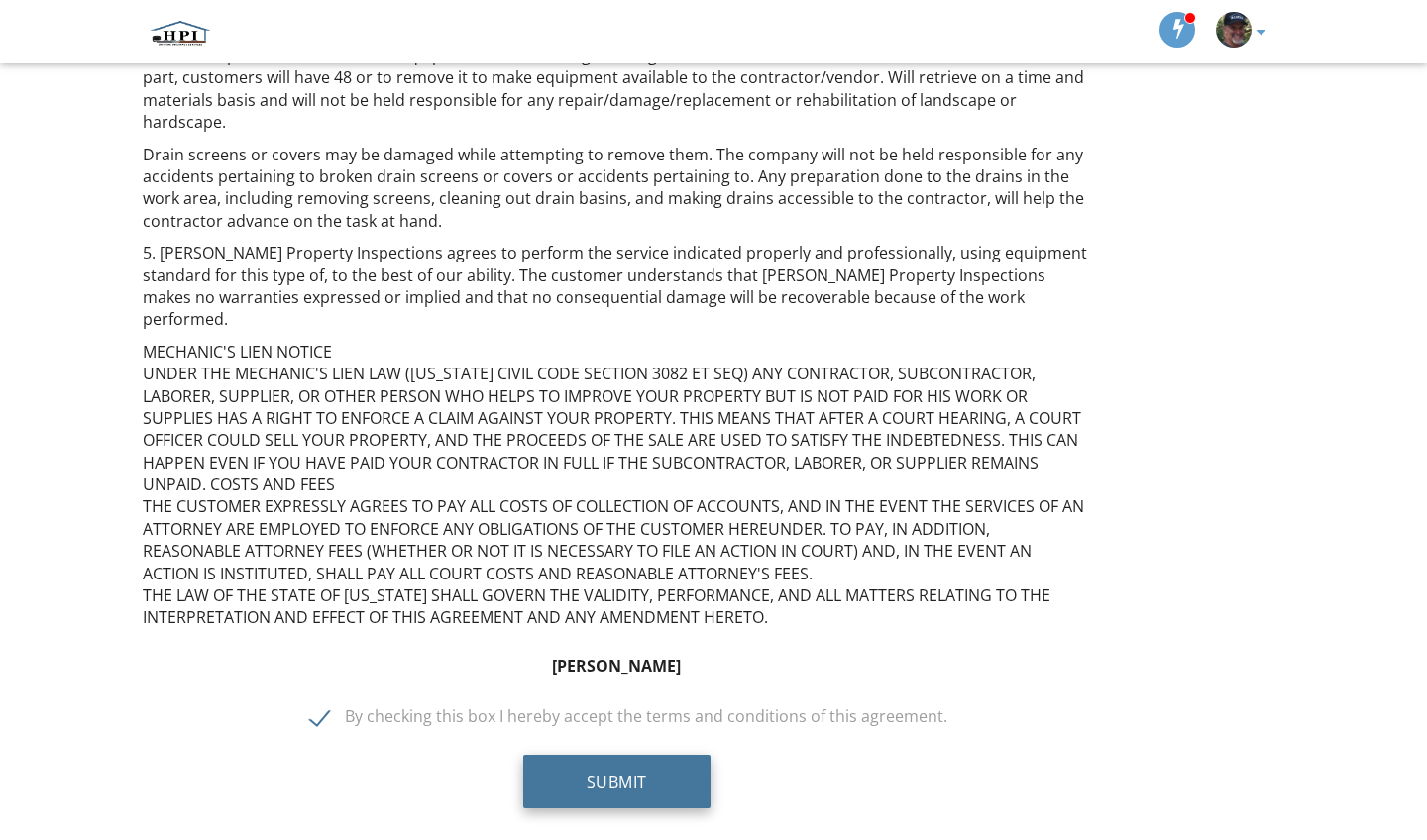 click on "Submit" at bounding box center (616, 782) 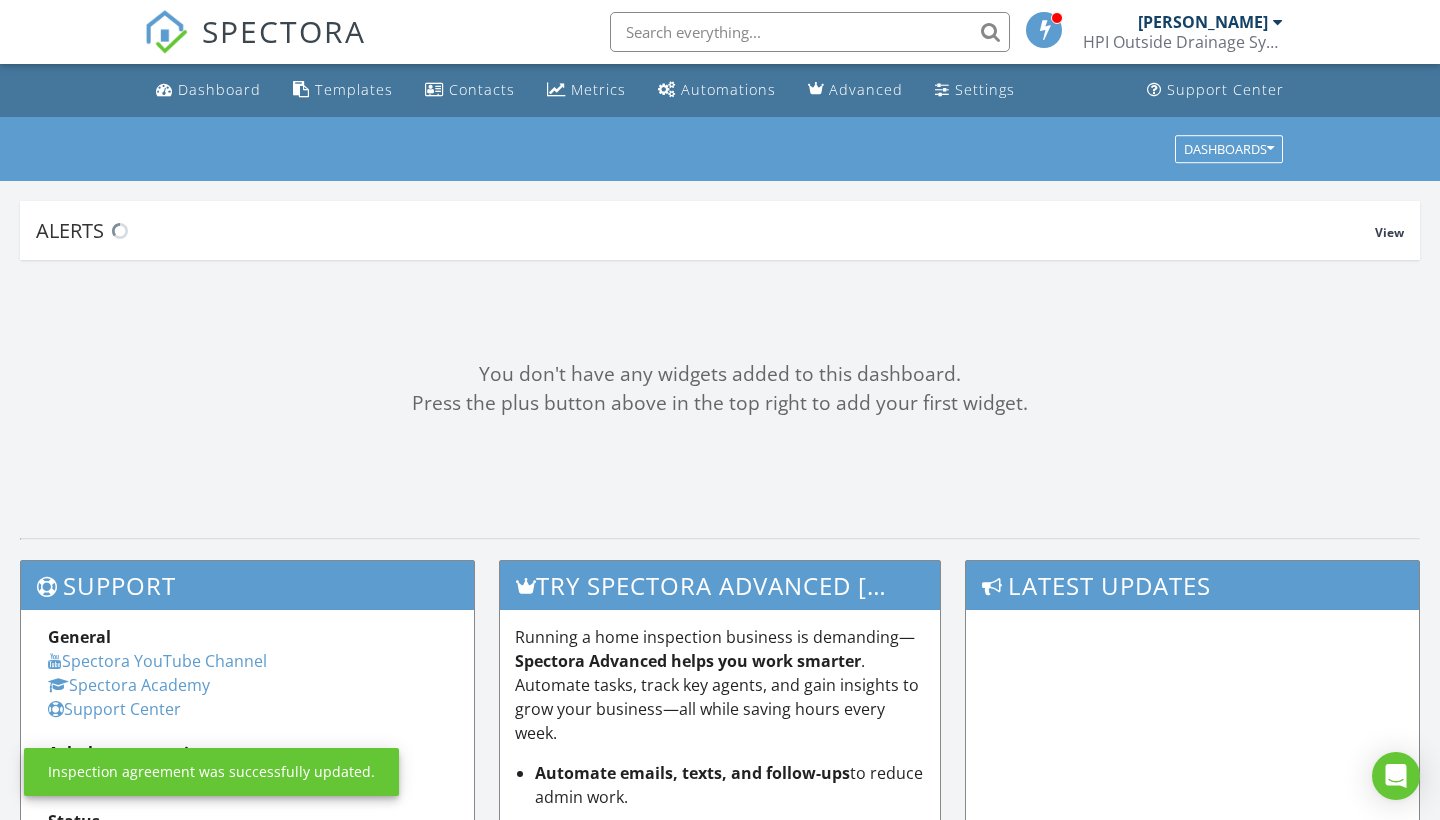 scroll, scrollTop: 0, scrollLeft: 0, axis: both 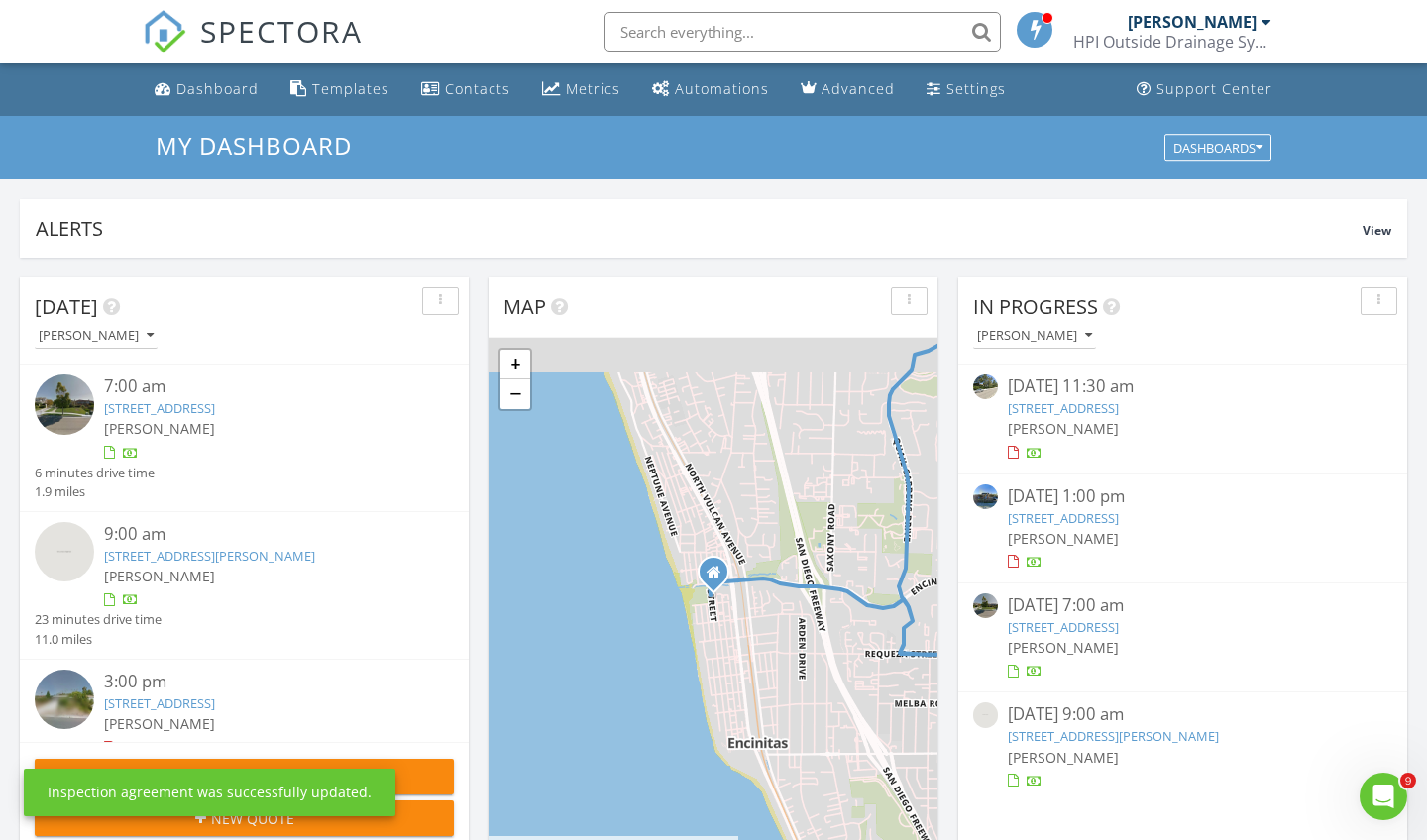 click on "[DATE]
[PERSON_NAME]
7:00 am
[STREET_ADDRESS]
[PERSON_NAME]
6 minutes drive time   1.9 miles       9:00 am
[STREET_ADDRESS][PERSON_NAME]
[PERSON_NAME]
23 minutes drive time   11.0 miles       3:00 pm
[STREET_ADDRESS]
[PERSON_NAME]
17 minutes drive time   10.8 miles       New Inspection     New Quote         Map               1 2 3 + − [GEOGRAPHIC_DATA], [GEOGRAPHIC_DATA], [GEOGRAPHIC_DATA] 38.1 km, 45 min Head north on [GEOGRAPHIC_DATA] 100 m Turn right onto B Street 200 m Continue onto [GEOGRAPHIC_DATA] (S9) 1.5 km Turn right onto [GEOGRAPHIC_DATA] 500 m Turn left onto [GEOGRAPHIC_DATA] 400 m Turn left onto [GEOGRAPHIC_DATA] 350 m 0 m 50 m 100 m 400 m 2 km" at bounding box center (714, 1159) 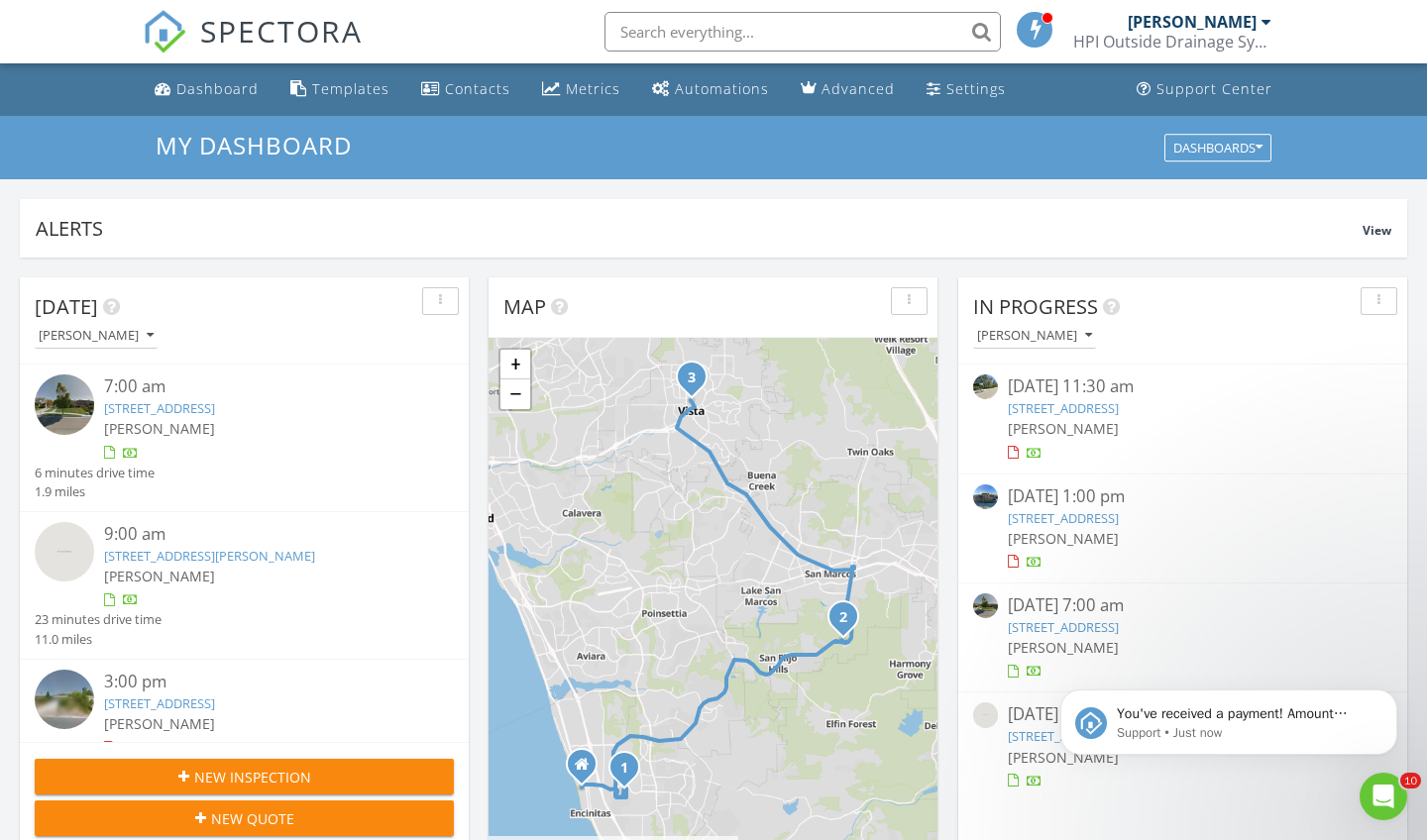 scroll, scrollTop: 0, scrollLeft: 0, axis: both 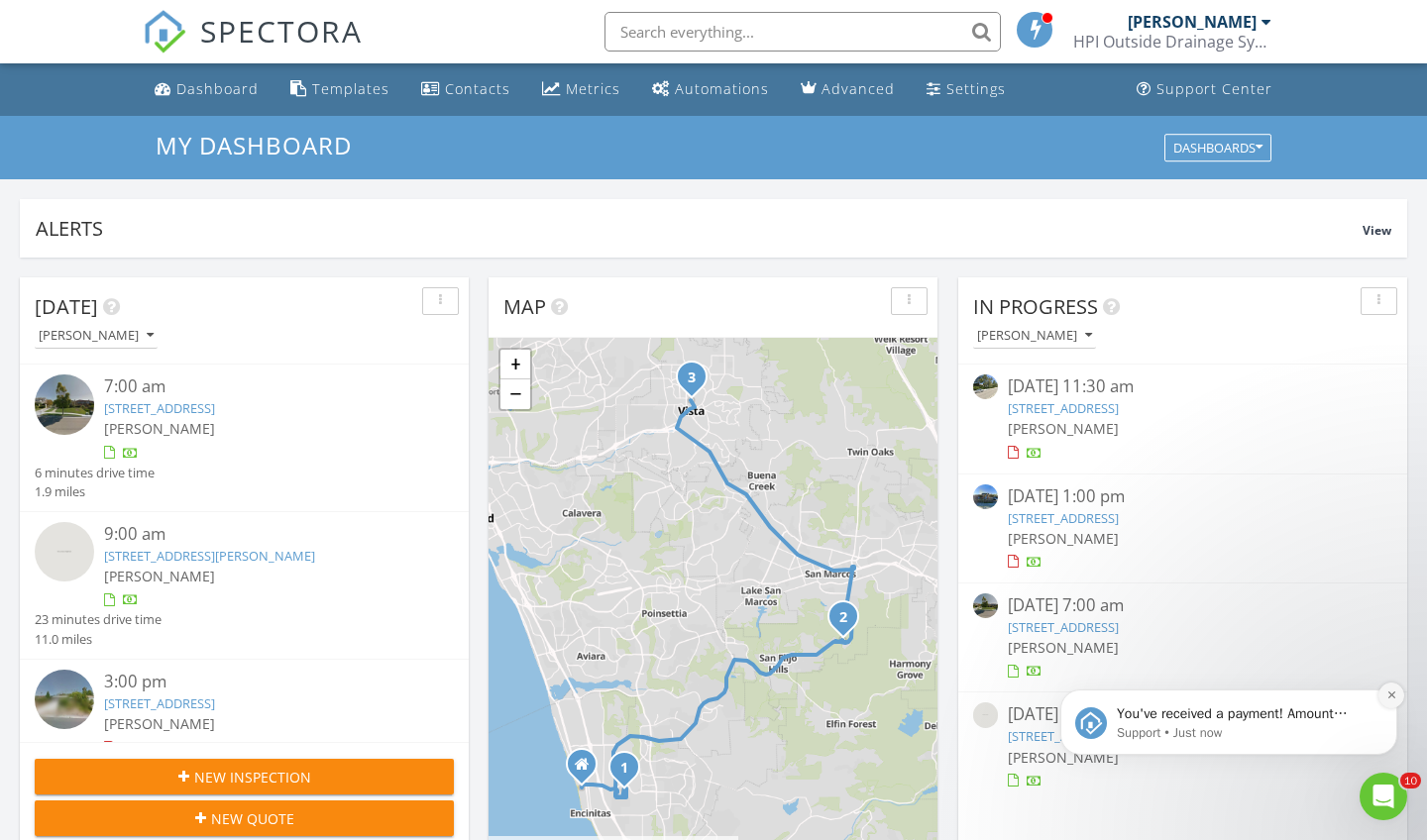 click 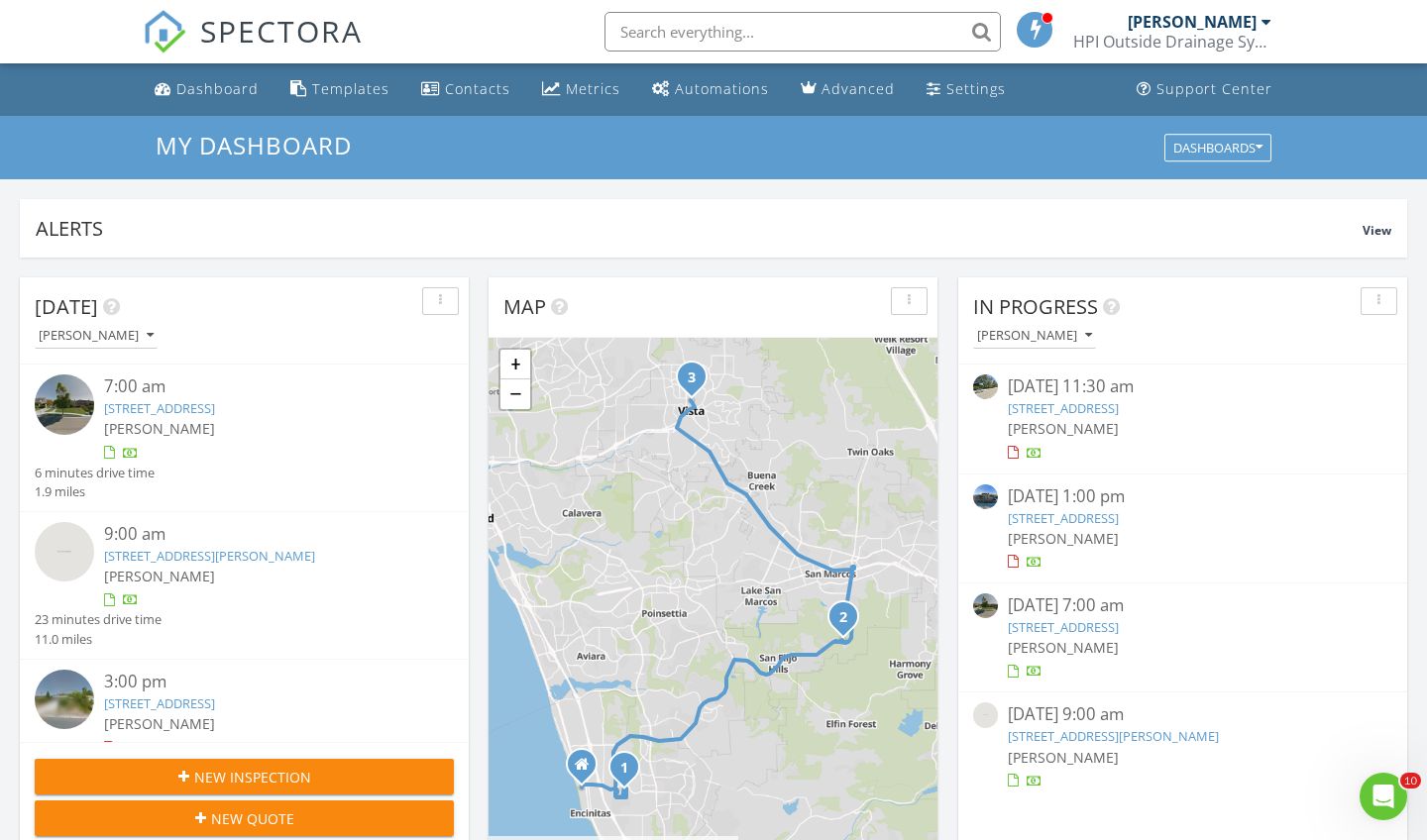 click on "Alerts
View
Company
Inspection
Learn More          No new alerts
You can view
dismissed alerts
if you need
No new alerts
You can view
dismissed alerts
if you need
[DATE]
[PERSON_NAME]
7:00 am
[STREET_ADDRESS]
[PERSON_NAME]
6 minutes drive time   1.9 miles       9:00 am
[STREET_ADDRESS][PERSON_NAME]
[PERSON_NAME]
23 minutes drive time   11.0 miles       3:00 pm
[STREET_ADDRESS]
[PERSON_NAME]
17 minutes drive time   10.8 miles       New Inspection     New Quote         Map               1 2 3 + − 38.1 km, 45 min Head north on [GEOGRAPHIC_DATA] 100 m Turn right onto [GEOGRAPHIC_DATA] 200 m 1.5 km 500 m" at bounding box center (714, 1119) 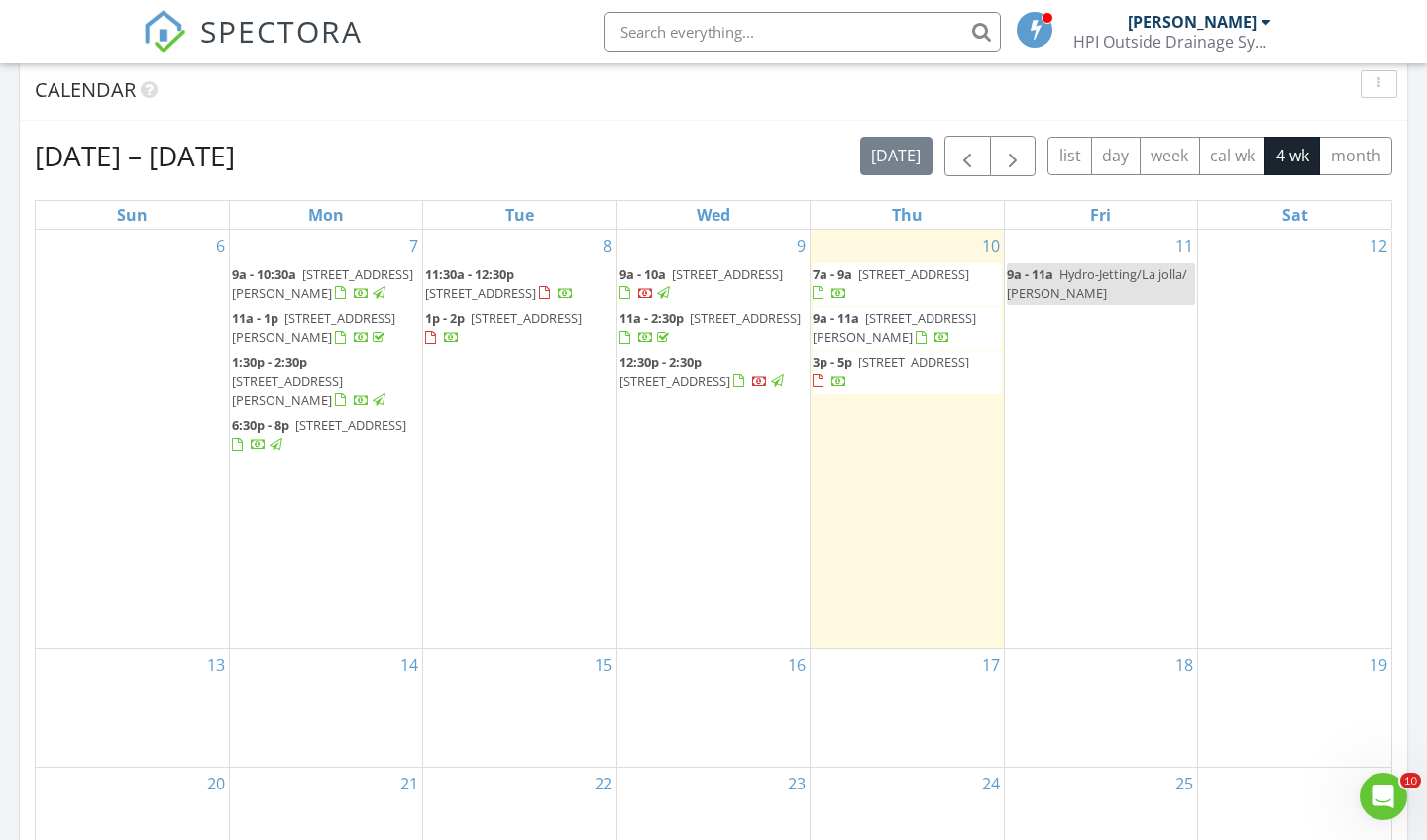 scroll, scrollTop: 818, scrollLeft: 0, axis: vertical 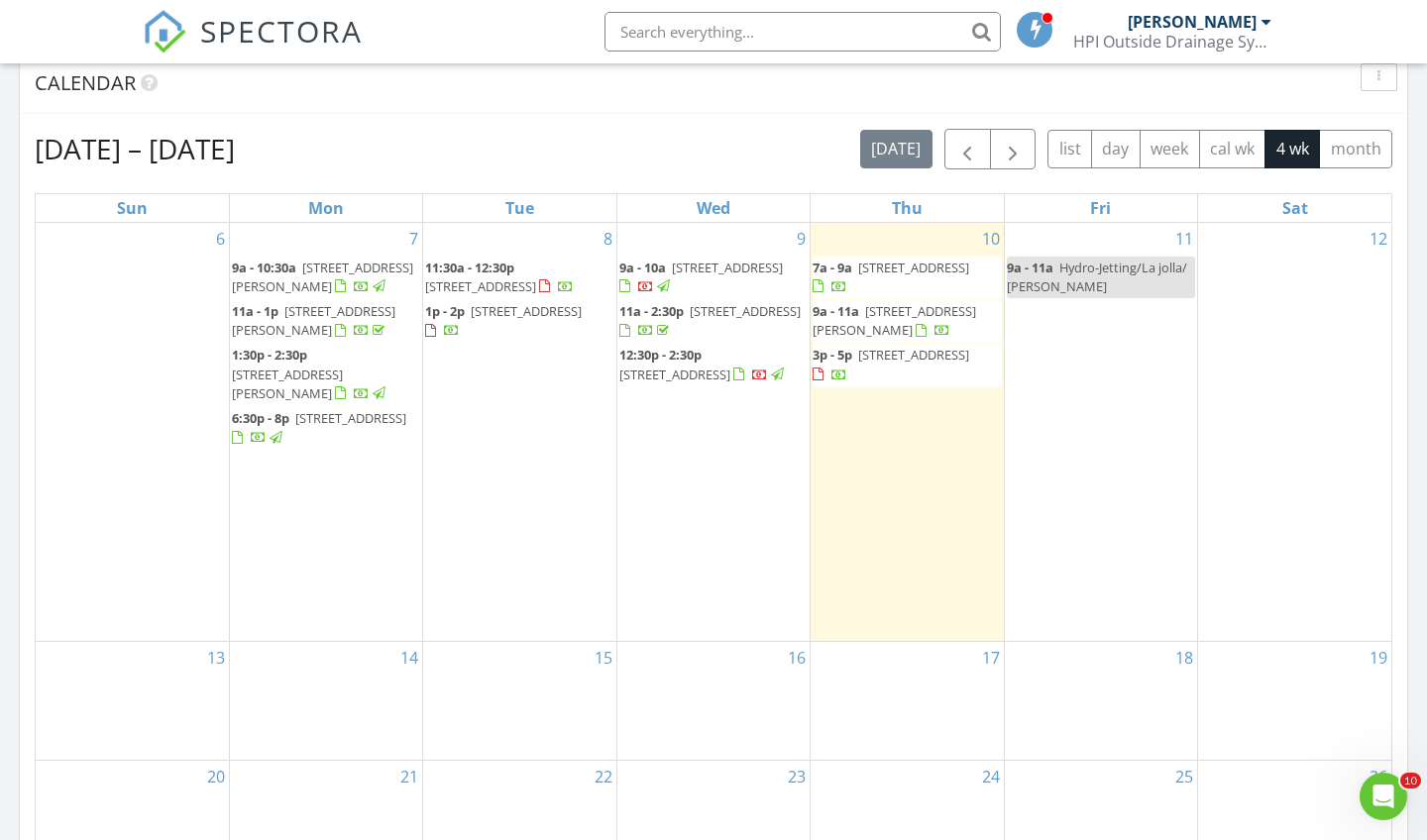 click on "11
9a - 11a
Hydro-Jetting/La jolla/ [PERSON_NAME]" at bounding box center [1101, 432] 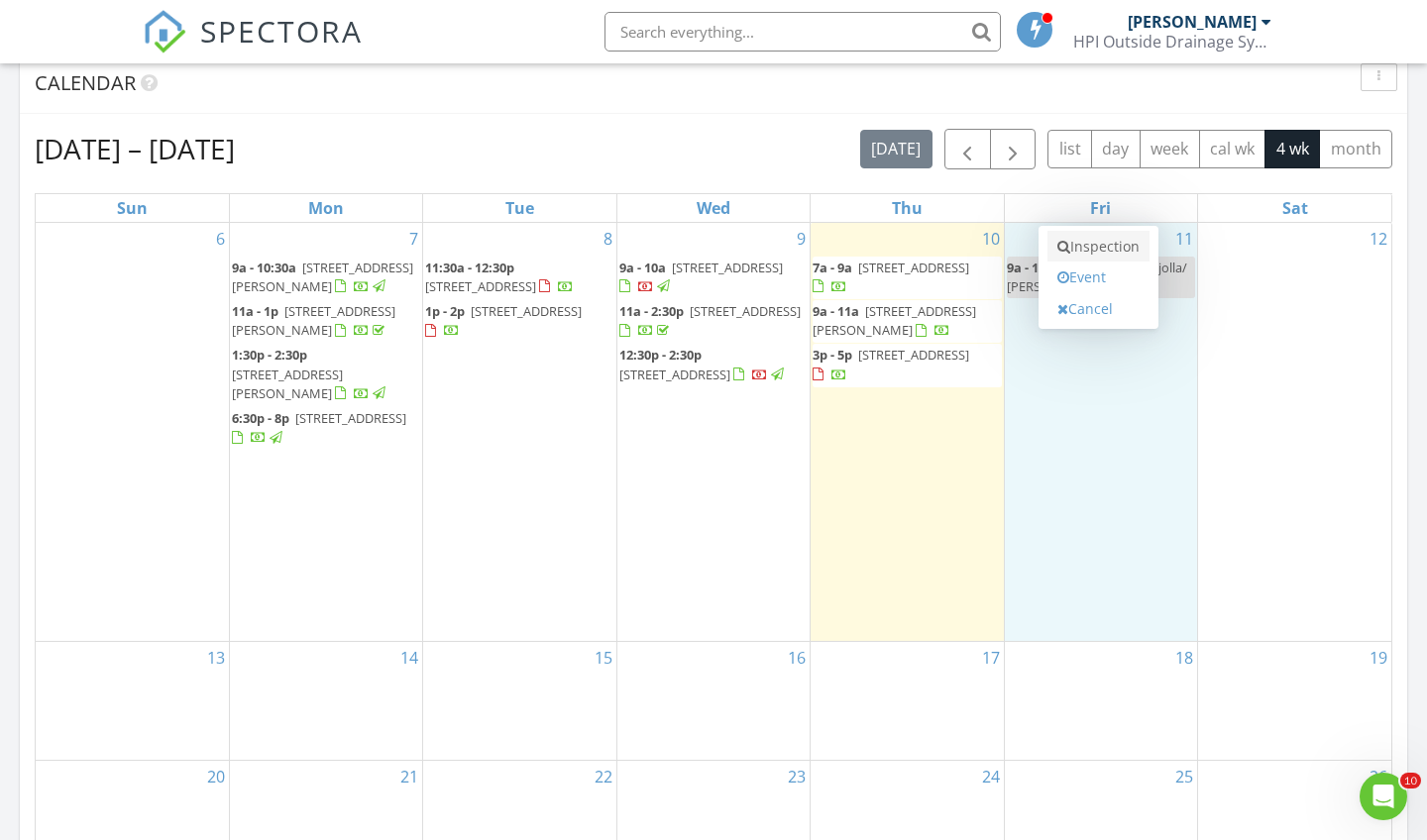 click on "Inspection" at bounding box center [1098, 247] 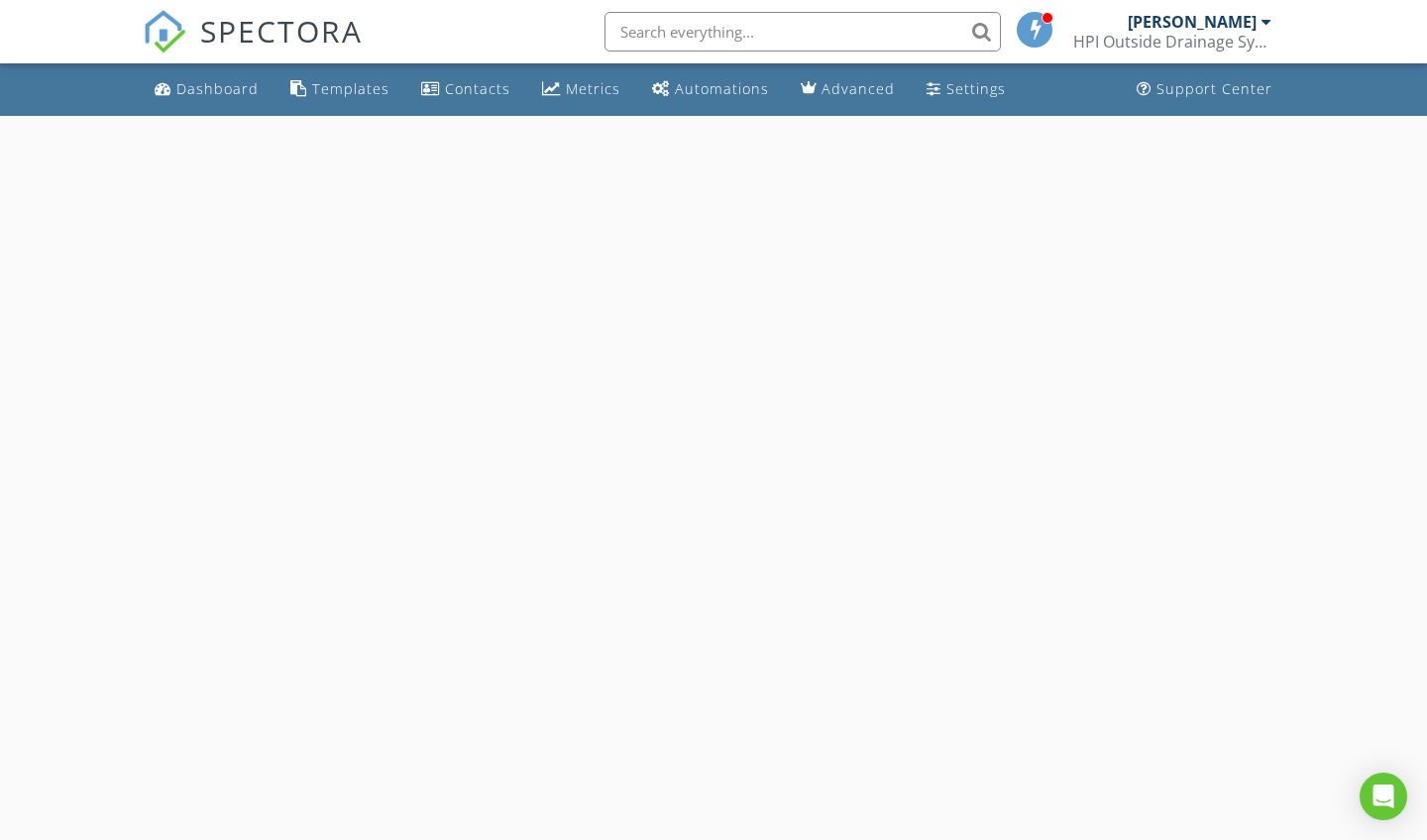 scroll, scrollTop: 0, scrollLeft: 0, axis: both 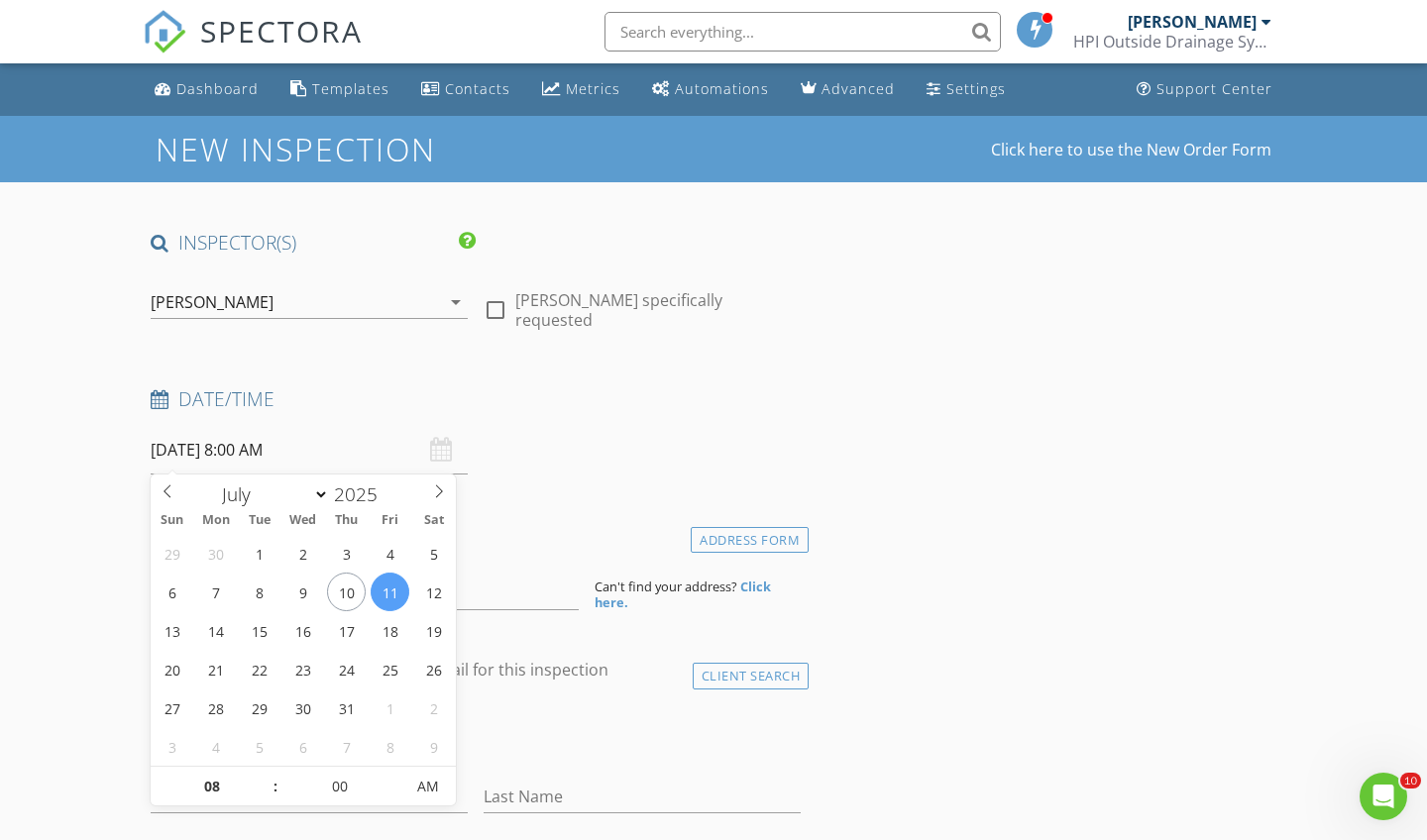 click on "[DATE] 8:00 AM" at bounding box center [309, 450] 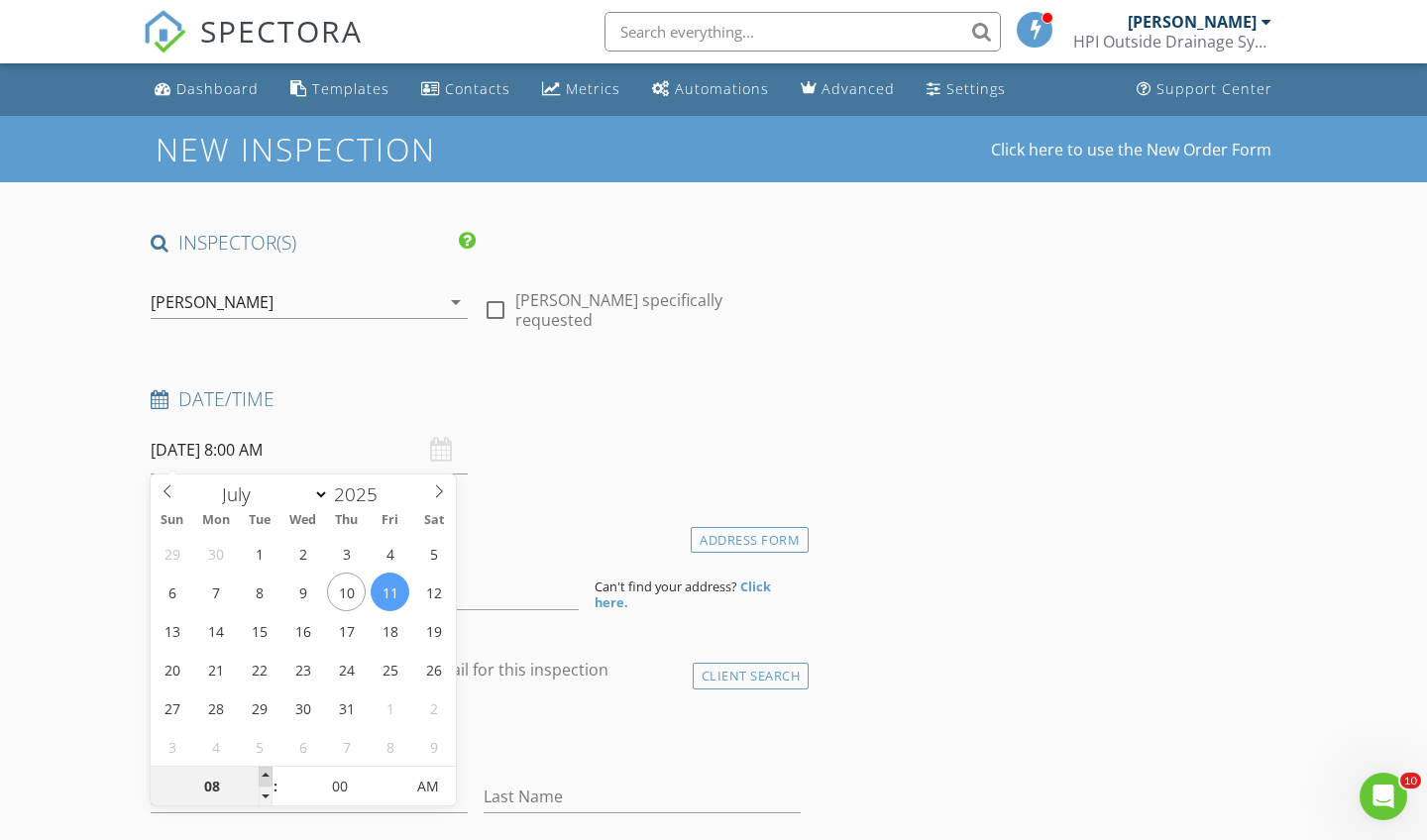 type on "09" 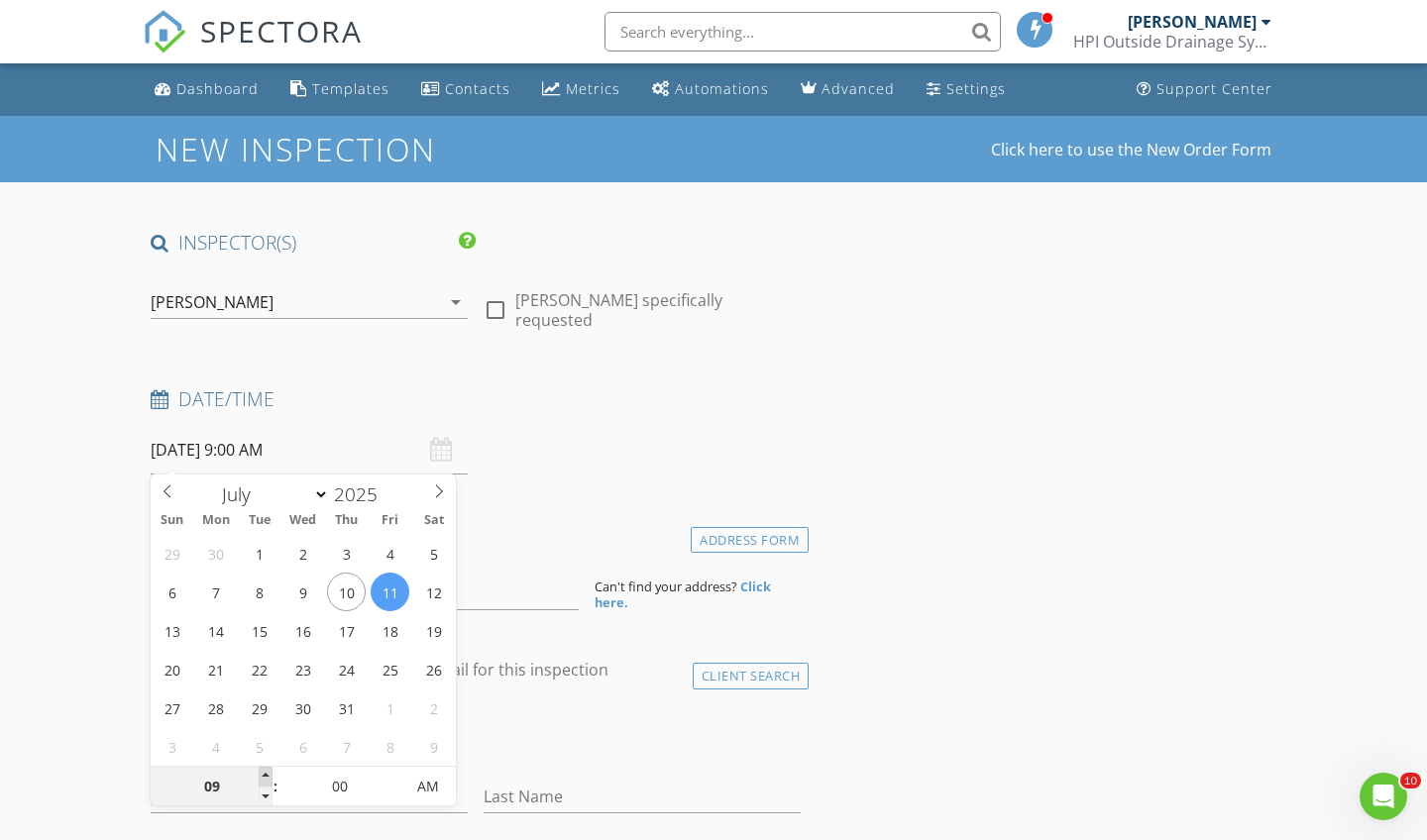 click at bounding box center [266, 777] 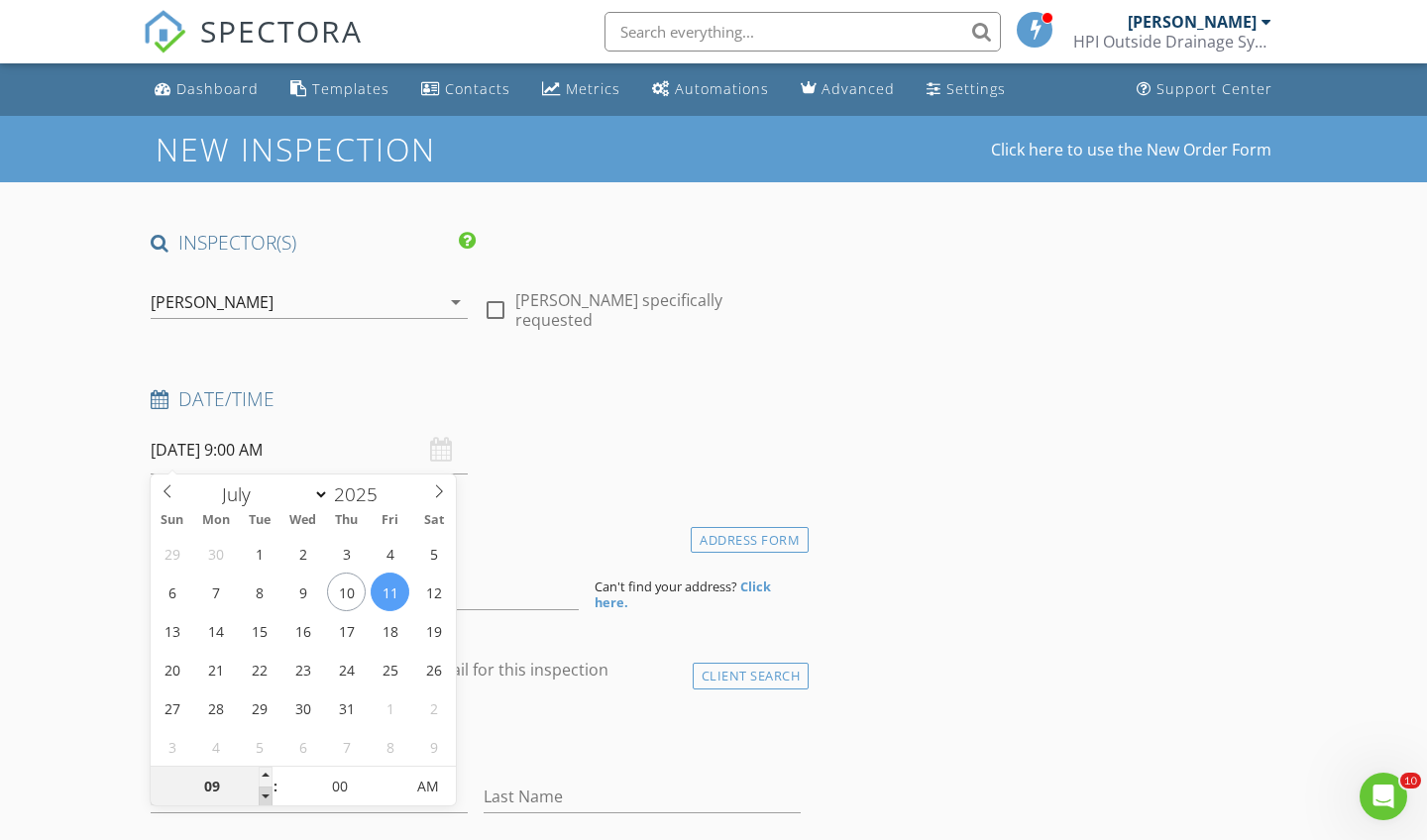 type on "08" 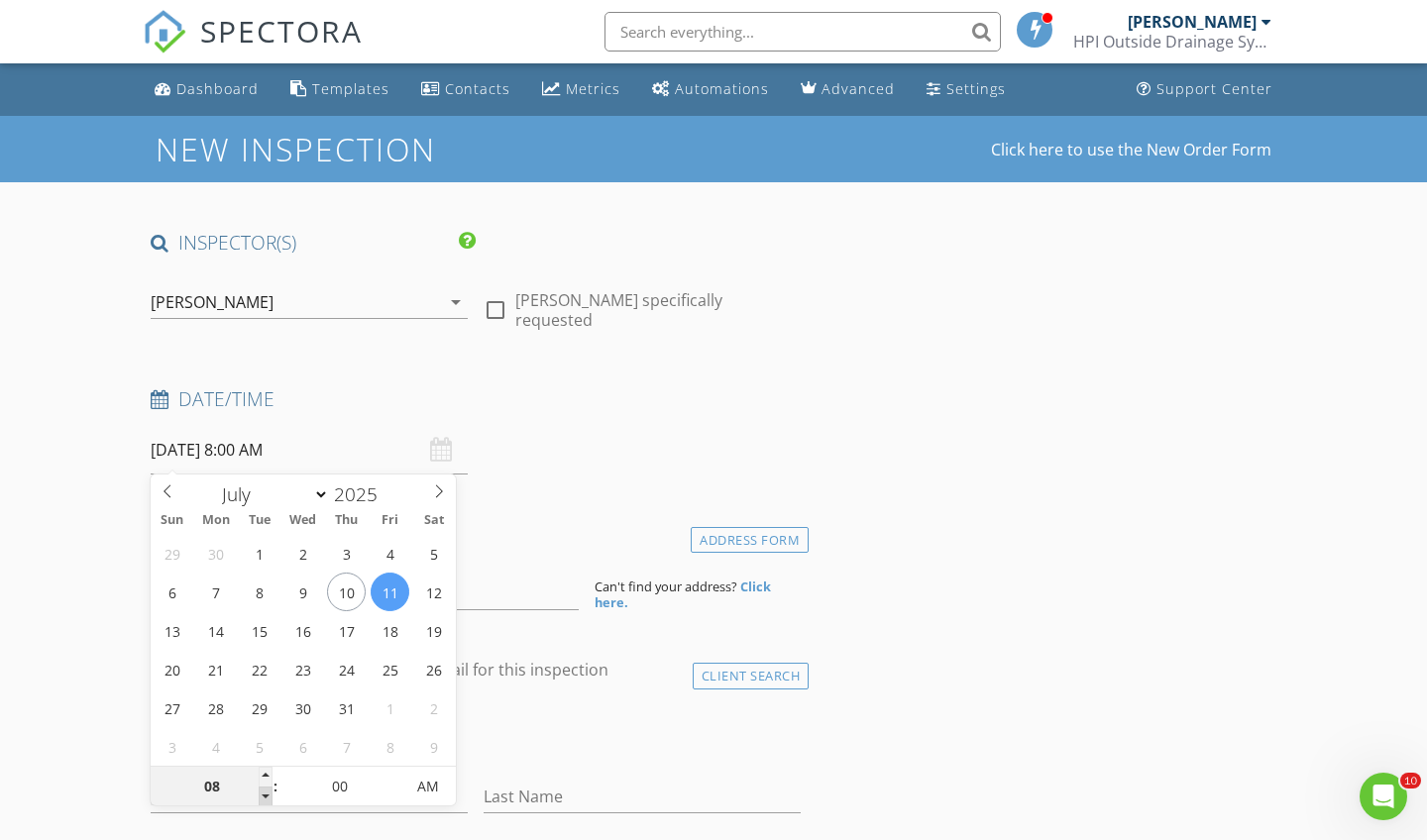 click at bounding box center (266, 796) 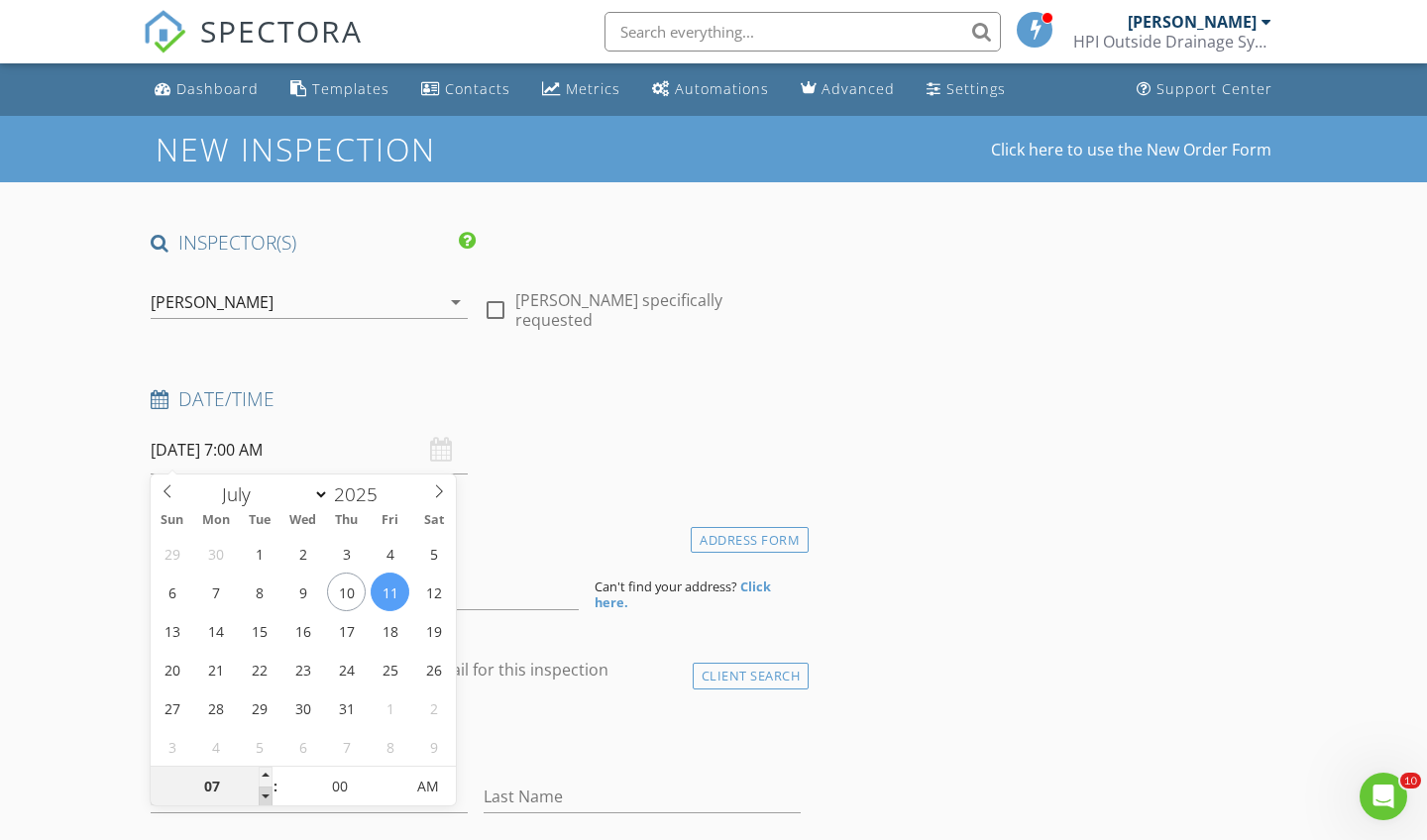 click at bounding box center [266, 796] 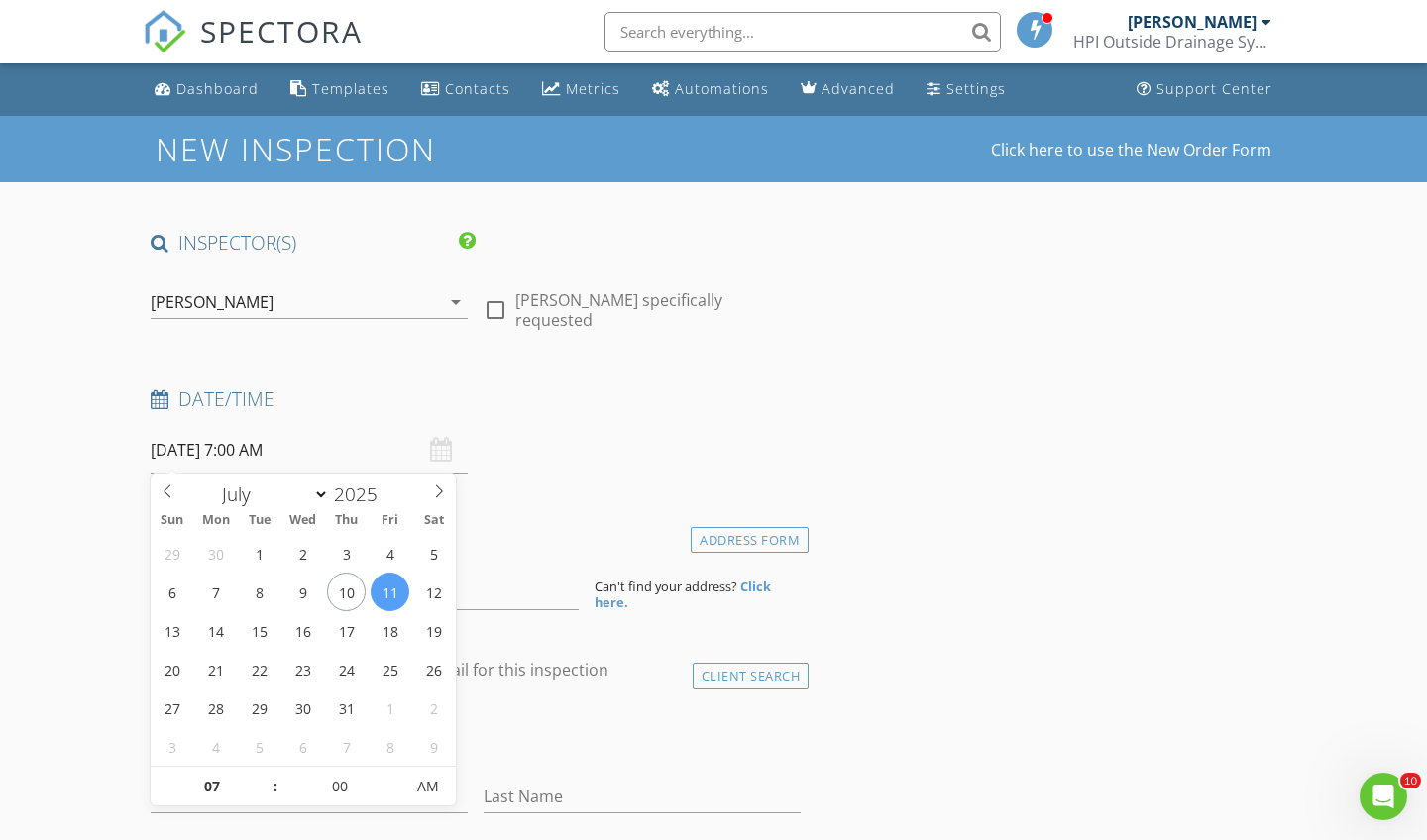 click on "check_box_outline_blank Client is a Company/Organization" at bounding box center (476, 739) 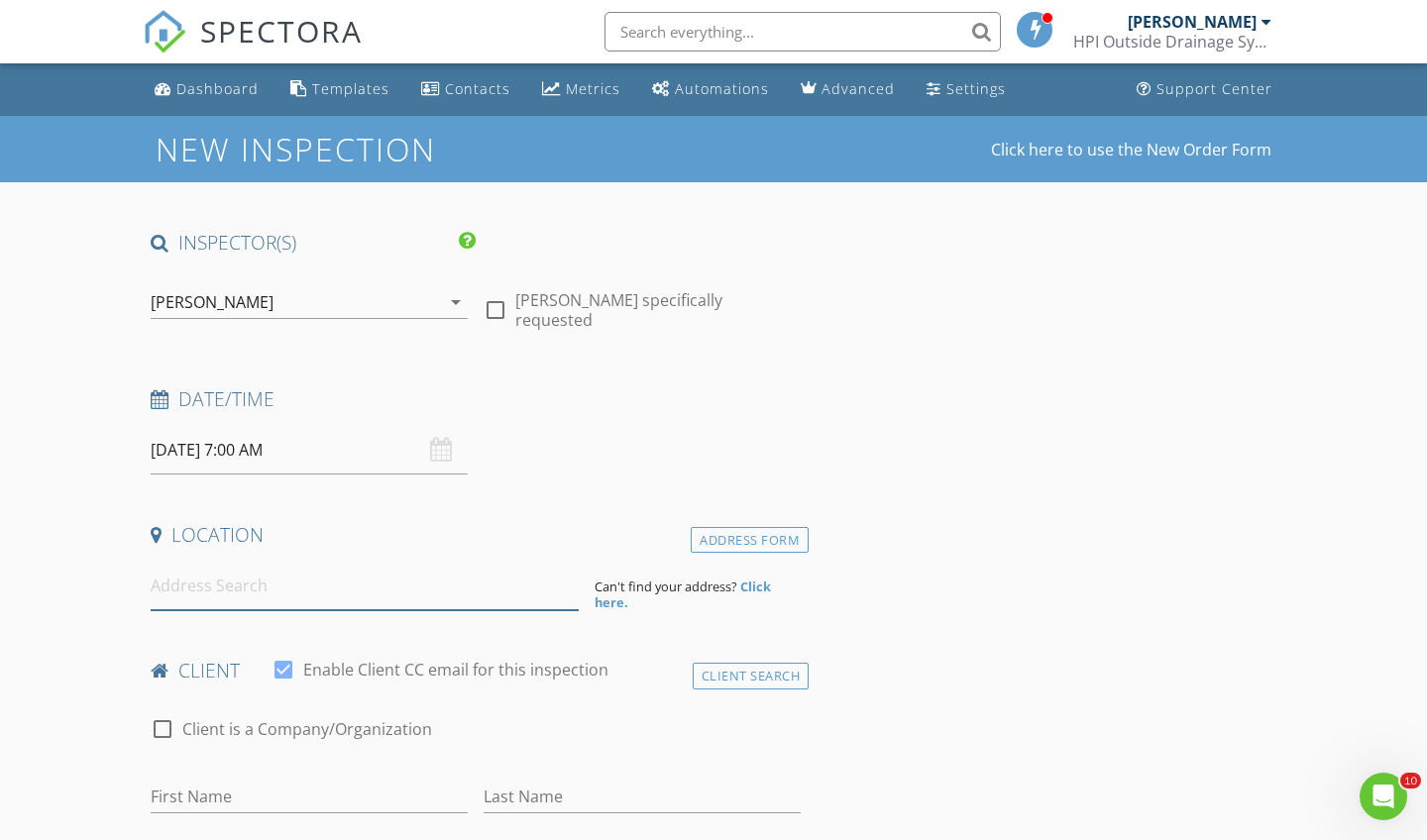 click at bounding box center (365, 585) 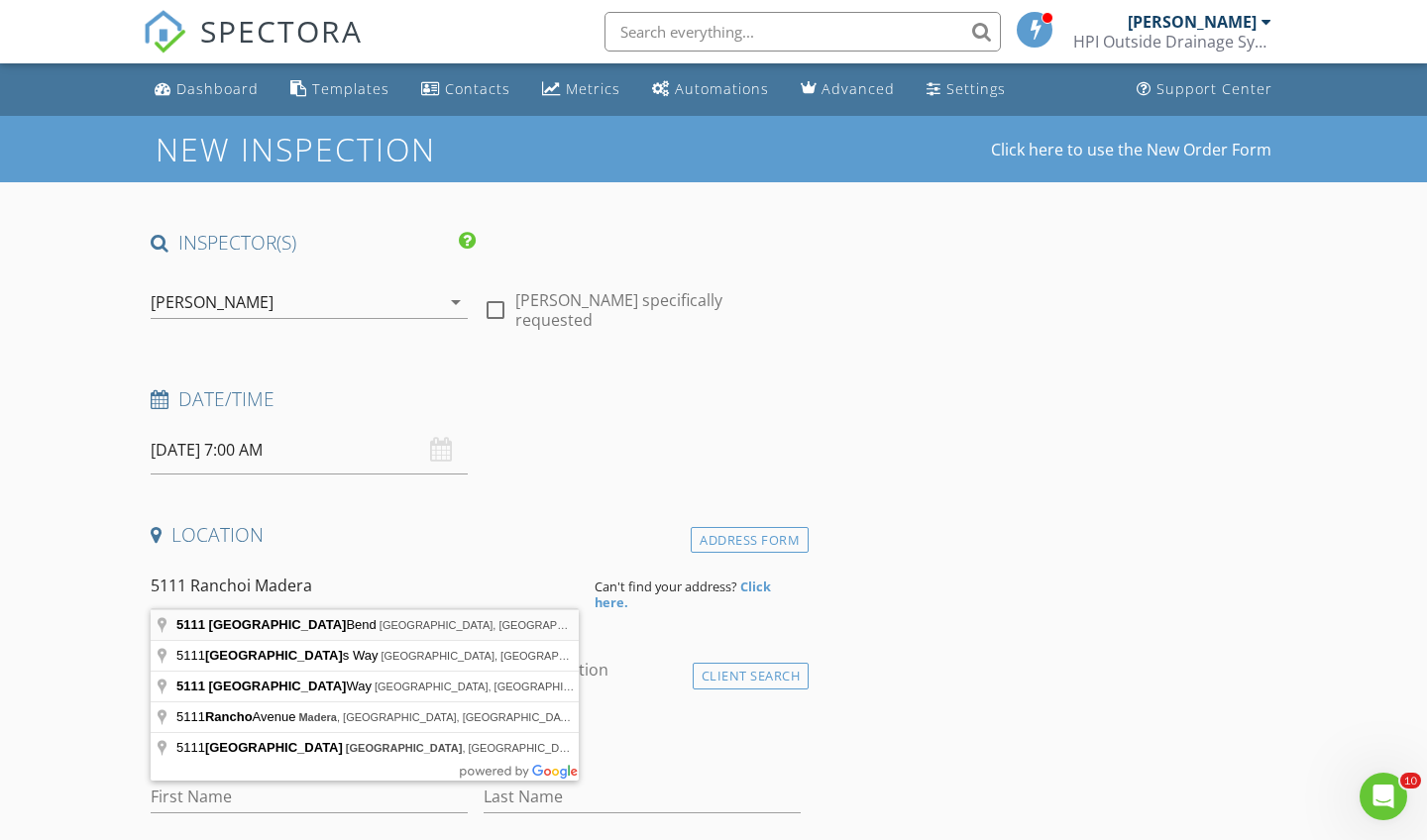 type on "5111 Rancho Madera Bend, San Diego, CA, USA" 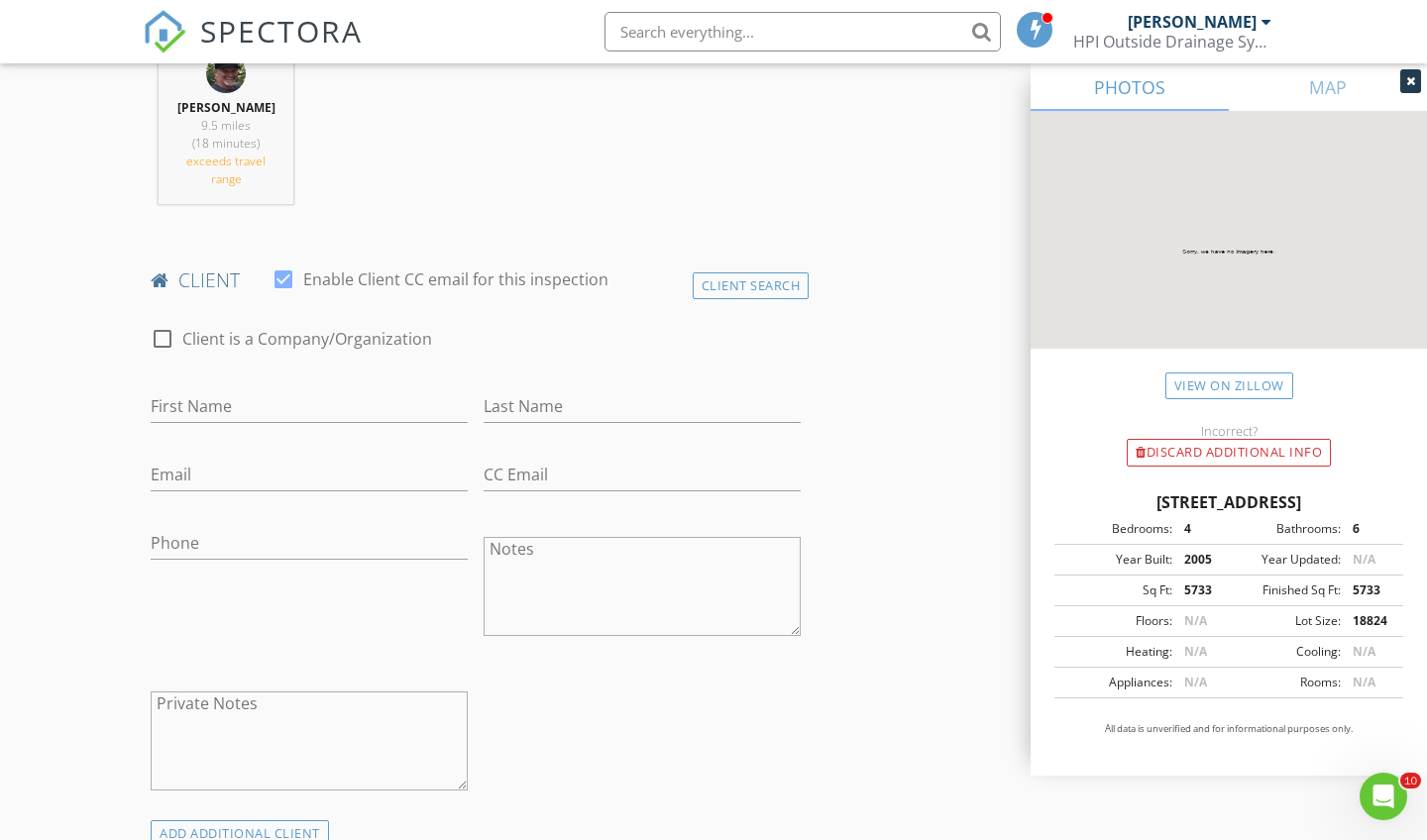 scroll, scrollTop: 818, scrollLeft: 0, axis: vertical 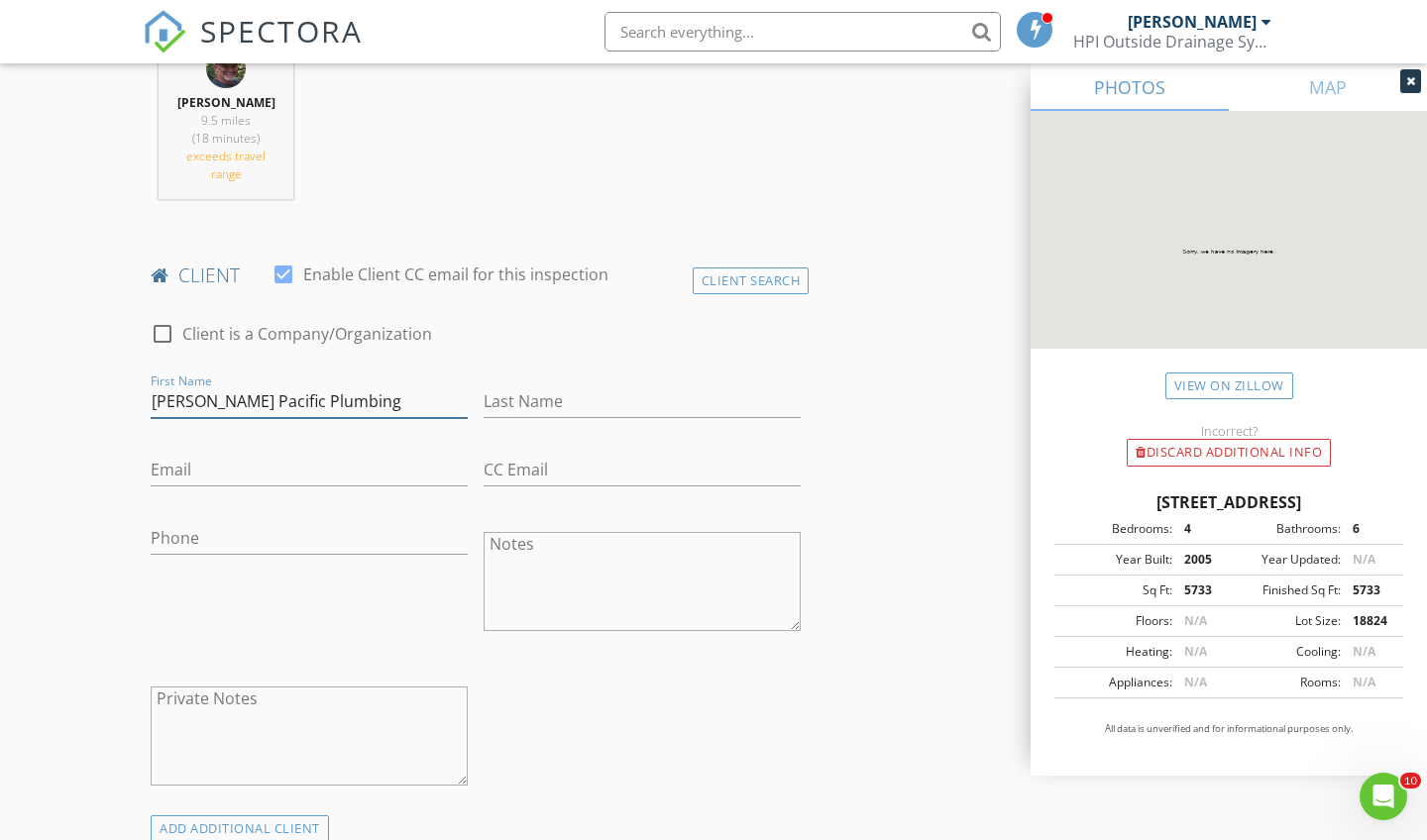 type on "[PERSON_NAME] Pacific Plumbing" 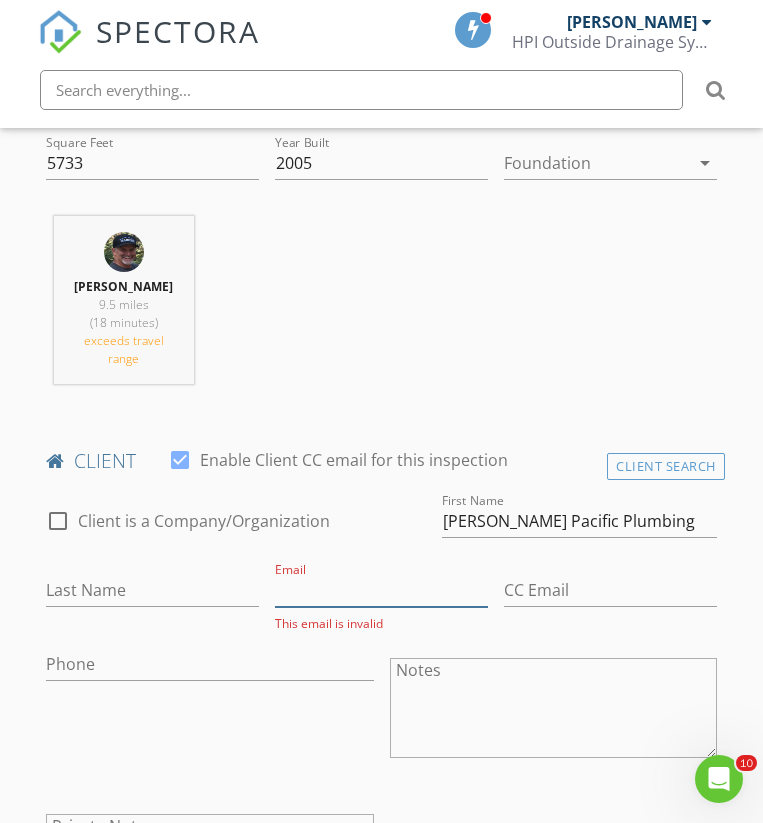 paste on "[EMAIL_ADDRESS][DOMAIN_NAME]" 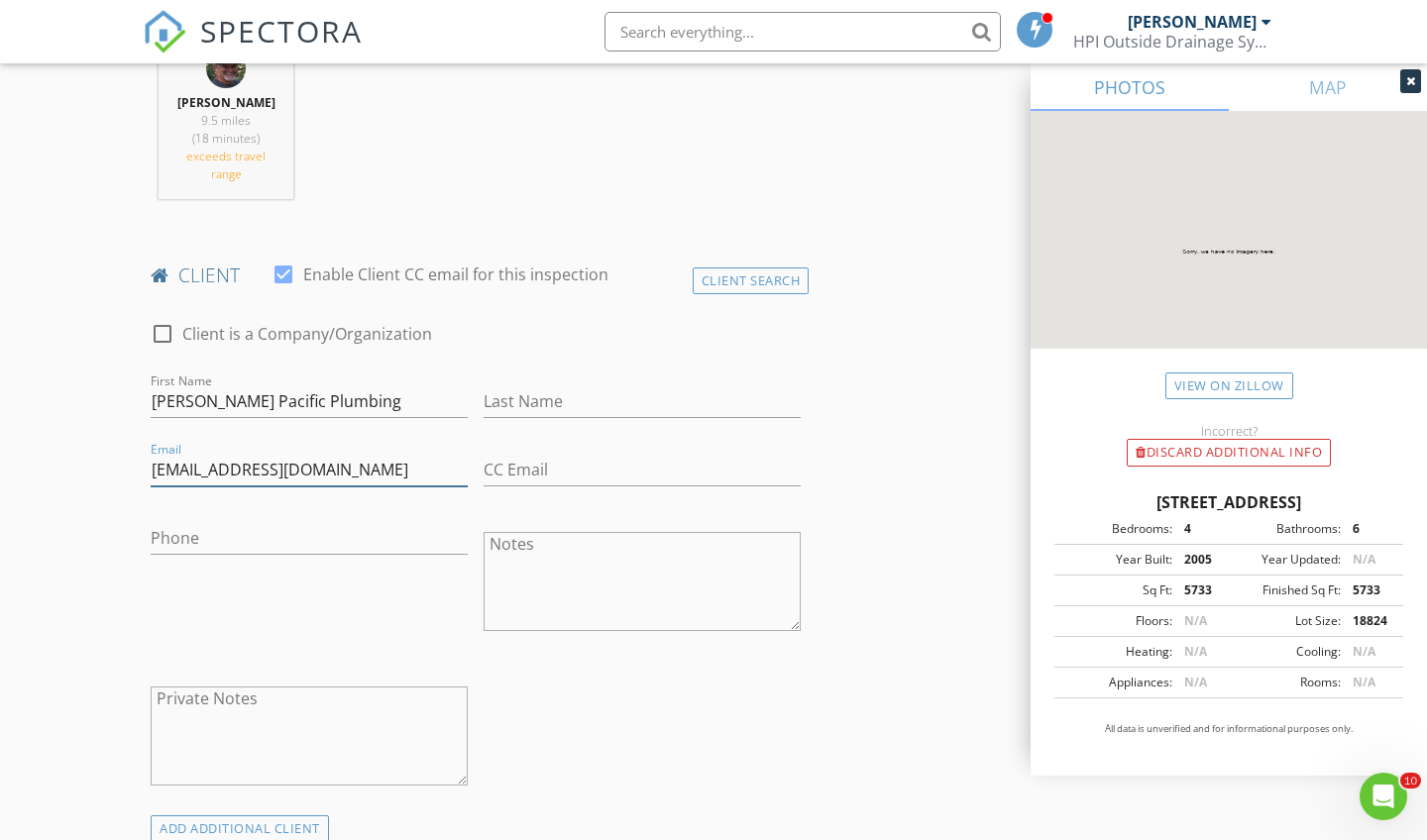 type on "[EMAIL_ADDRESS][DOMAIN_NAME]" 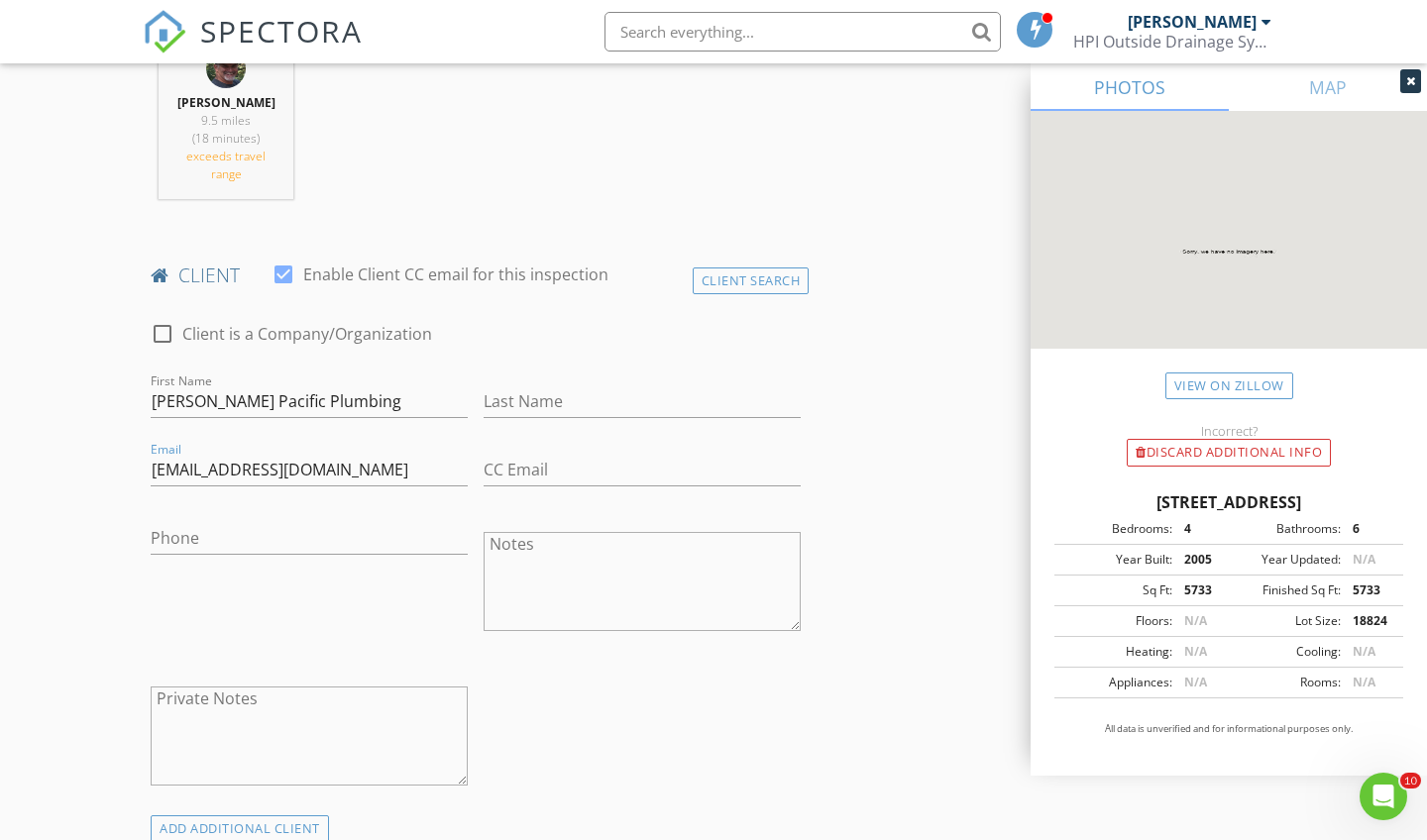 click on "INSPECTOR(S)
check_box   Scott Snow   PRIMARY   Scott Snow arrow_drop_down   check_box_outline_blank Scott Snow specifically requested
Date/Time
07/11/2025 7:00 AM
Location
Address Search       Address 5111 Rancho Madera Bend   Unit   City San Diego   State CA   Zip 92130   County San Diego     Square Feet 5733   Year Built 2005   Foundation arrow_drop_down     Scott Snow     9.5 miles     (18 minutes)     exceeds travel range
client
check_box Enable Client CC email for this inspection   Client Search     check_box_outline_blank Client is a Company/Organization     First Name Ramona Pacific Plumbing   Last Name   Email info@ramonapacificplumbing.com   CC Email   Phone           Notes   Private Notes
ADD ADDITIONAL client
SERVICES
arrow_drop_down     Select Discount Code" at bounding box center [714, 1078] 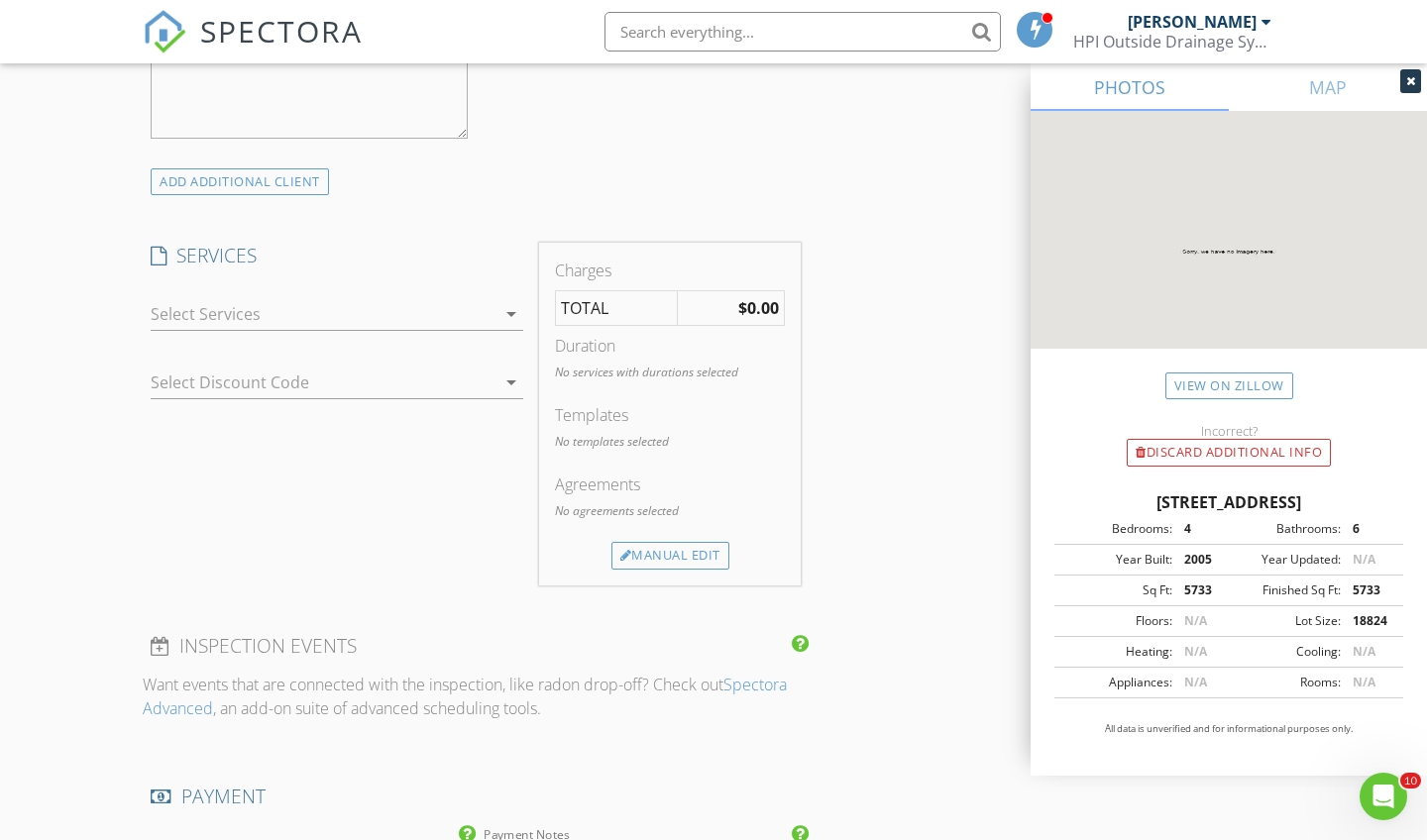 scroll, scrollTop: 1473, scrollLeft: 0, axis: vertical 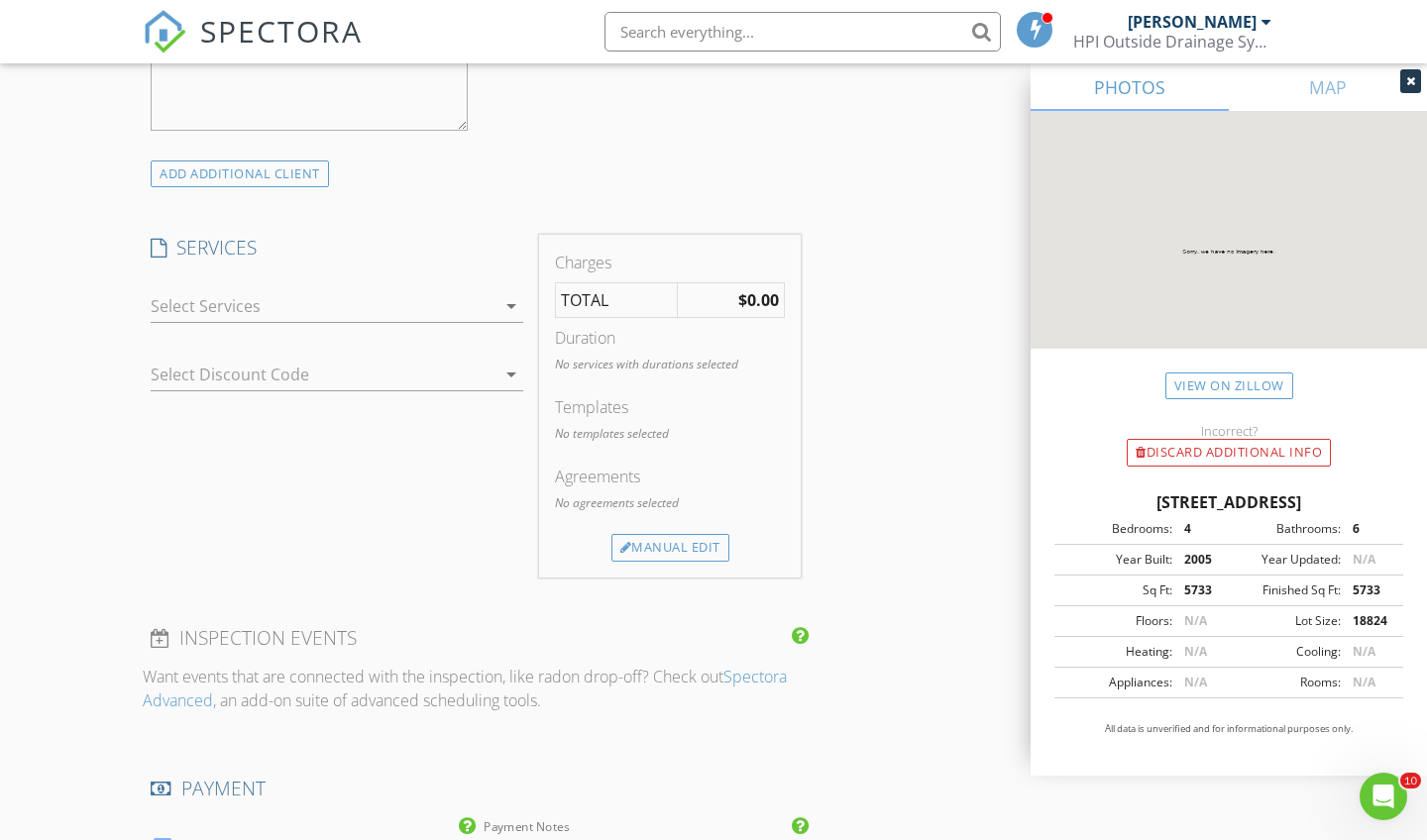 click on "arrow_drop_down" at bounding box center (511, 306) 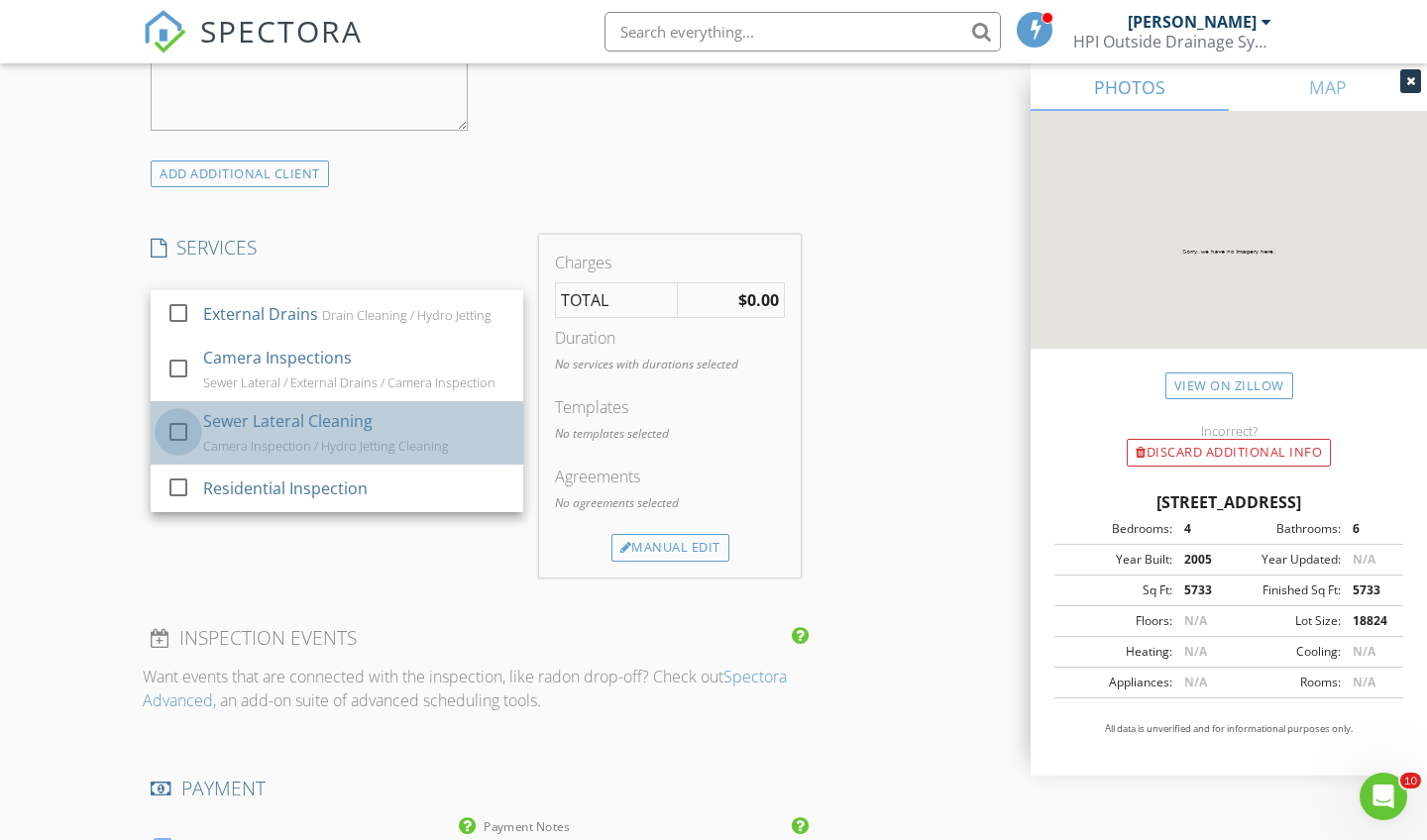 click at bounding box center [178, 432] 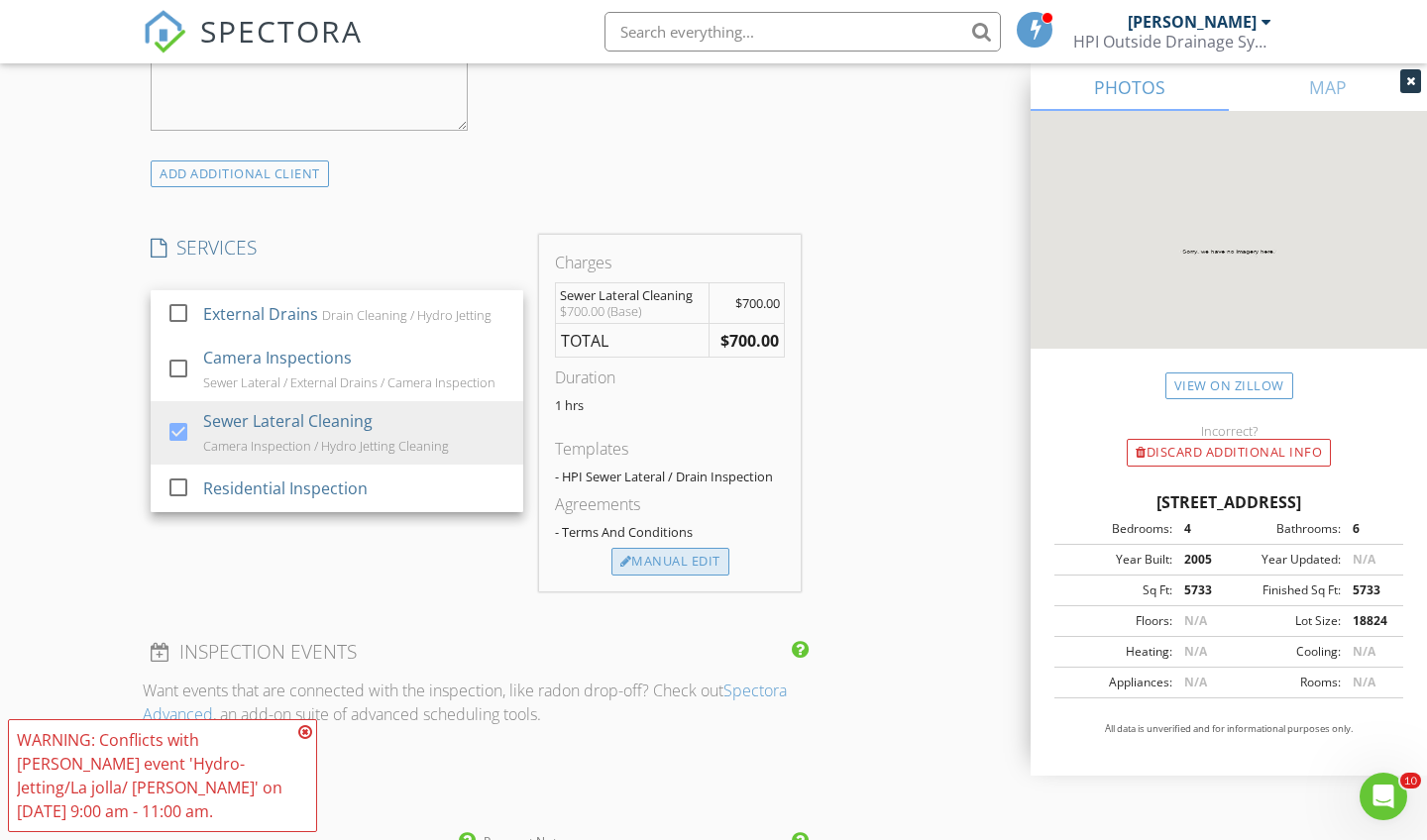 click on "Manual Edit" at bounding box center [670, 562] 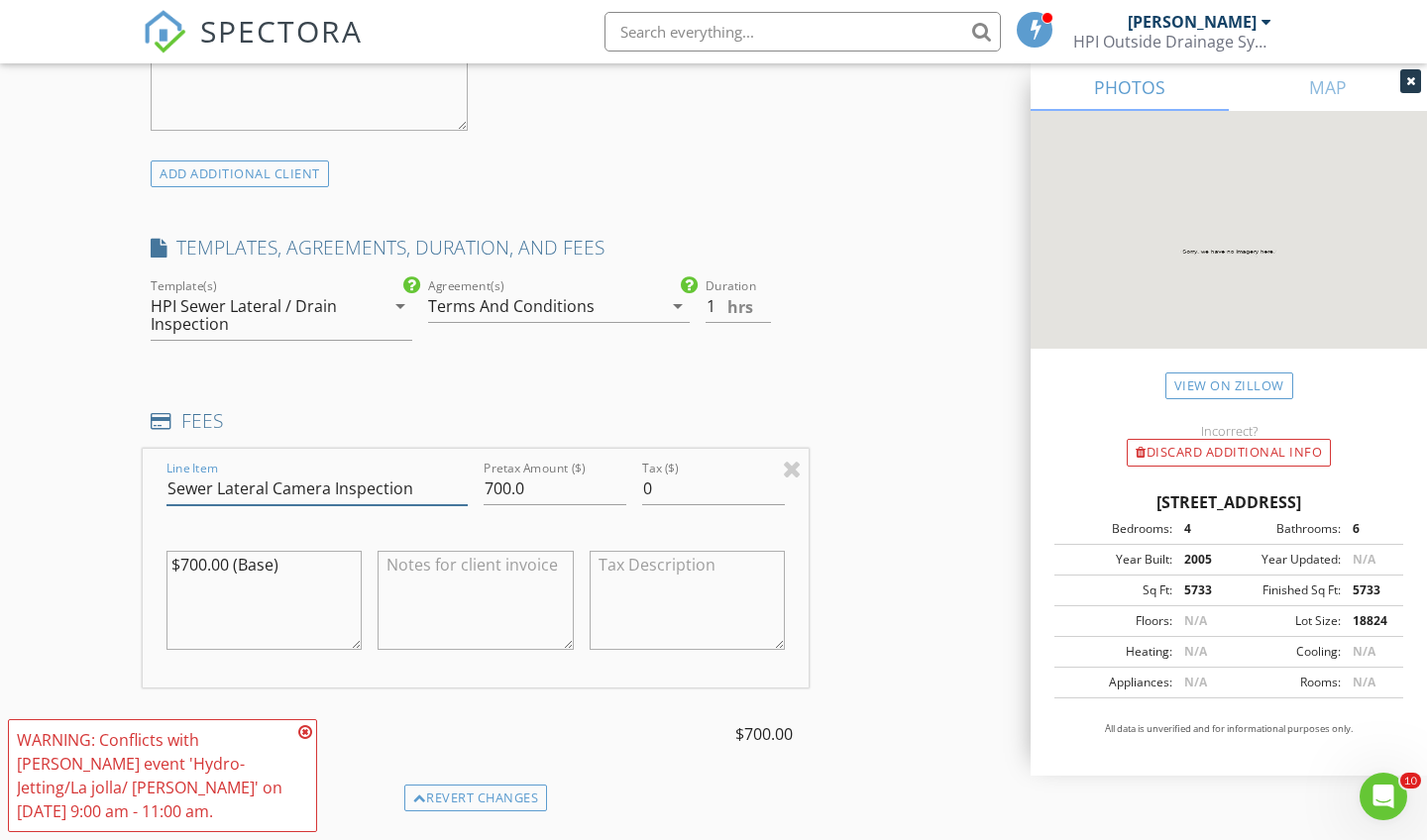 type on "Sewer Lateral Camera Inspection" 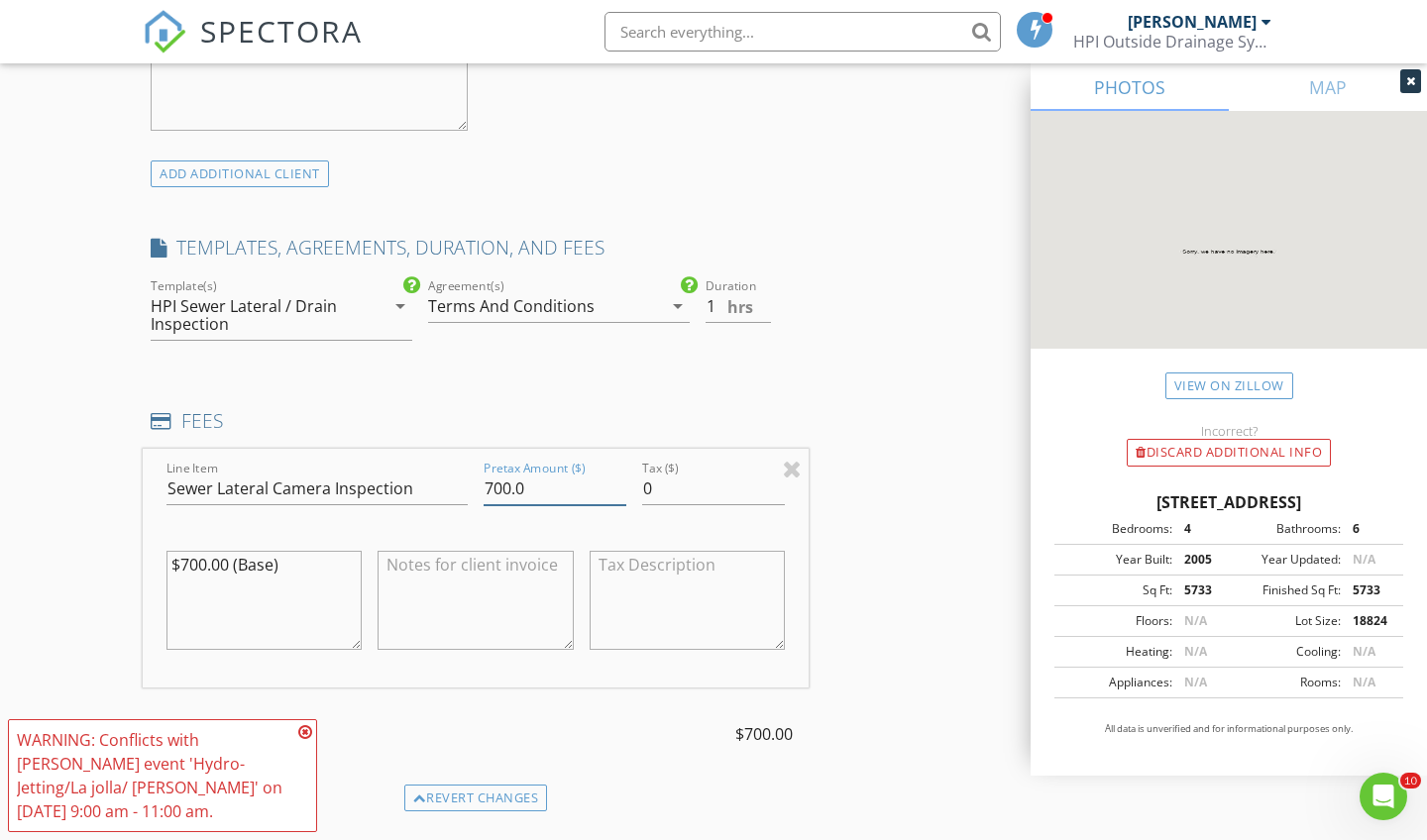 drag, startPoint x: 507, startPoint y: 478, endPoint x: 487, endPoint y: 478, distance: 20 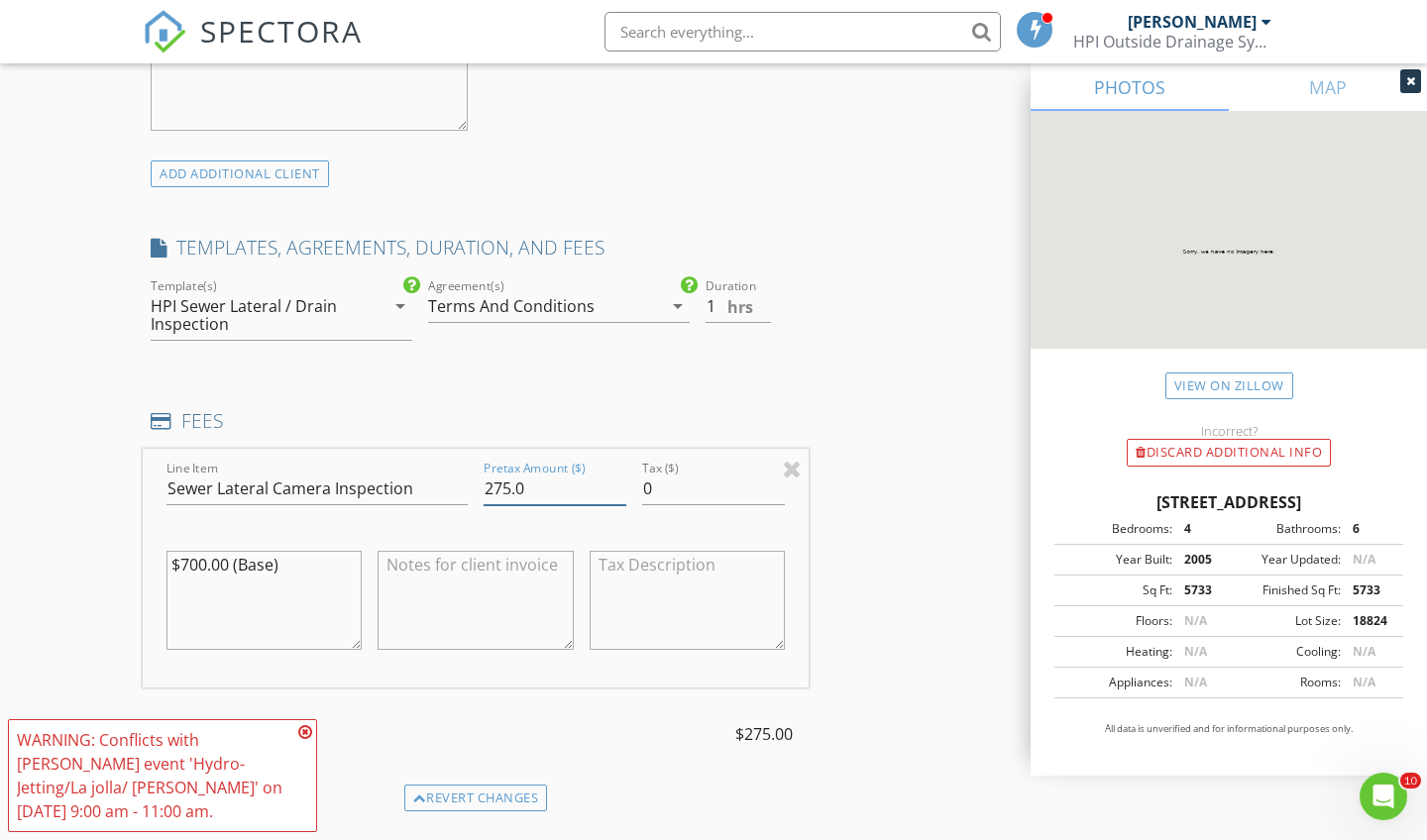 type on "275.0" 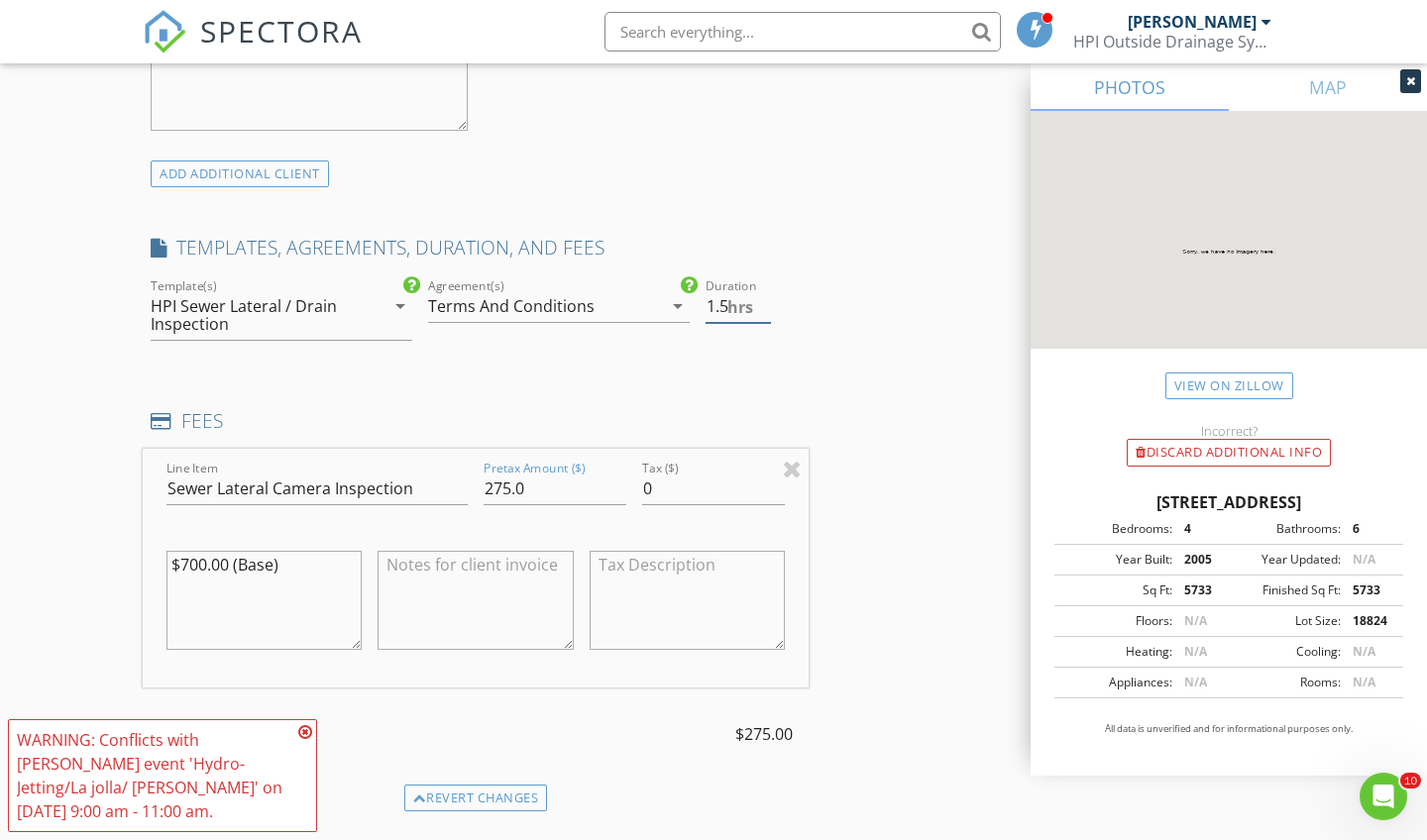 click on "1.5" at bounding box center (738, 306) 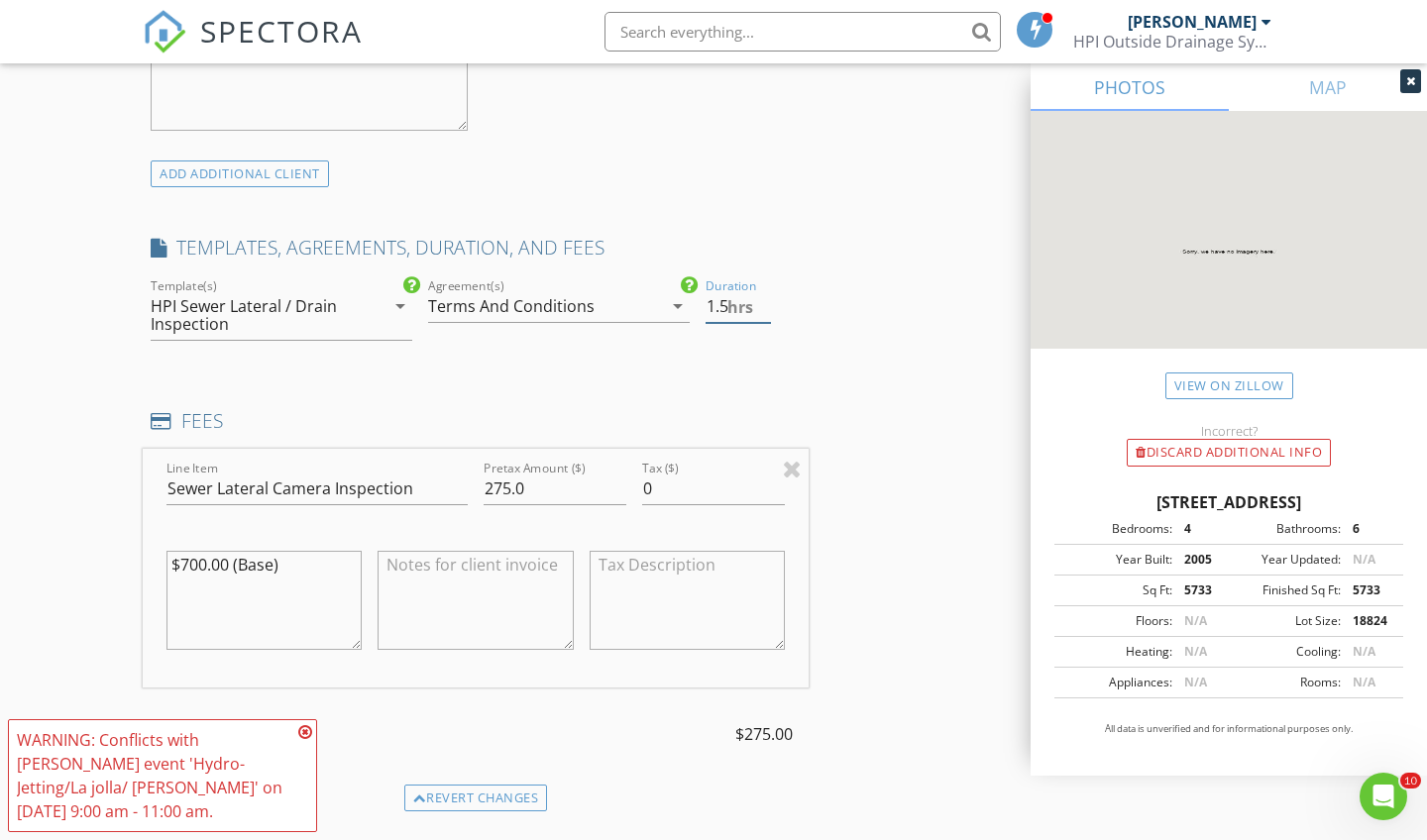 type on "2" 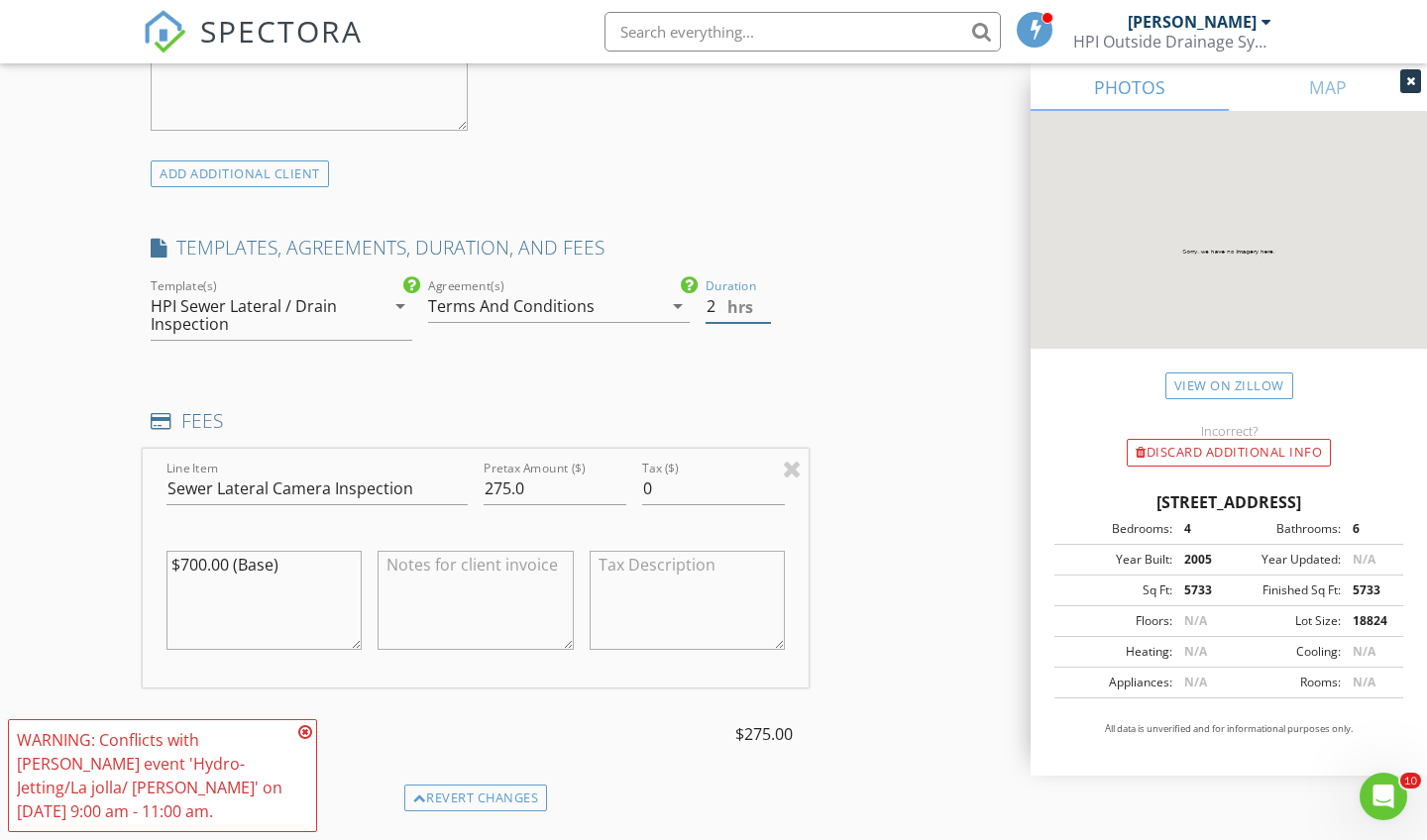click on "2" at bounding box center [738, 306] 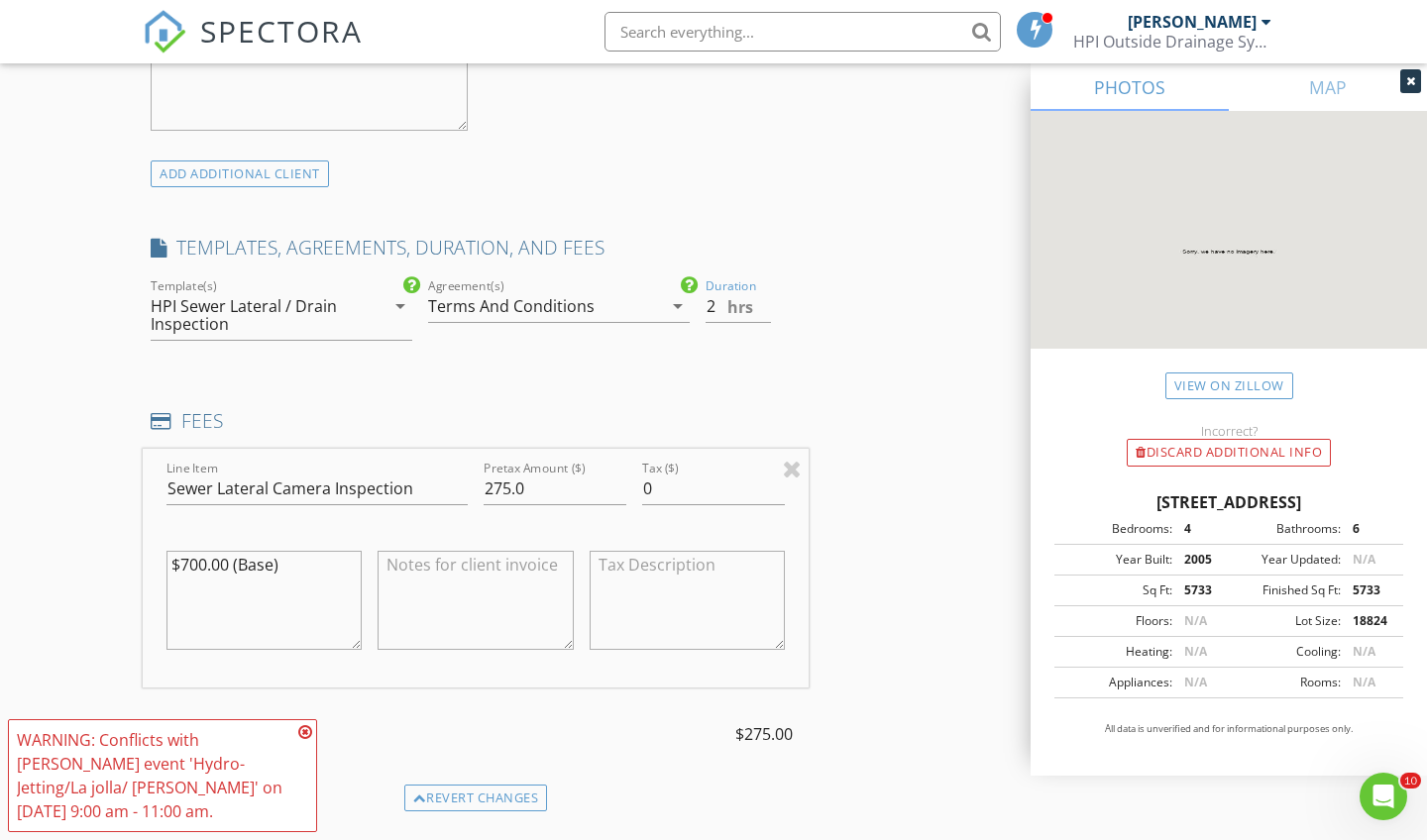 click on "INSPECTOR(S)
check_box   Scott Snow   PRIMARY   Scott Snow arrow_drop_down   check_box_outline_blank Scott Snow specifically requested
Date/Time
07/11/2025 7:00 AM
Location
Address Search       Address 5111 Rancho Madera Bend   Unit   City San Diego   State CA   Zip 92130   County San Diego     Square Feet 5733   Year Built 2005   Foundation arrow_drop_down     Scott Snow     9.5 miles     (18 minutes)     exceeds travel range
client
check_box Enable Client CC email for this inspection   Client Search     check_box_outline_blank Client is a Company/Organization     First Name Ramona Pacific Plumbing   Last Name   Email info@ramonapacificplumbing.com   CC Email   Phone           Notes   Private Notes
ADD ADDITIONAL client
SERVICES
check_box_outline_blank   External Drains" at bounding box center (714, 540) 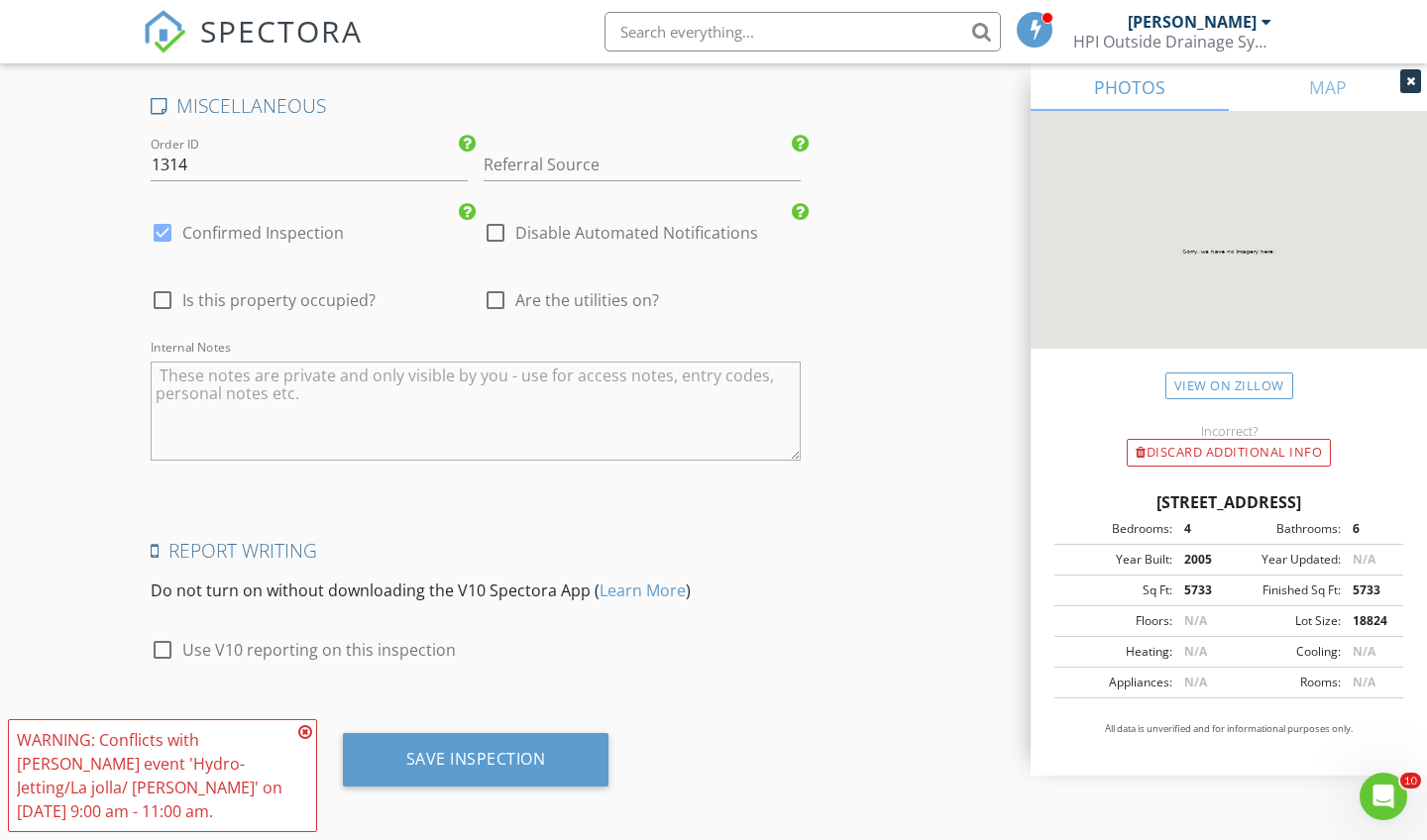 scroll, scrollTop: 2995, scrollLeft: 0, axis: vertical 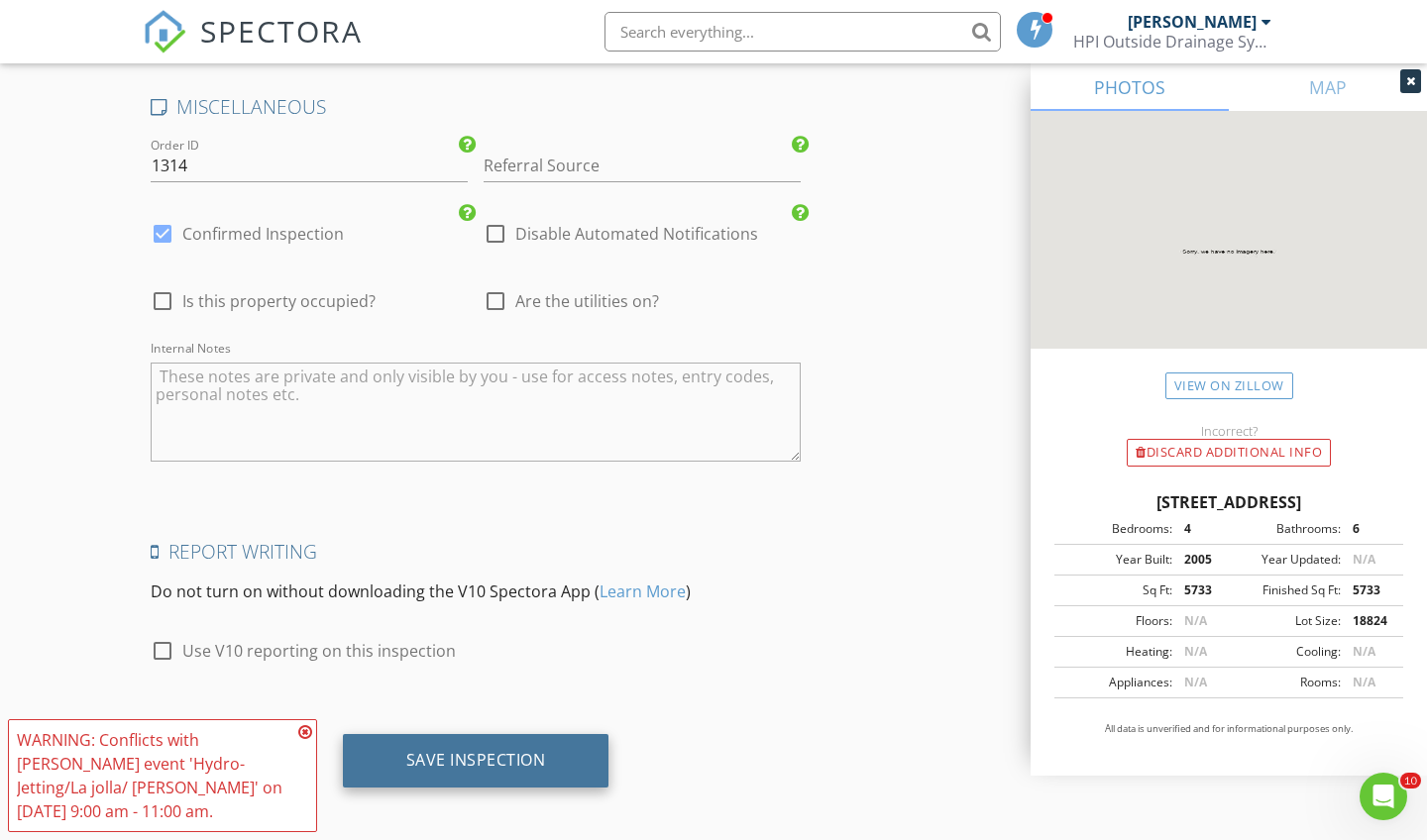 click on "Save Inspection" at bounding box center (476, 760) 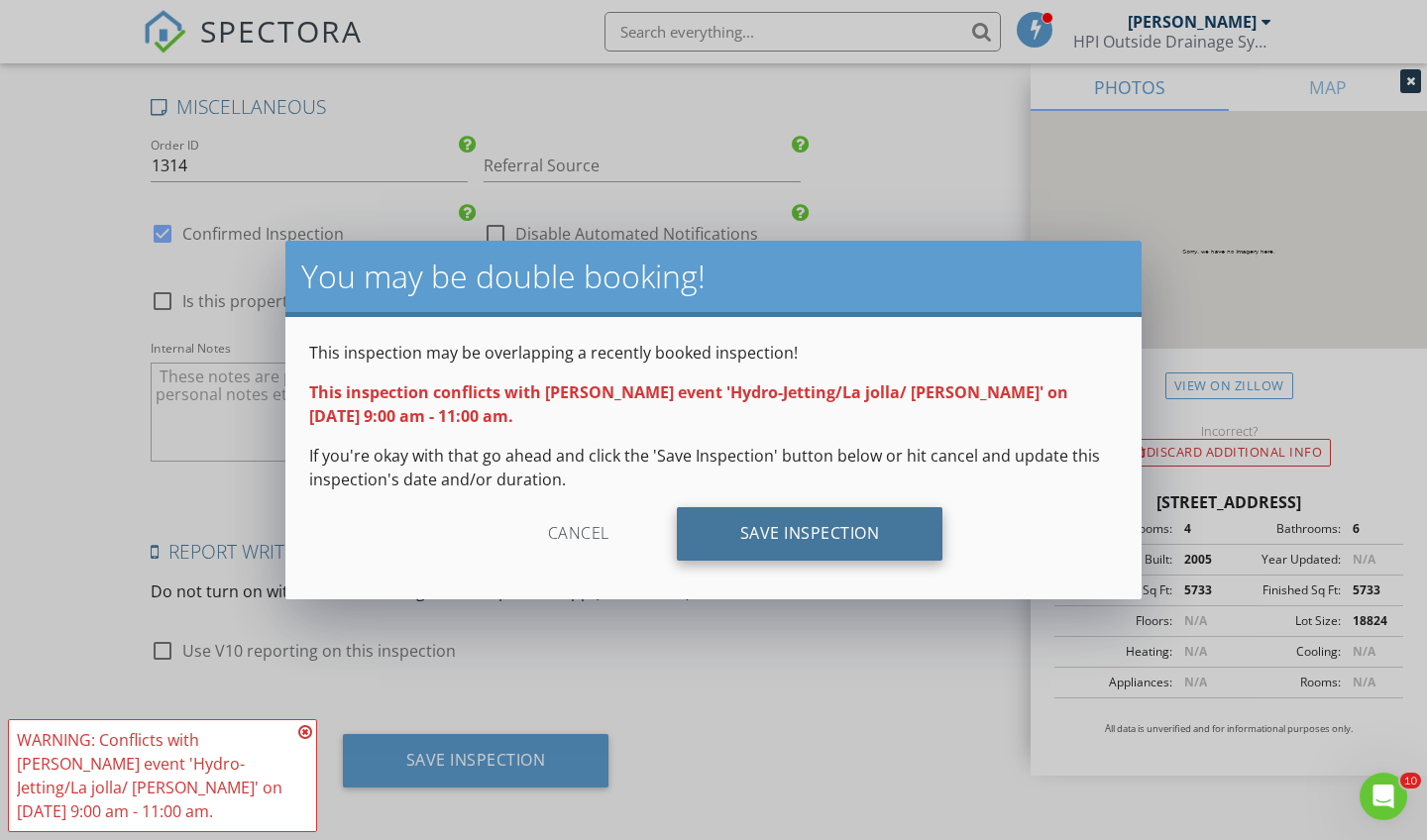 click on "Save Inspection" at bounding box center [810, 534] 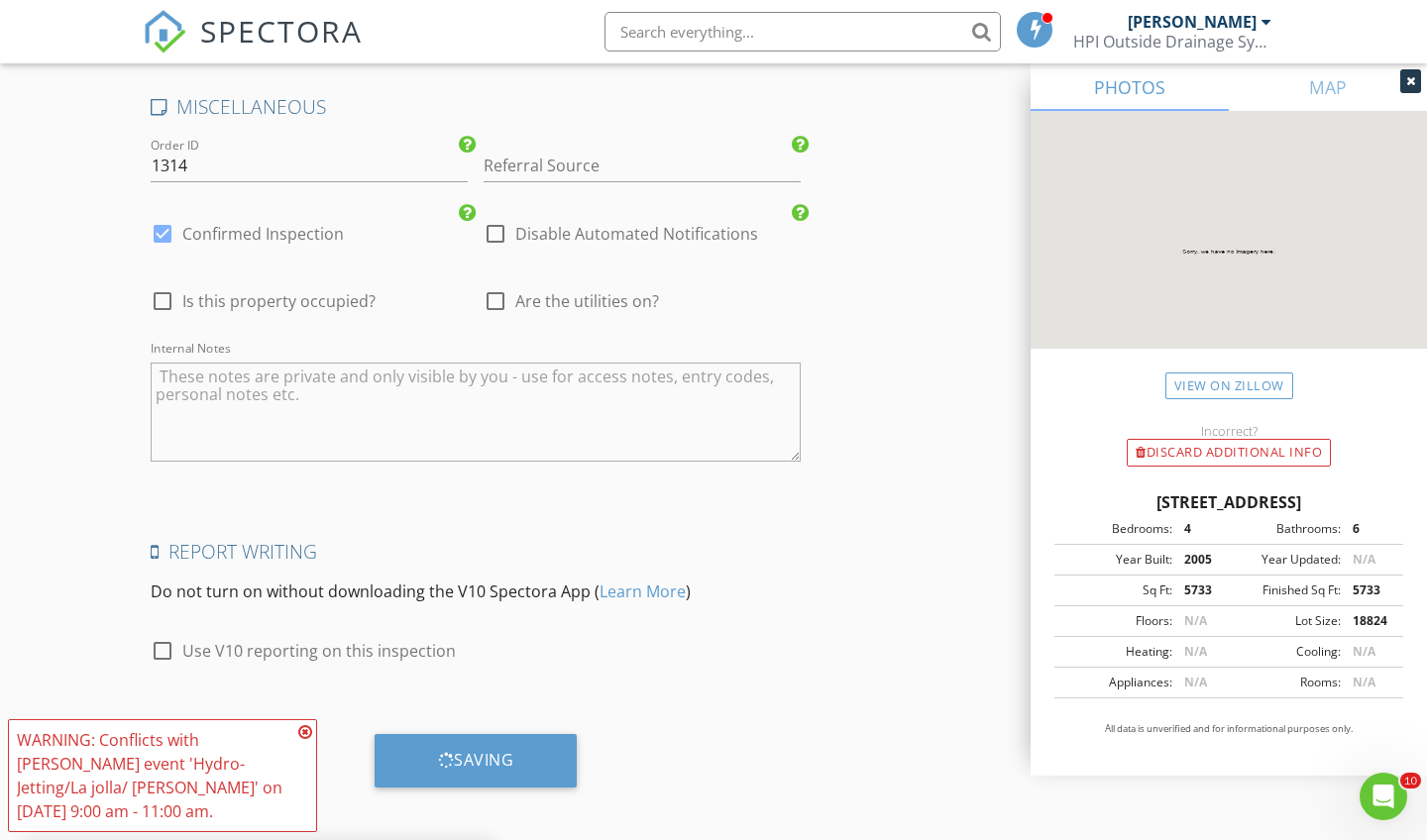 click at bounding box center (305, 732) 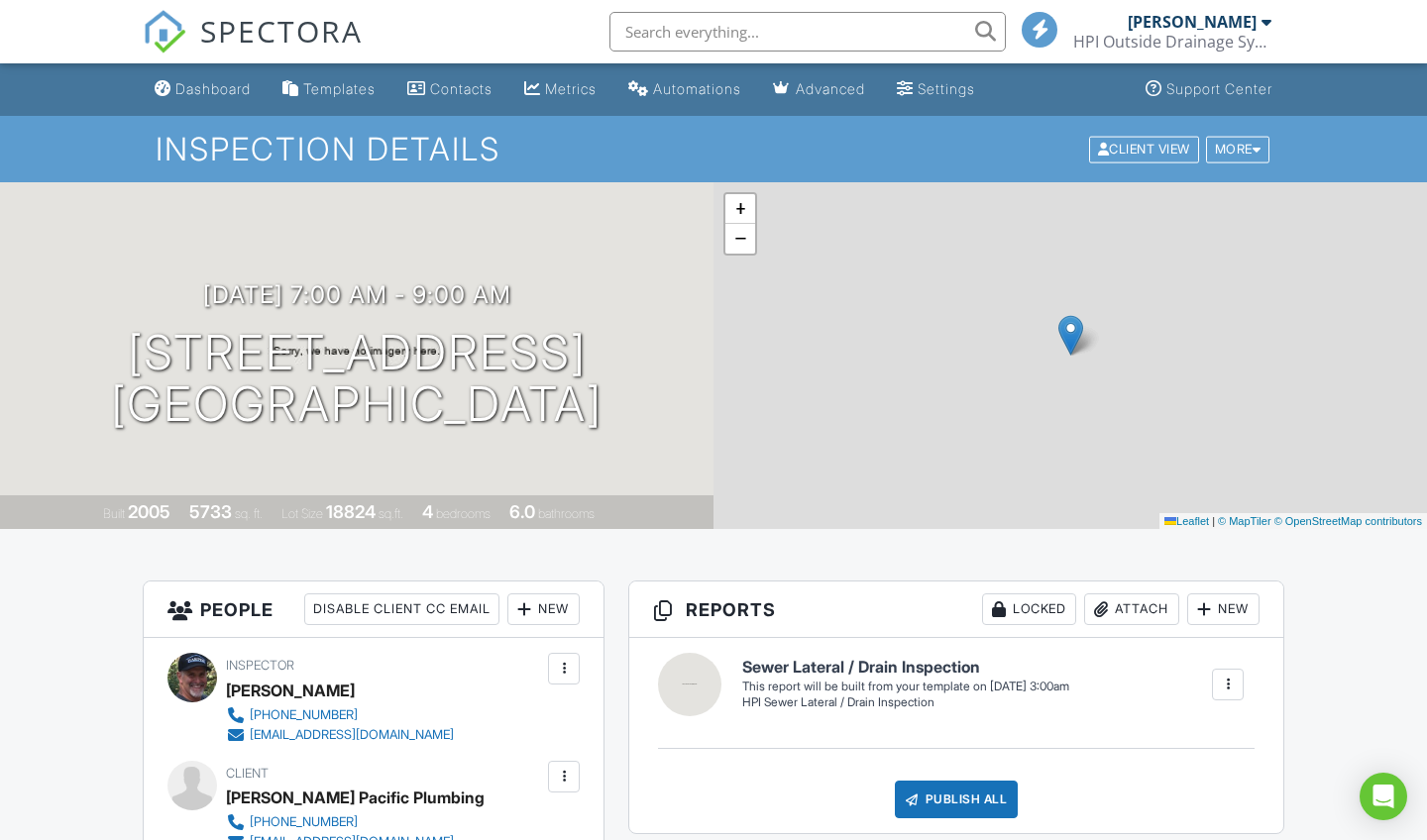 scroll, scrollTop: 0, scrollLeft: 0, axis: both 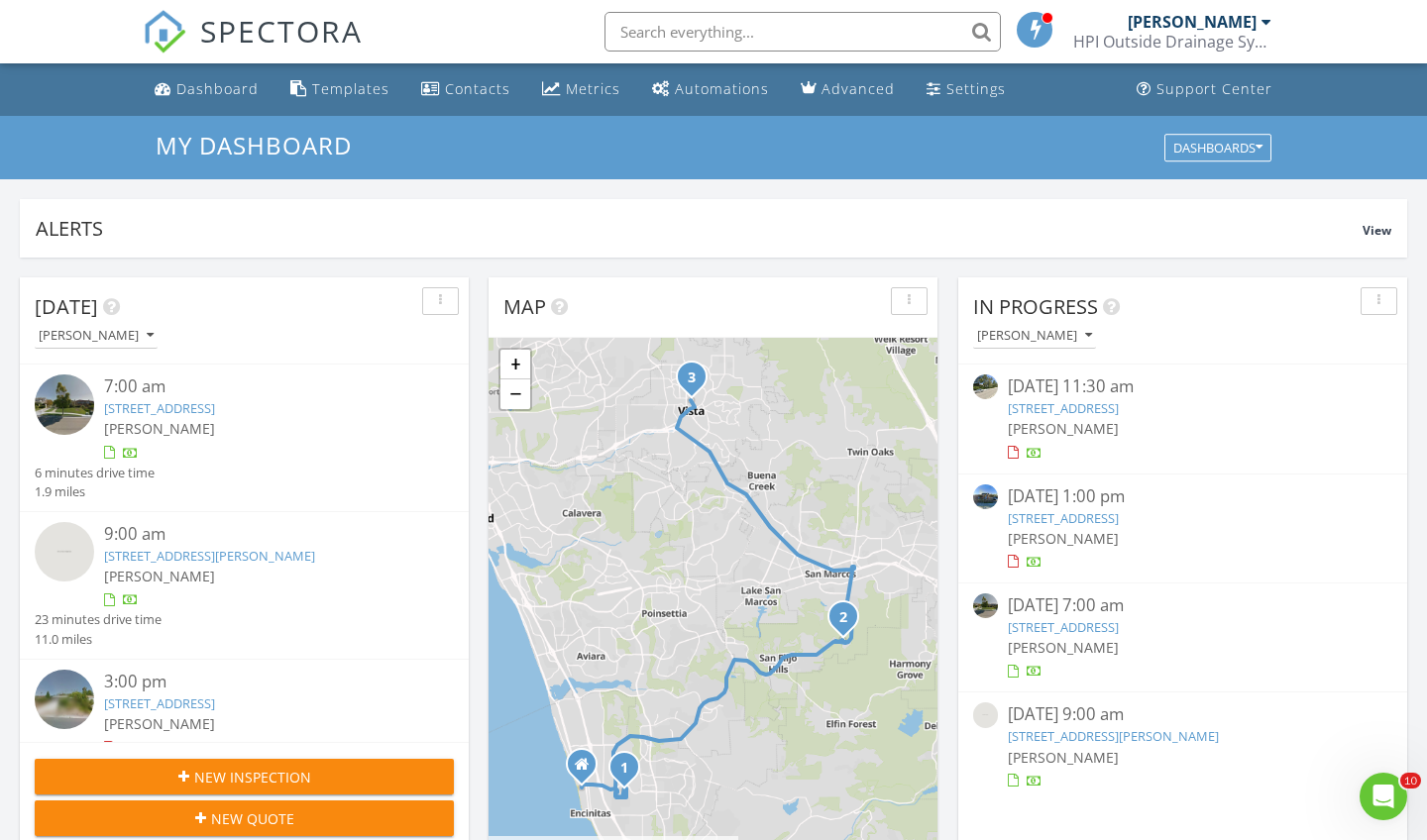 click on "Alerts
View
Company
Inspection
Learn More          No new alerts
You can view
dismissed alerts
if you need
No new alerts
You can view
dismissed alerts
if you need
Today
Scott Snow
7:00 am
525 Camino De Orchidia, Encinitas, CA 92024
Scott Snow
6 minutes drive time   1.9 miles       9:00 am
1082 Duncan Ct, San Marcos, CA 92078
Scott Snow
23 minutes drive time   11.0 miles       3:00 pm
515 N Citrus Ave, Vista, CA 92084
Scott Snow
17 minutes drive time   10.8 miles       New Inspection     New Quote         Map               1 2 3 + − 38.1 km, 45 min Head north on 3rd Street 100 m Turn right onto B Street 200 m 1.5 km 500 m" at bounding box center (714, 1119) 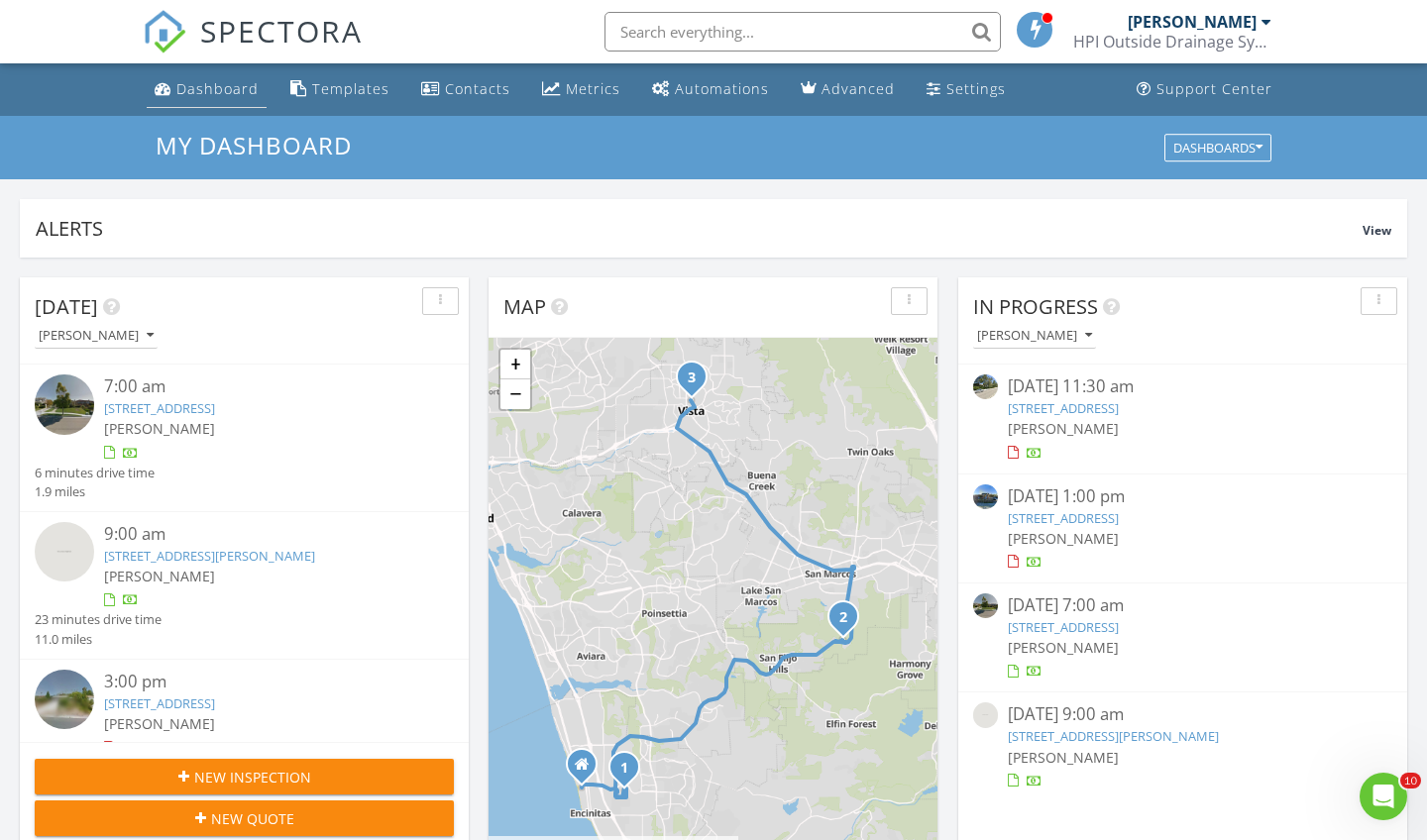 click on "Dashboard" at bounding box center [217, 88] 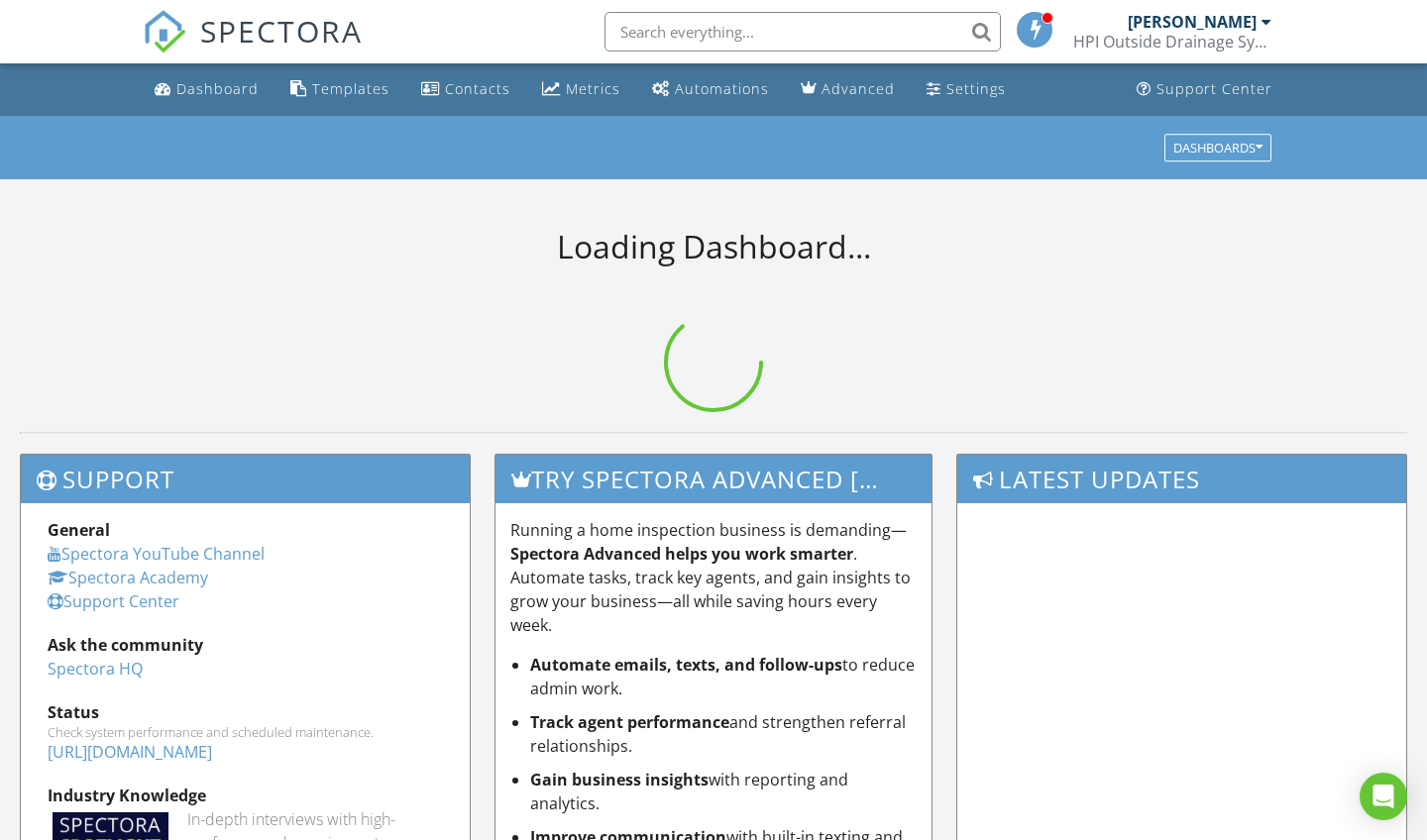 scroll, scrollTop: 0, scrollLeft: 0, axis: both 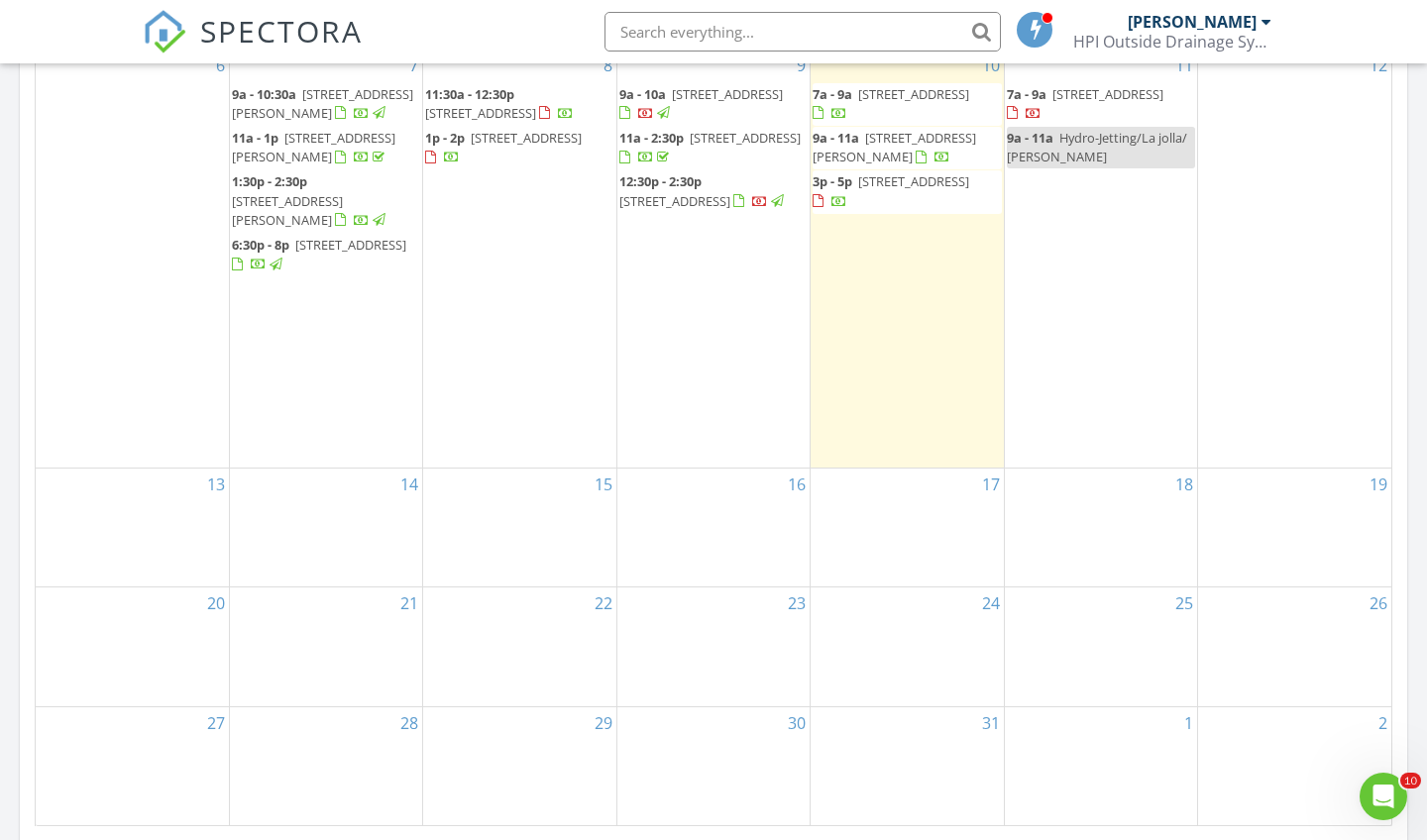 click on "14" at bounding box center [326, 527] 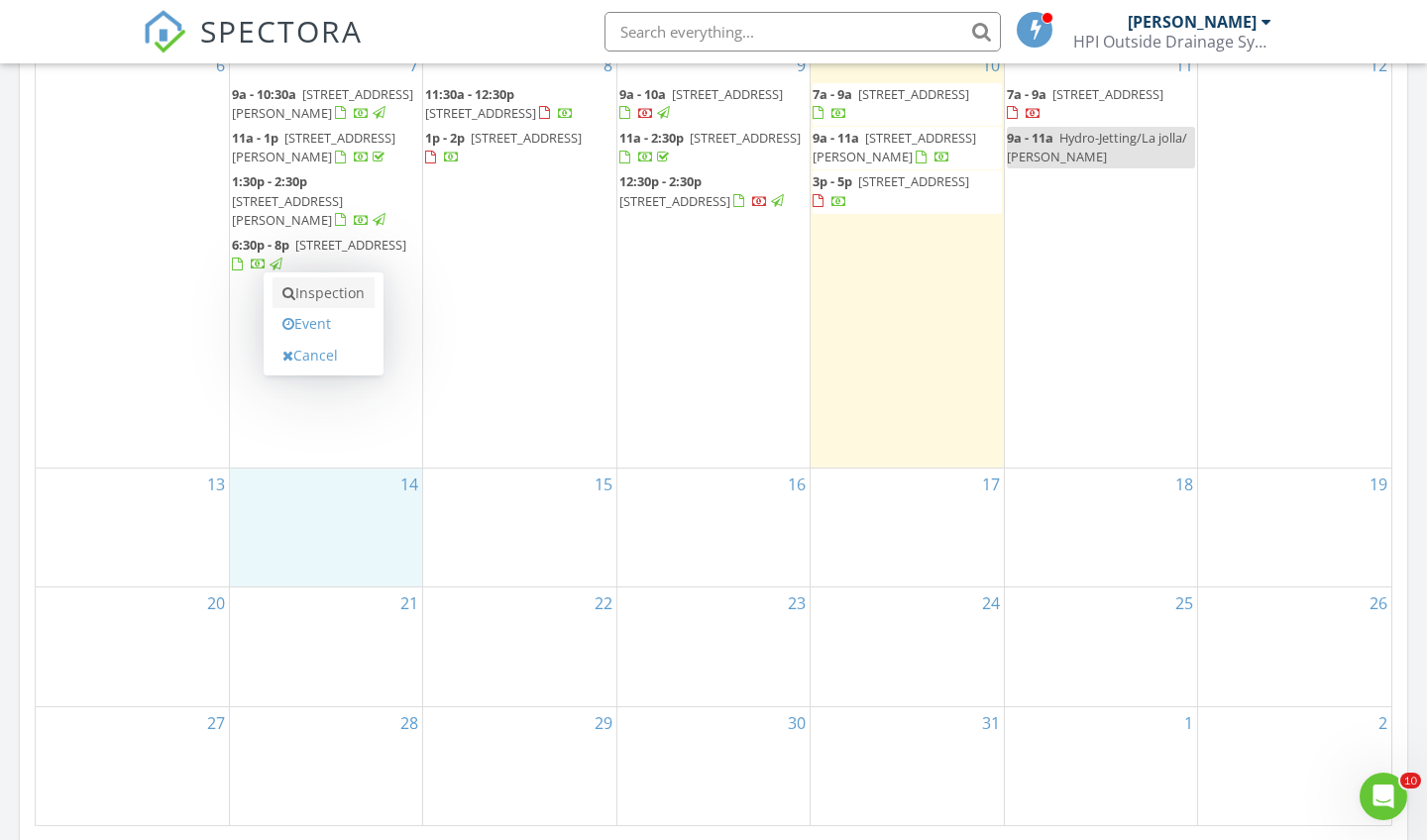click on "Inspection" at bounding box center (323, 293) 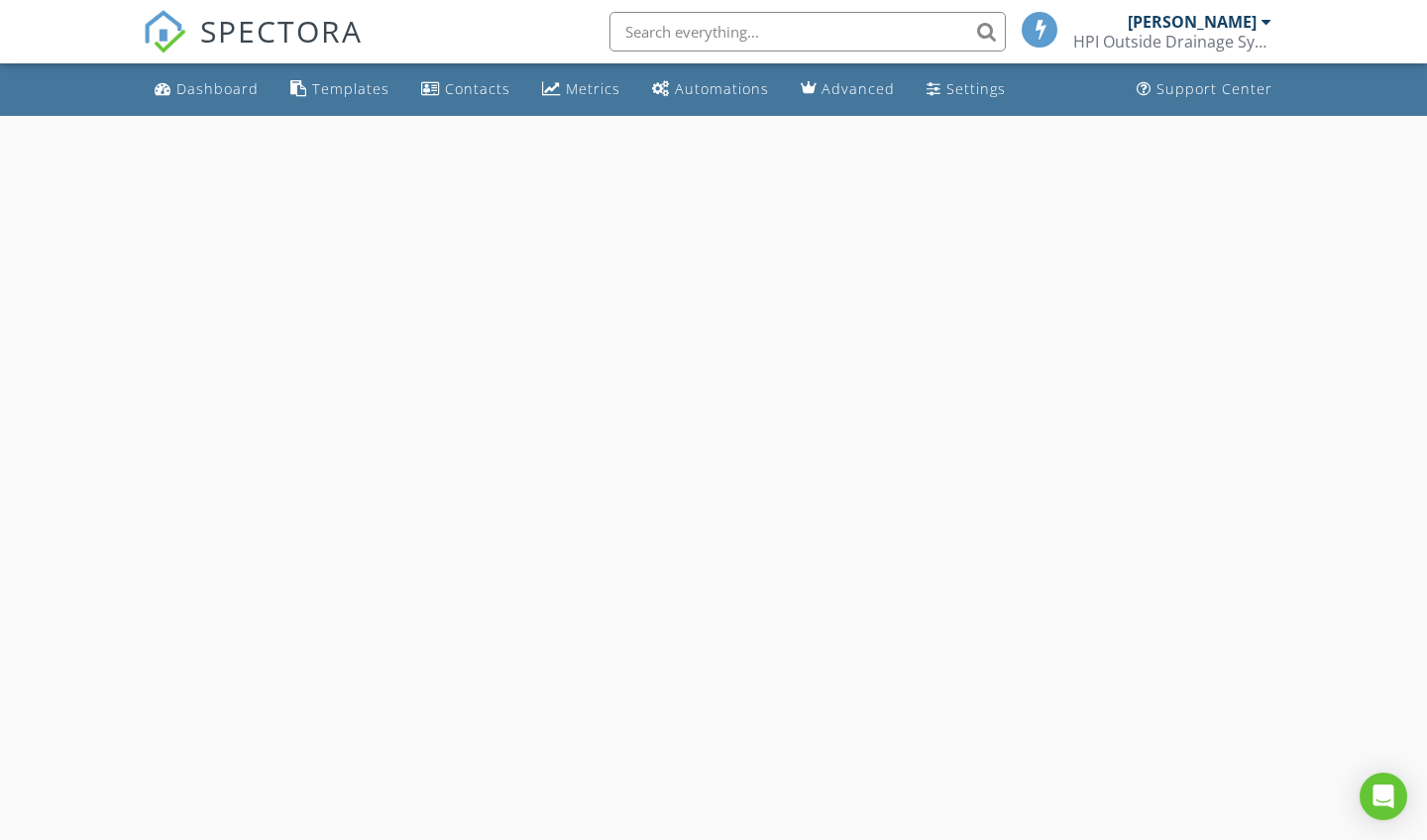 scroll, scrollTop: 0, scrollLeft: 0, axis: both 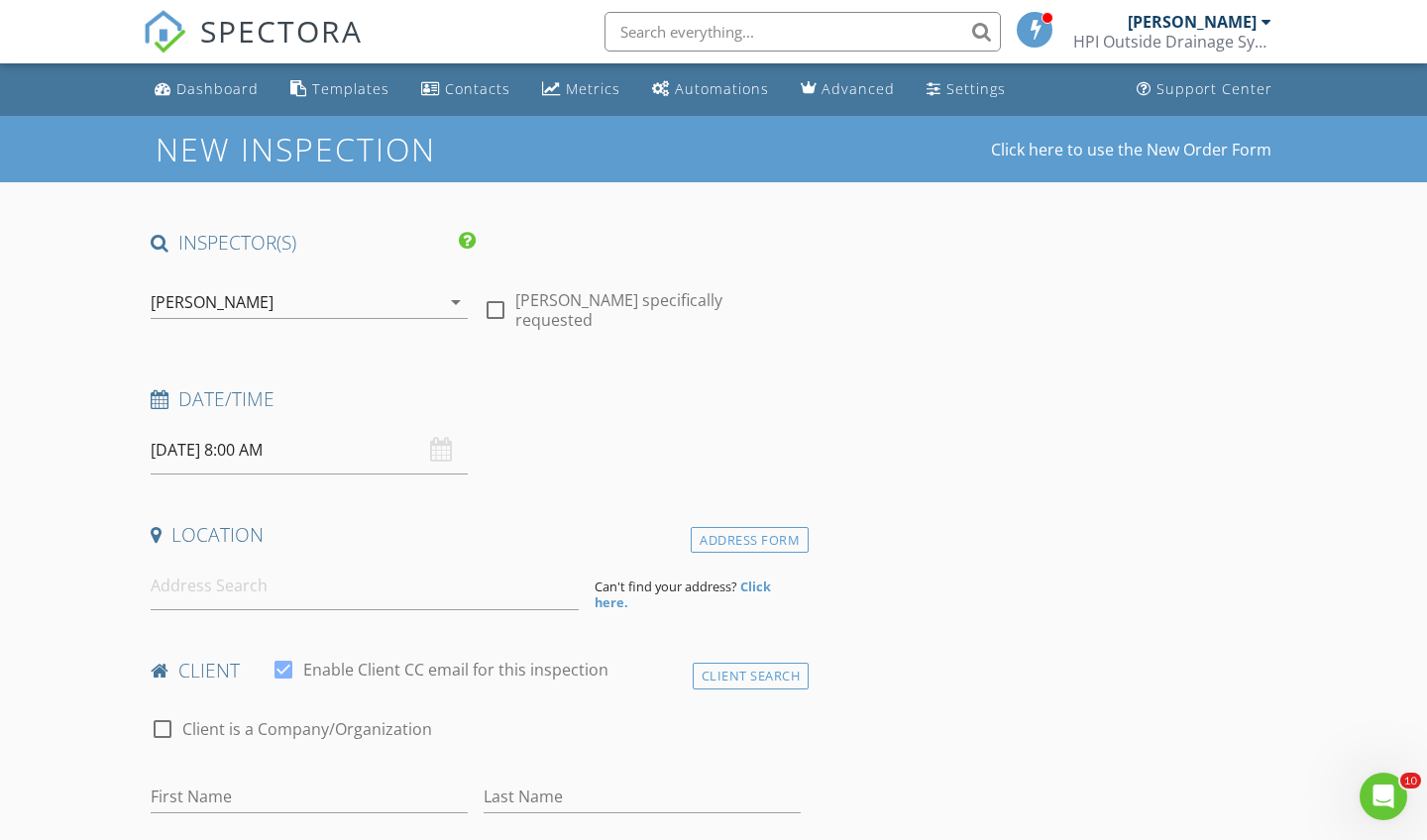 click on "[DATE] 8:00 AM" at bounding box center [309, 450] 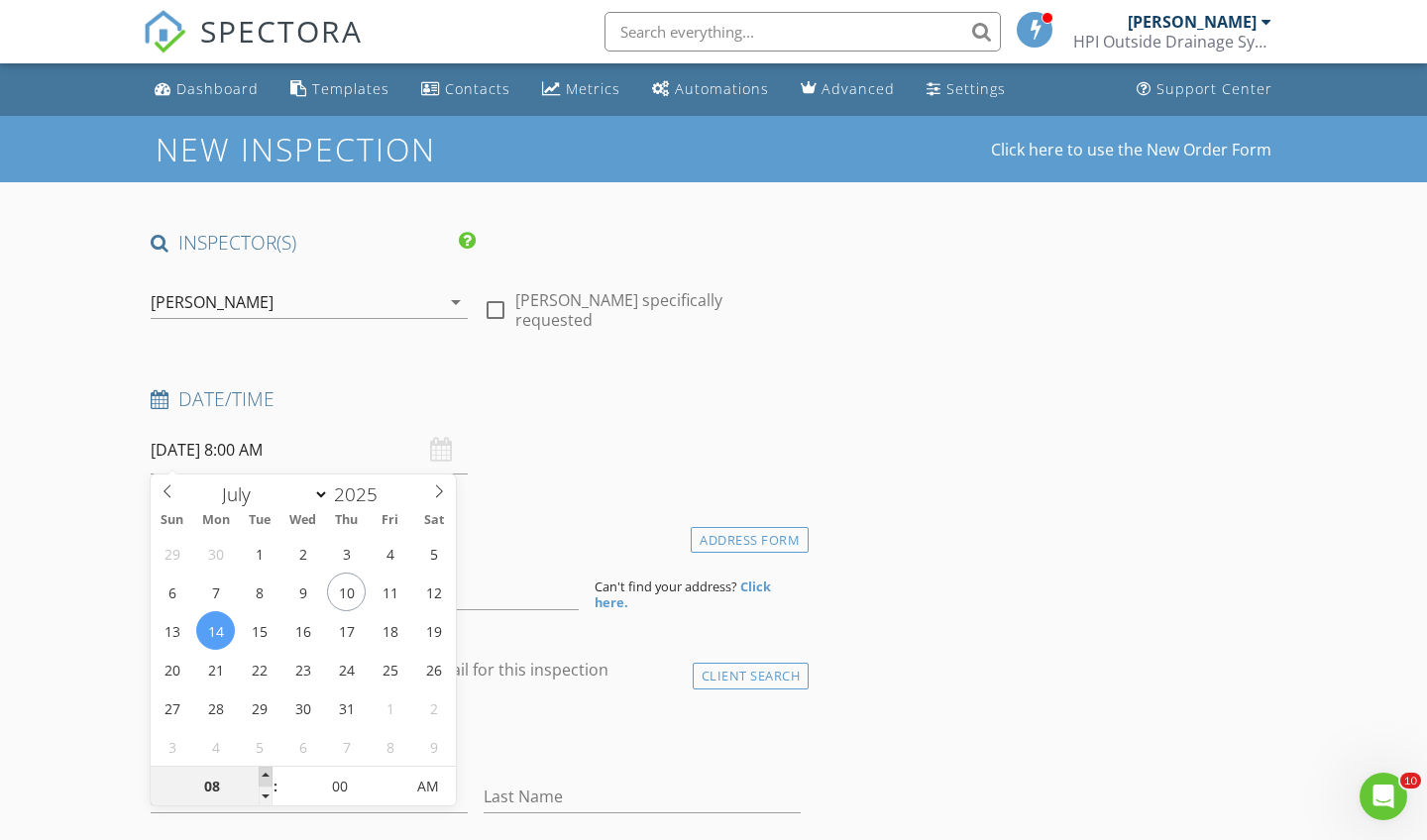 type on "09" 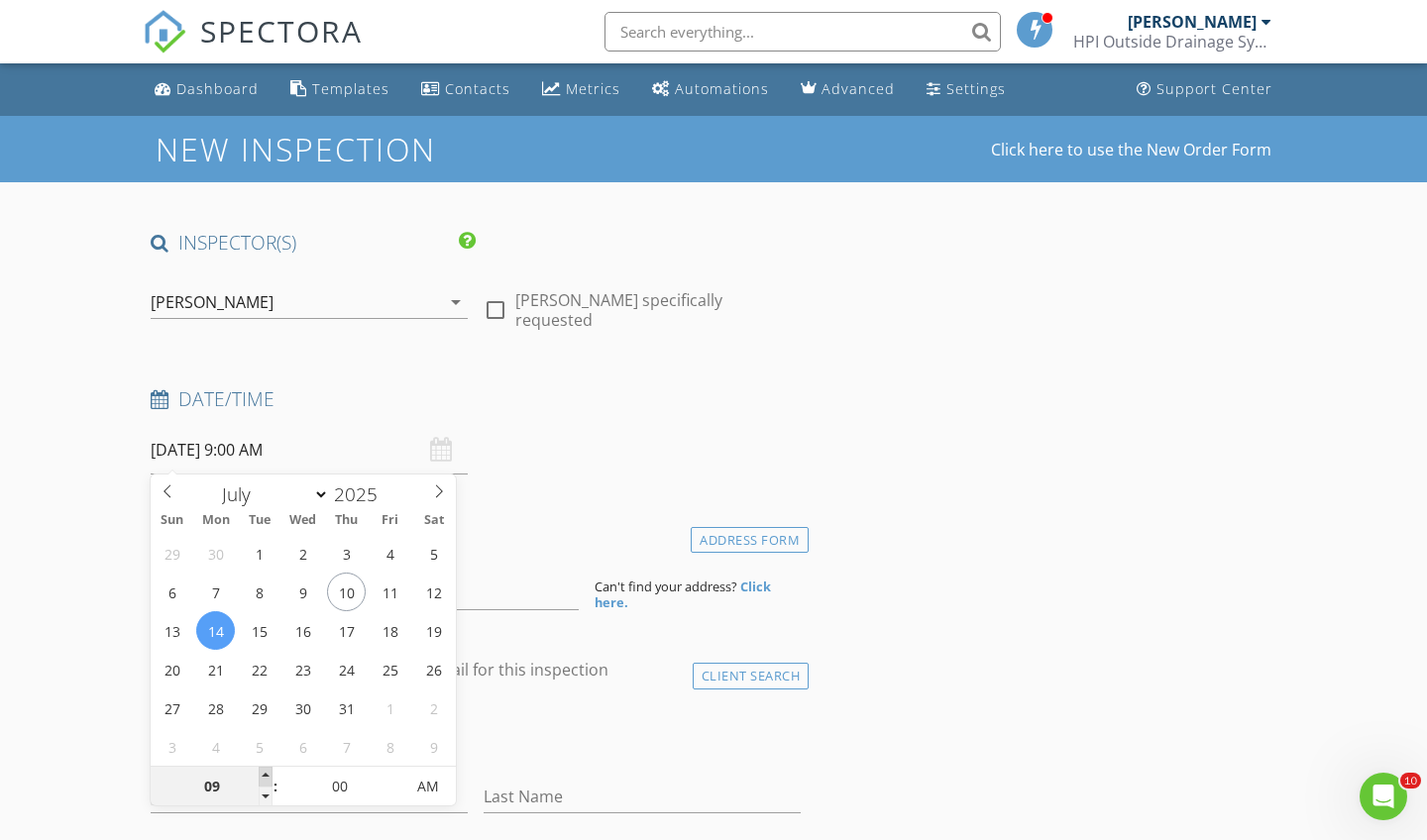 click at bounding box center [266, 777] 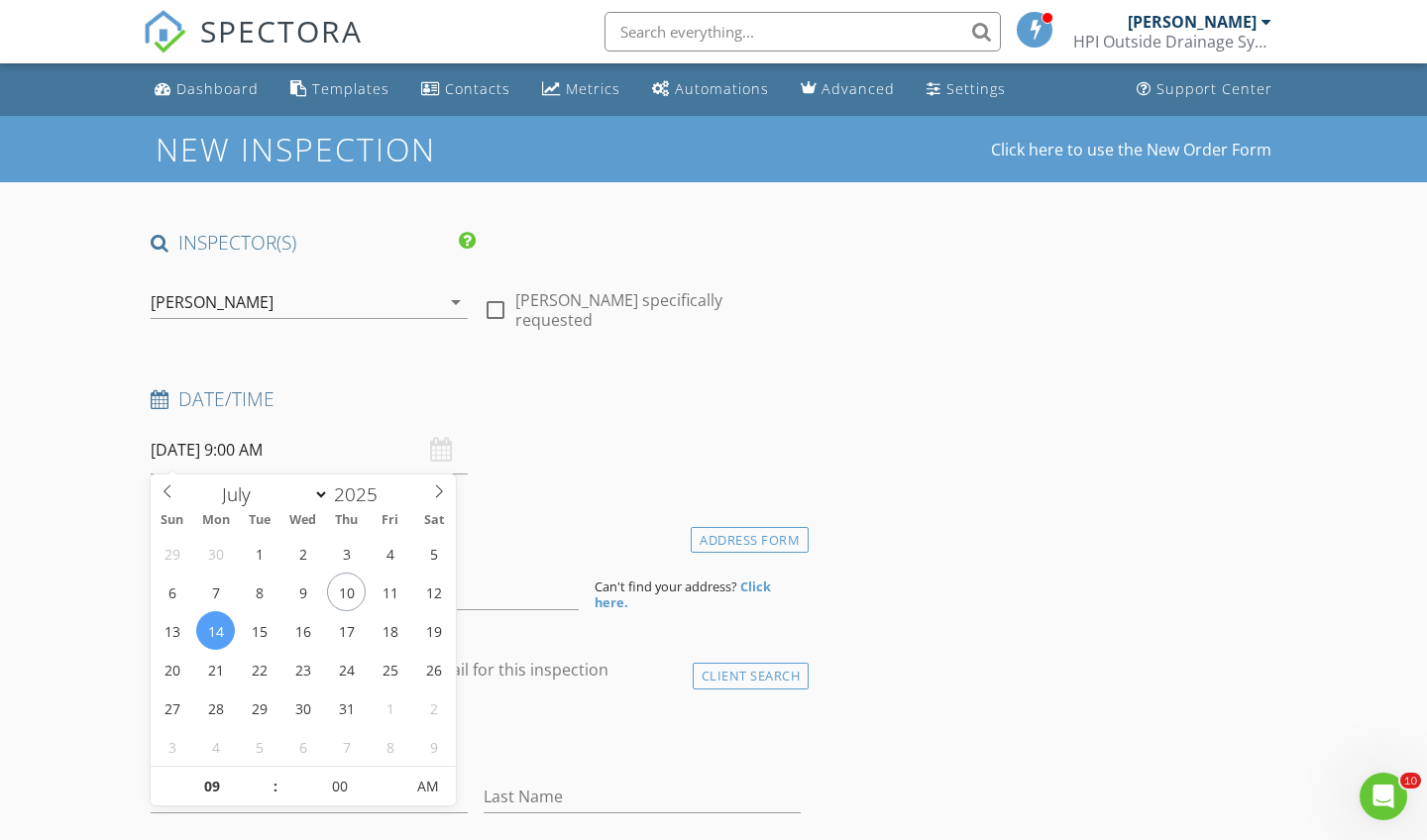 click on "check_box_outline_blank Client is a Company/Organization" at bounding box center (476, 739) 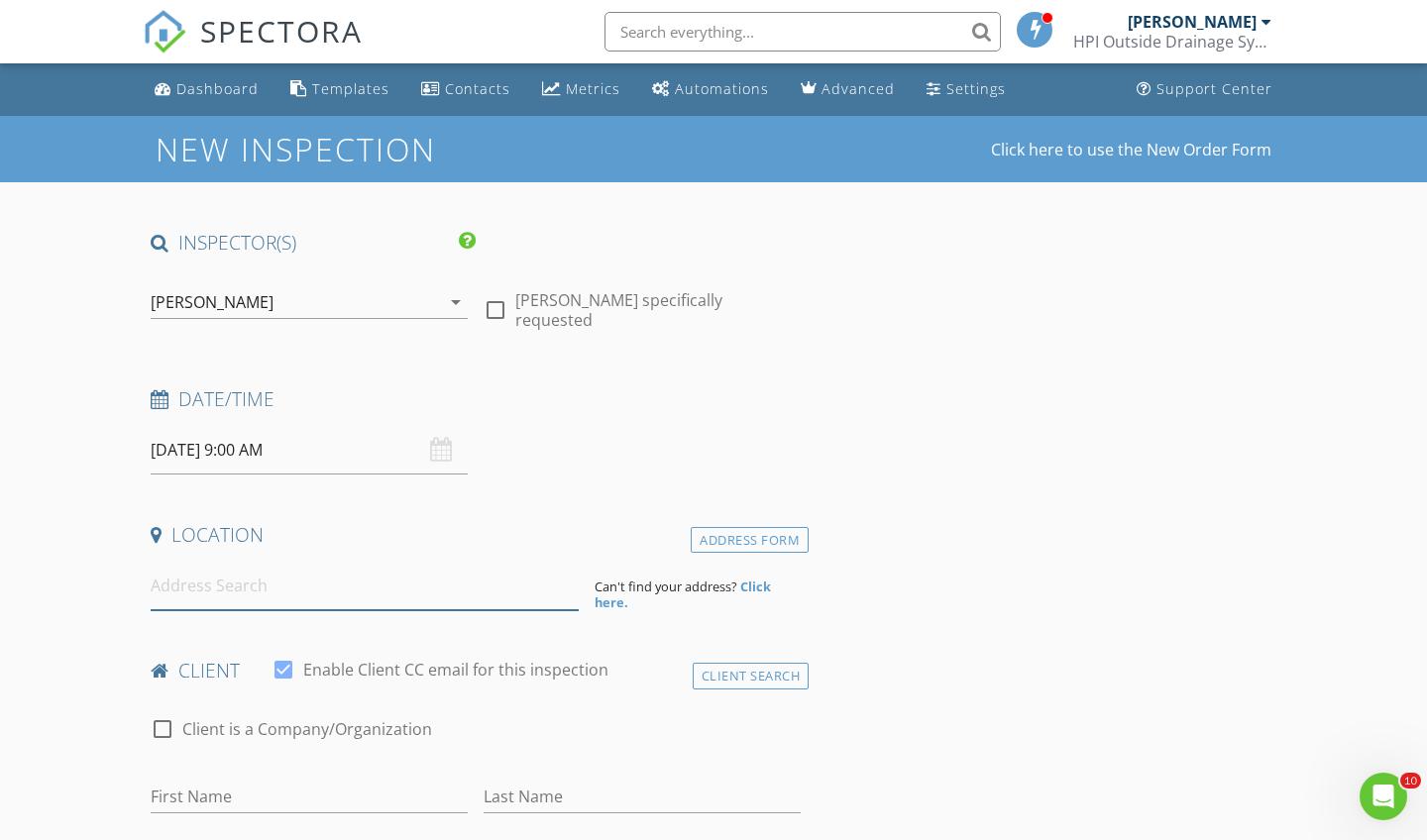 click at bounding box center [365, 585] 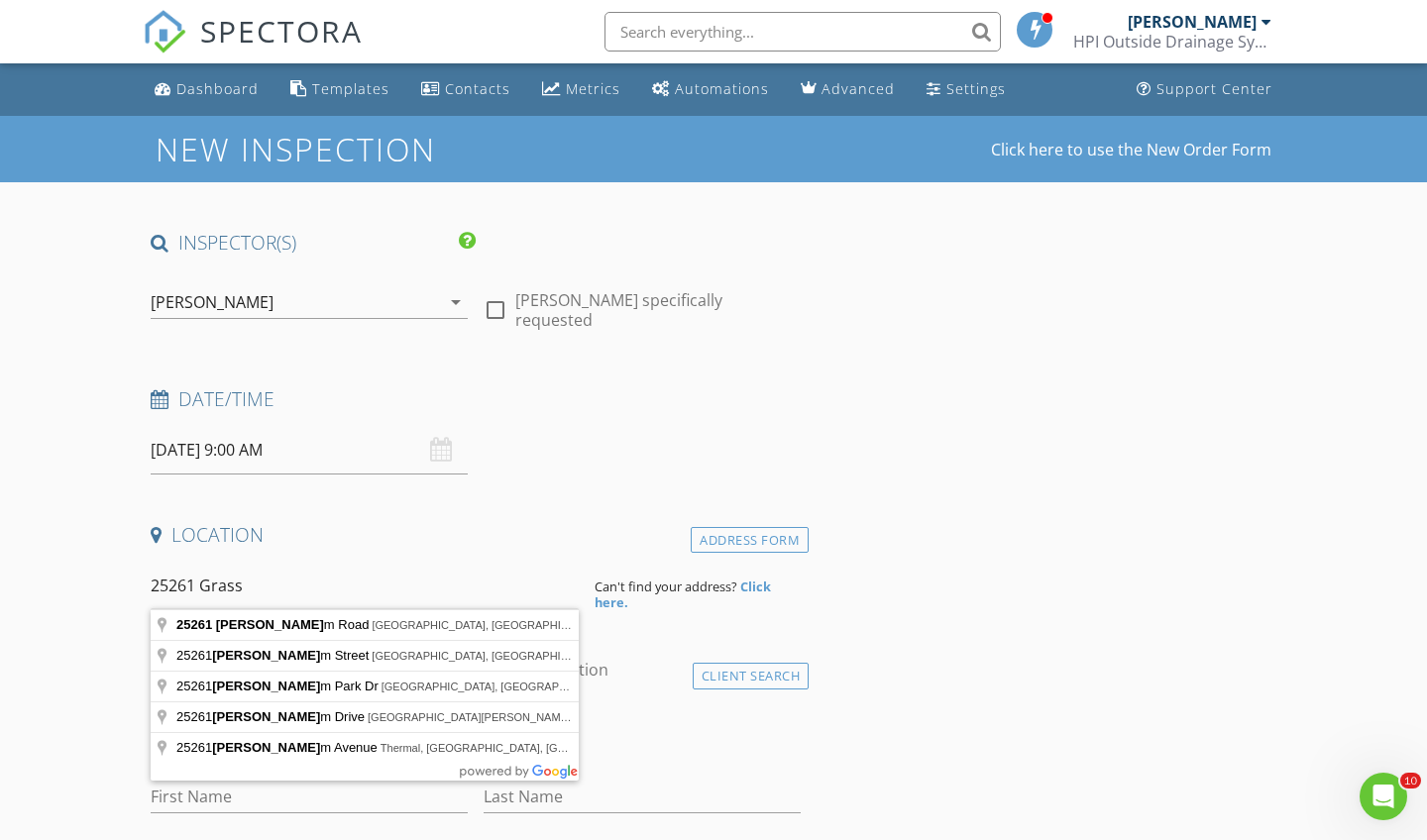 type on "25261 Grissom Road, Laguna Hills, CA, USA" 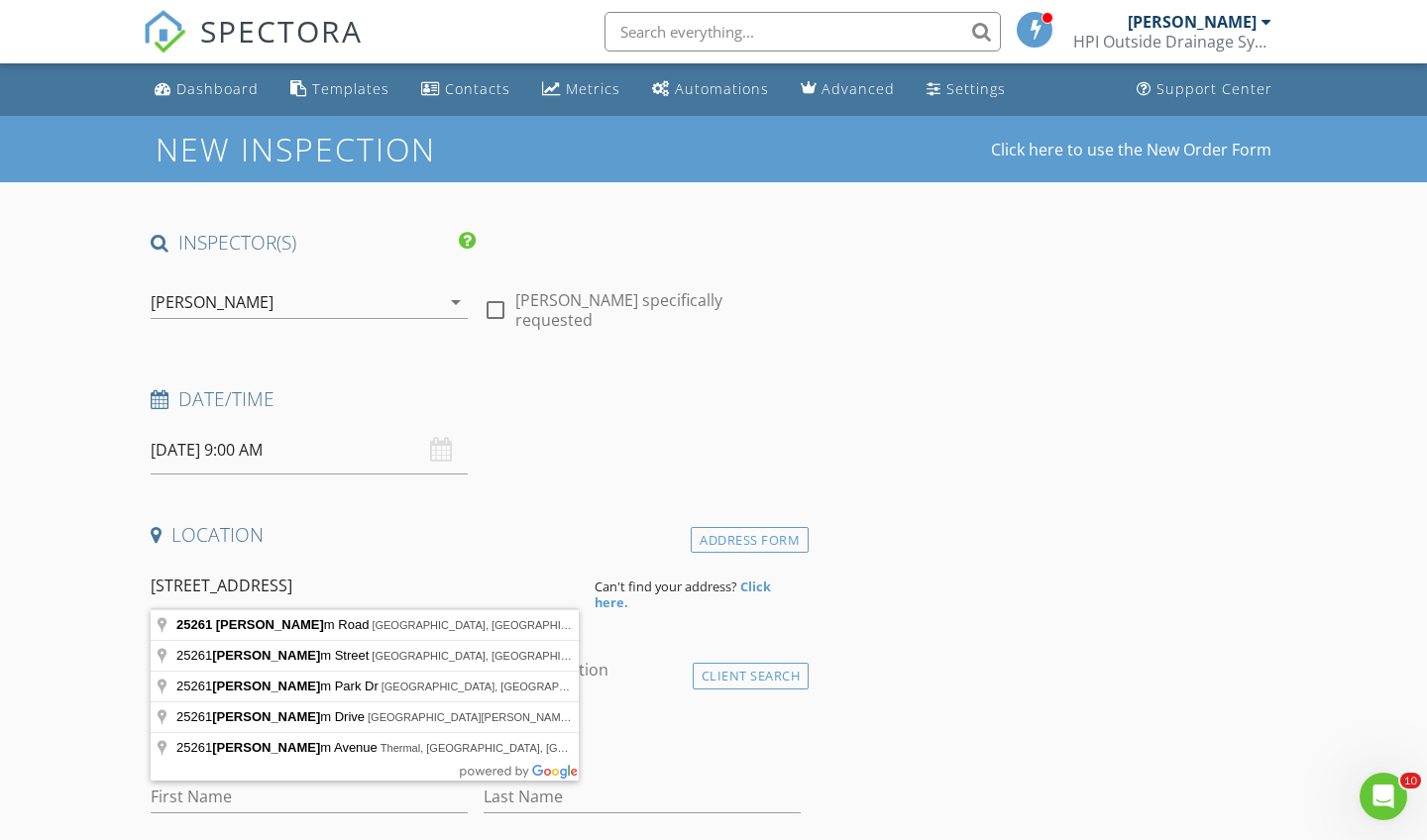 drag, startPoint x: 444, startPoint y: 591, endPoint x: 390, endPoint y: 626, distance: 64.3506 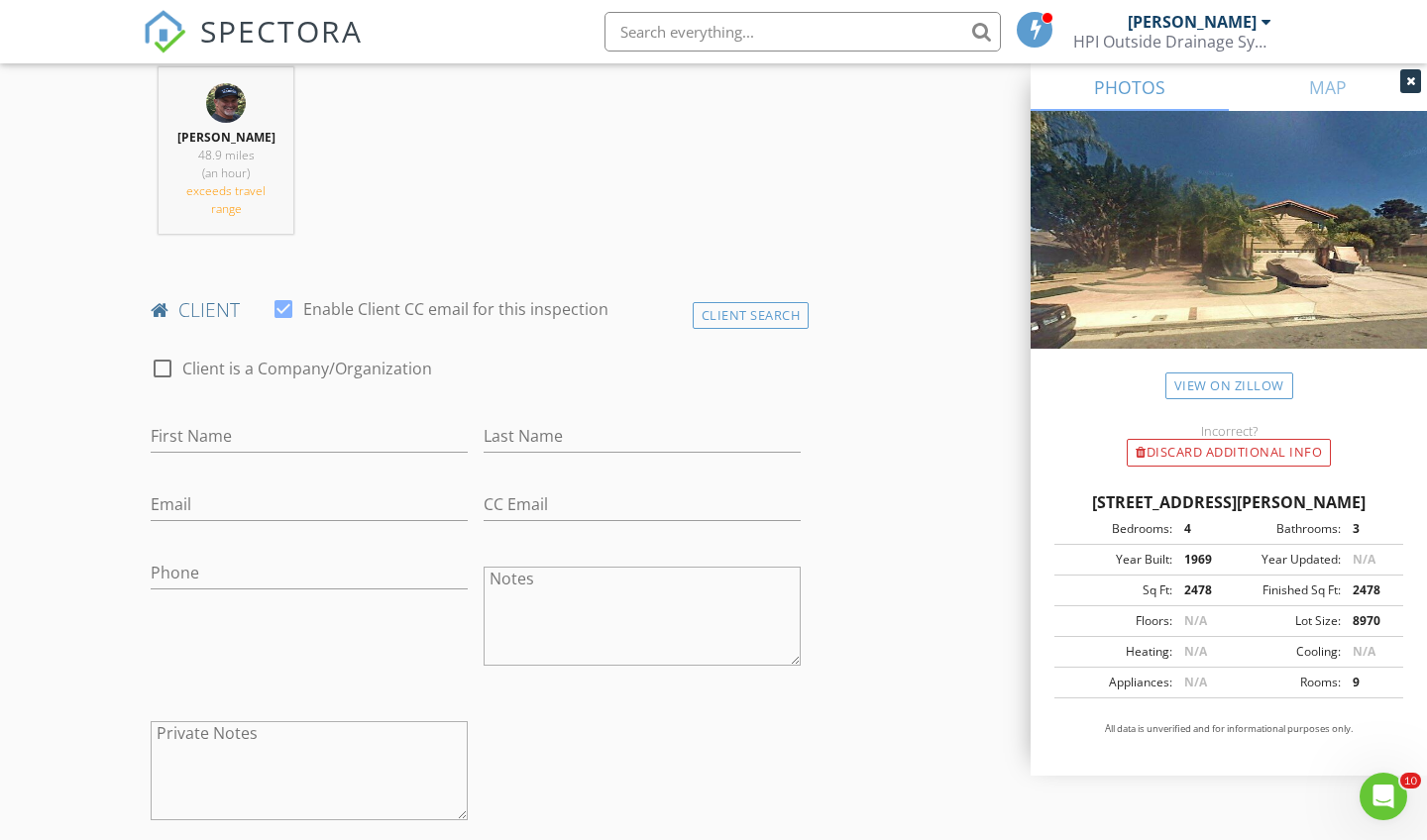 scroll, scrollTop: 800, scrollLeft: 0, axis: vertical 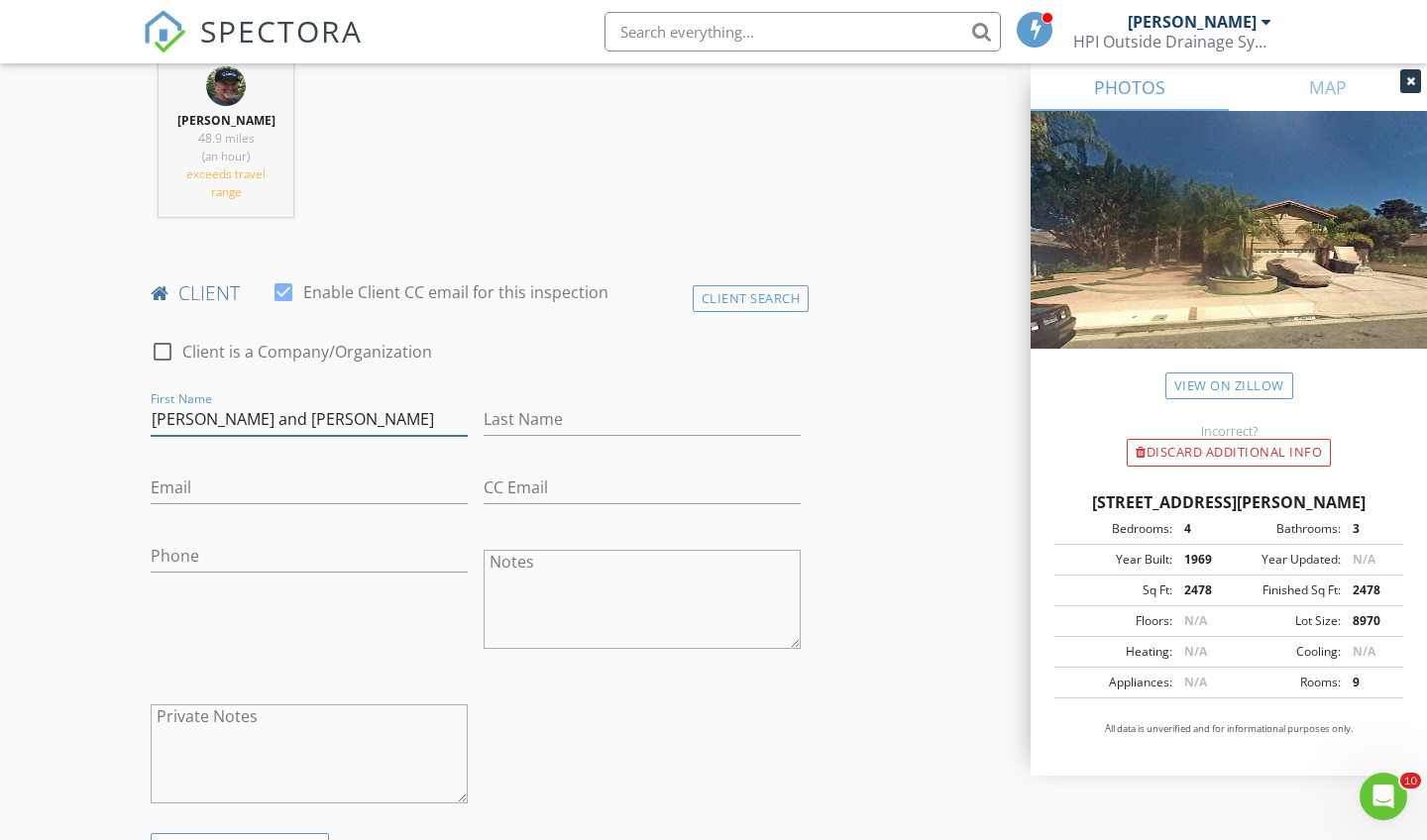 type on "[PERSON_NAME] and [PERSON_NAME]" 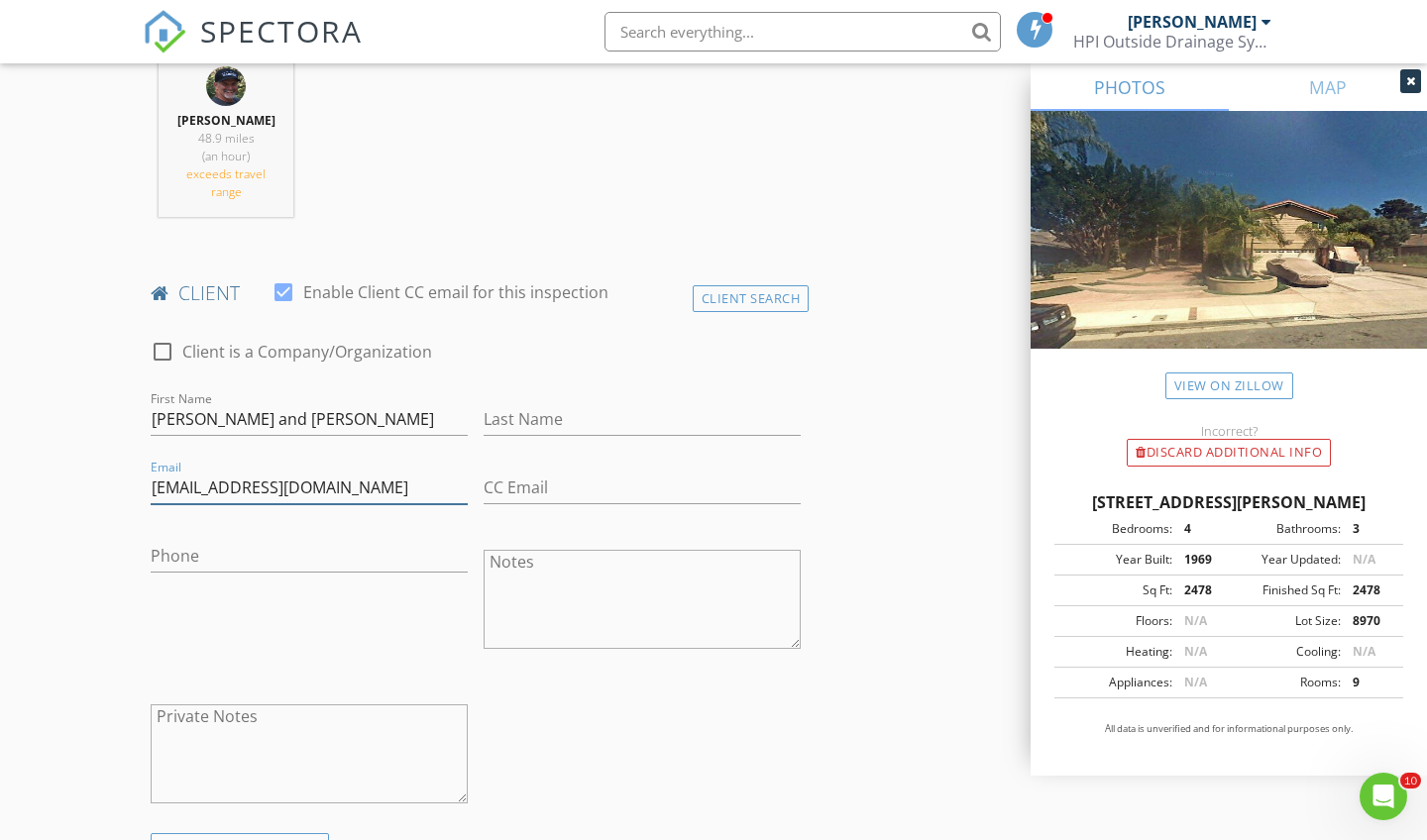 type on "[EMAIL_ADDRESS][DOMAIN_NAME]" 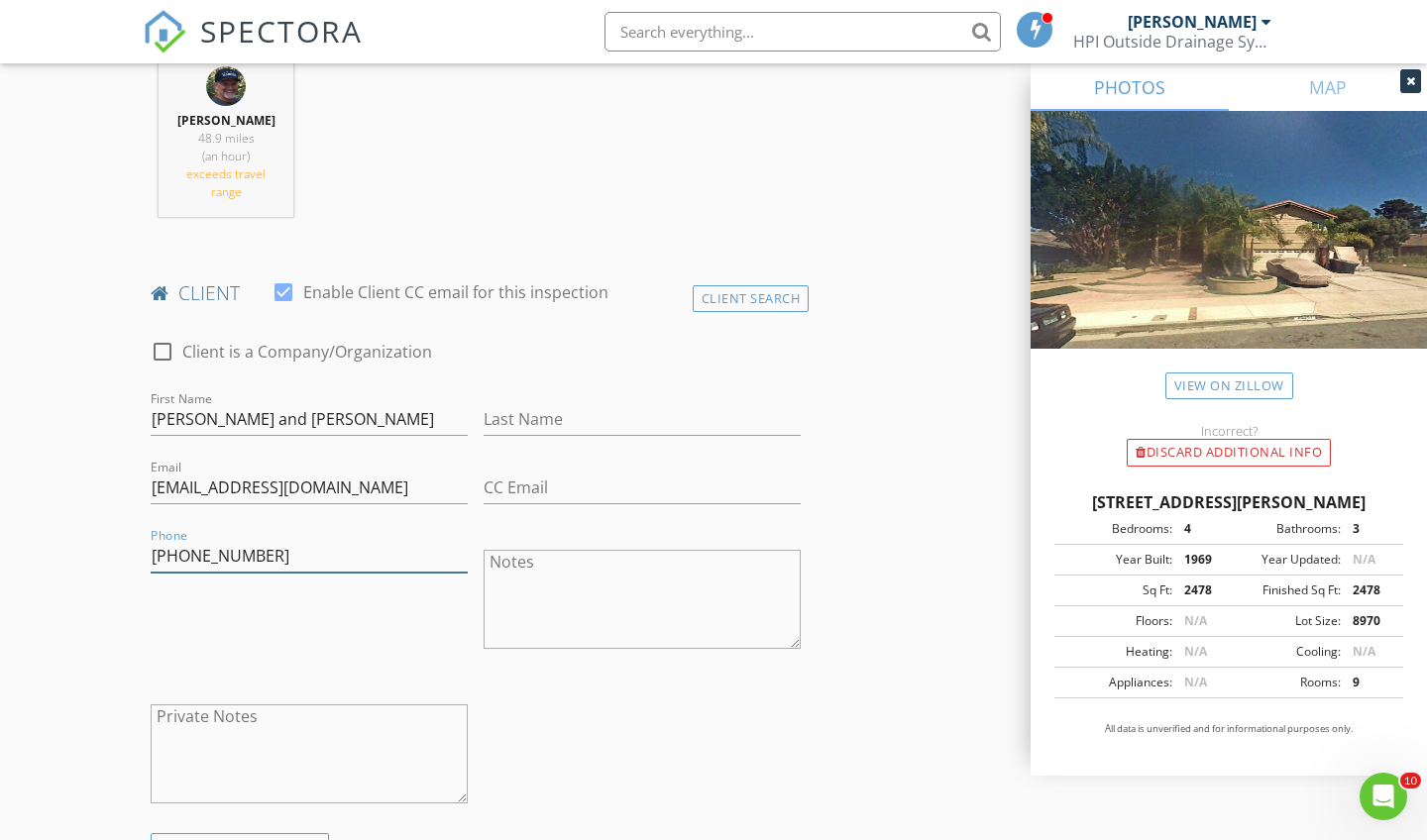 type on "[PHONE_NUMBER]" 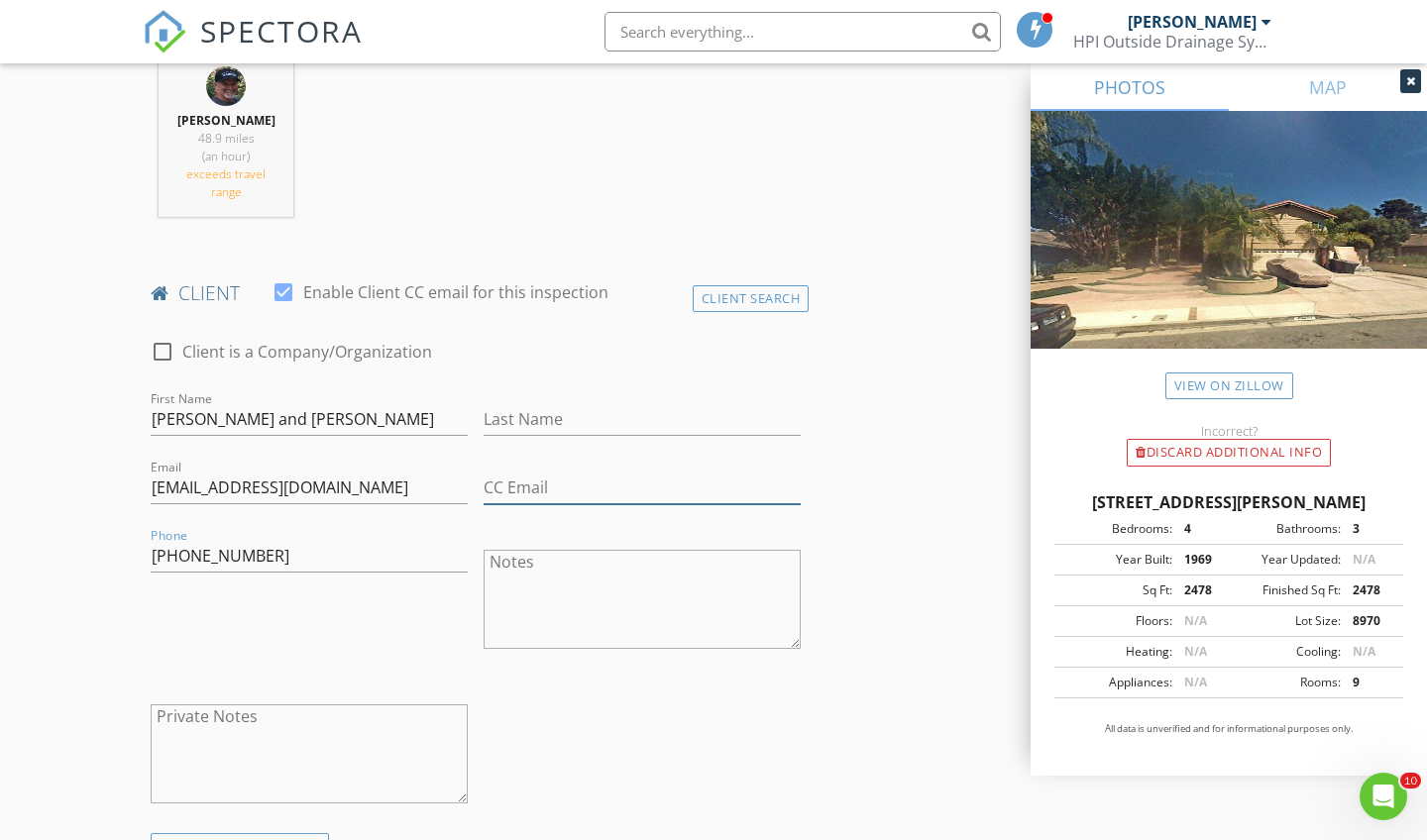 click on "CC Email" at bounding box center [642, 487] 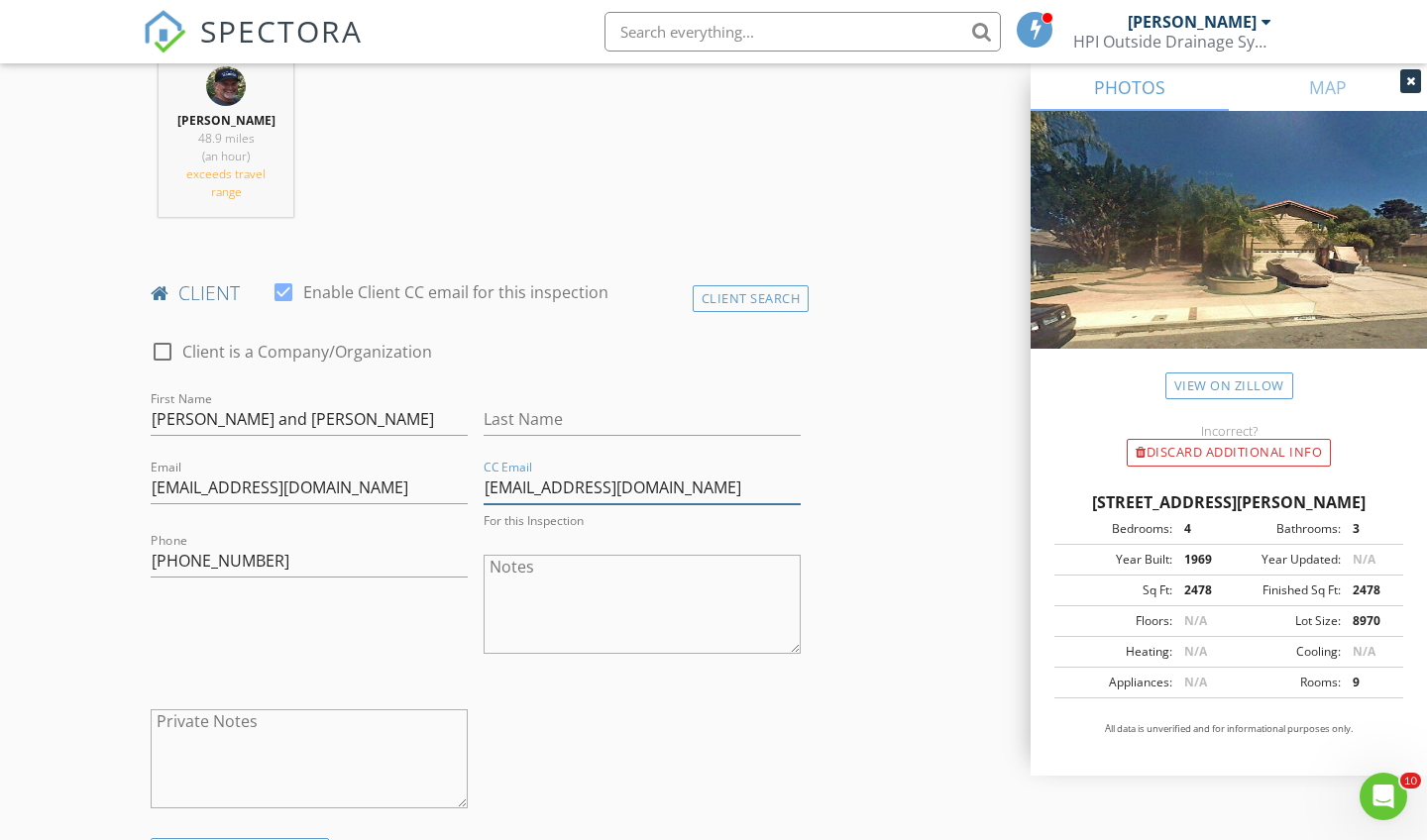 type on "[EMAIL_ADDRESS][DOMAIN_NAME]" 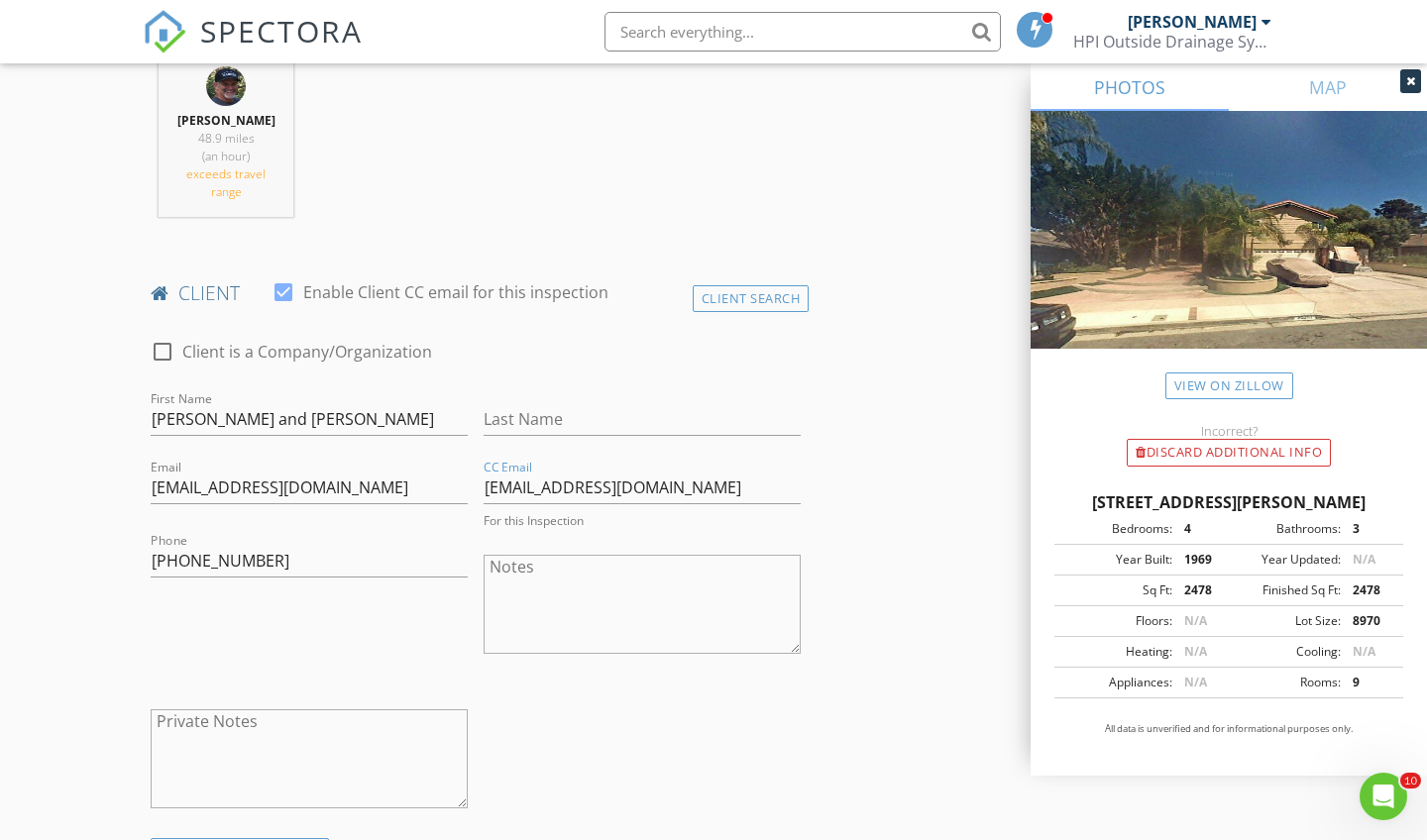 click on "INSPECTOR(S)
check_box   Scott Snow   PRIMARY   Scott Snow arrow_drop_down   check_box_outline_blank Scott Snow specifically requested
Date/Time
07/14/2025 9:00 AM
Location
Address Search       Address 25261 Grissom Rd   Unit   City Laguna Hills   State CA   Zip 92653   County Orange     Square Feet 2478   Year Built 1969   Foundation arrow_drop_down     Scott Snow     48.9 miles     (an hour)     exceeds travel range
client
check_box Enable Client CC email for this inspection   Client Search     check_box_outline_blank Client is a Company/Organization     First Name Amanda Cobb and Derek Shaw   Last Name   Email amandacobbballet@gmail.com   CC Email derekshaw35@gmail.com For this Inspection   Phone 212-729-0780           Notes   Private Notes
ADD ADDITIONAL client
SERVICES" at bounding box center [714, 1098] 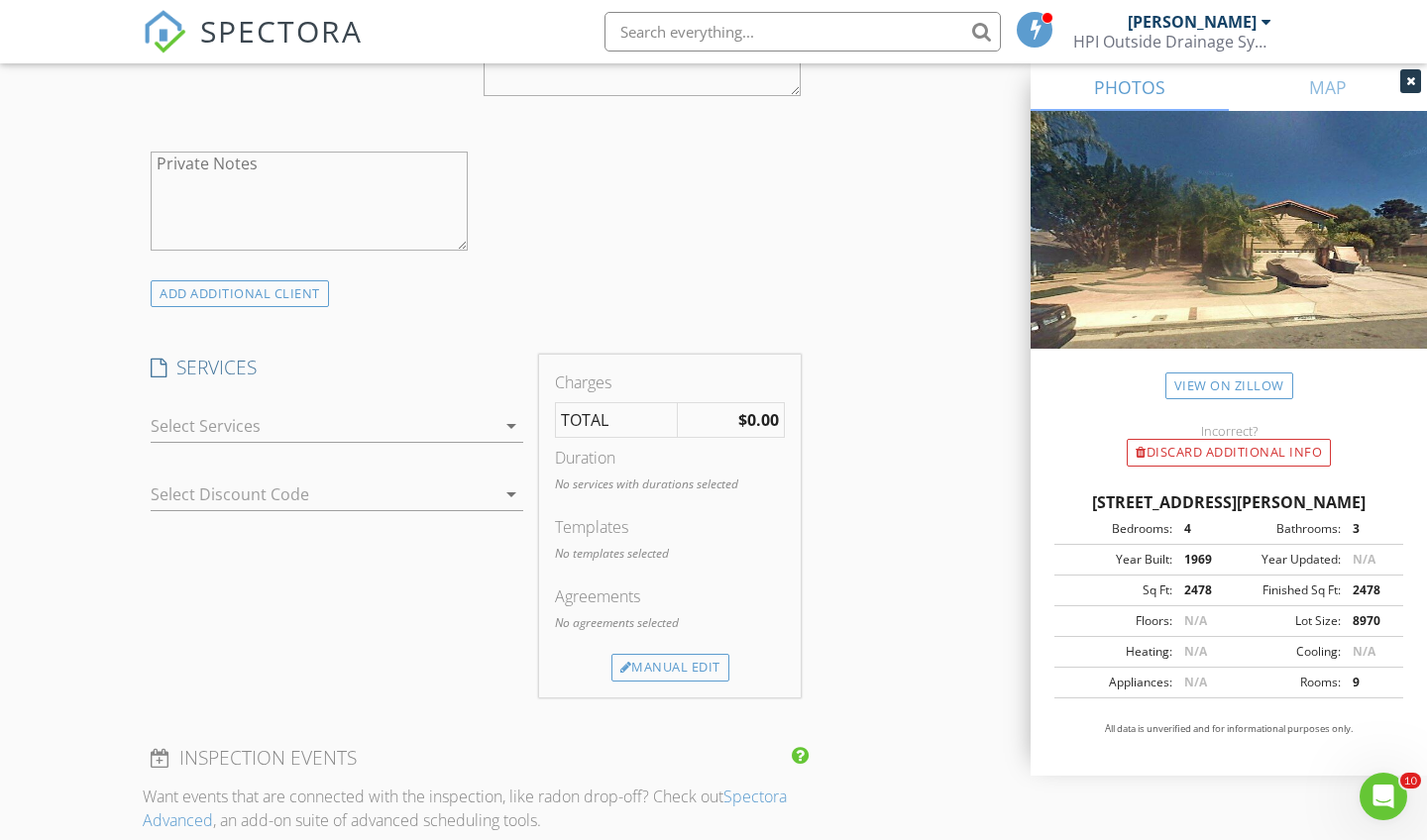 scroll, scrollTop: 1358, scrollLeft: 0, axis: vertical 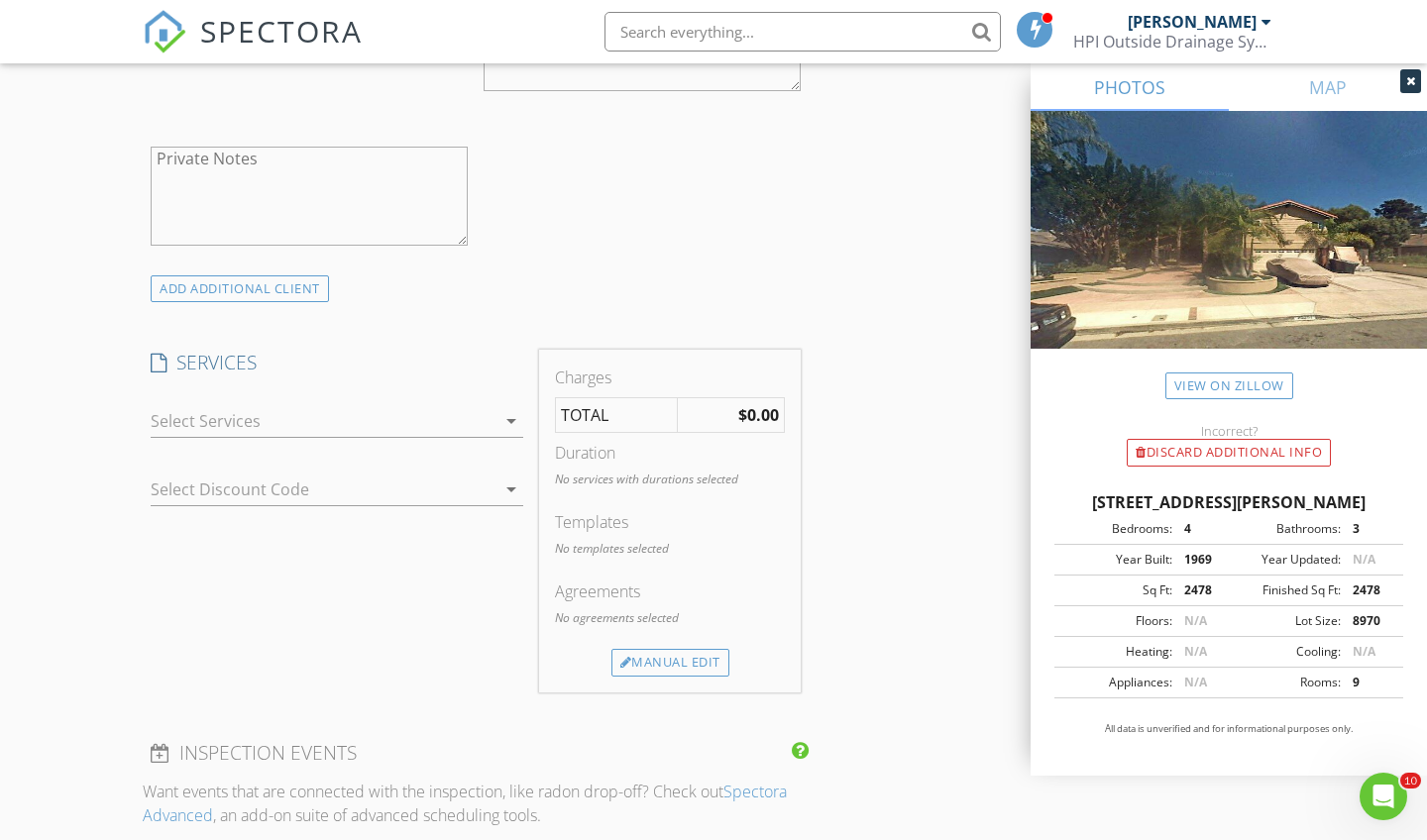 click on "arrow_drop_down" at bounding box center (511, 421) 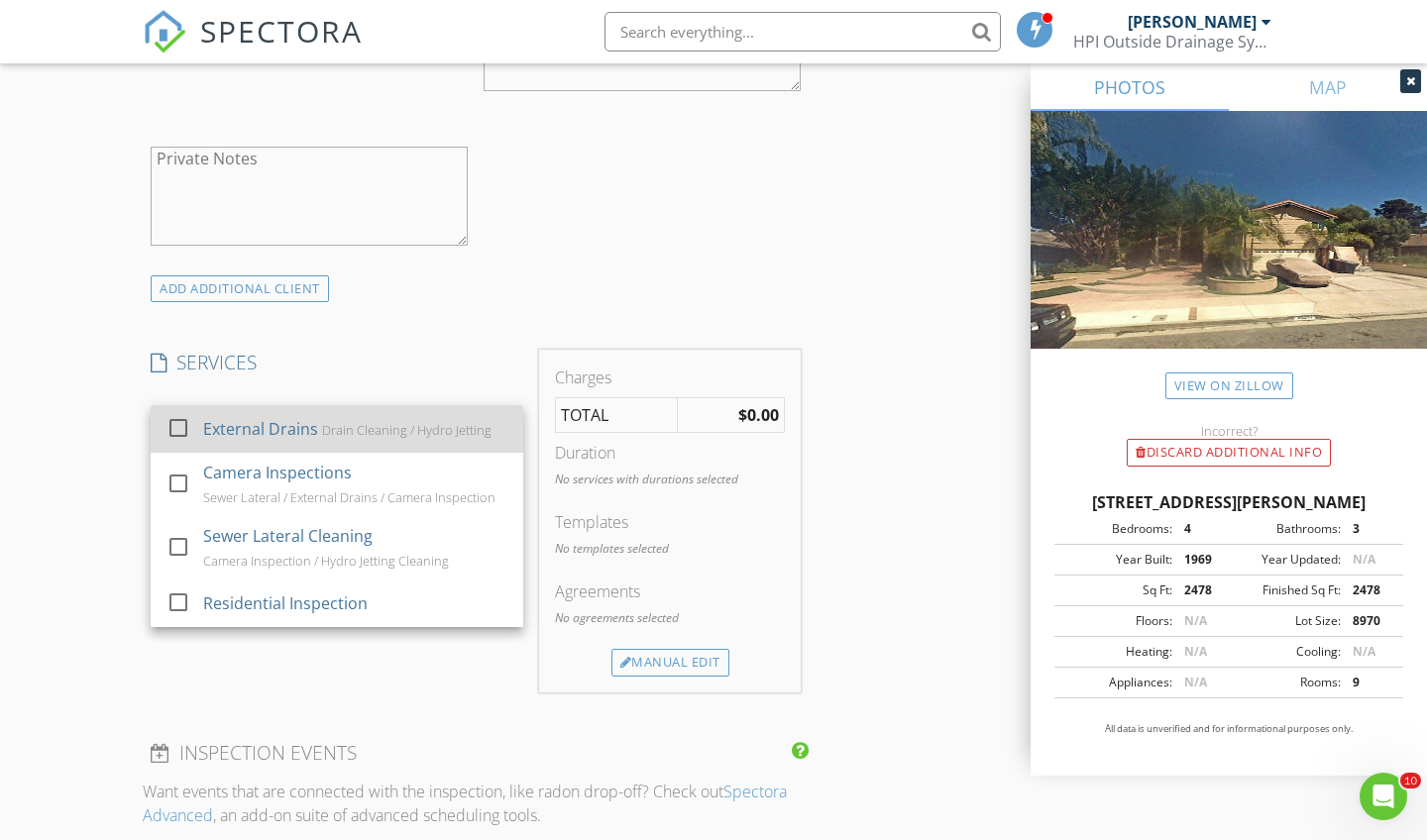 click at bounding box center (178, 428) 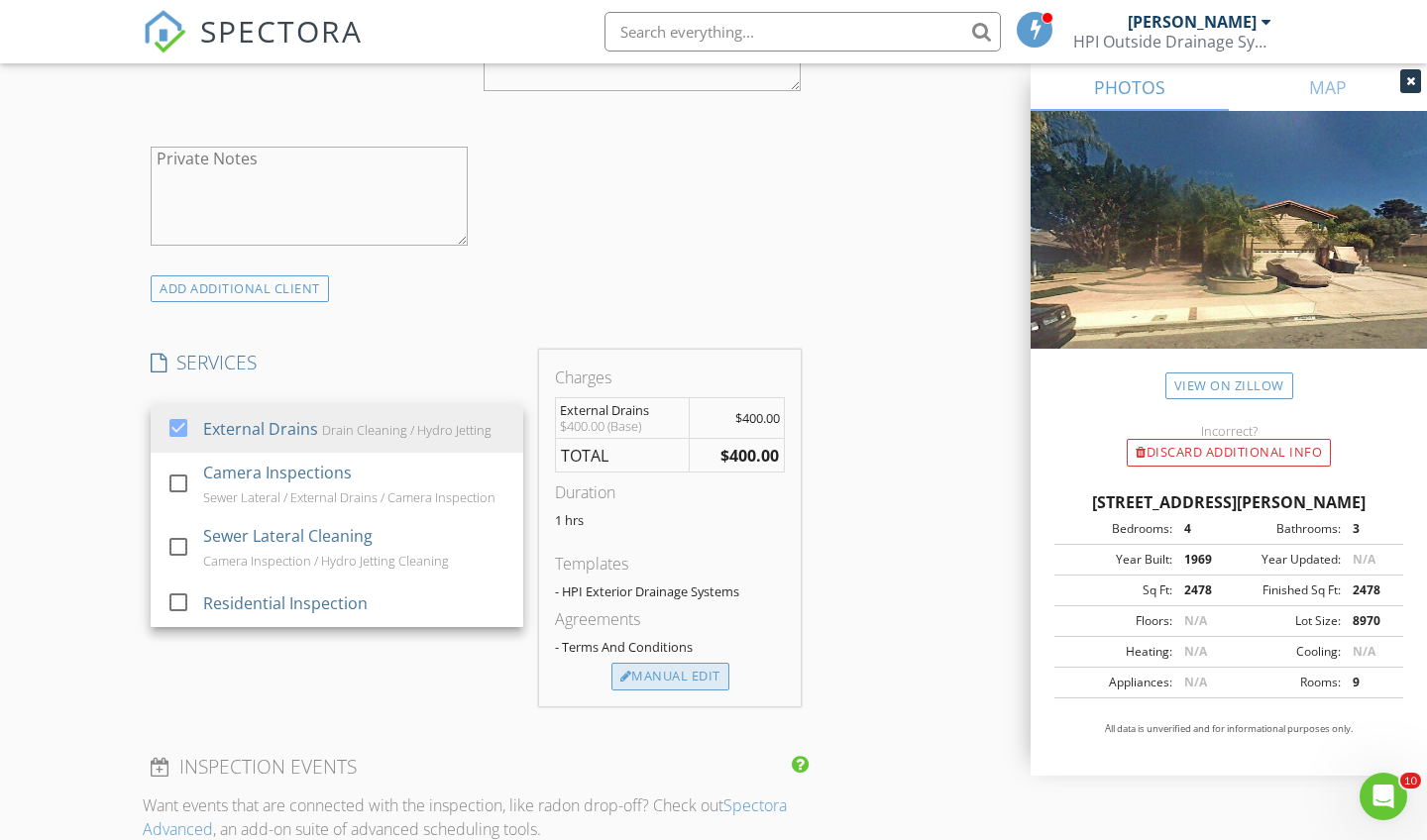 click on "Manual Edit" at bounding box center [670, 677] 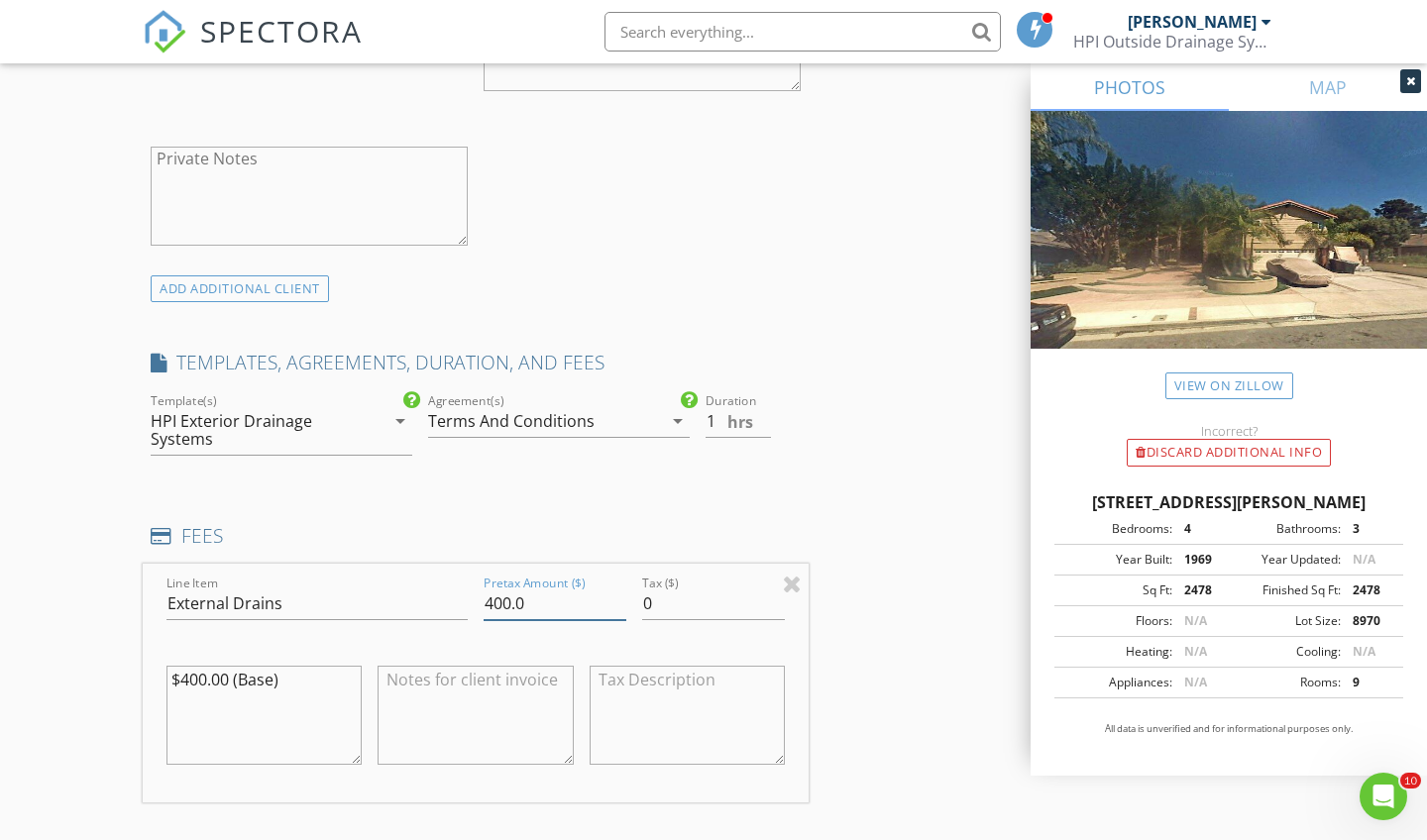drag, startPoint x: 510, startPoint y: 600, endPoint x: 489, endPoint y: 598, distance: 21.095023 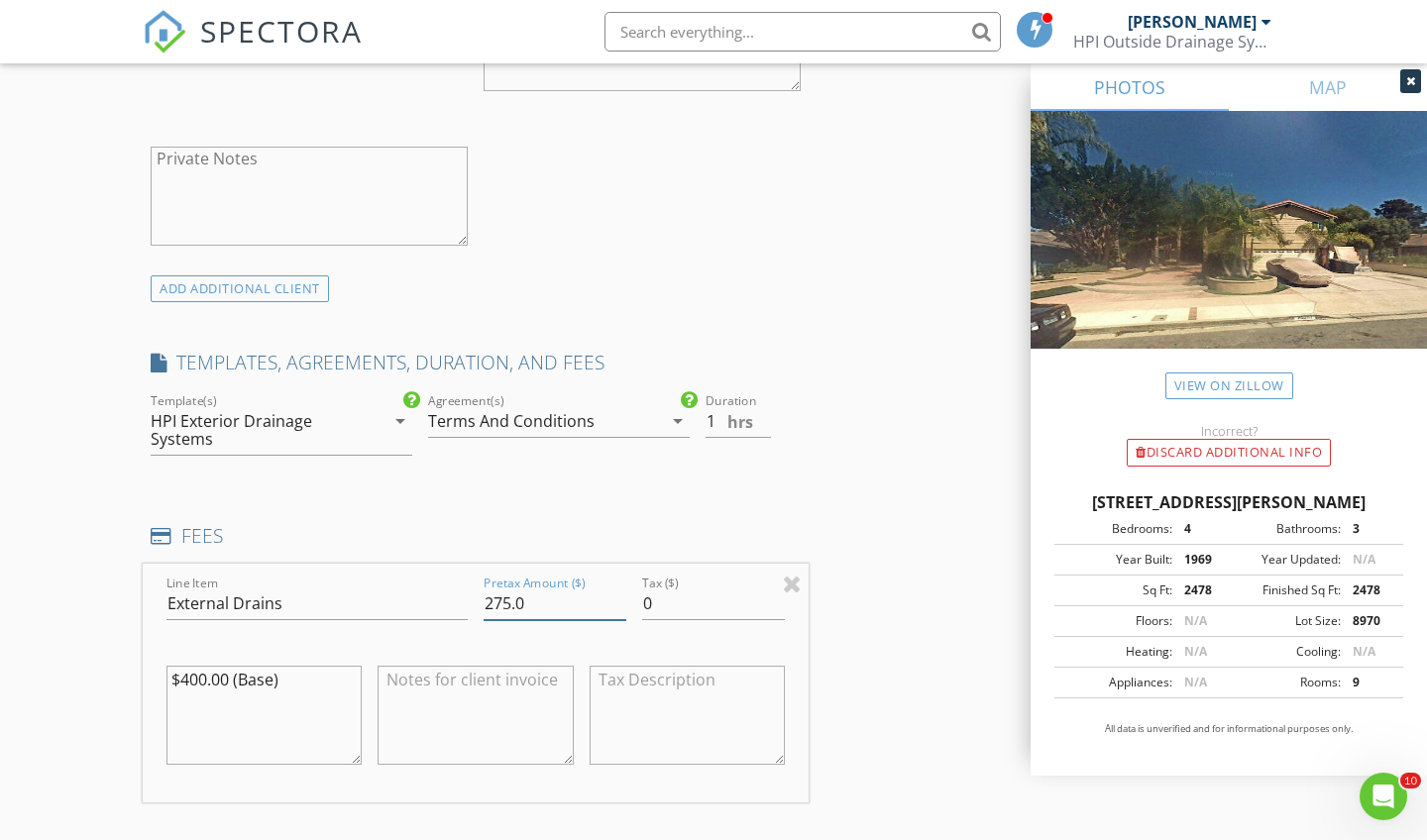 type on "275.0" 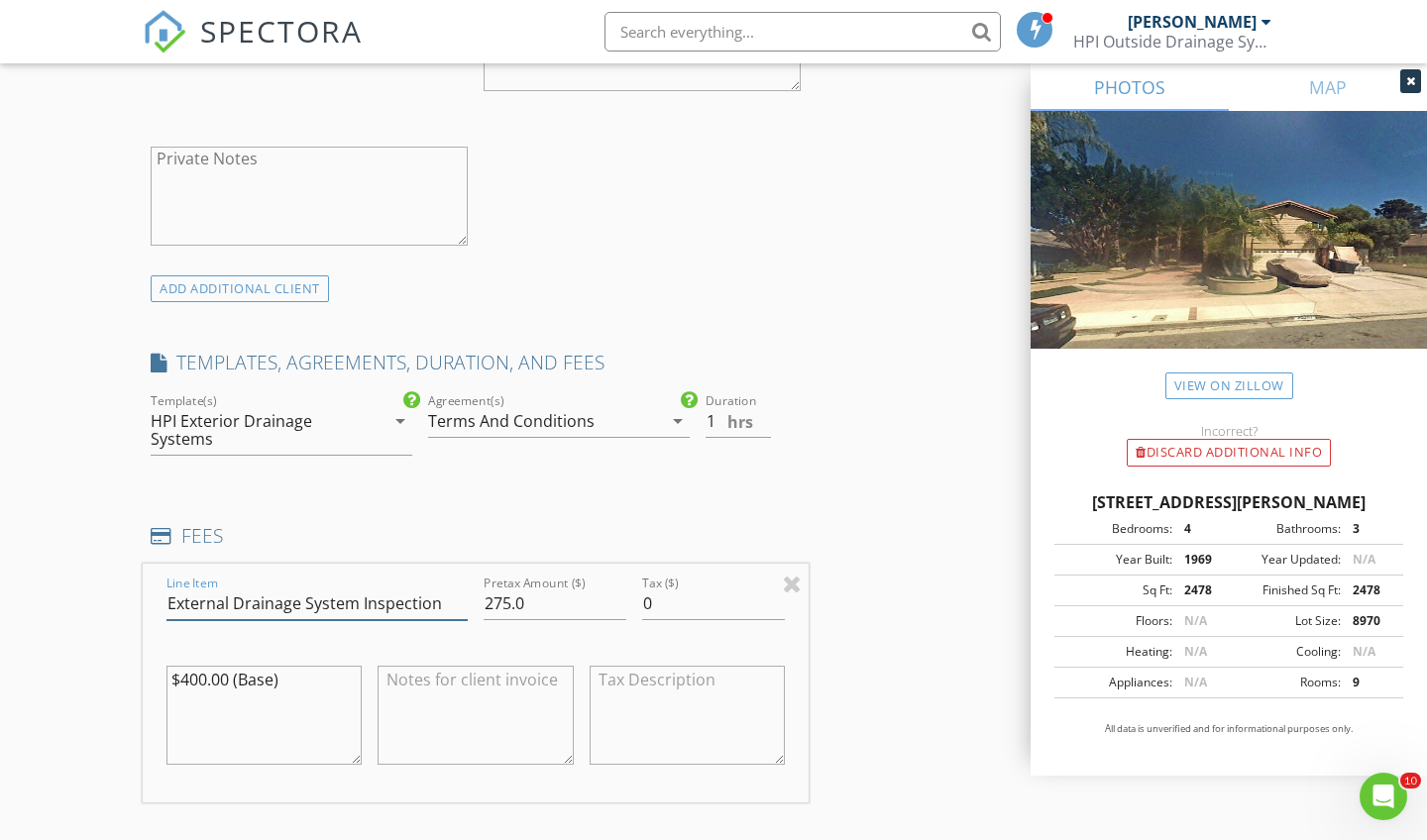type on "External Drainage System Inspection" 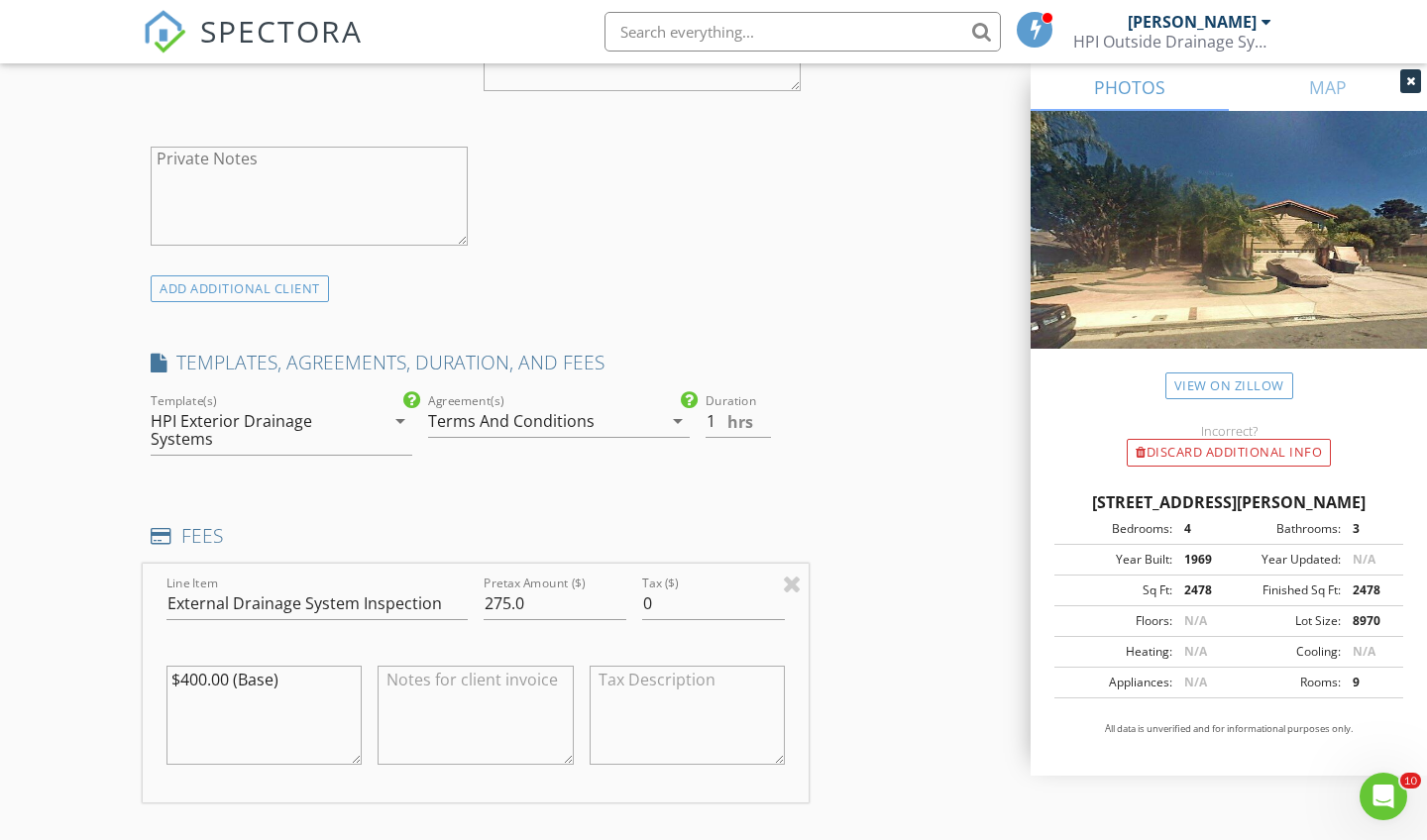 click on "INSPECTOR(S)
check_box   Scott Snow   PRIMARY   Scott Snow arrow_drop_down   check_box_outline_blank Scott Snow specifically requested
Date/Time
07/14/2025 9:00 AM
Location
Address Search       Address 25261 Grissom Rd   Unit   City Laguna Hills   State CA   Zip 92653   County Orange     Square Feet 2478   Year Built 1969   Foundation arrow_drop_down     Scott Snow     48.9 miles     (an hour)     exceeds travel range
client
check_box Enable Client CC email for this inspection   Client Search     check_box_outline_blank Client is a Company/Organization     First Name Amanda Cobb and Derek Shaw   Last Name   Email amandacobbballet@gmail.com   CC Email derekshaw35@gmail.com   Phone 212-729-0780           Notes   Private Notes
ADD ADDITIONAL client
SERVICES
check_box" at bounding box center [714, 655] 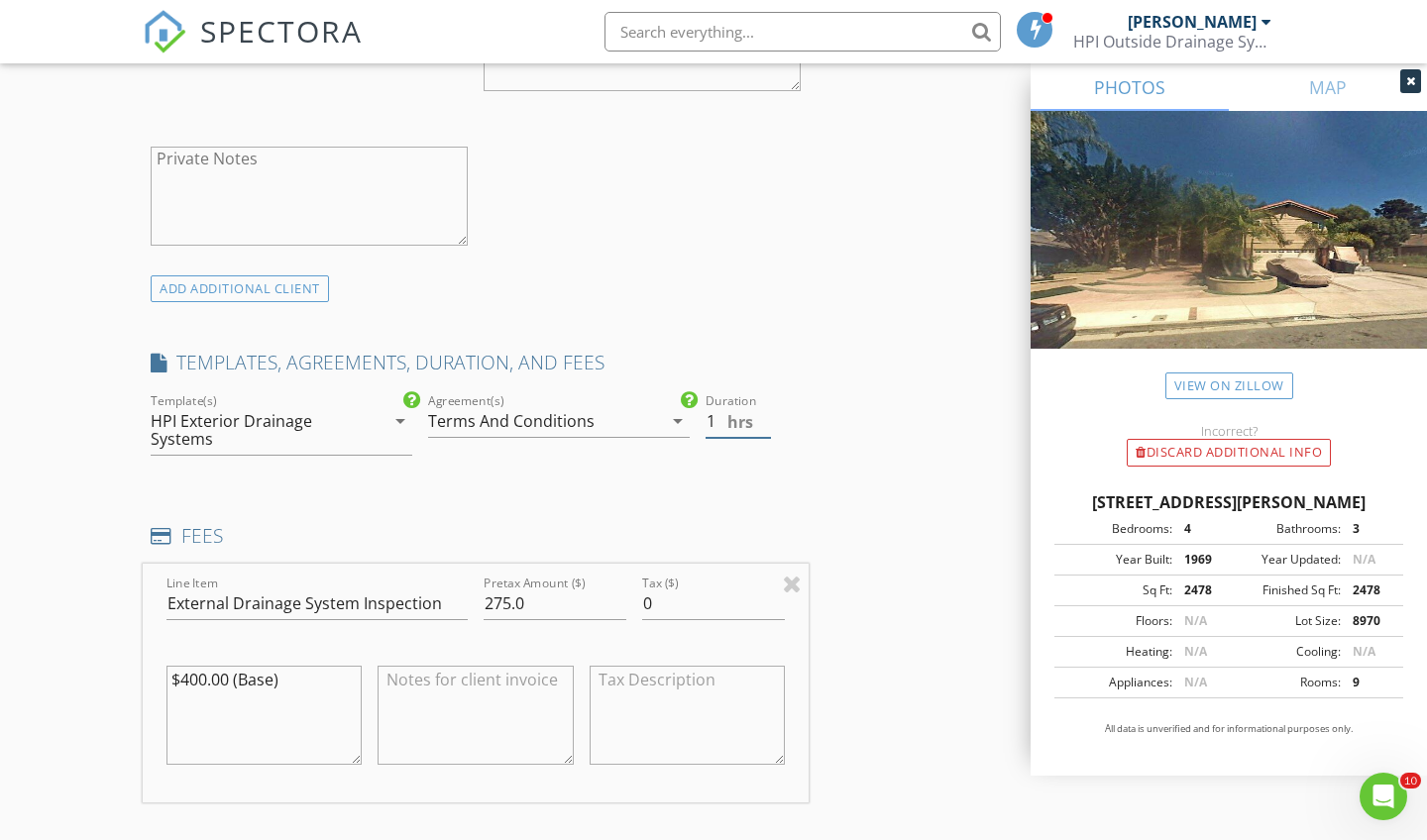 type on "1.5" 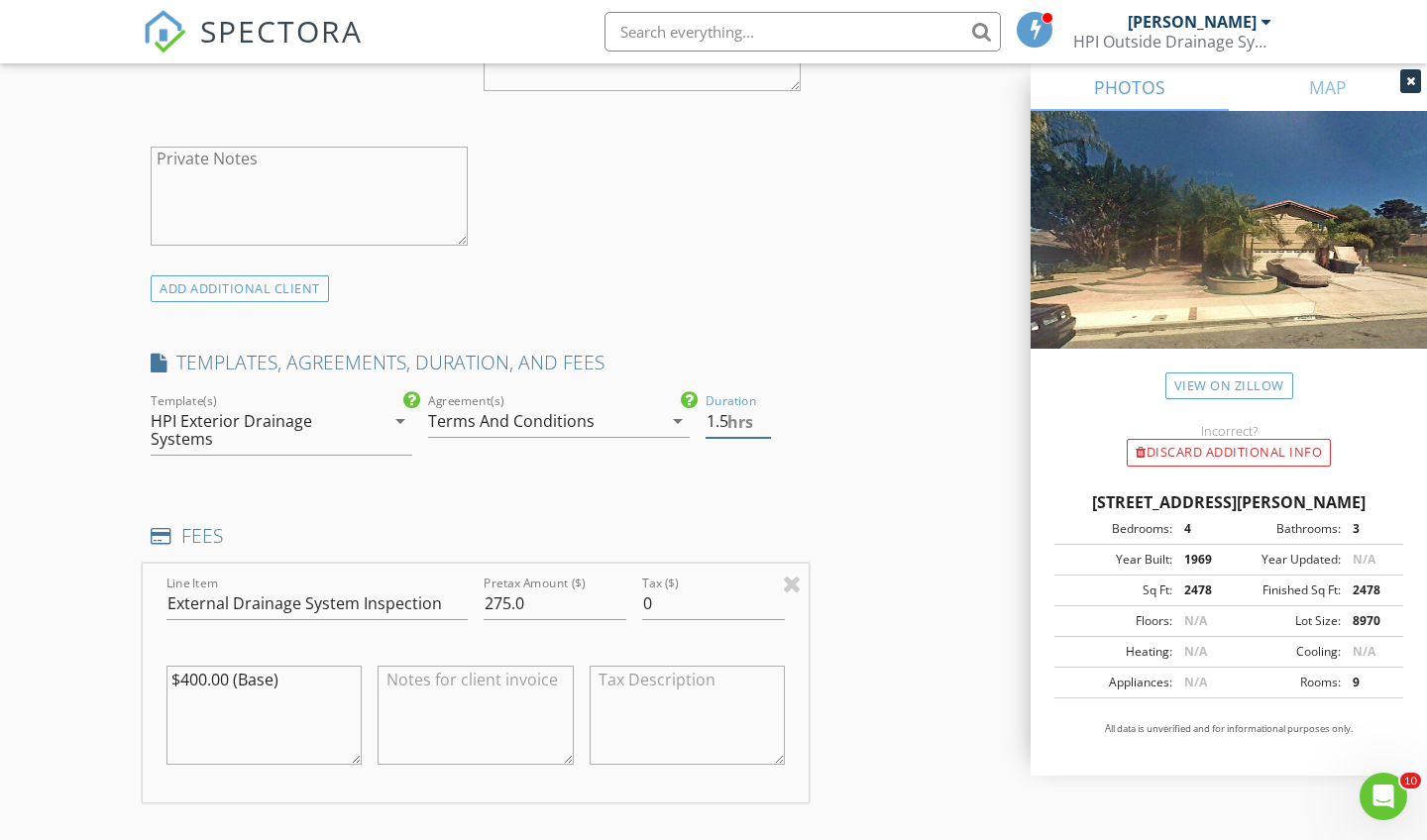 click on "1.5" at bounding box center (738, 421) 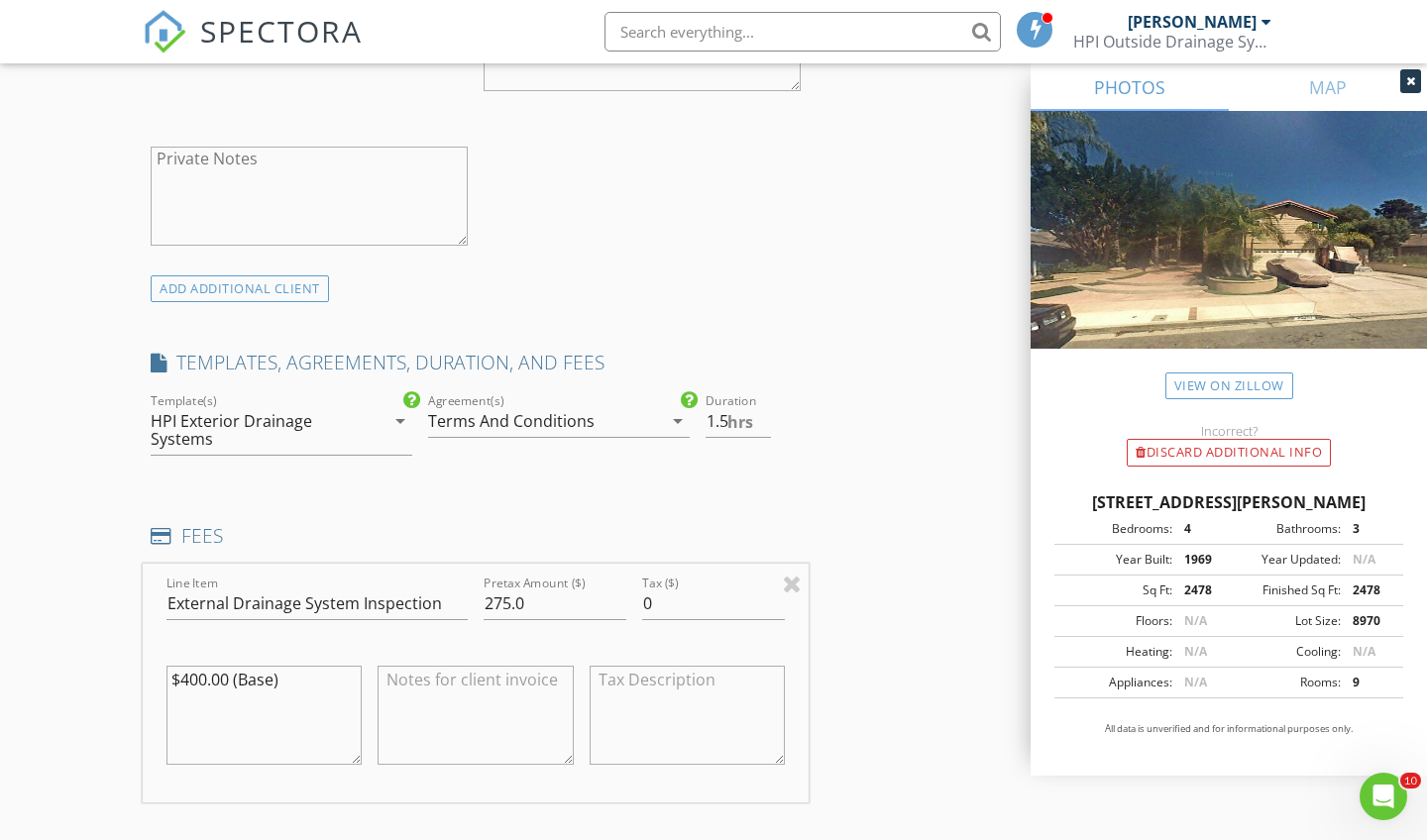 click on "INSPECTOR(S)
check_box   Scott Snow   PRIMARY   Scott Snow arrow_drop_down   check_box_outline_blank Scott Snow specifically requested
Date/Time
07/14/2025 9:00 AM
Location
Address Search       Address 25261 Grissom Rd   Unit   City Laguna Hills   State CA   Zip 92653   County Orange     Square Feet 2478   Year Built 1969   Foundation arrow_drop_down     Scott Snow     48.9 miles     (an hour)     exceeds travel range
client
check_box Enable Client CC email for this inspection   Client Search     check_box_outline_blank Client is a Company/Organization     First Name Amanda Cobb and Derek Shaw   Last Name   Email amandacobbballet@gmail.com   CC Email derekshaw35@gmail.com   Phone 212-729-0780           Notes   Private Notes
ADD ADDITIONAL client
SERVICES
check_box" at bounding box center [714, 655] 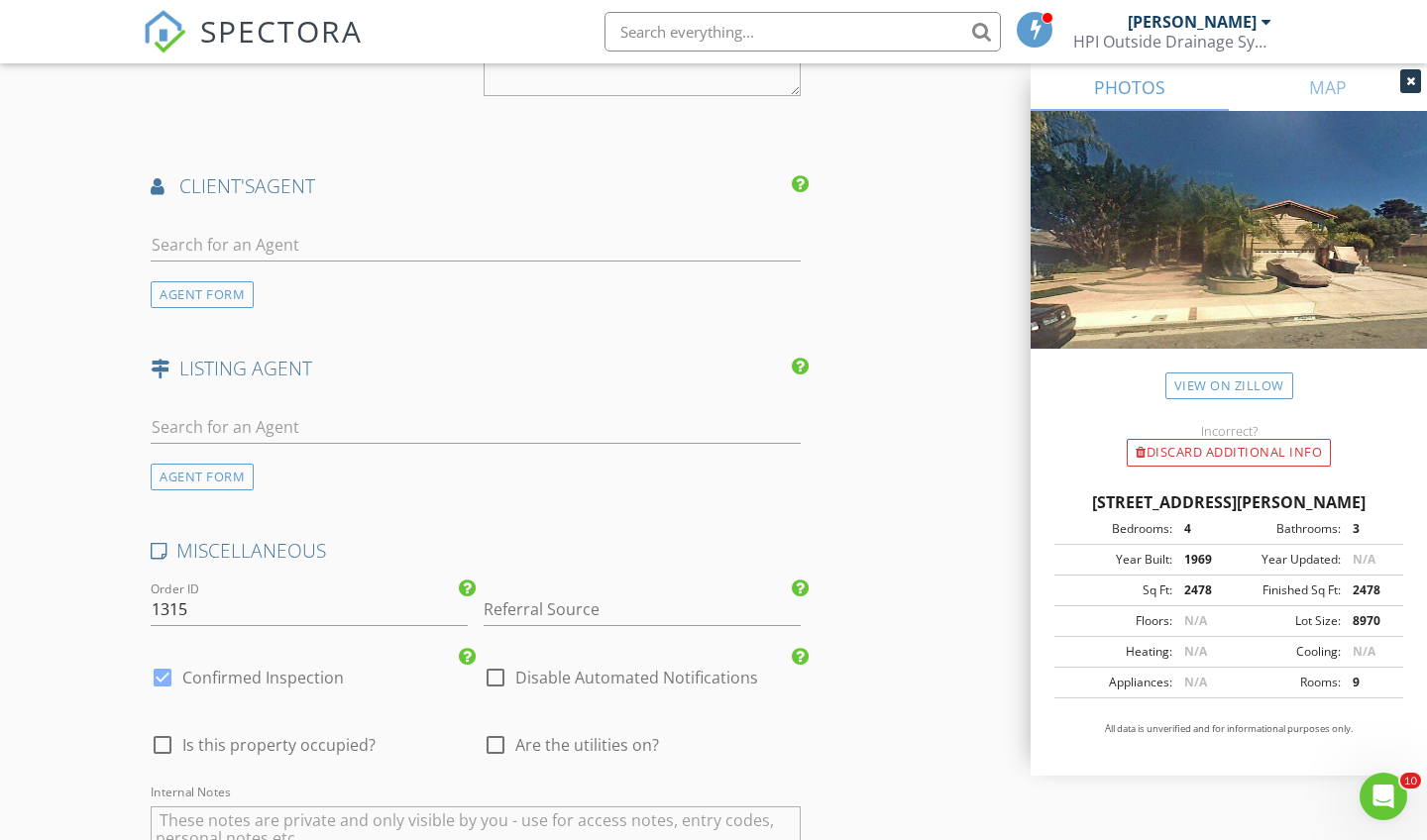 scroll, scrollTop: 2548, scrollLeft: 0, axis: vertical 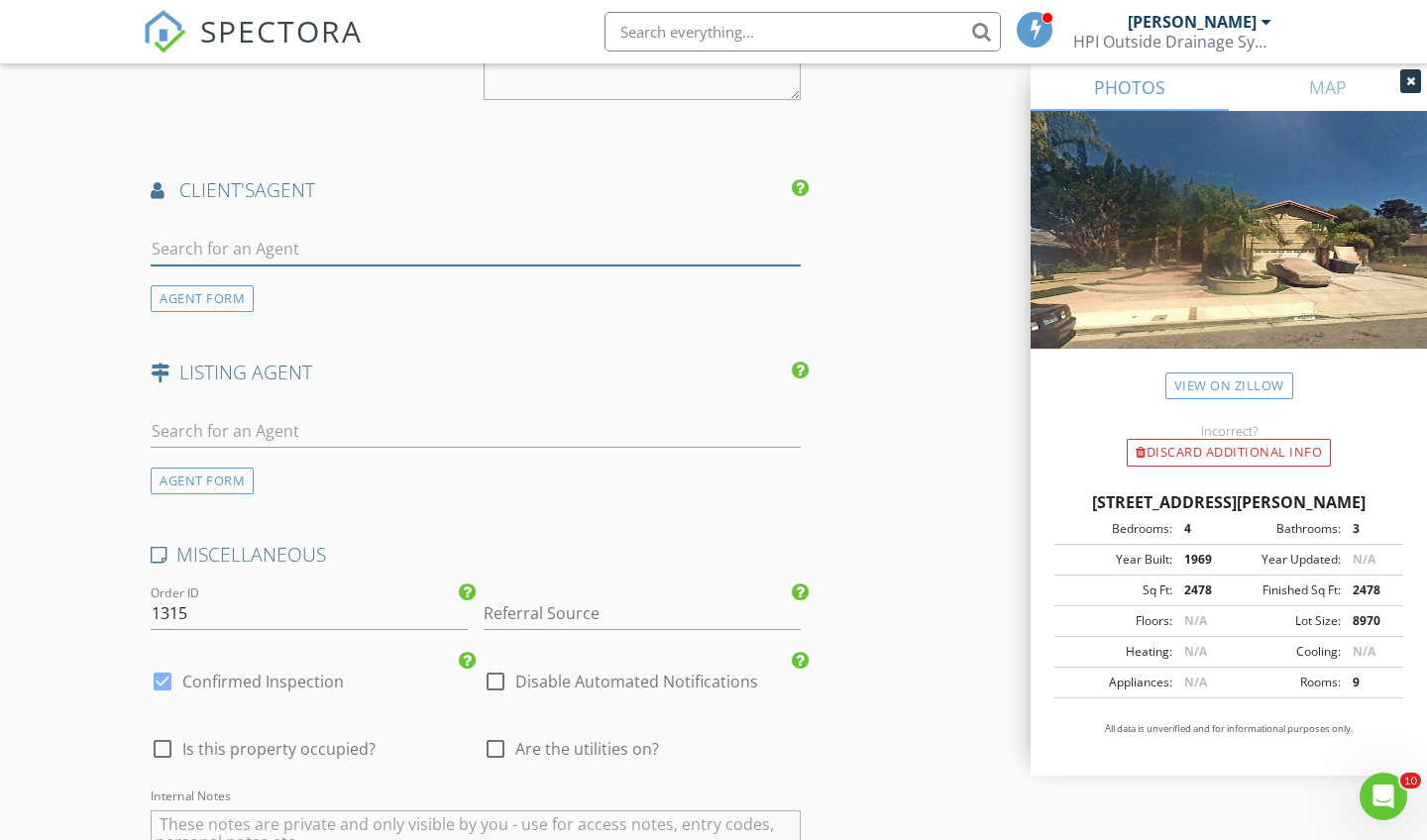 click at bounding box center [476, 249] 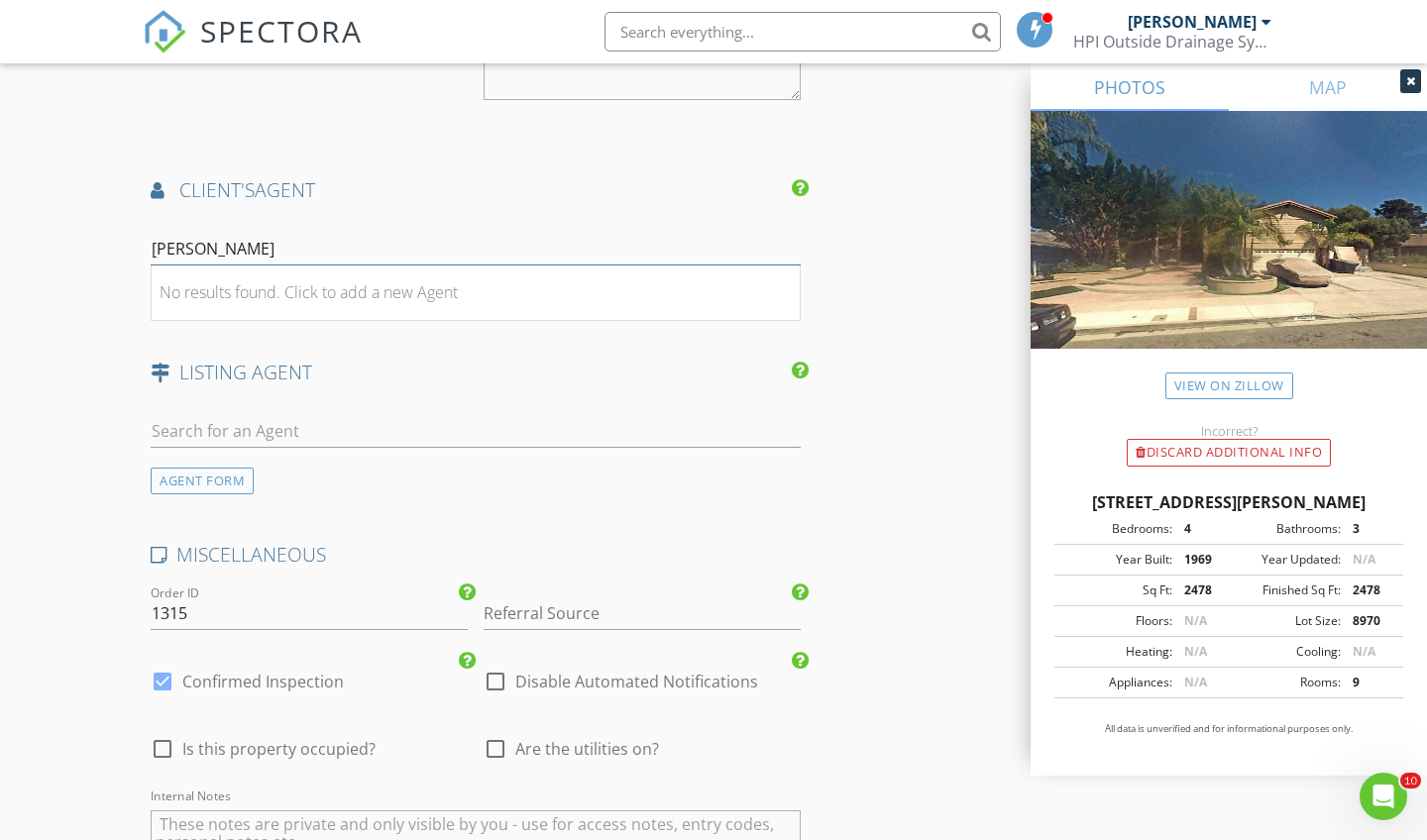 type on "[PERSON_NAME]" 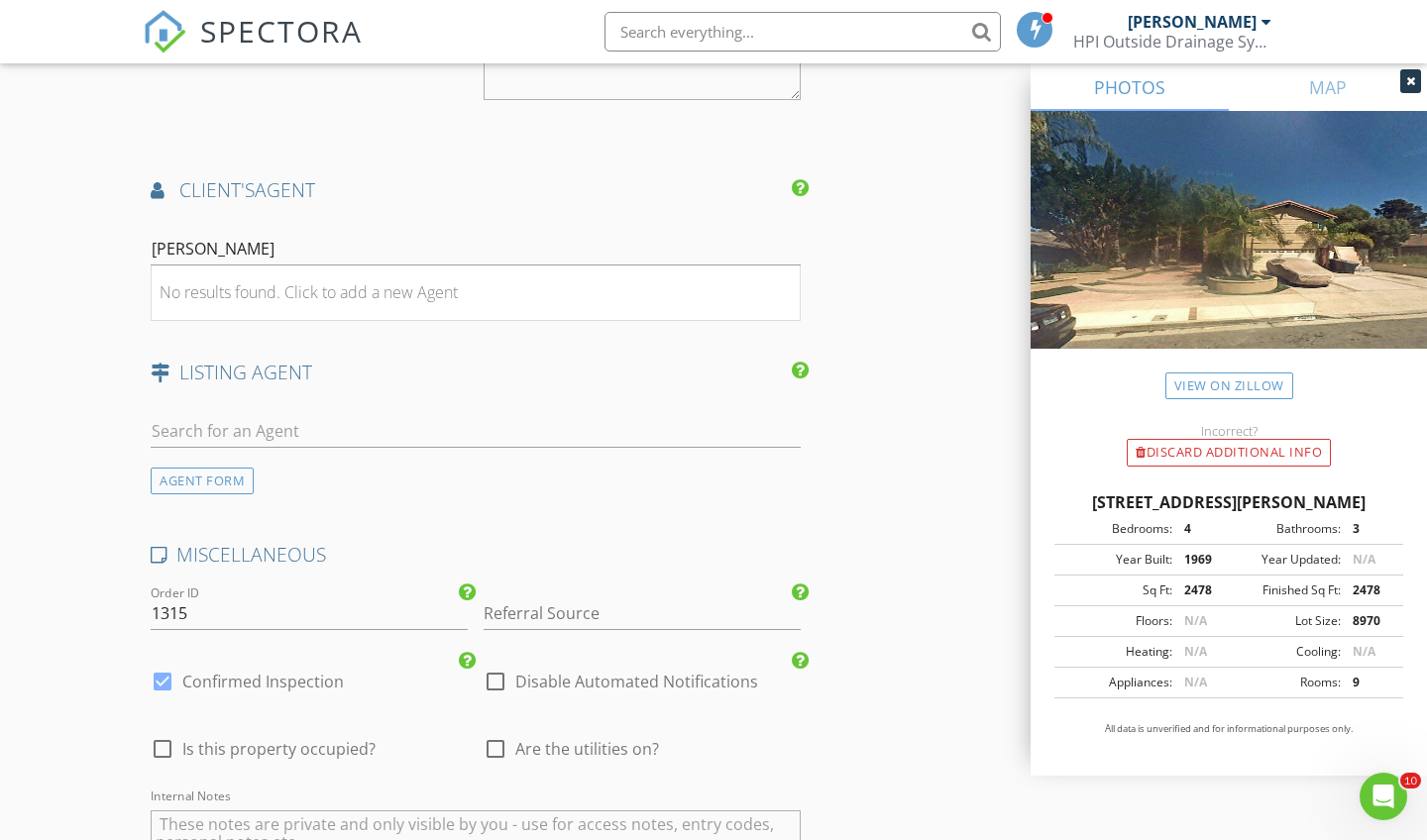 click on "INSPECTOR(S)
check_box   Scott Snow   PRIMARY   Scott Snow arrow_drop_down   check_box_outline_blank Scott Snow specifically requested
Date/Time
07/14/2025 9:00 AM
Location
Address Search       Address 25261 Grissom Rd   Unit   City Laguna Hills   State CA   Zip 92653   County Orange     Square Feet 2478   Year Built 1969   Foundation arrow_drop_down     Scott Snow     48.9 miles     (an hour)     exceeds travel range
client
check_box Enable Client CC email for this inspection   Client Search     check_box_outline_blank Client is a Company/Organization     First Name Amanda Cobb and Derek Shaw   Last Name   Email amandacobbballet@gmail.com   CC Email derekshaw35@gmail.com   Phone 212-729-0780           Notes   Private Notes
ADD ADDITIONAL client
SERVICES
check_box   External Drains" at bounding box center (476, -592) 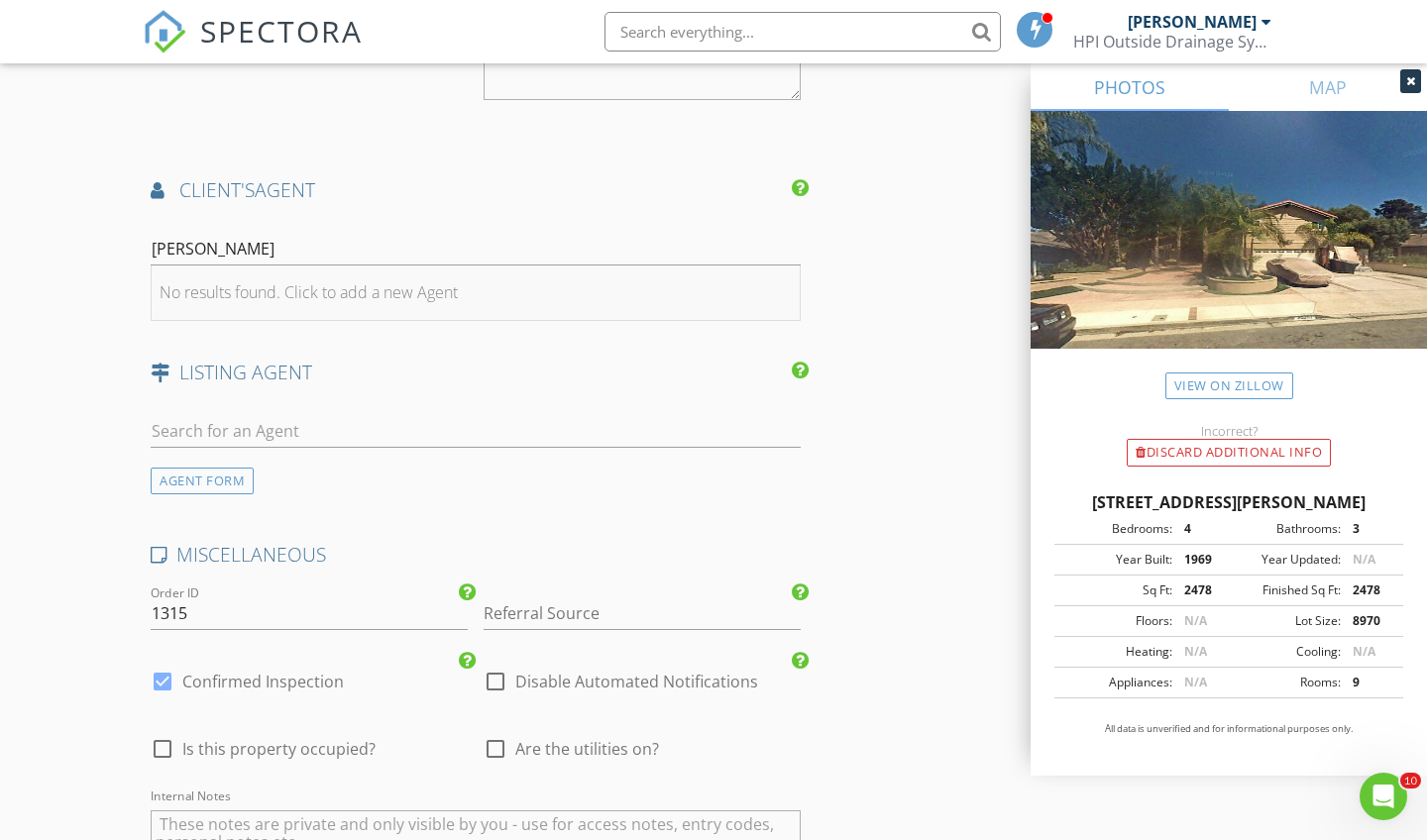 click on "No results found. Click to add a new Agent" at bounding box center (308, 292) 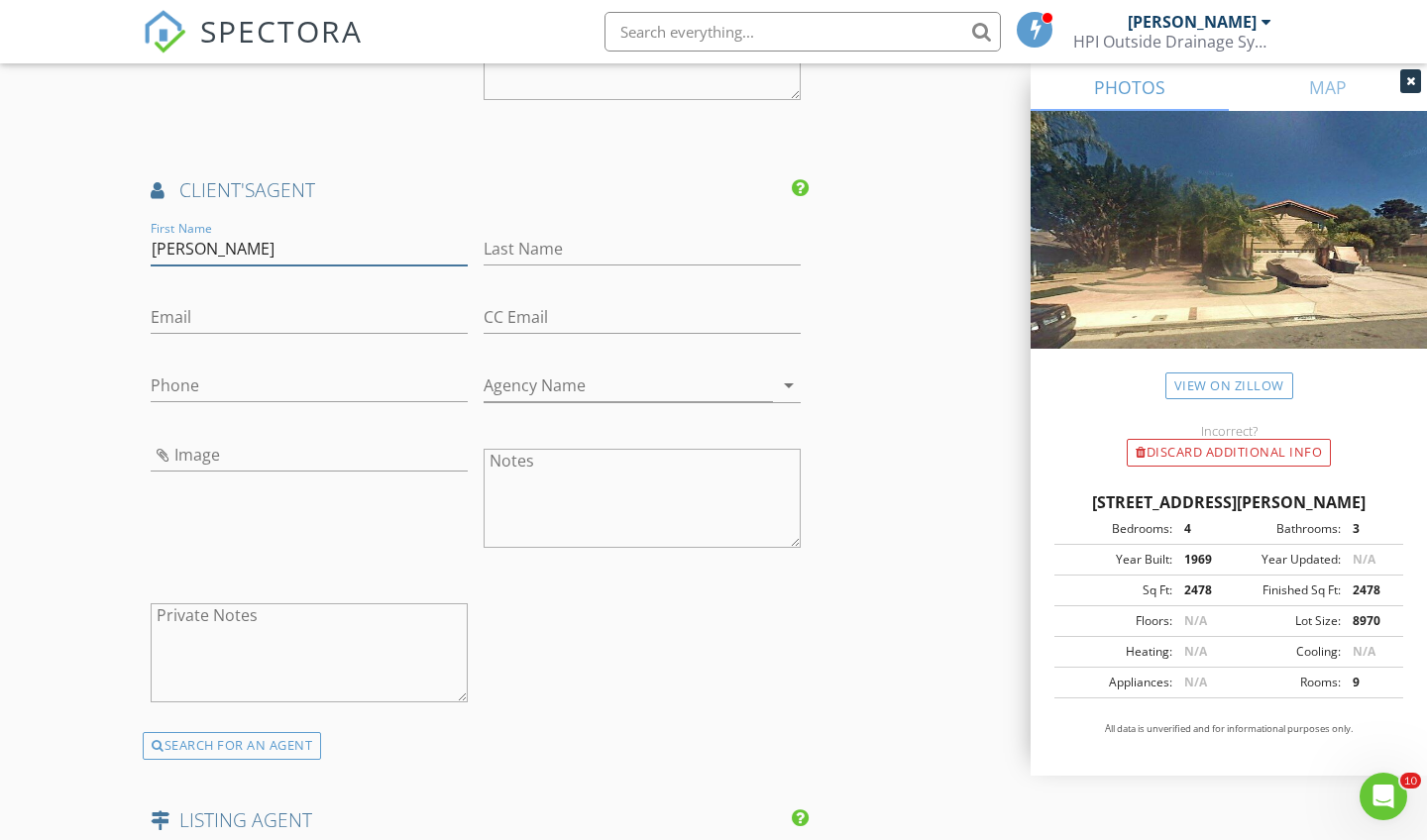 type on "[PERSON_NAME]" 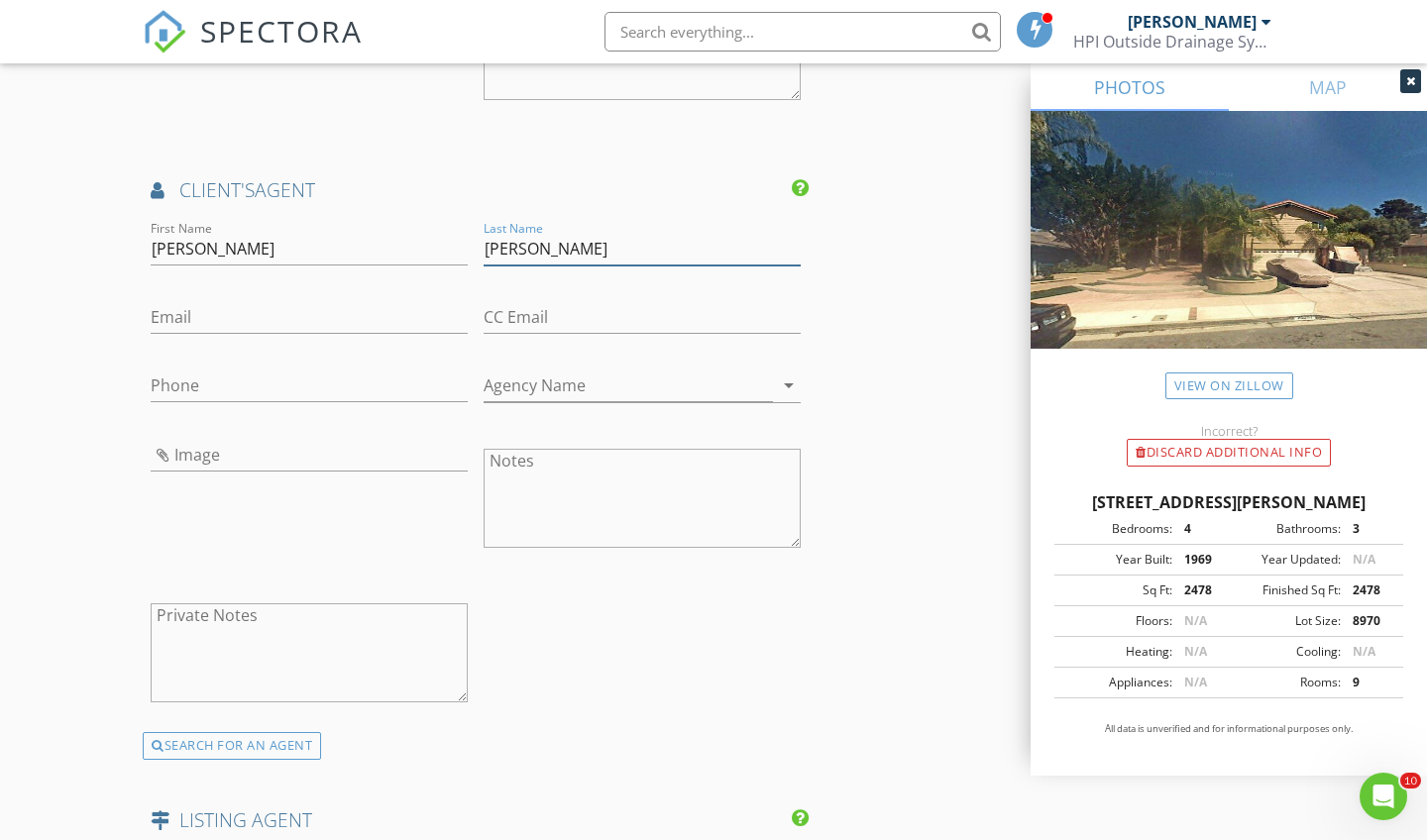 type on "[PERSON_NAME]" 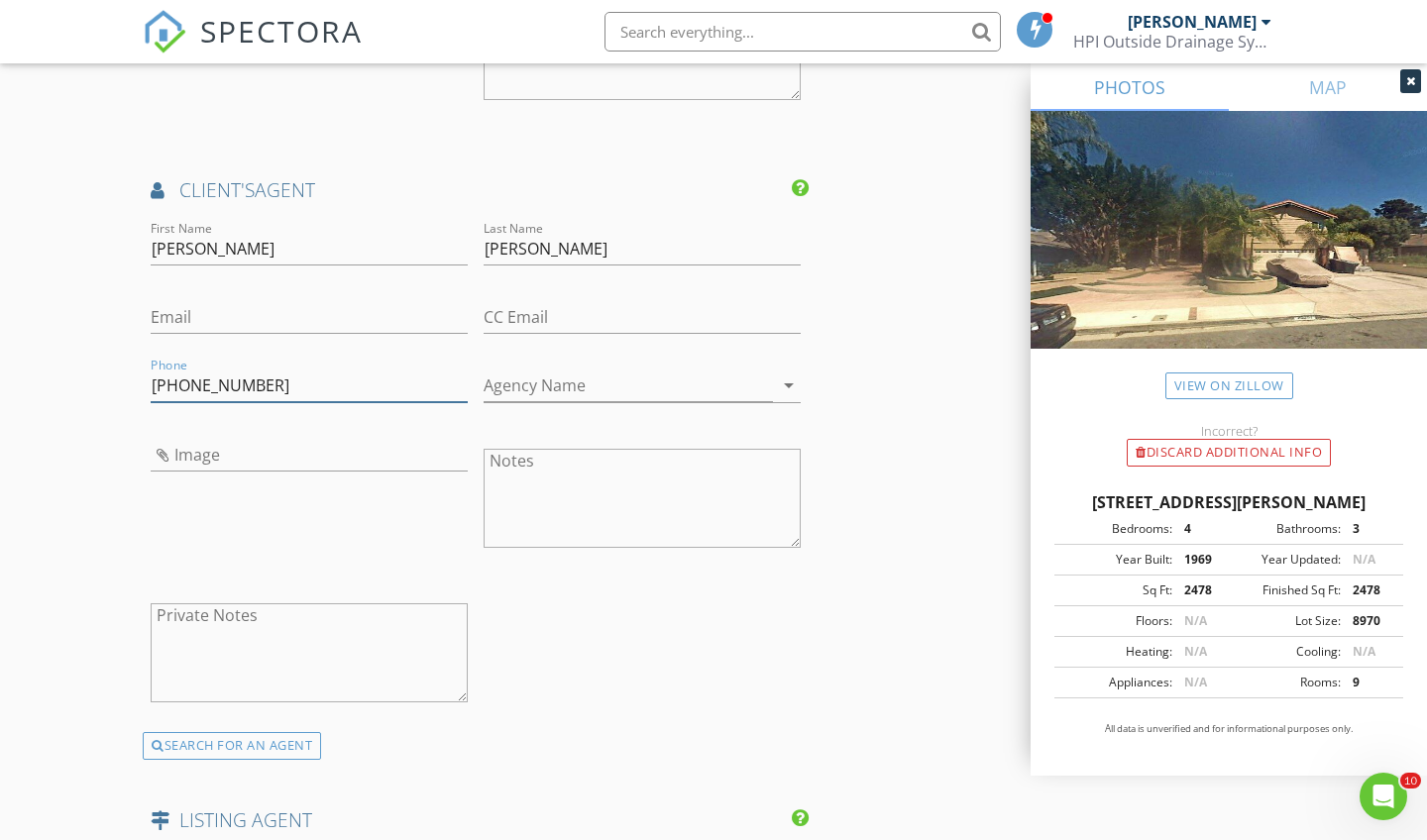 type on "[PHONE_NUMBER]" 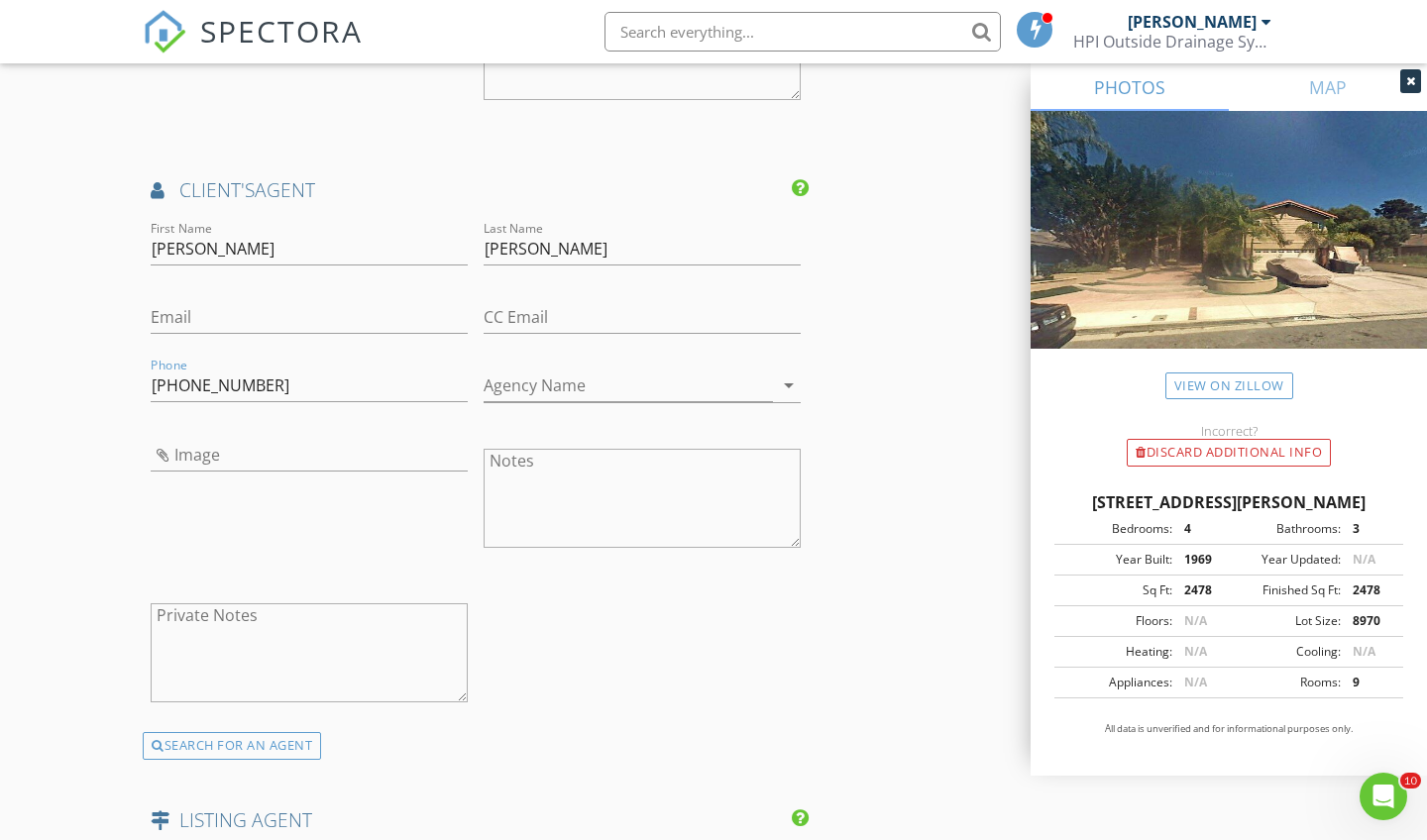 click on "INSPECTOR(S)
check_box   Scott Snow   PRIMARY   Scott Snow arrow_drop_down   check_box_outline_blank Scott Snow specifically requested
Date/Time
07/14/2025 9:00 AM
Location
Address Search       Address 25261 Grissom Rd   Unit   City Laguna Hills   State CA   Zip 92653   County Orange     Square Feet 2478   Year Built 1969   Foundation arrow_drop_down     Scott Snow     48.9 miles     (an hour)     exceeds travel range
client
check_box Enable Client CC email for this inspection   Client Search     check_box_outline_blank Client is a Company/Organization     First Name Amanda Cobb and Derek Shaw   Last Name   Email amandacobbballet@gmail.com   CC Email derekshaw35@gmail.com   Phone 212-729-0780           Notes   Private Notes
ADD ADDITIONAL client
SERVICES
check_box" at bounding box center [714, -311] 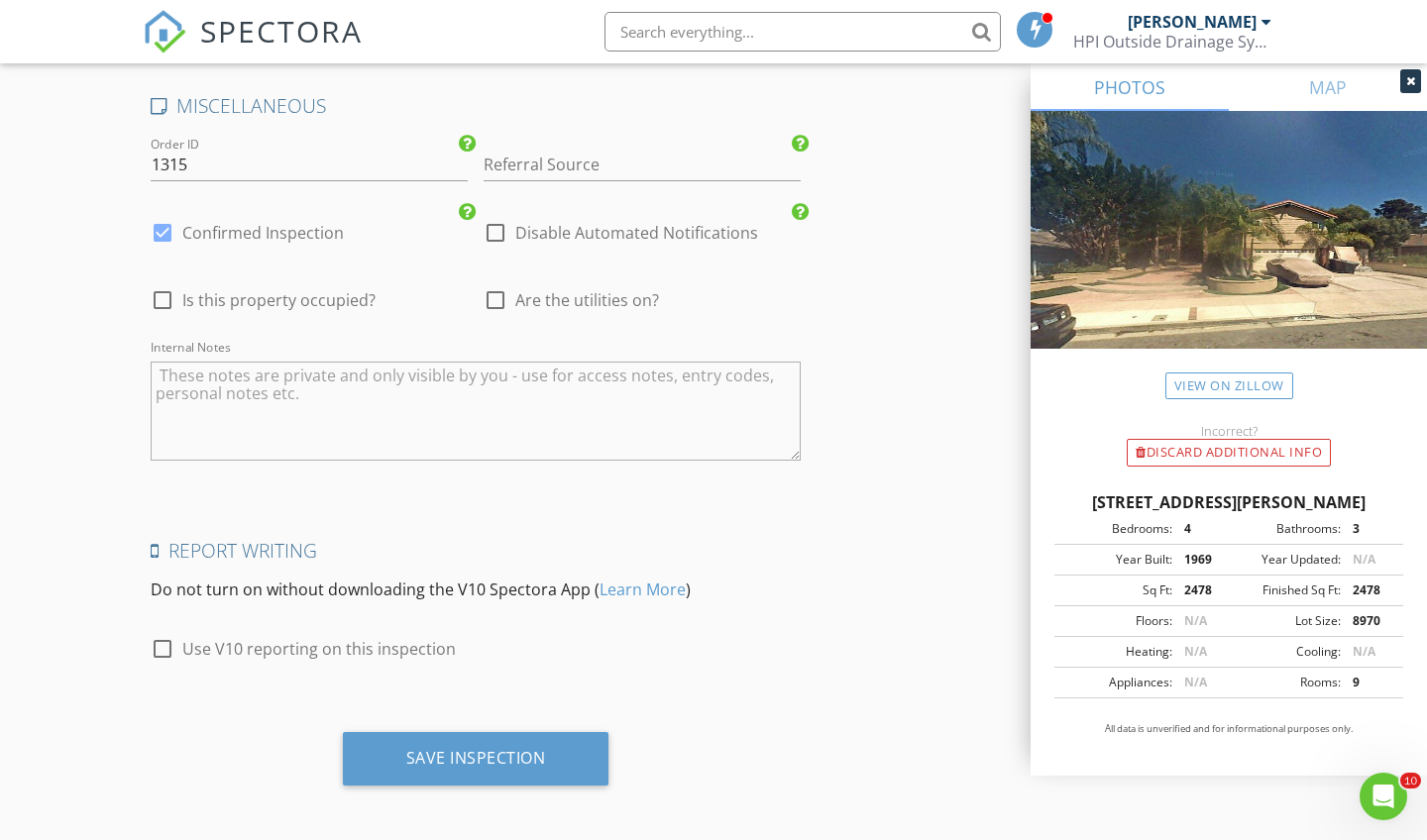 scroll, scrollTop: 3443, scrollLeft: 0, axis: vertical 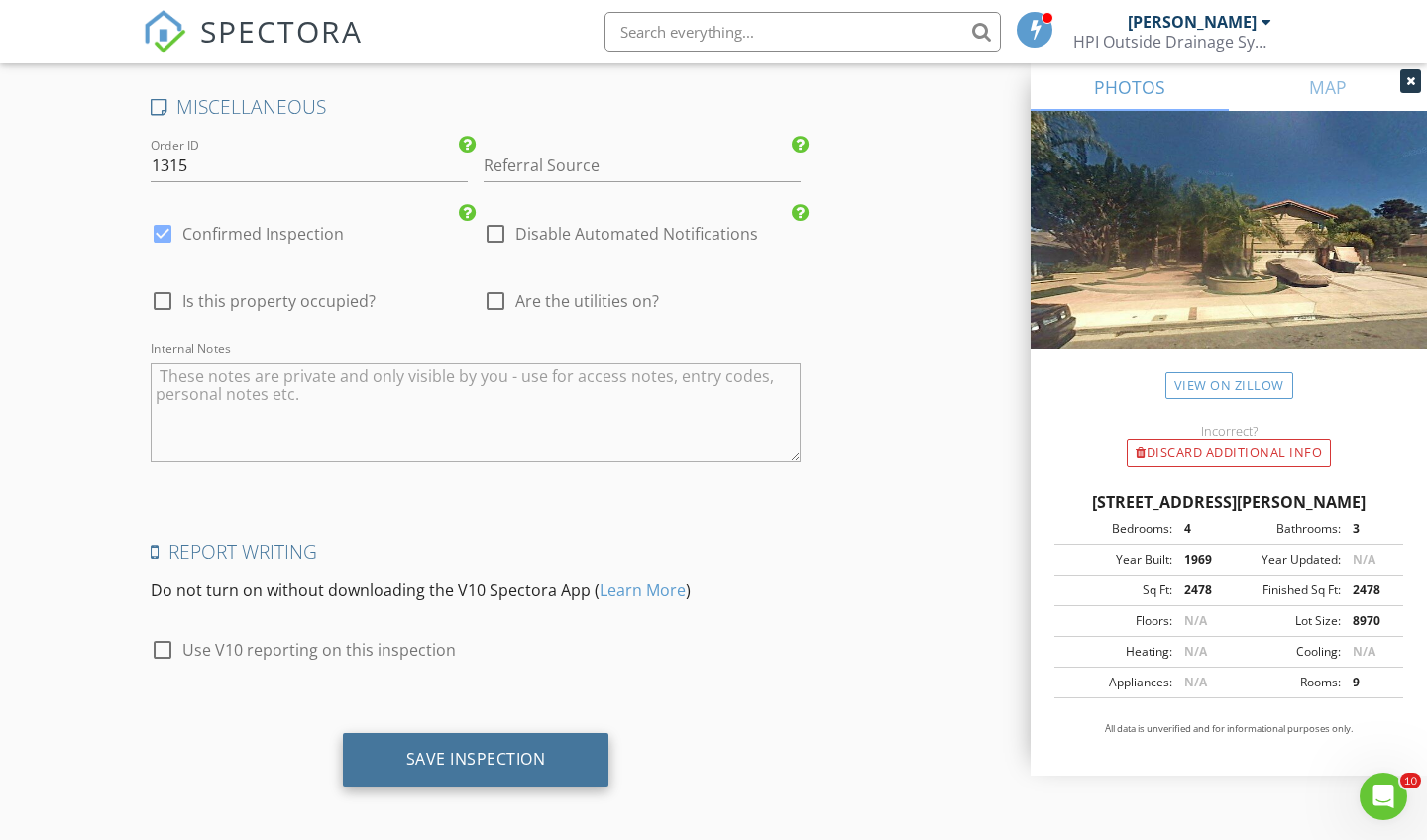 click on "Save Inspection" at bounding box center [476, 759] 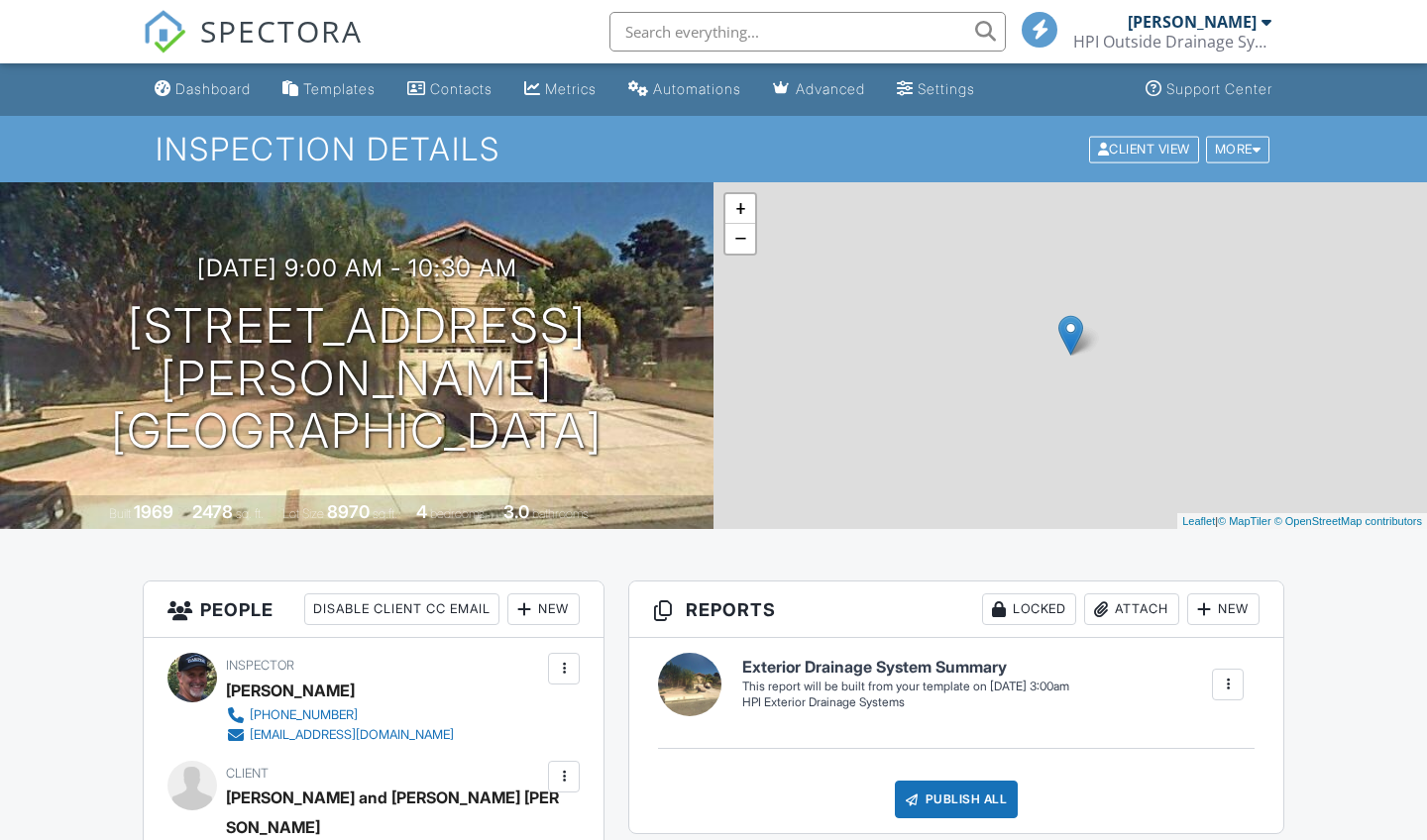 scroll, scrollTop: 0, scrollLeft: 0, axis: both 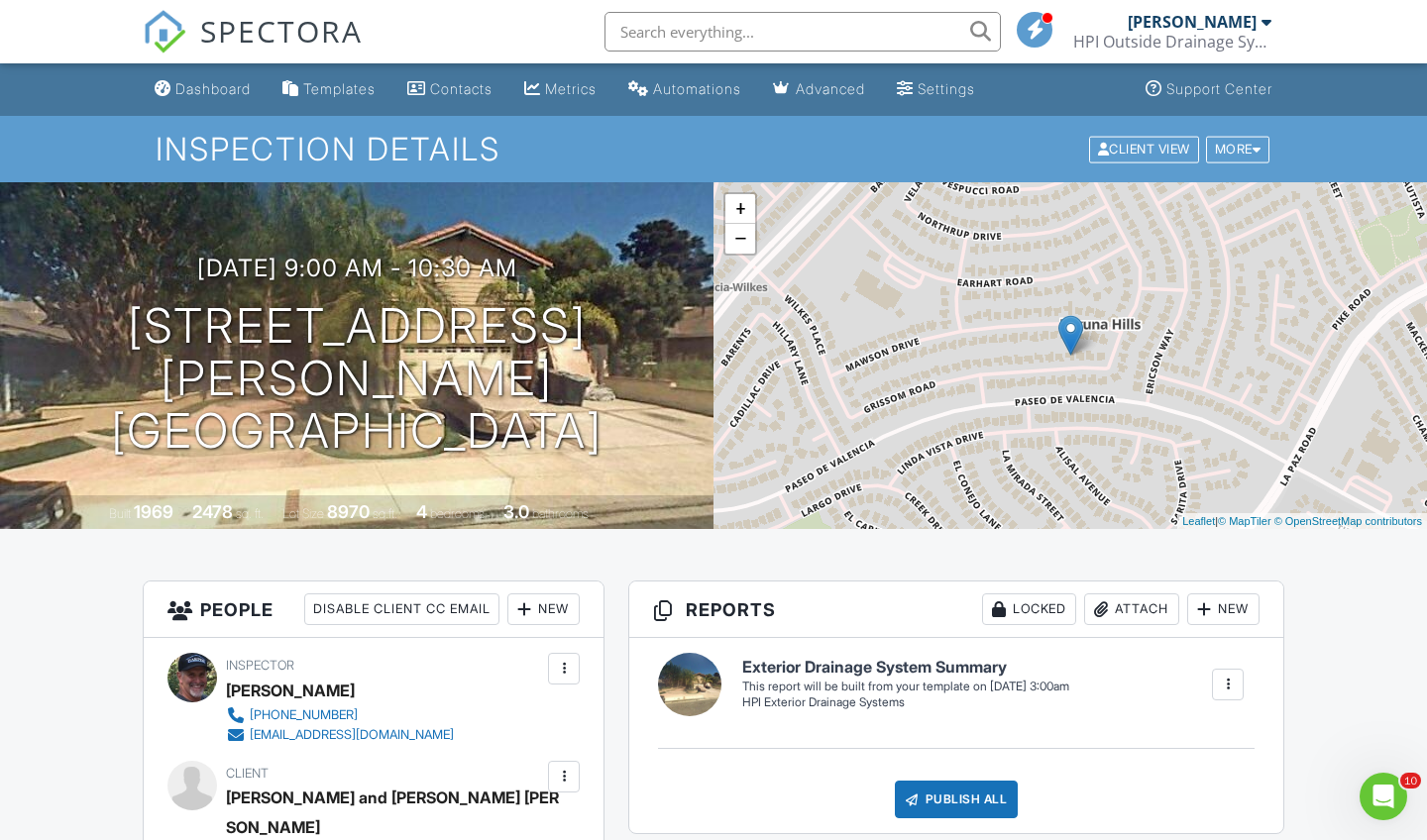 click on "New" at bounding box center [1223, 609] 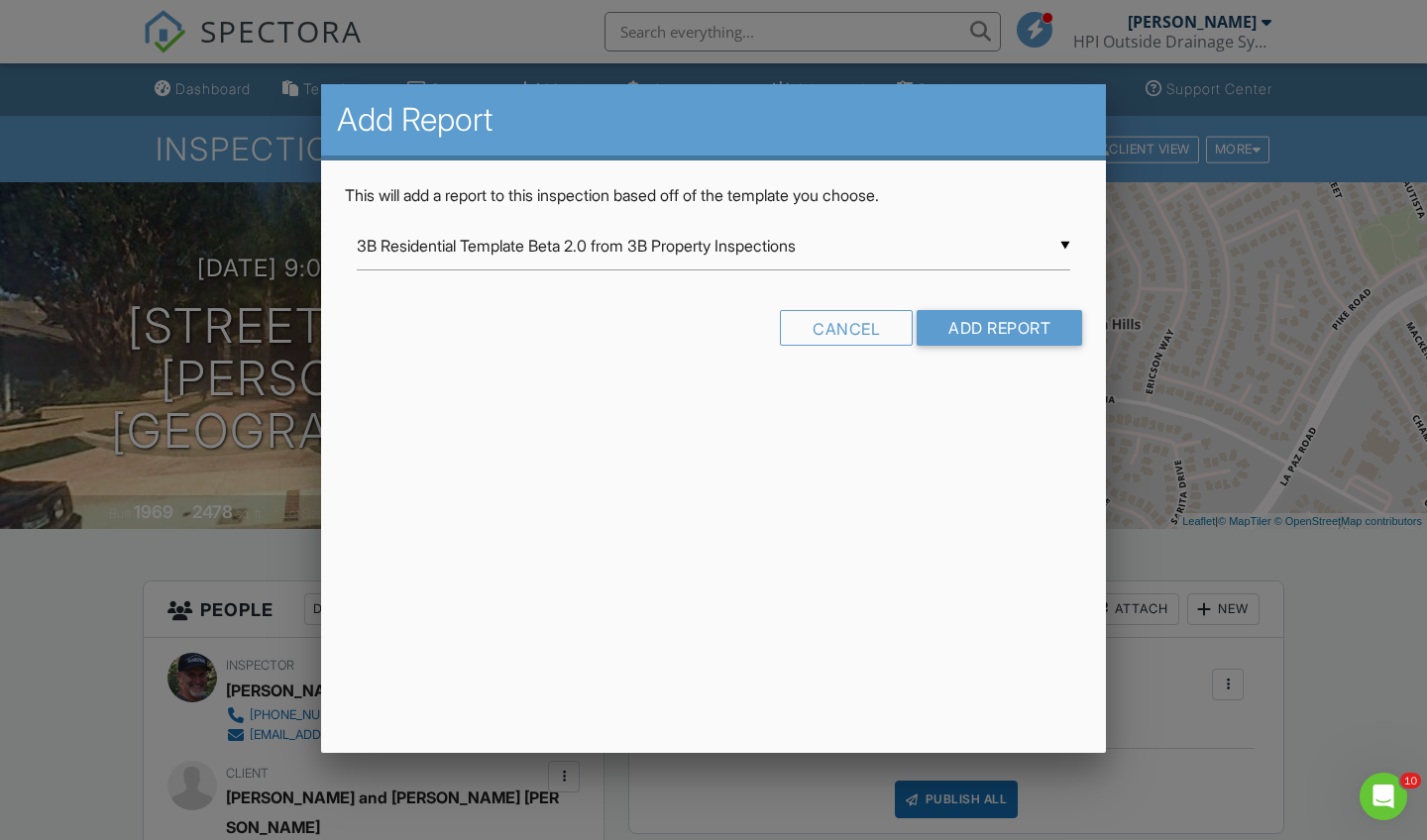 click on "▼ 3B Residential Template Beta 2.0 from 3B Property Inspections 3B Residential Template Beta 2.0 from 3B Property Inspections  [PERSON_NAME] Property Inspections (1) HPI Exterior Drainage Systems Residential Sewer Scope Inspections  HPI Sewer Lateral / Drain Inspection  Sewer Lateral Inspection Example Report 3B Residential Template Beta 2.0 from 3B Property Inspections
[PERSON_NAME] Property Inspections (1)
HPI Exterior Drainage Systems
Residential Sewer Scope Inspections
HPI Sewer Lateral / Drain Inspection
Sewer Lateral Inspection Example Report" at bounding box center (714, 246) 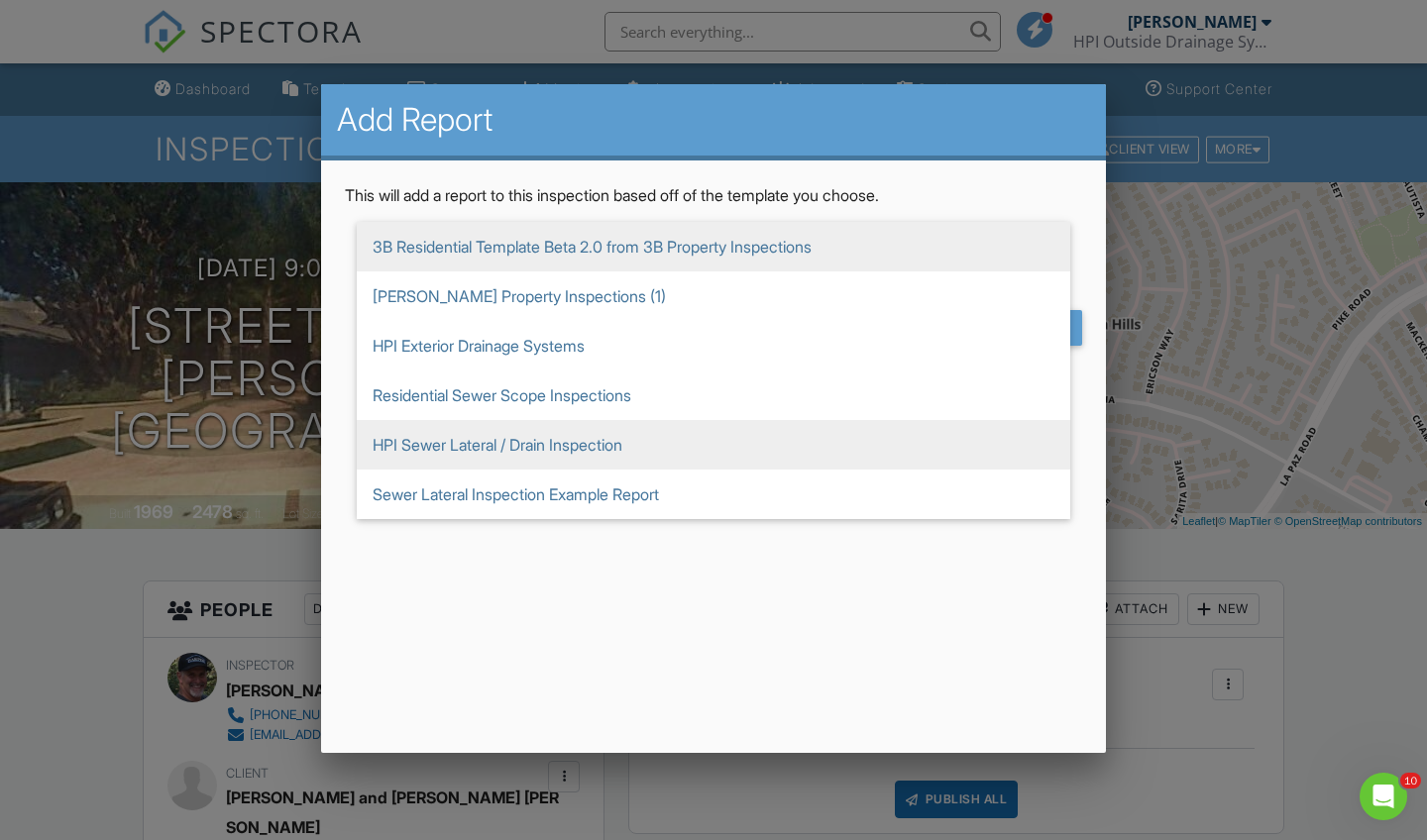 click on "HPI Sewer Lateral / Drain Inspection" at bounding box center (714, 445) 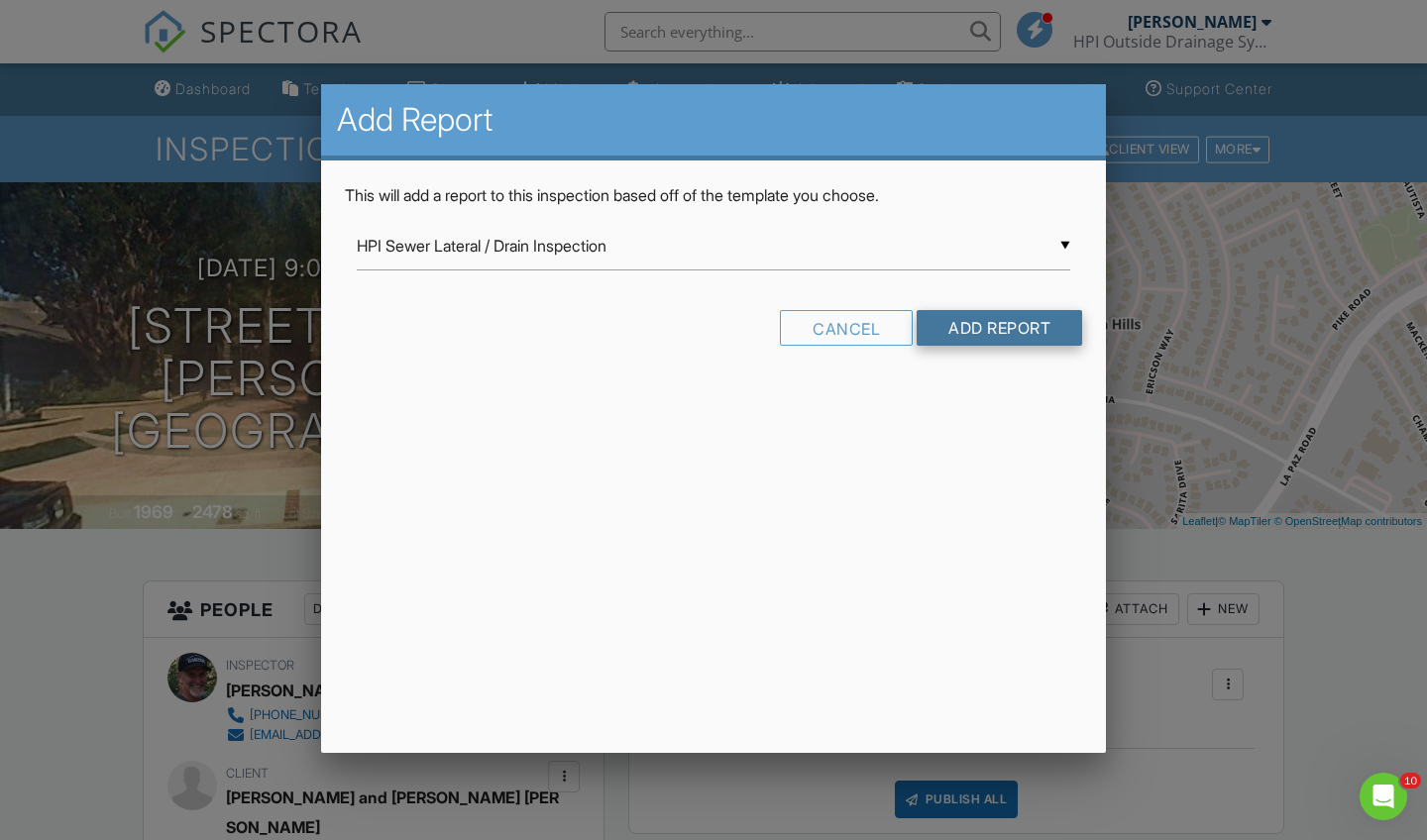 click on "Add Report" at bounding box center [999, 328] 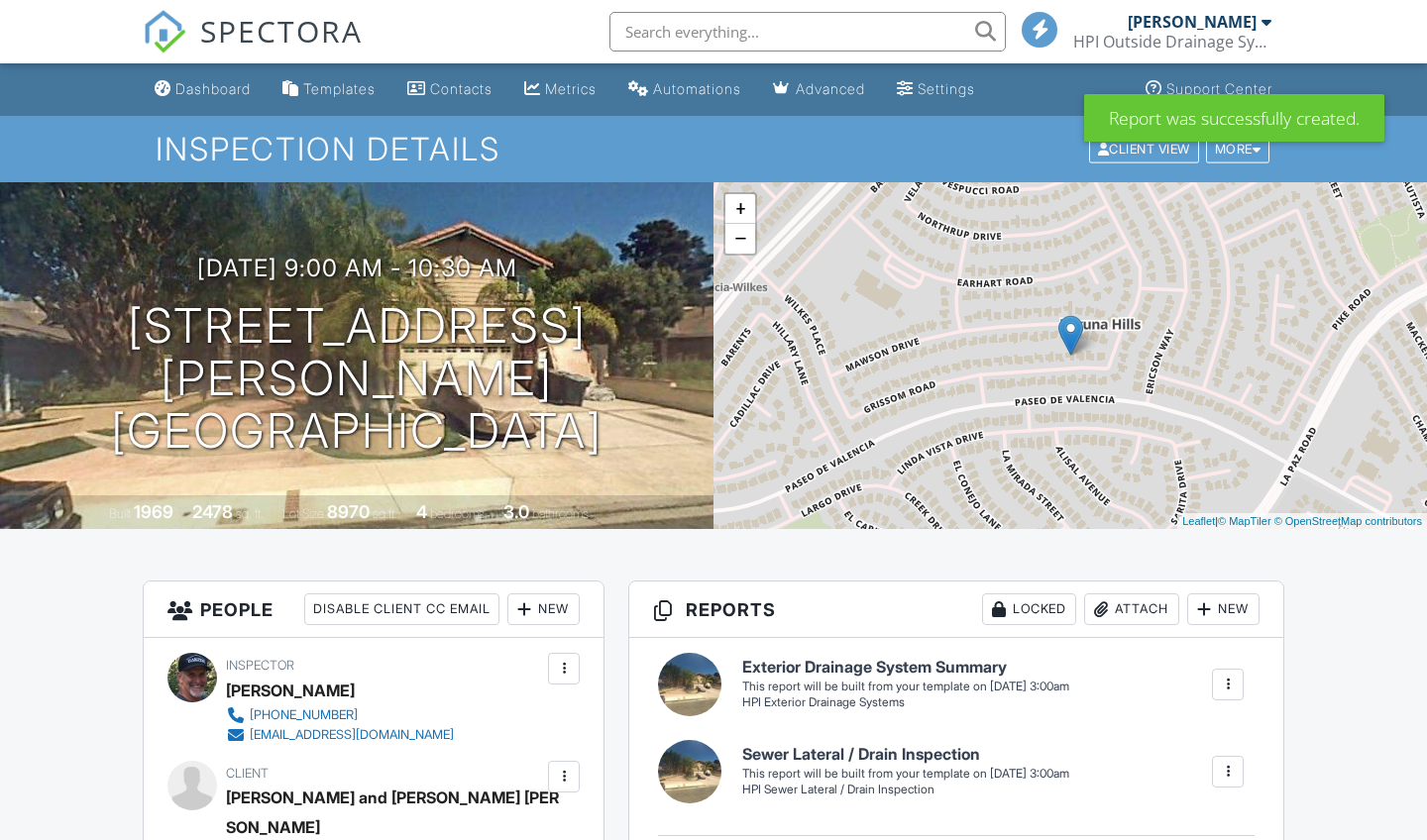 scroll, scrollTop: 0, scrollLeft: 0, axis: both 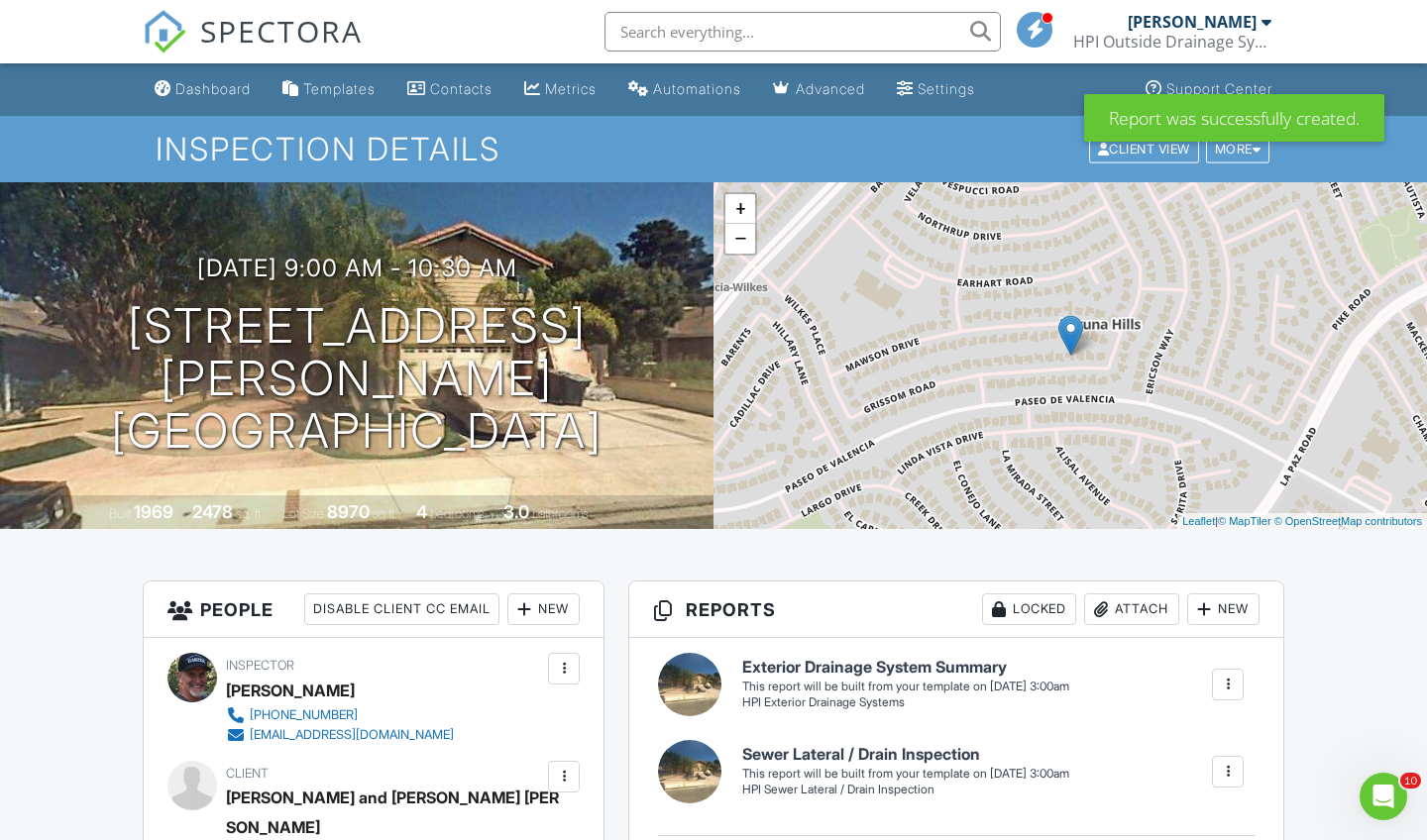 click on "Reports
Locked
Attach
New
Exterior Drainage System Summary
HPI Exterior Drainage Systems
Edit
View
Exterior Drainage System Summary
HPI Exterior Drainage Systems
This report will be built from your template on 07/14/25  3:00am
Quick Publish
Copy
Build Now
Delete
Sewer Lateral / Drain Inspection
HPI Sewer Lateral / Drain Inspection
Edit
View
Sewer Lateral / Drain Inspection
HPI Sewer Lateral / Drain Inspection
This report will be built from your template on 07/14/25  3:00am
Quick Publish
Copy
Build Now
Delete
Publish All
Checking report completion
Publish report?
This will make this report available to your client and/or agent. It will not send out a notification.
Cancel
Publish
Share archived report" at bounding box center (956, 1440) 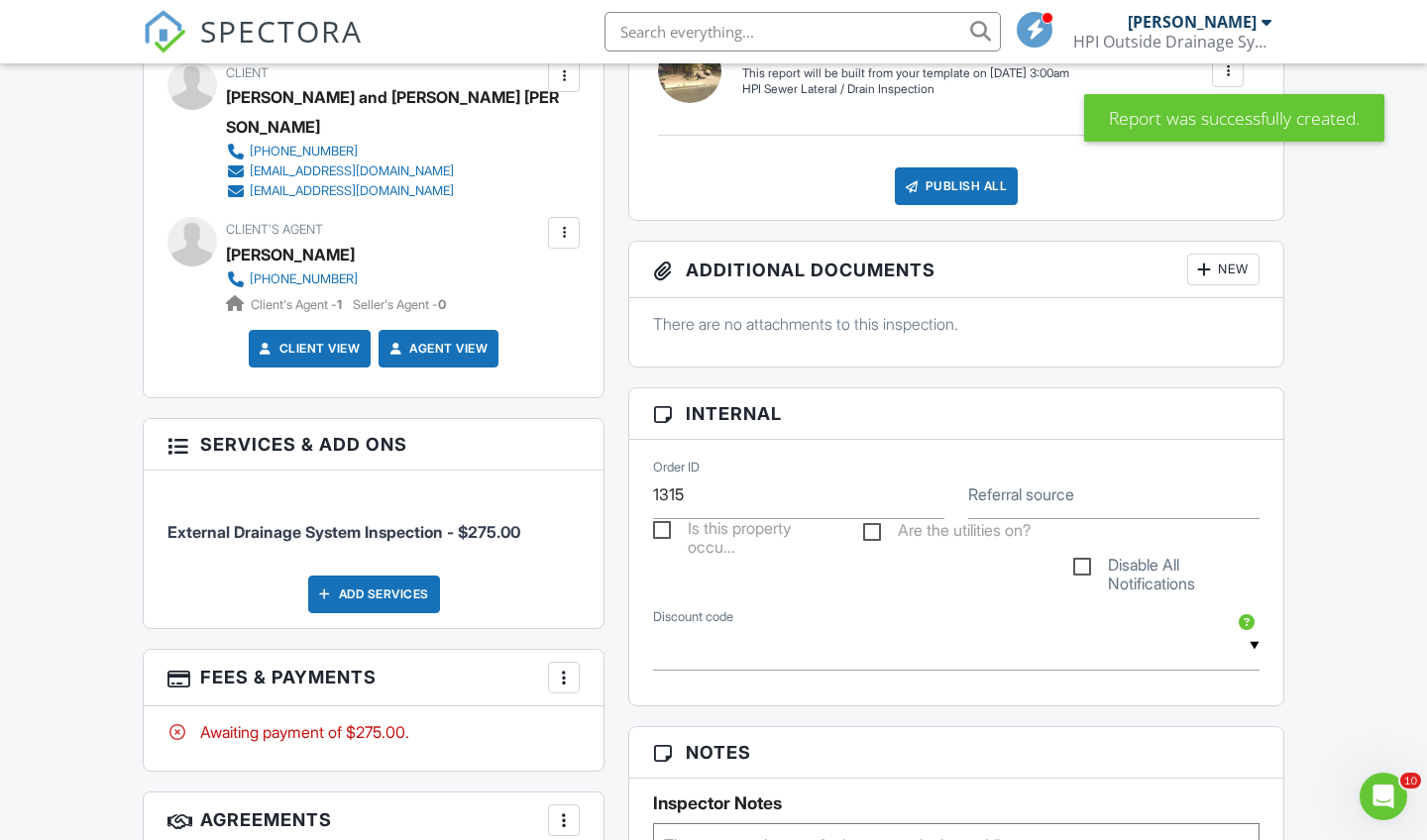 scroll, scrollTop: 705, scrollLeft: 0, axis: vertical 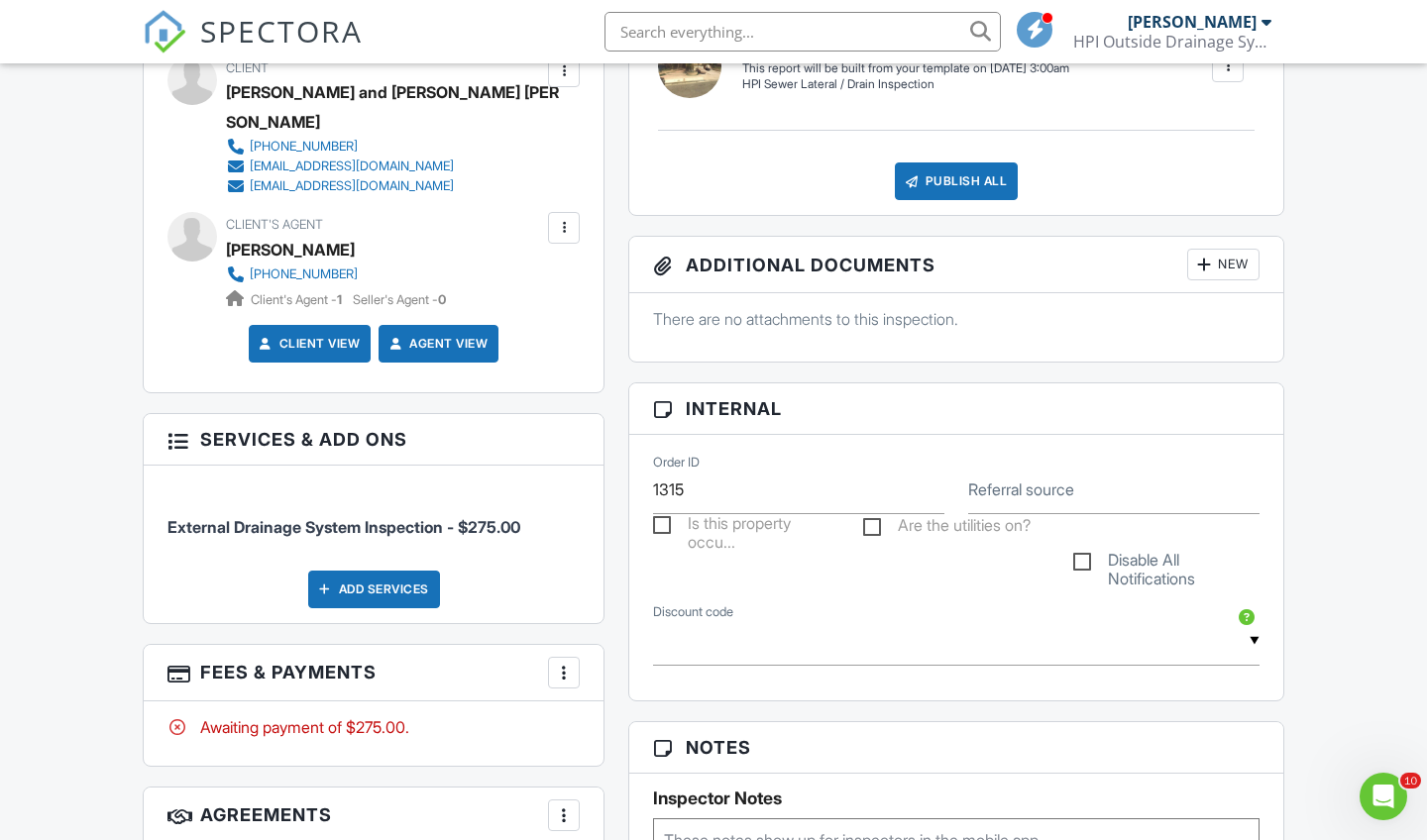 click on "Add Services" at bounding box center (374, 589) 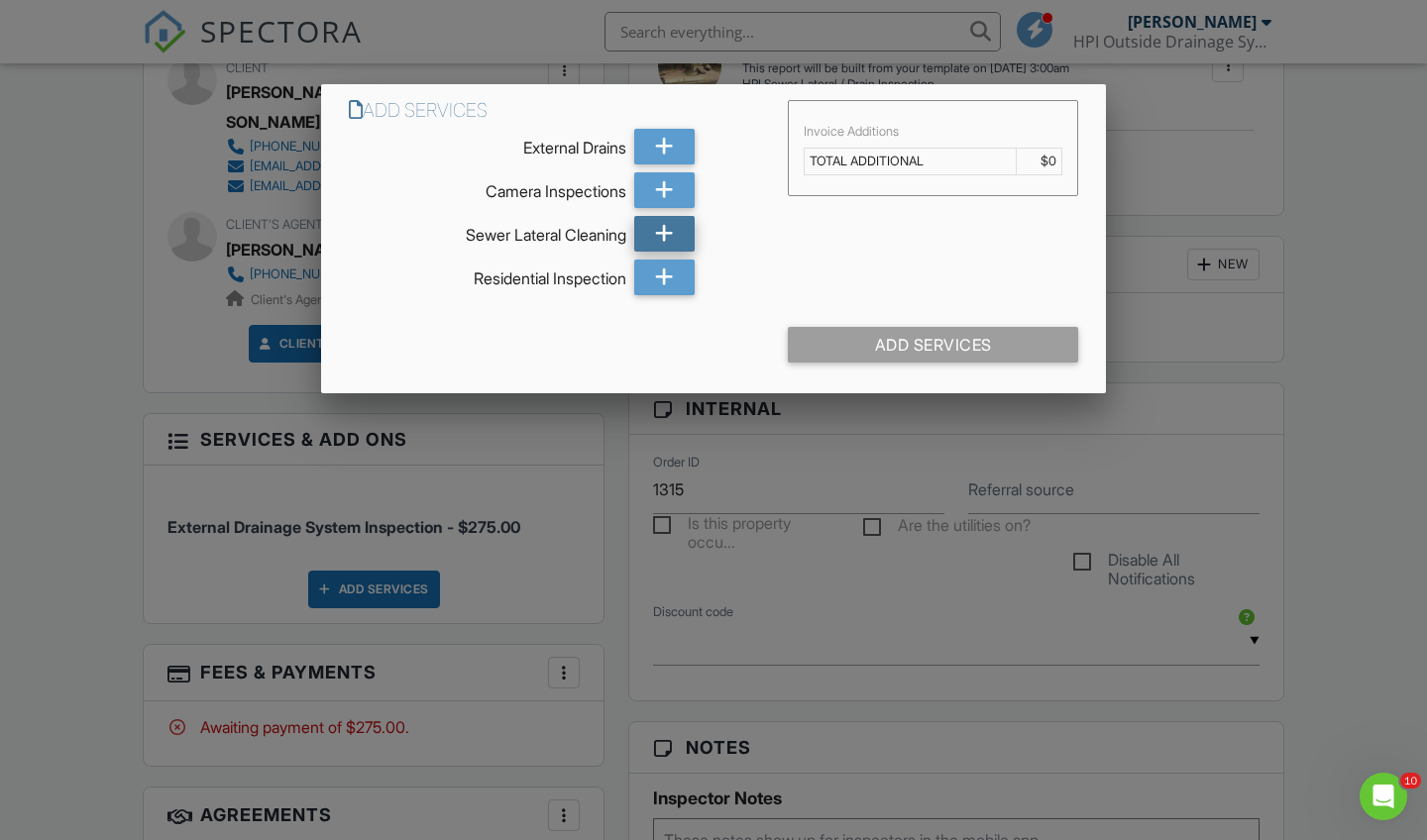 click at bounding box center (665, 234) 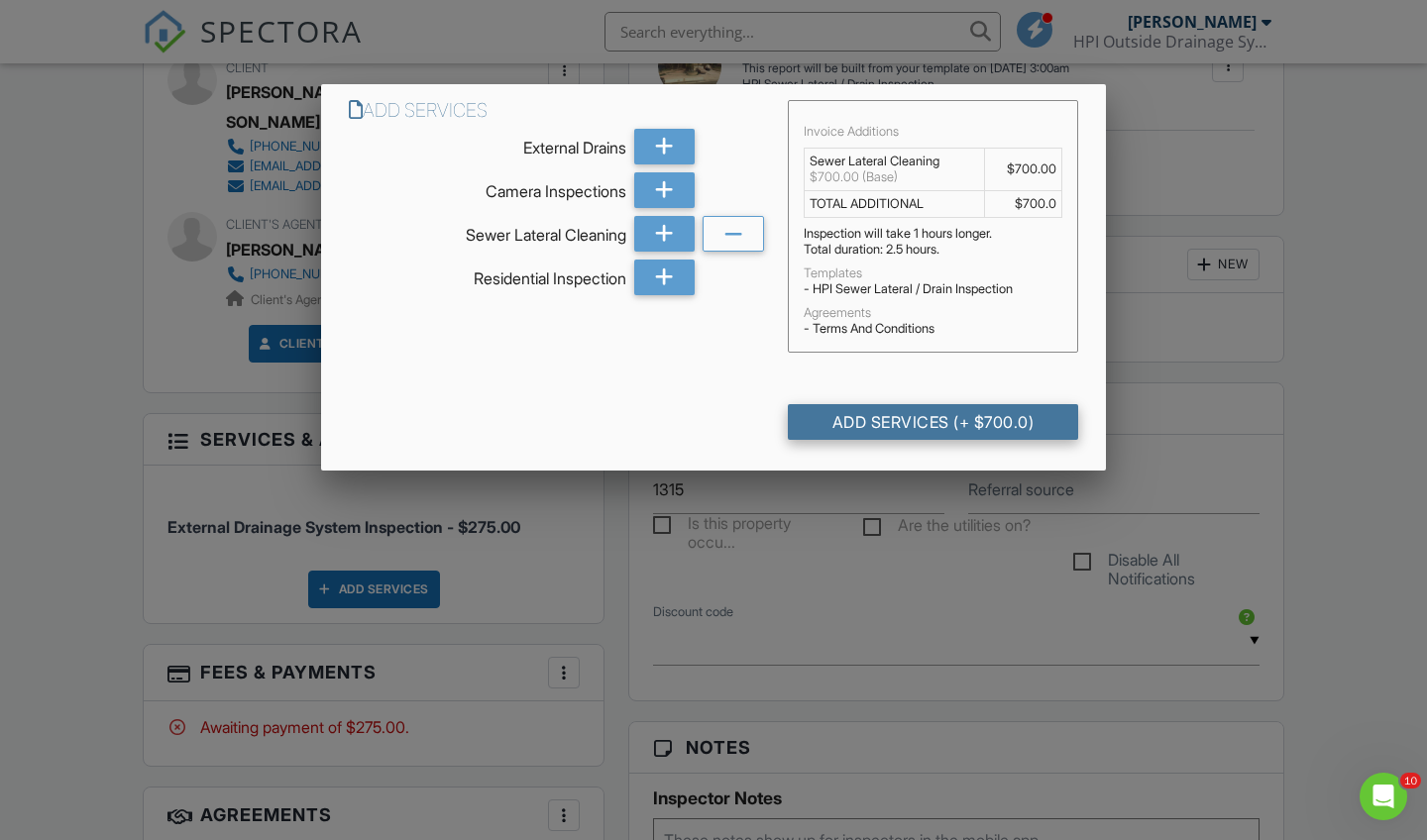 click on "Add Services
(+ $700.0)" at bounding box center [933, 422] 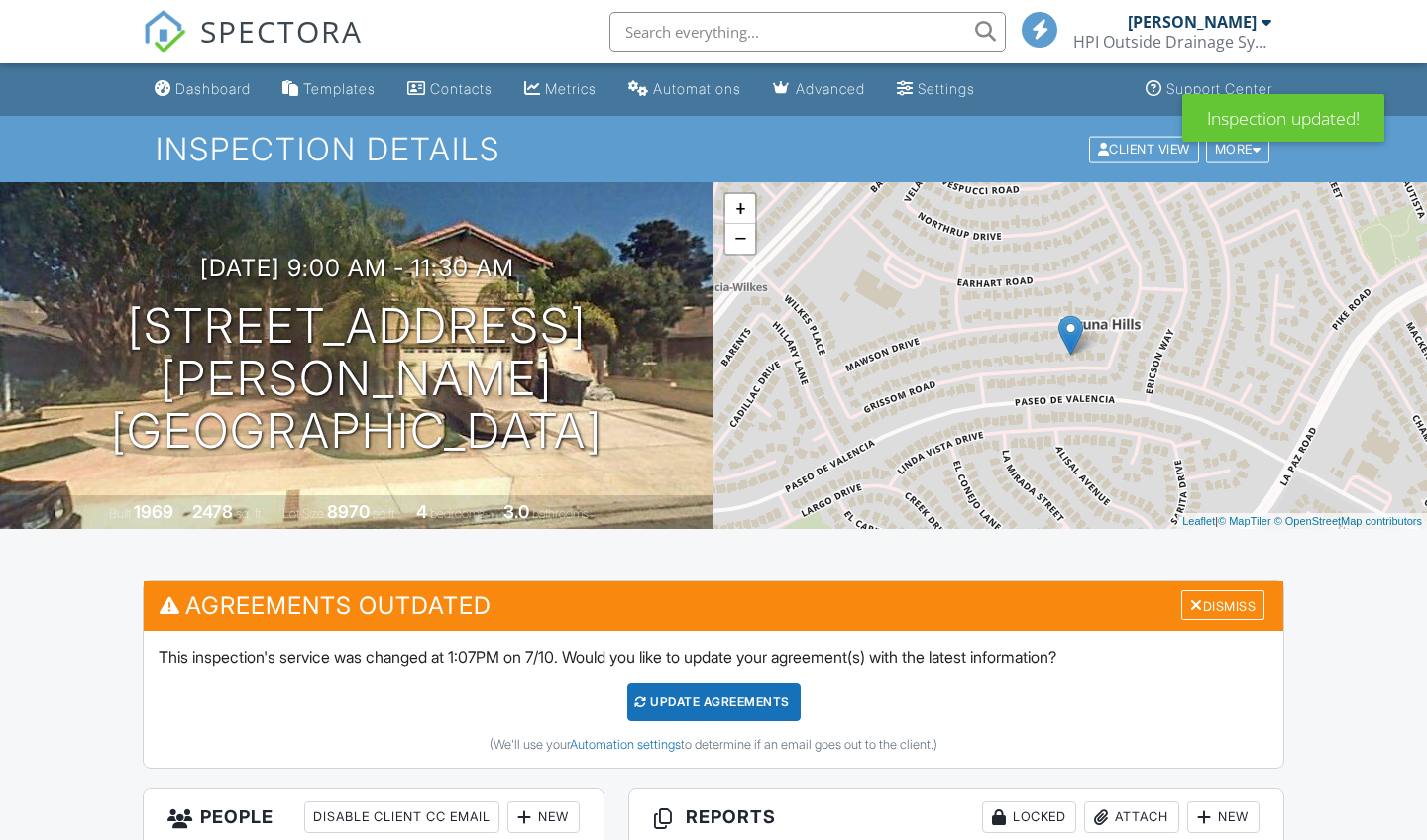 scroll, scrollTop: 0, scrollLeft: 0, axis: both 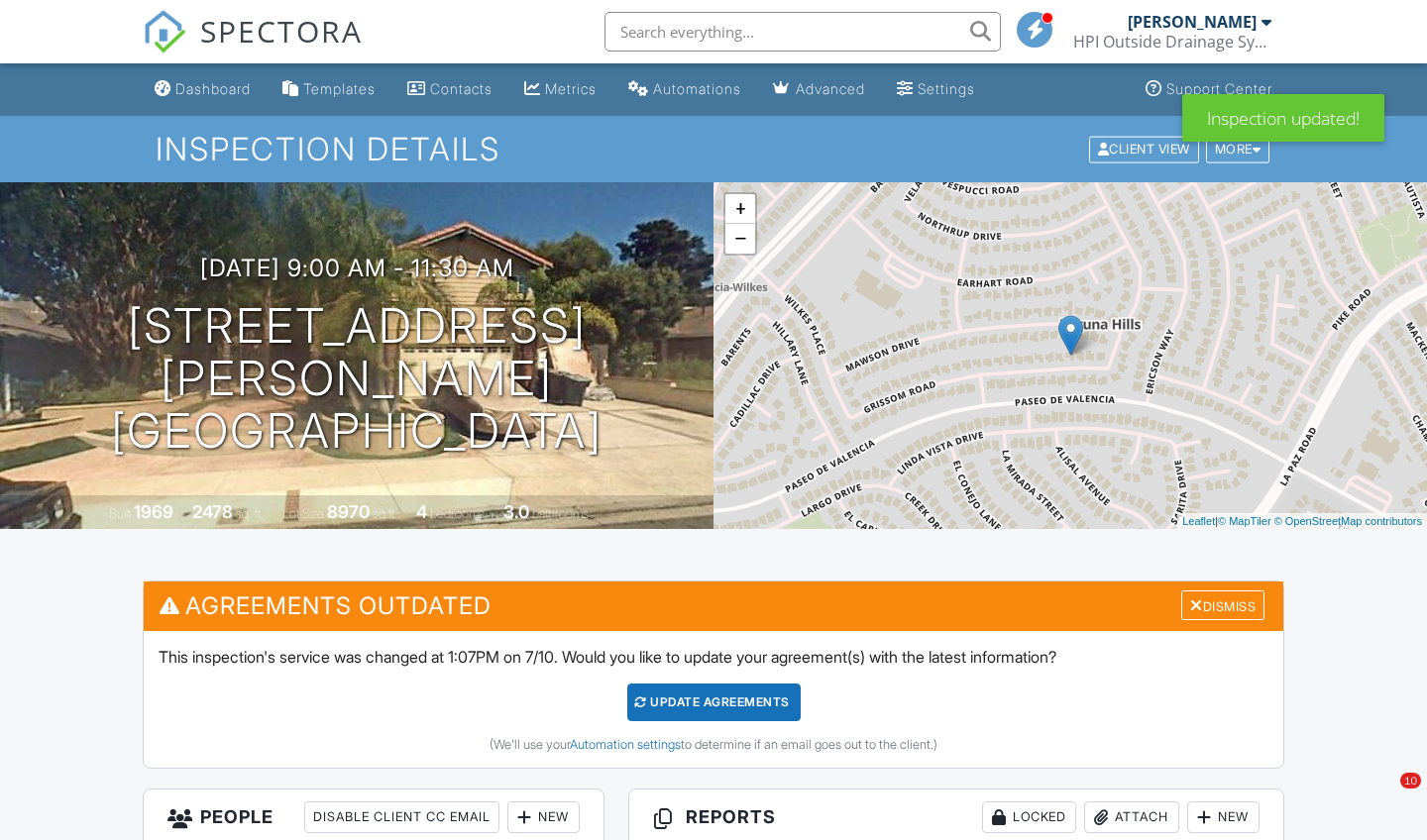 click on "Agreements Outdated
Dismiss
This inspection's service was changed at  1:07PM on 7/10. Would you like to update your agreement(s) with the latest information?
Update Agreements
(We'll use your  Automation settings  to determine if an email goes out to the client.)" at bounding box center (714, 684) 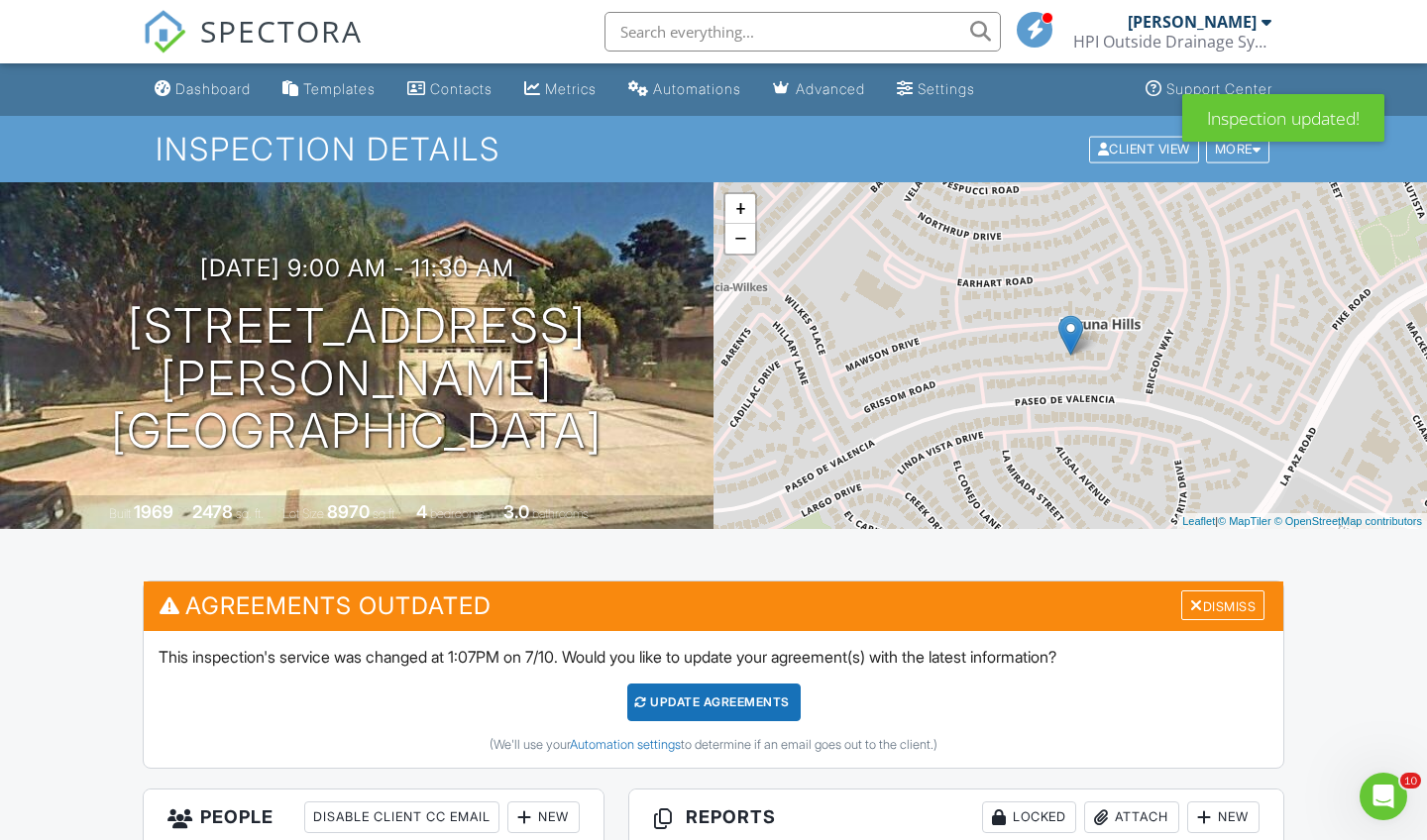 scroll, scrollTop: 0, scrollLeft: 0, axis: both 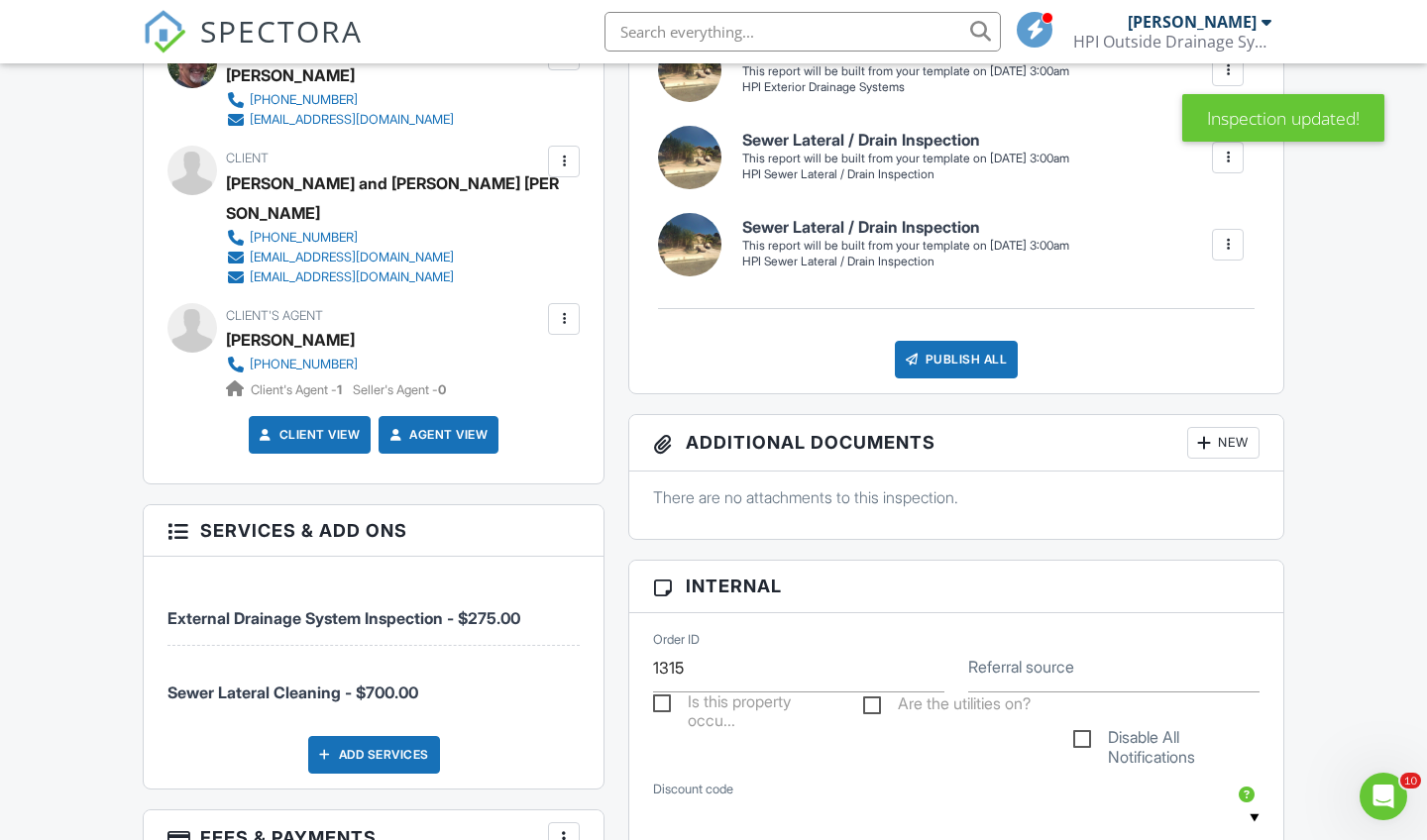 click at bounding box center [564, 838] 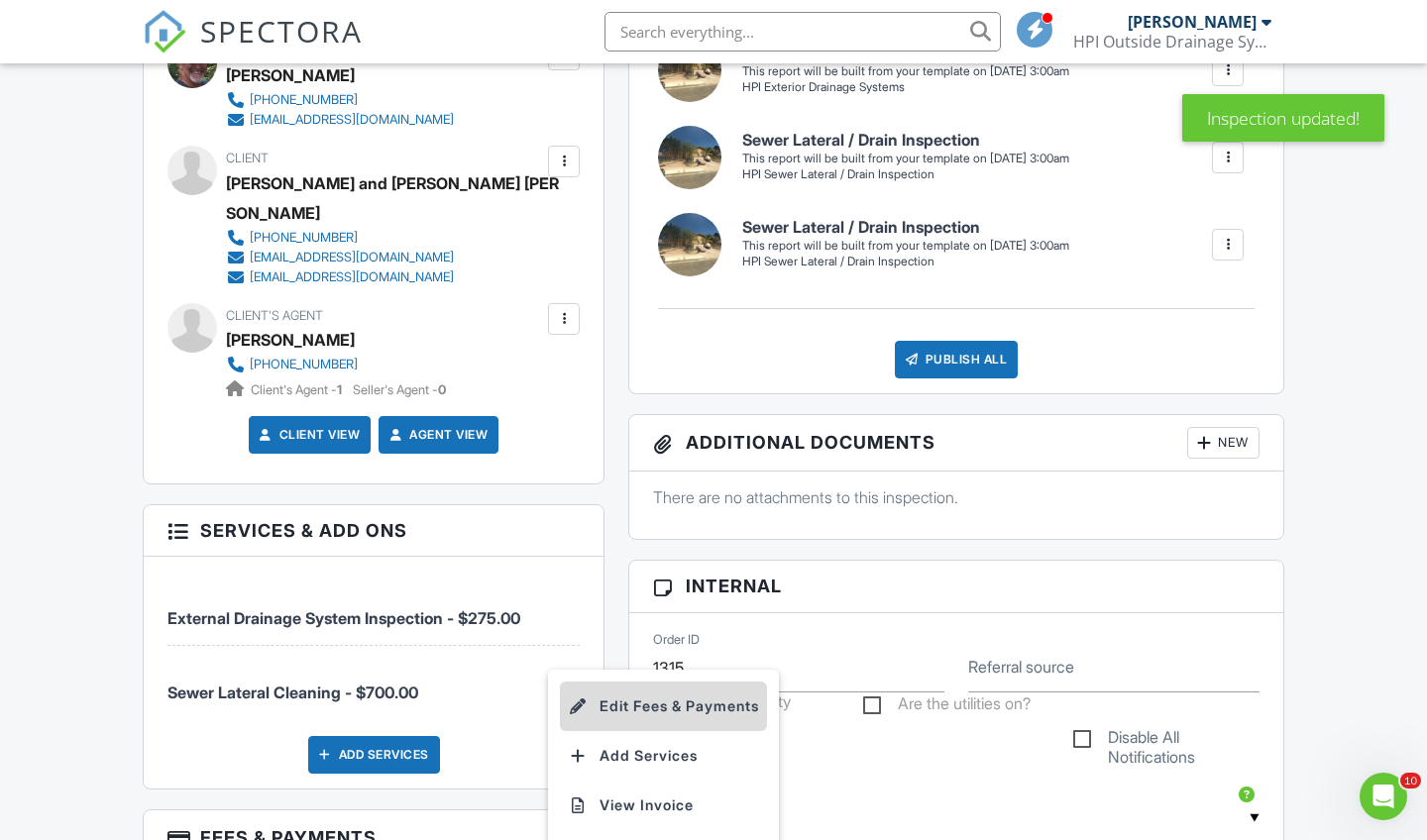 click on "Edit Fees & Payments" at bounding box center [663, 706] 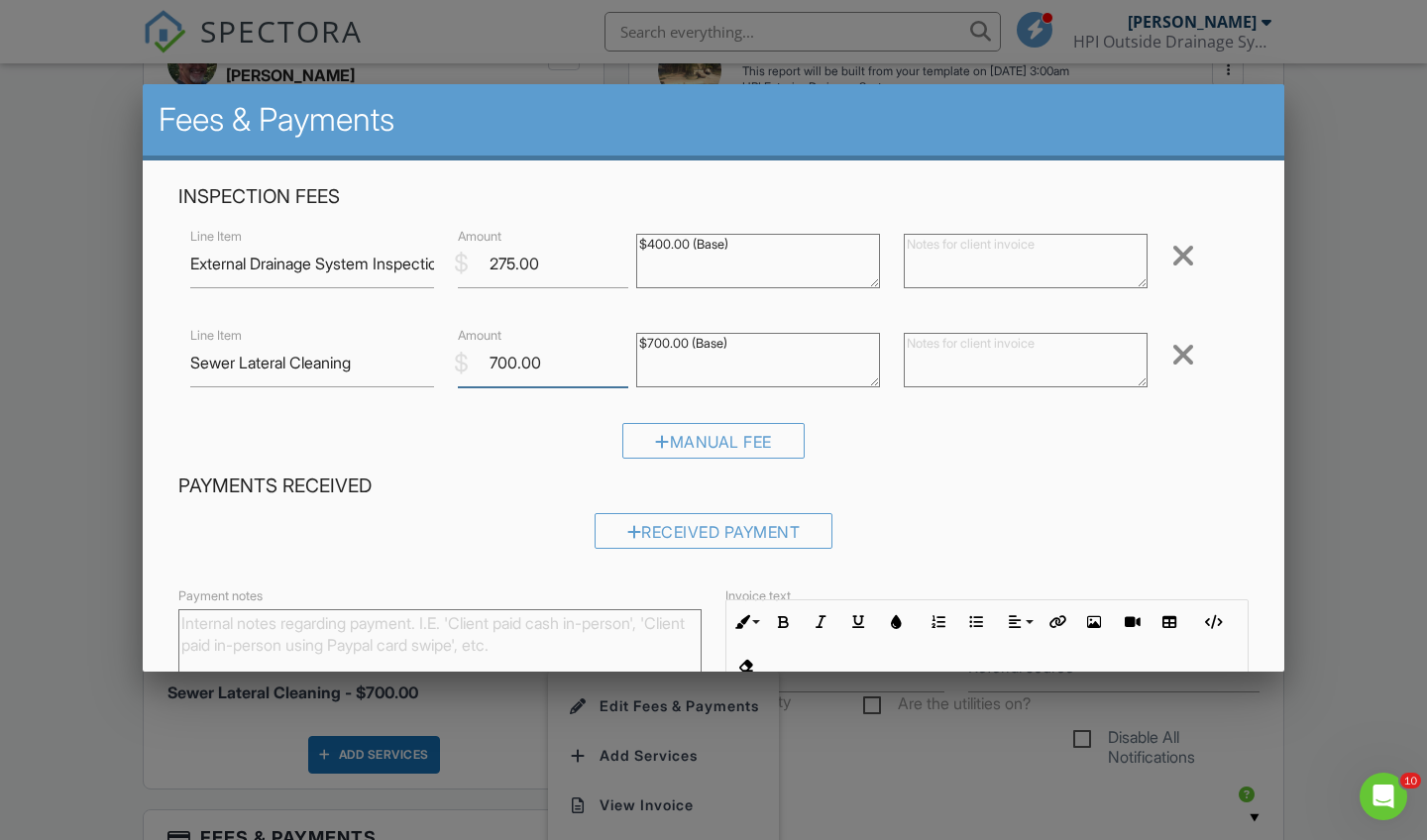 drag, startPoint x: 514, startPoint y: 367, endPoint x: 494, endPoint y: 365, distance: 20.099751 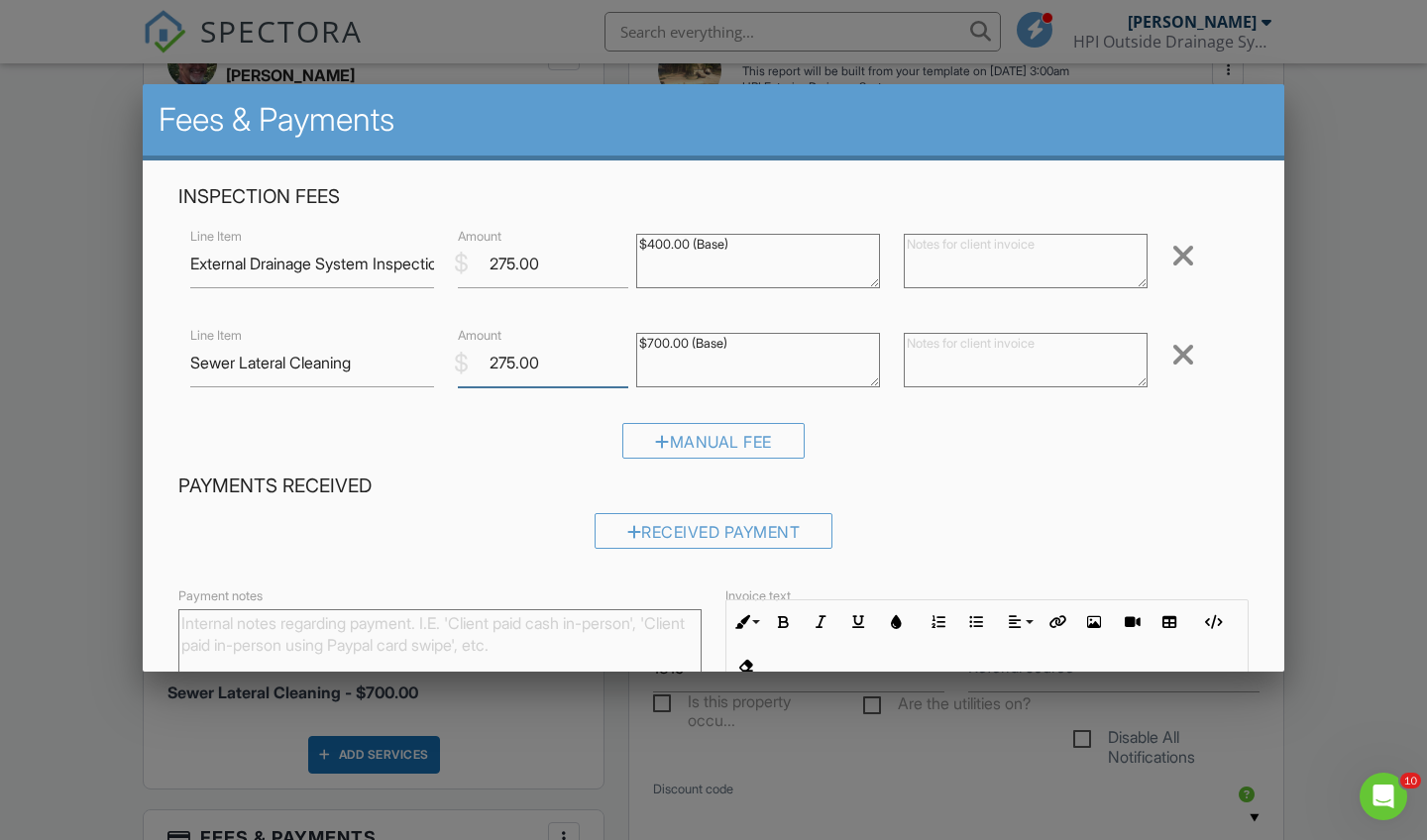 type on "275.00" 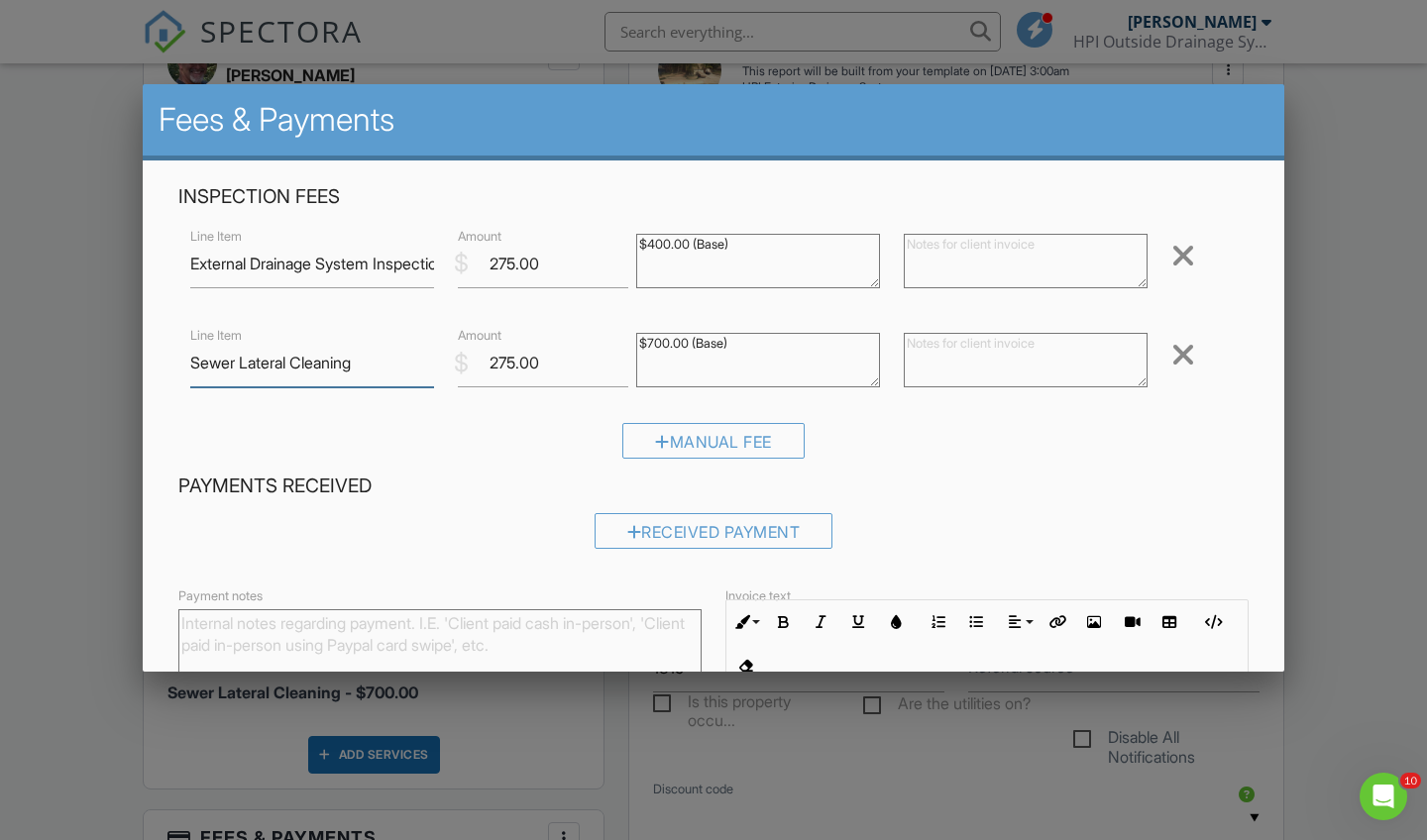 click on "Sewer Lateral Cleaning" at bounding box center (312, 363) 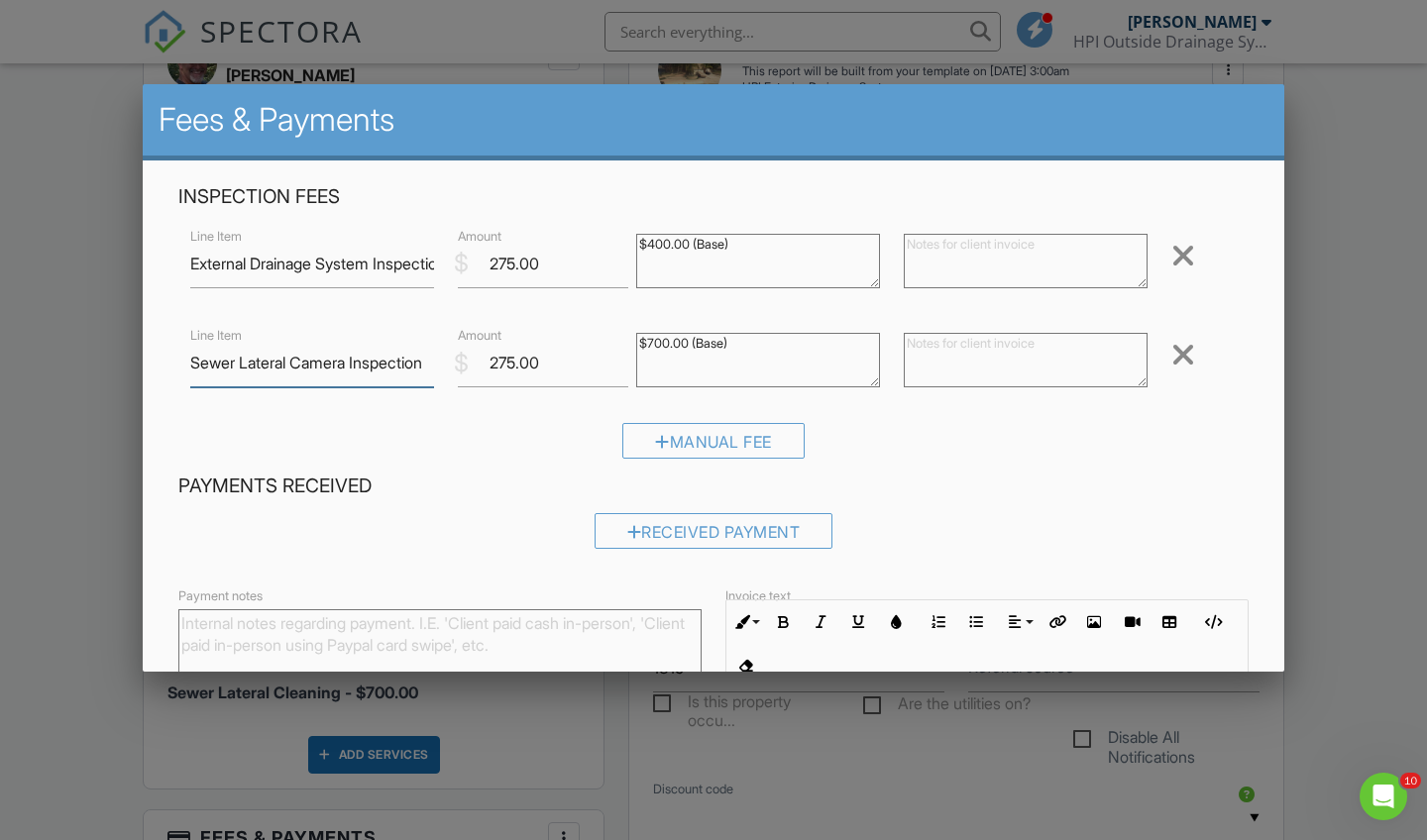 type on "Sewer Lateral Camera Inspection" 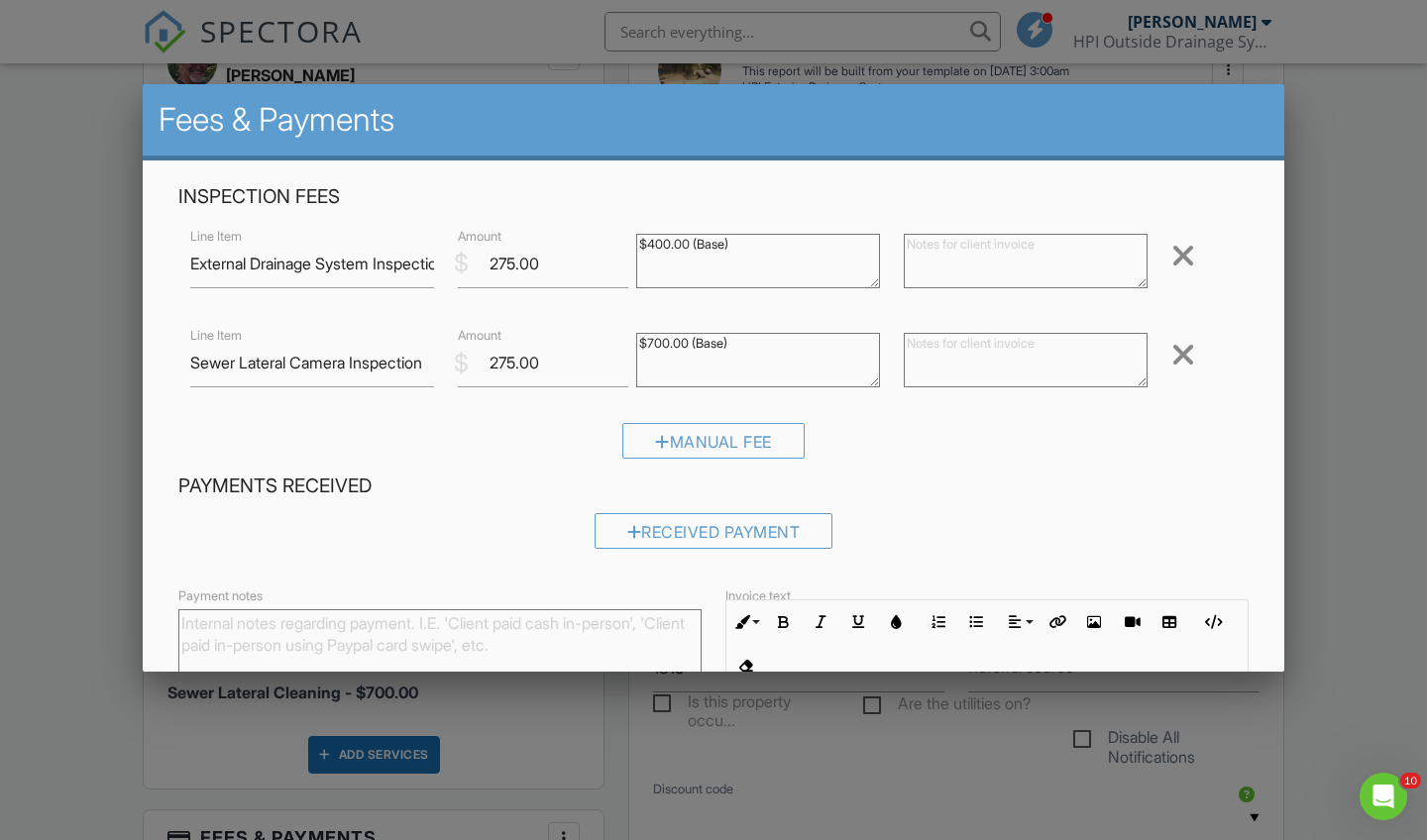 click on "Manual Fee" at bounding box center [714, 448] 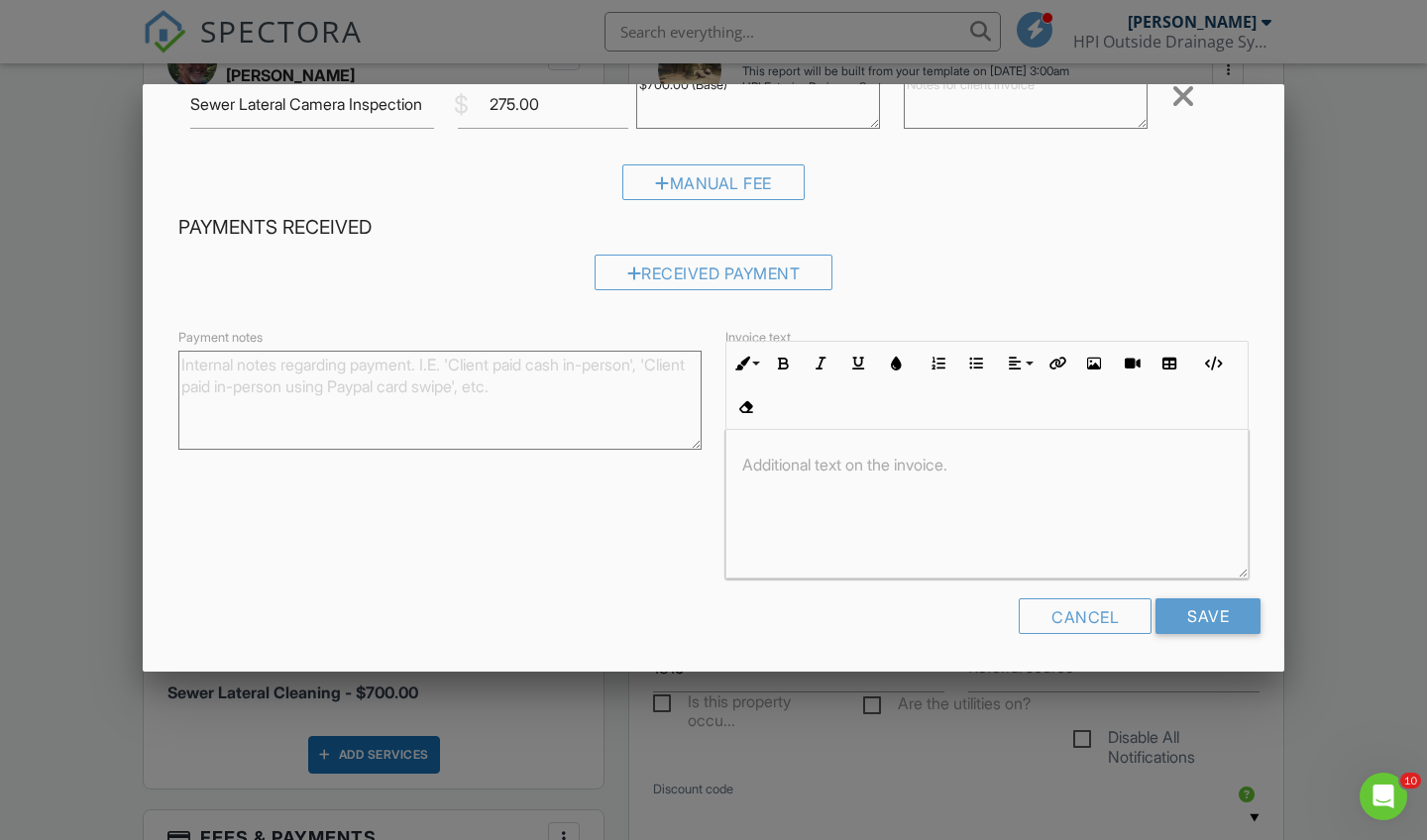 scroll, scrollTop: 257, scrollLeft: 0, axis: vertical 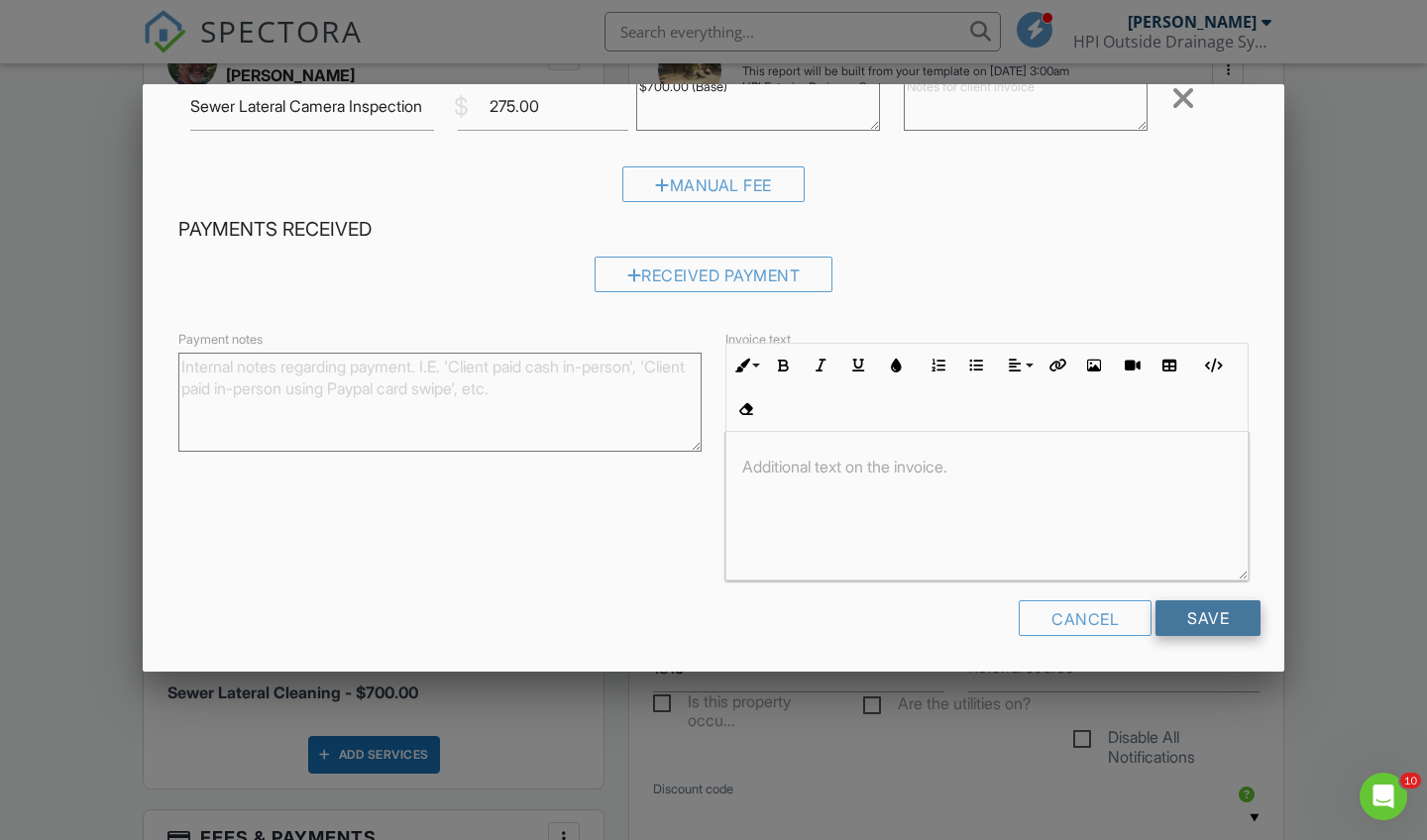 click on "Save" at bounding box center (1208, 618) 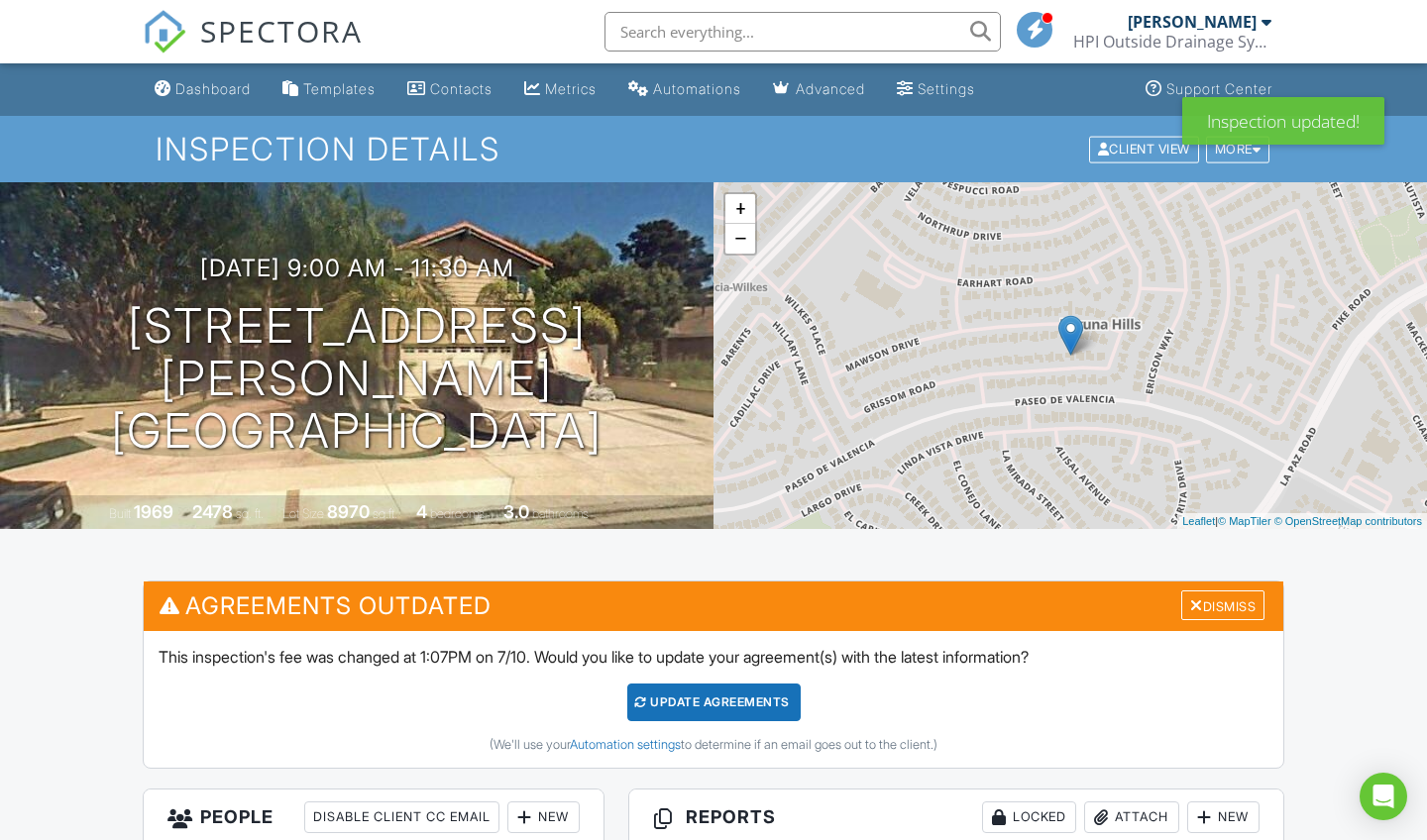 scroll, scrollTop: 0, scrollLeft: 0, axis: both 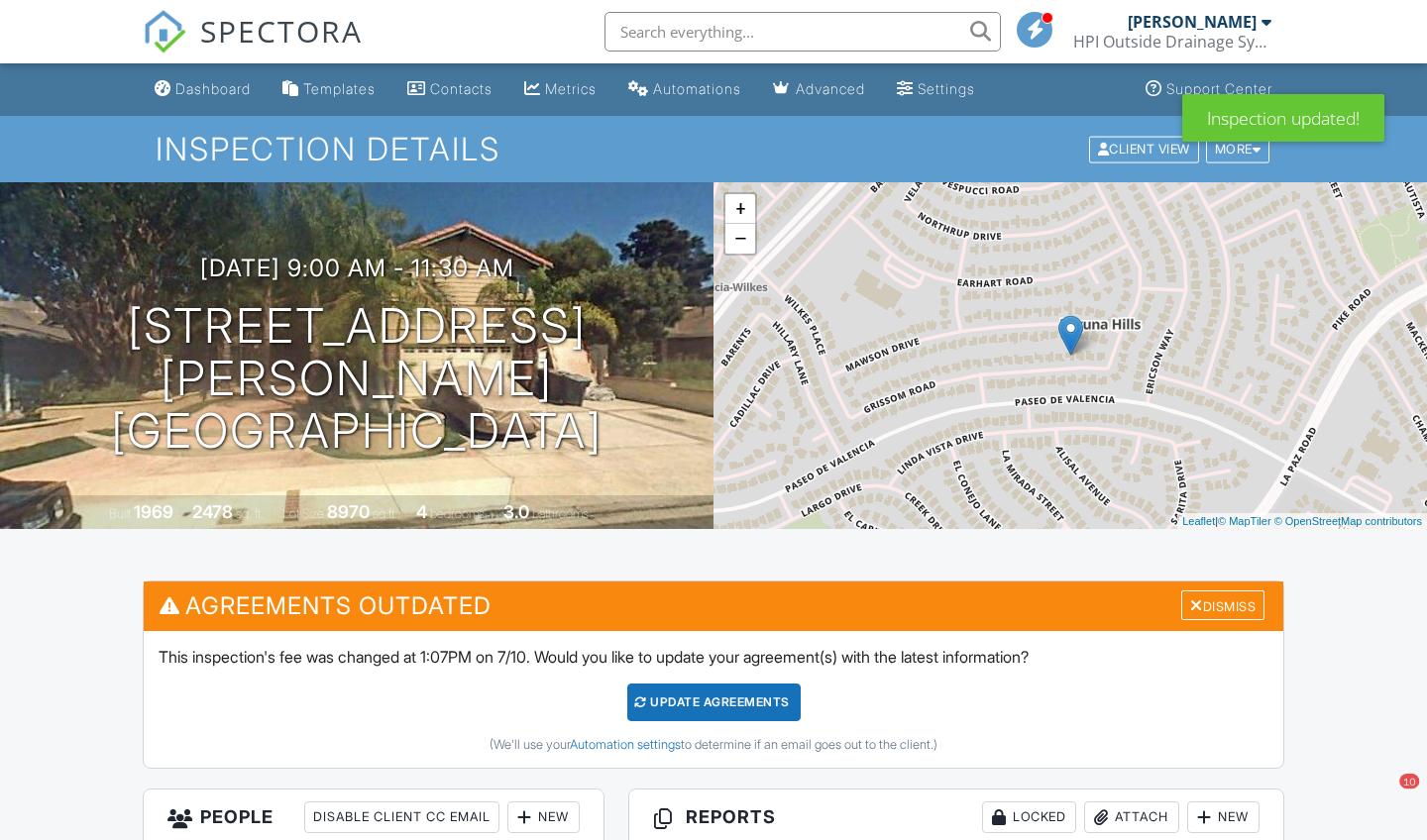 click on "Update Agreements" at bounding box center [714, 702] 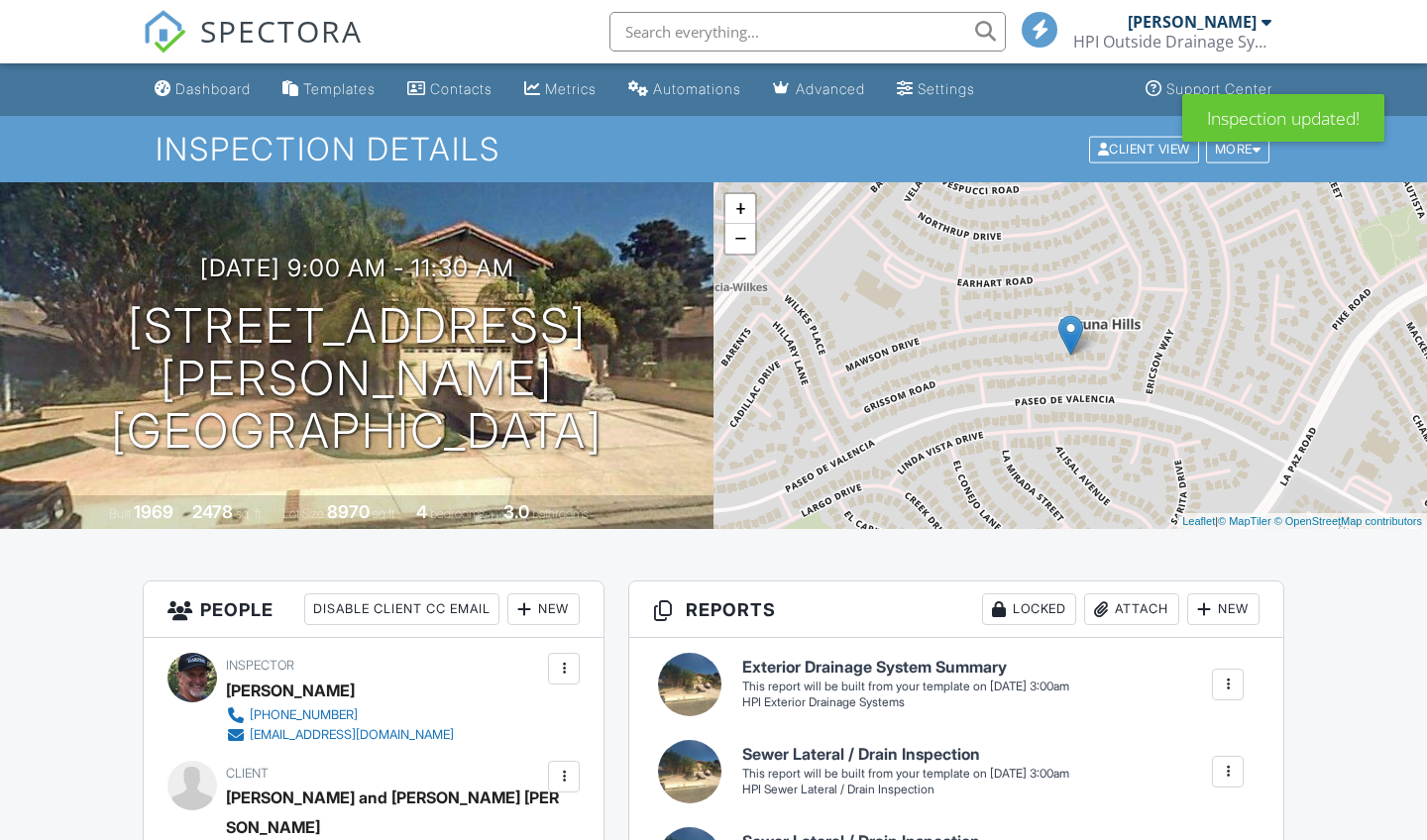 scroll, scrollTop: 0, scrollLeft: 0, axis: both 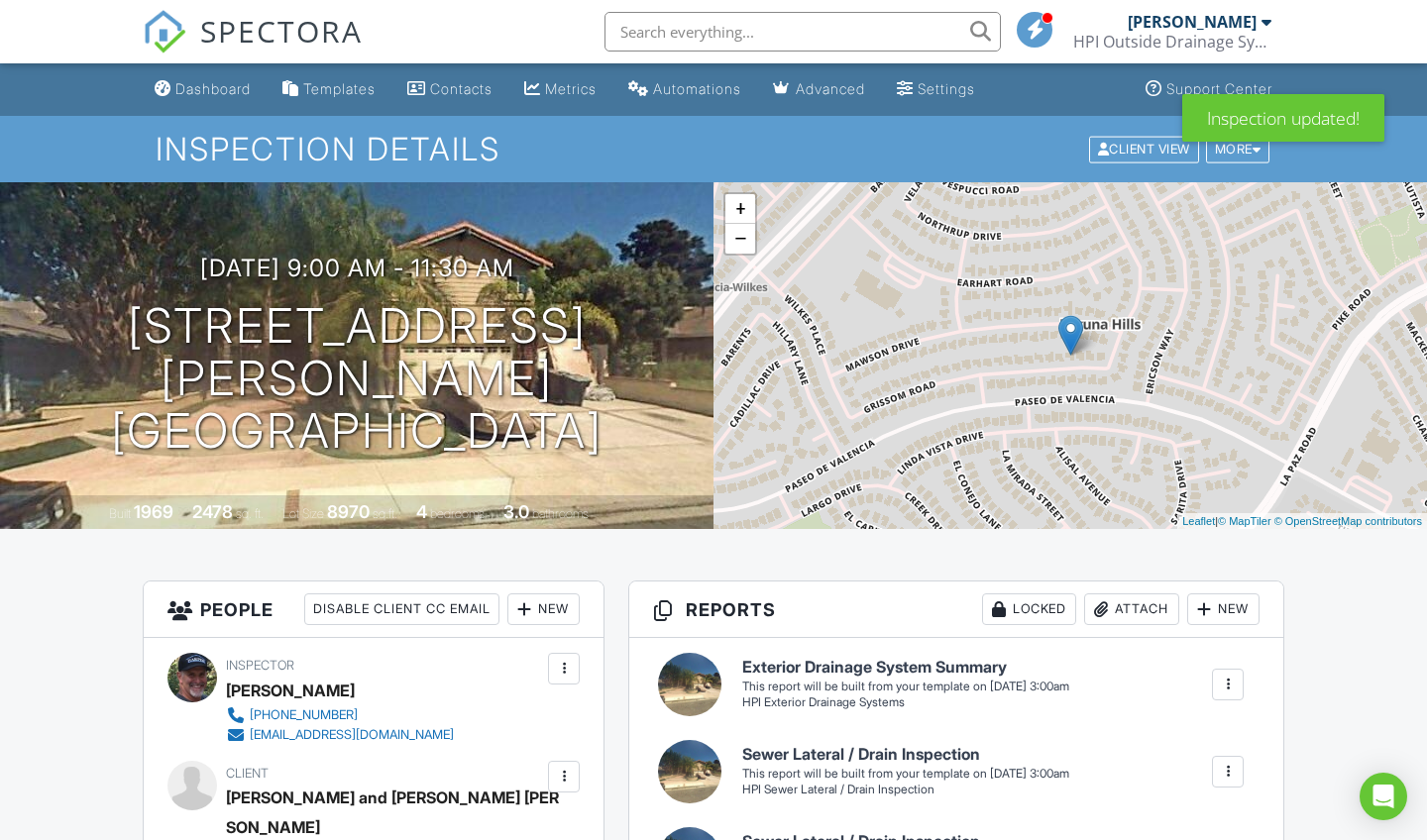 click on "All emails and texts are disabled for this inspection!
All emails and texts have been disabled for this inspection. This may have happened due to someone manually disabling them or this inspection being unconfirmed when it was scheduled. To re-enable emails and texts for this inspection, click the button below.
Turn on emails and texts
Turn on and Requeue Notifications
Reports
Locked
Attach
New
Exterior Drainage System Summary
HPI Exterior Drainage Systems
Edit
View
Exterior Drainage System Summary
HPI Exterior Drainage Systems
This report will be built from your template on 07/14/25  3:00am
Quick Publish
Copy
Build Now
Delete
Sewer Lateral / Drain Inspection
HPI Sewer Lateral / Drain Inspection
Edit
View
Sewer Lateral / Drain Inspection
HPI Sewer Lateral / Drain Inspection" at bounding box center (714, 1767) 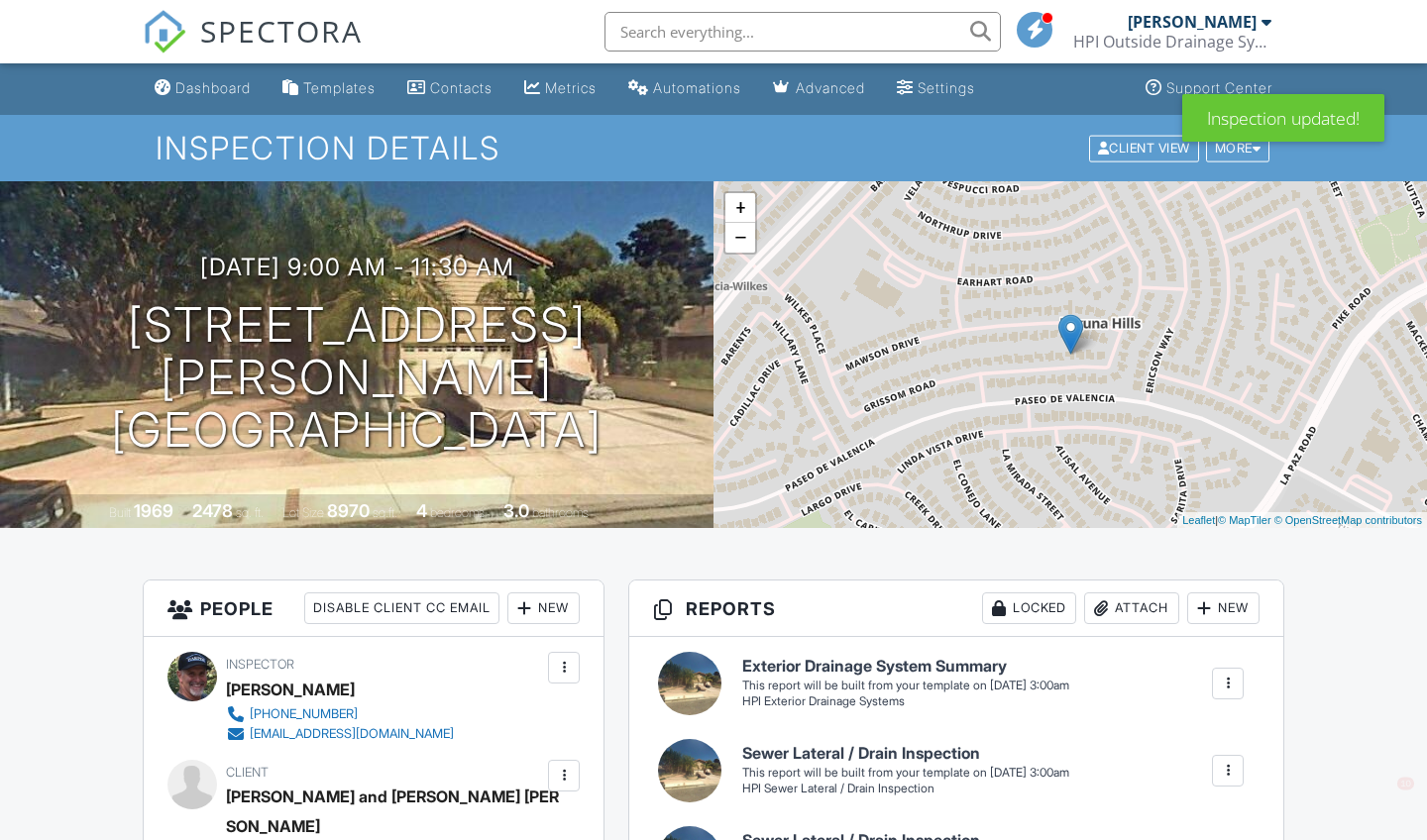 scroll, scrollTop: 190, scrollLeft: 0, axis: vertical 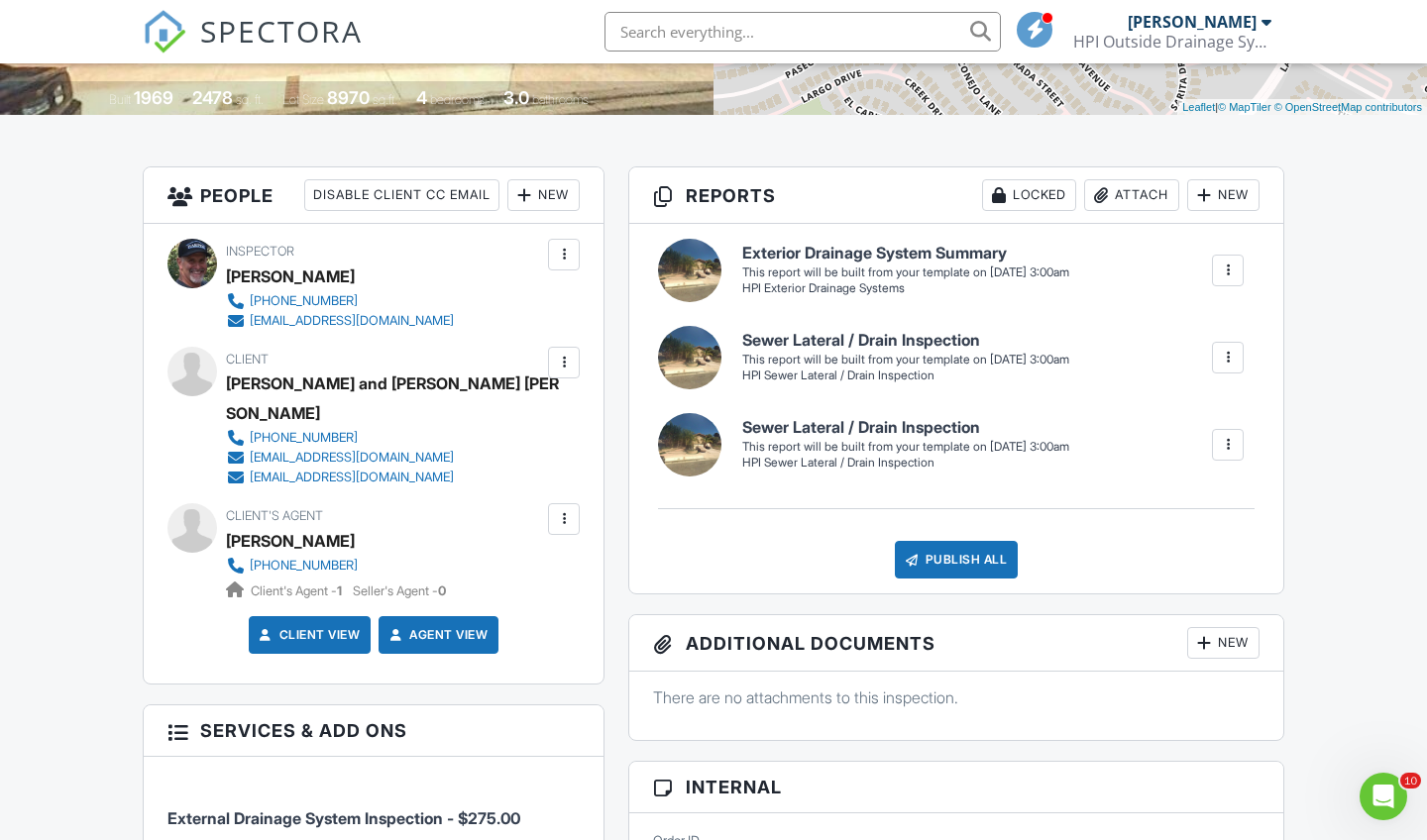 click at bounding box center [564, 519] 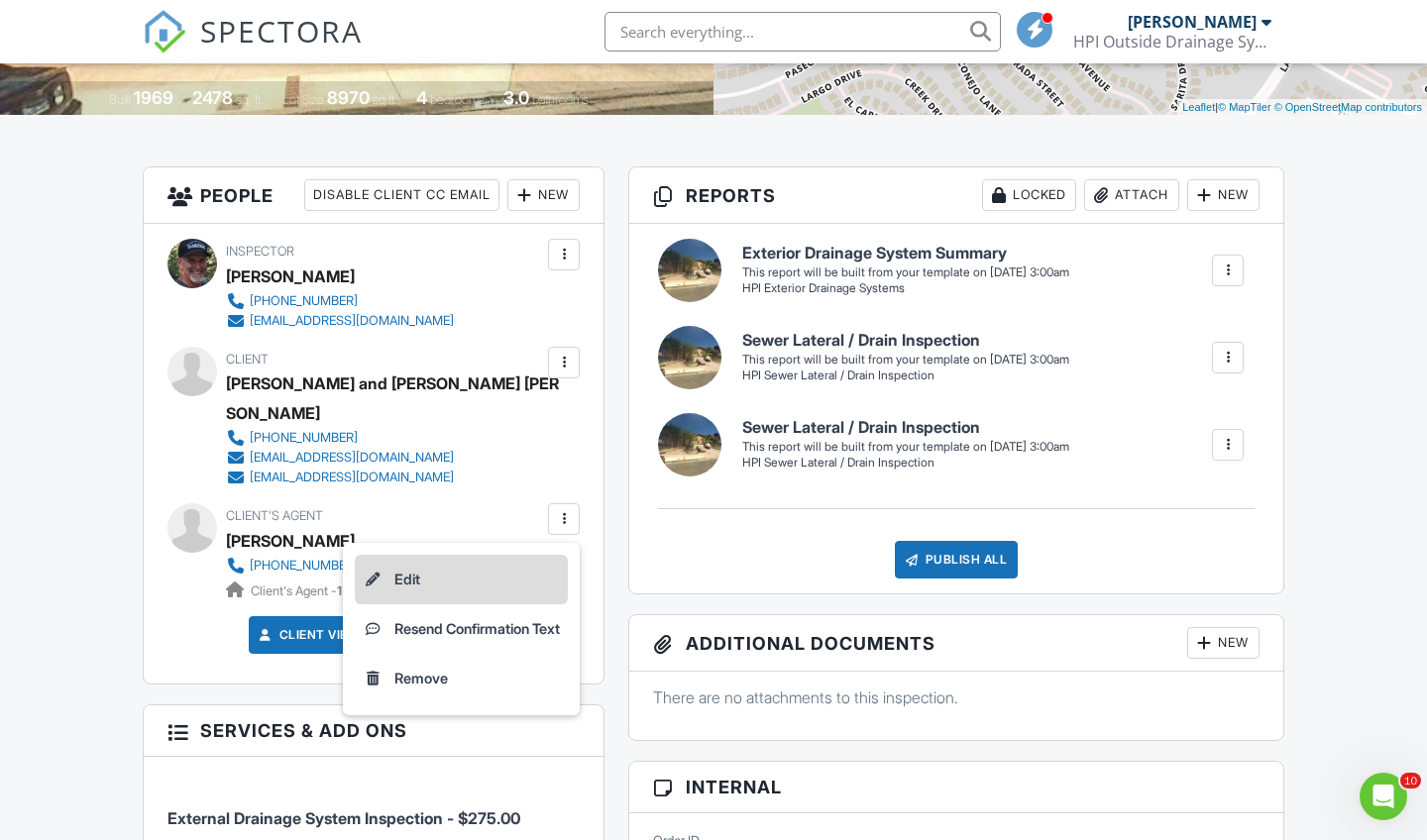 click on "Edit" at bounding box center [461, 579] 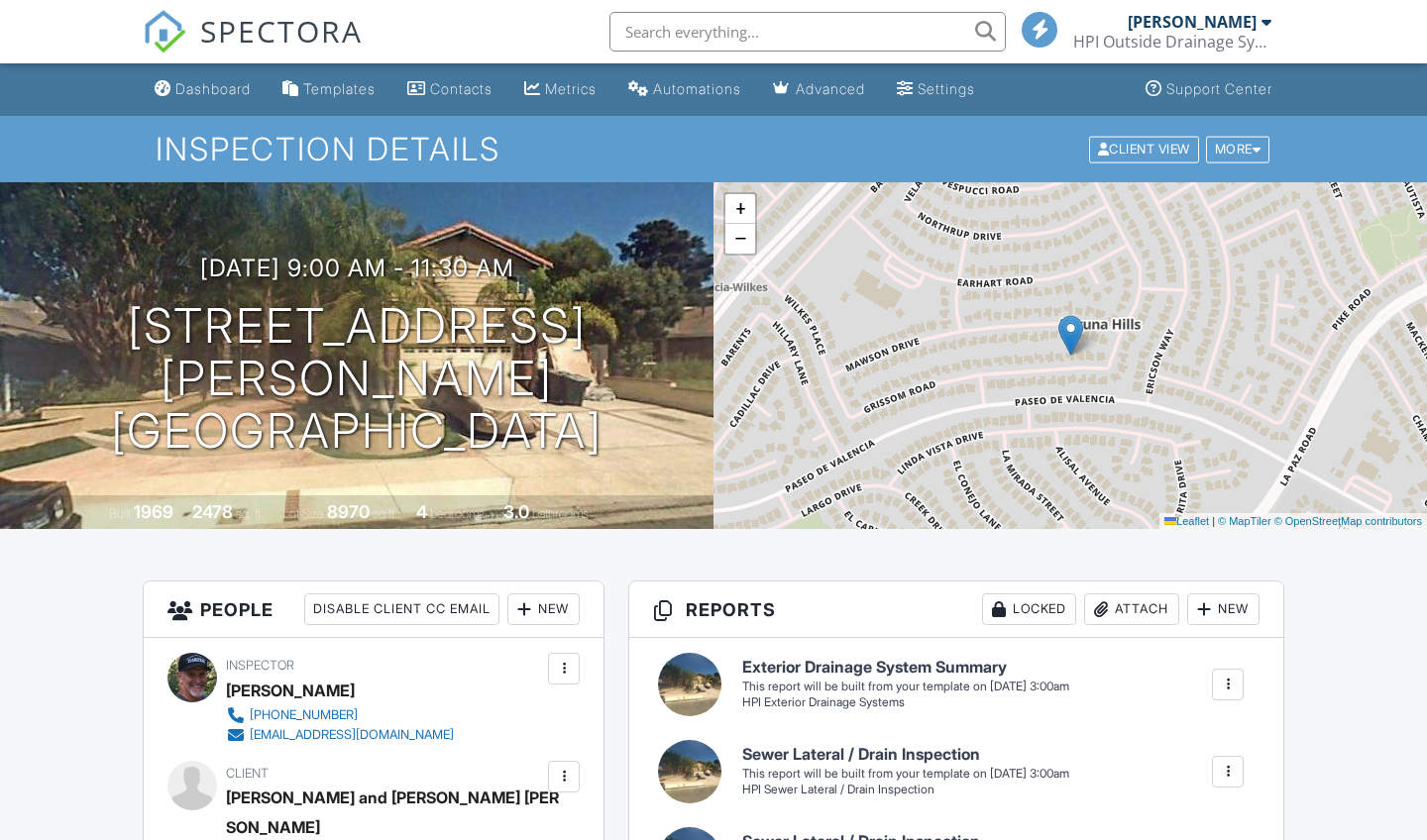 scroll, scrollTop: 414, scrollLeft: 0, axis: vertical 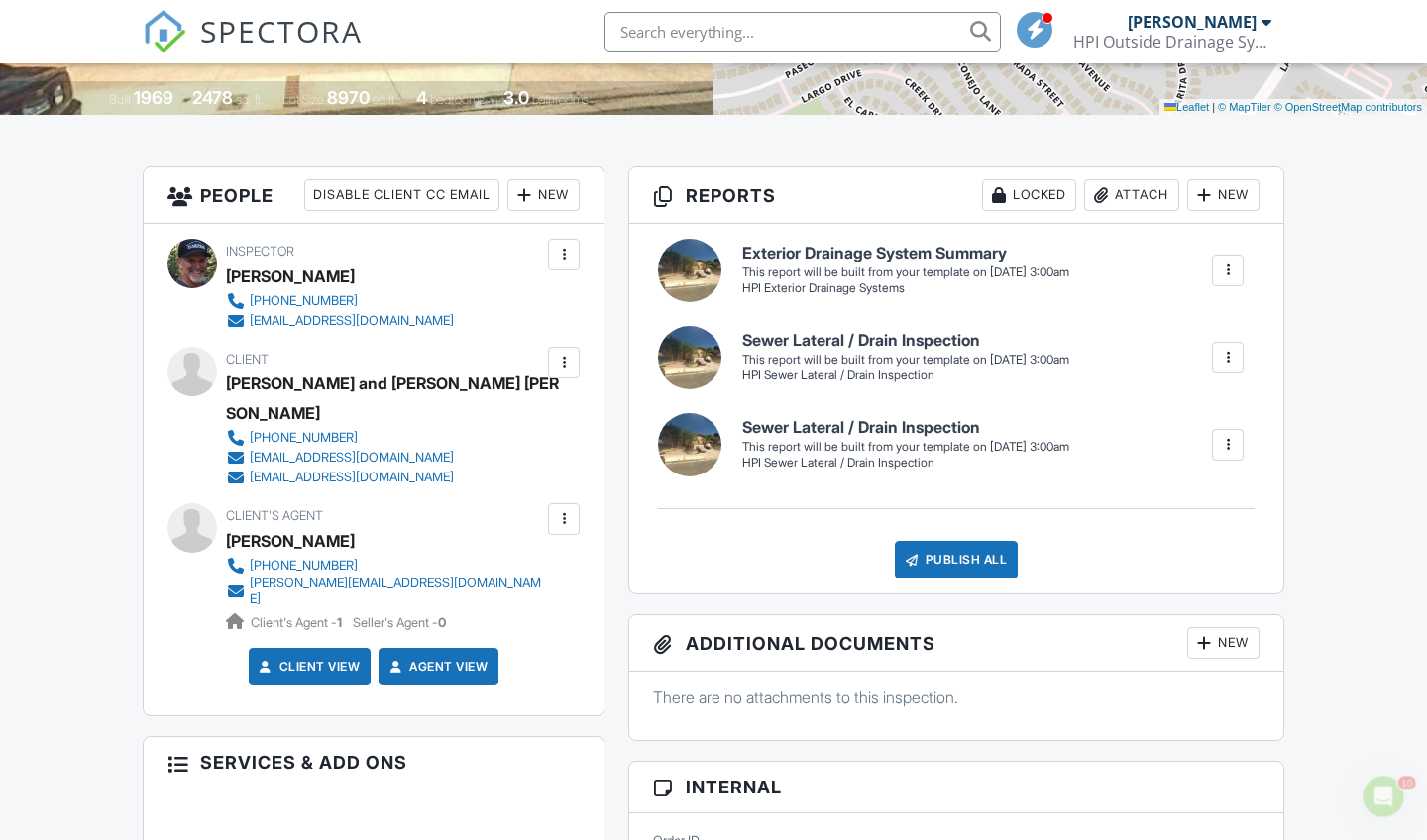 click on "Dashboard
Templates
Contacts
Metrics
Automations
Advanced
Settings
Support Center
Inspection Details
Client View
More
Property Details
Reschedule
Reorder / Copy
Share
Cancel
[GEOGRAPHIC_DATA]
Print Order
Convert to V10
Disable Pass on CC Fees
View Change Log
[DATE]  9:00 am
- 11:30 am
[STREET_ADDRESS][PERSON_NAME]
[GEOGRAPHIC_DATA]
Built
1969
2478
sq. ft.
Lot Size
8970
sq.ft.
4
bedrooms
3.0
bathrooms
+ −  Leaflet   |   © MapTiler   © OpenStreetMap contributors
All emails and texts are disabled for this inspection!
Turn on emails and texts
Turn on and Requeue Notifications
Reports
Locked
Attach
New
HPI Exterior Drainage Systems" at bounding box center [714, 1110] 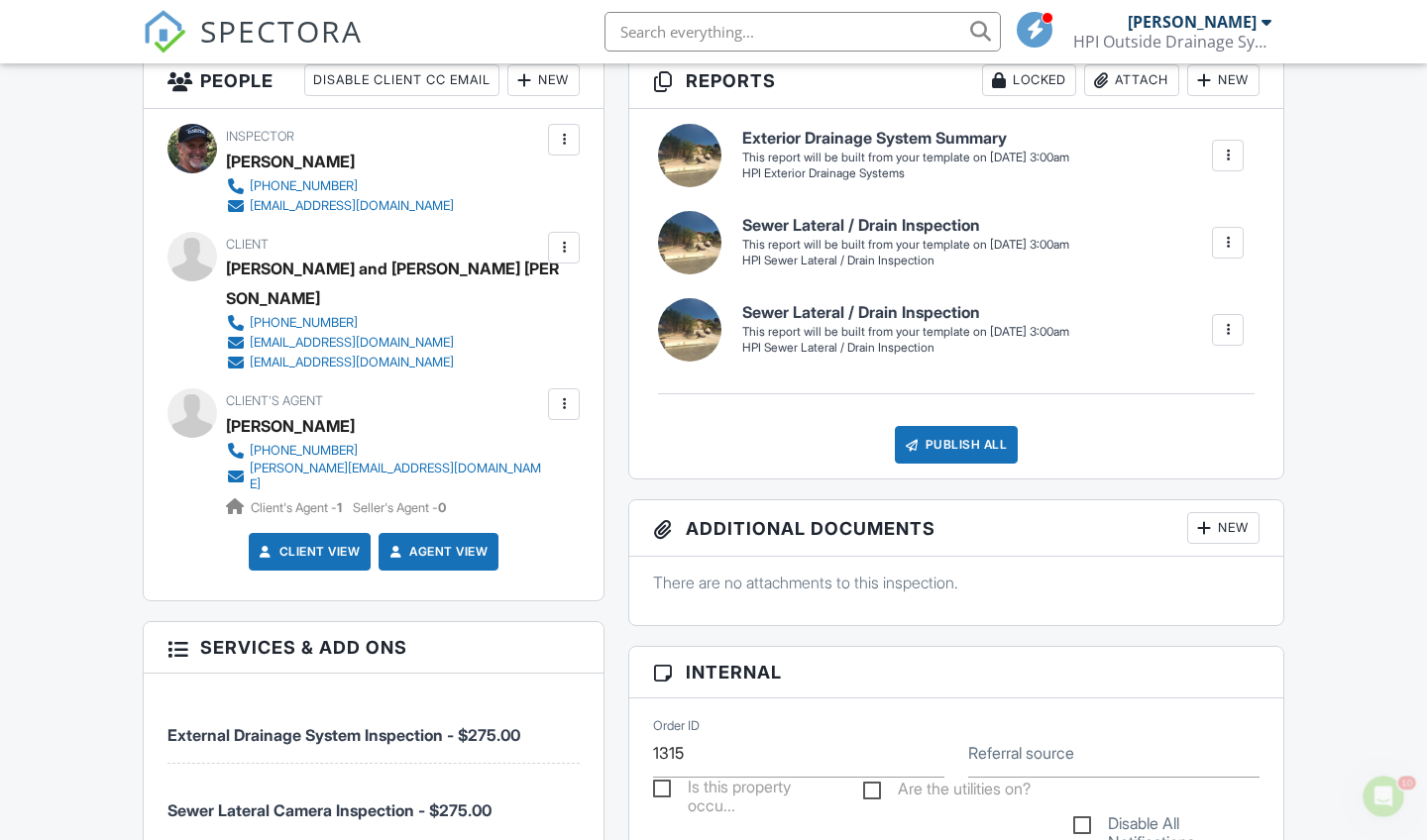scroll, scrollTop: 526, scrollLeft: 0, axis: vertical 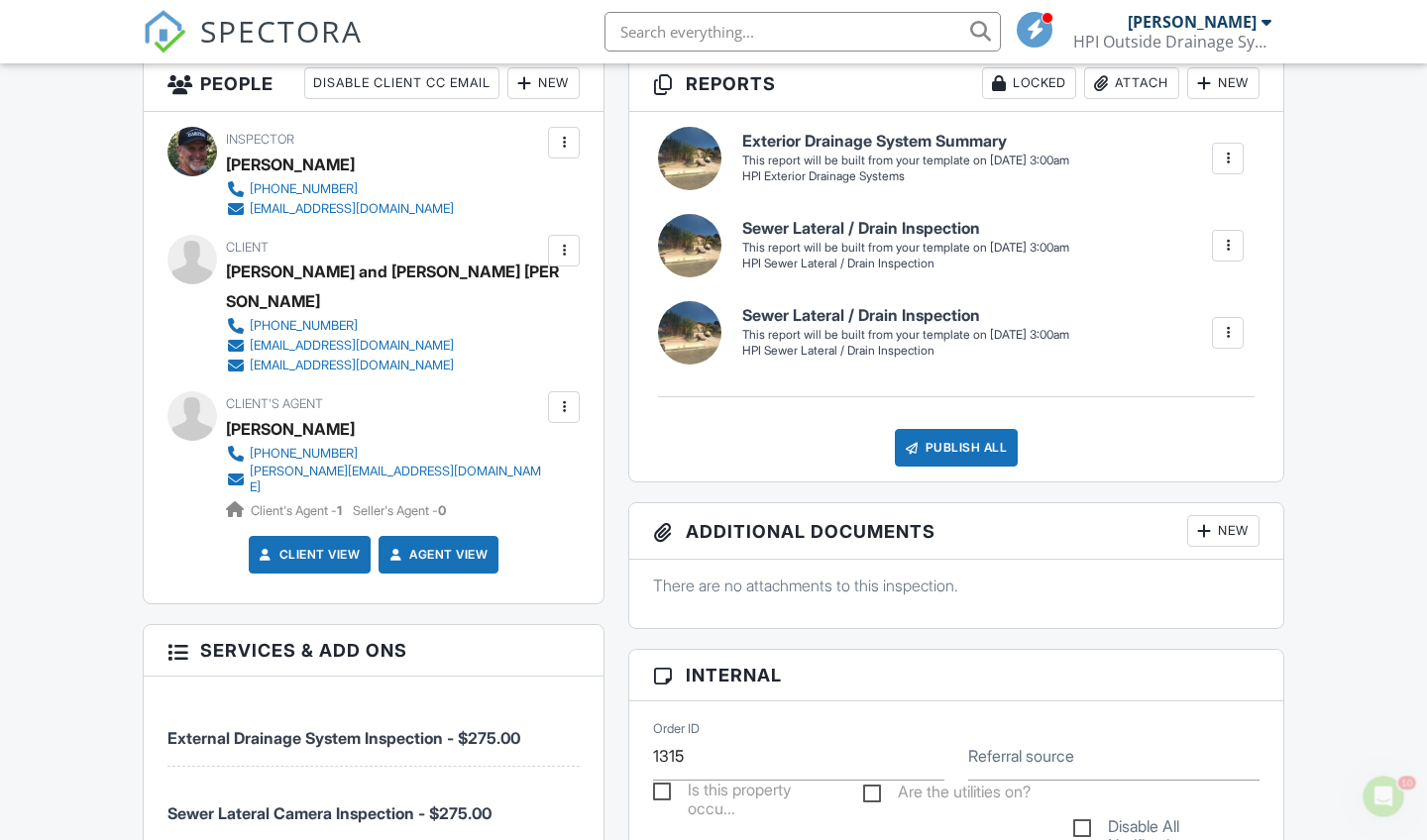 click at bounding box center [1228, 246] 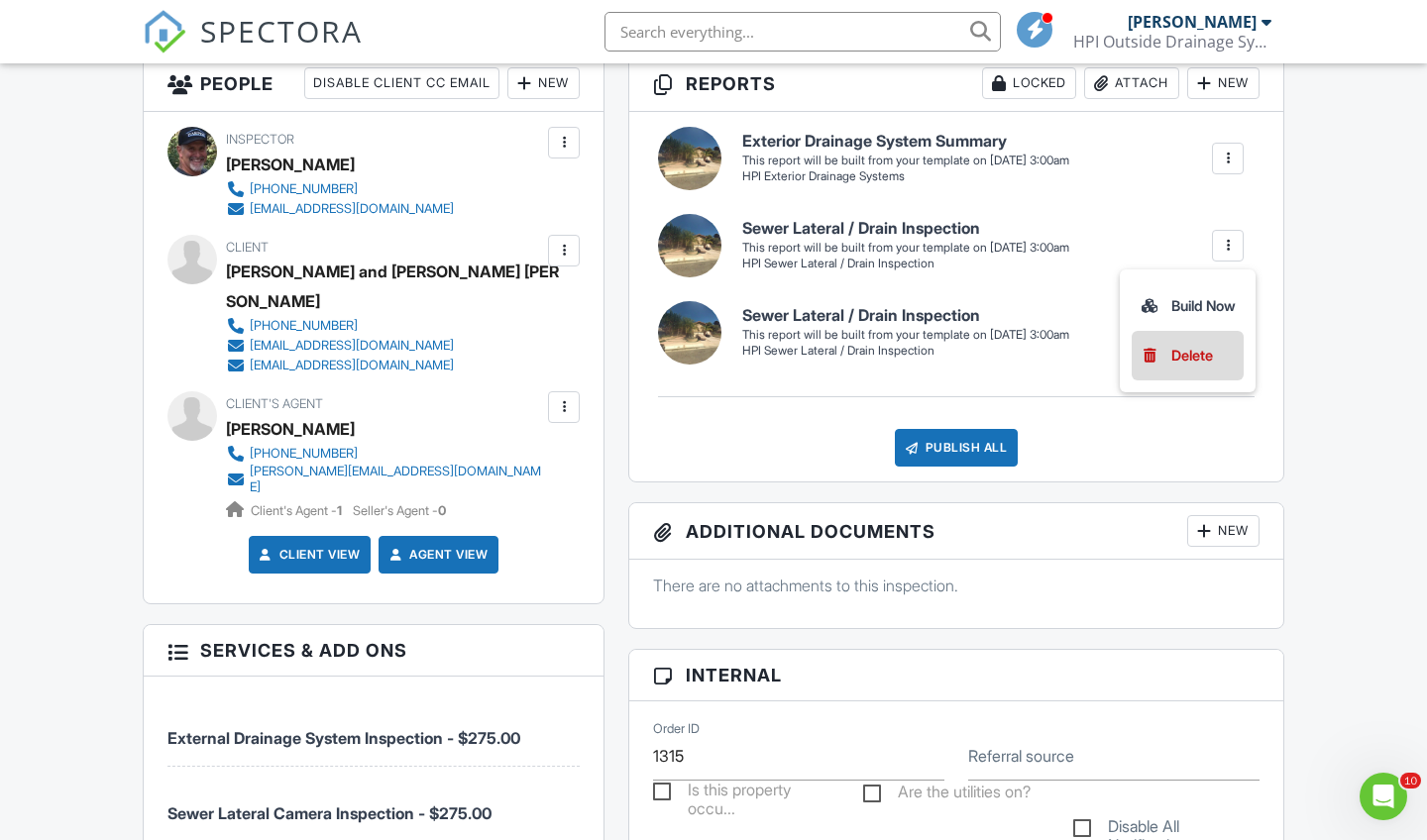 click on "Delete" at bounding box center [1192, 356] 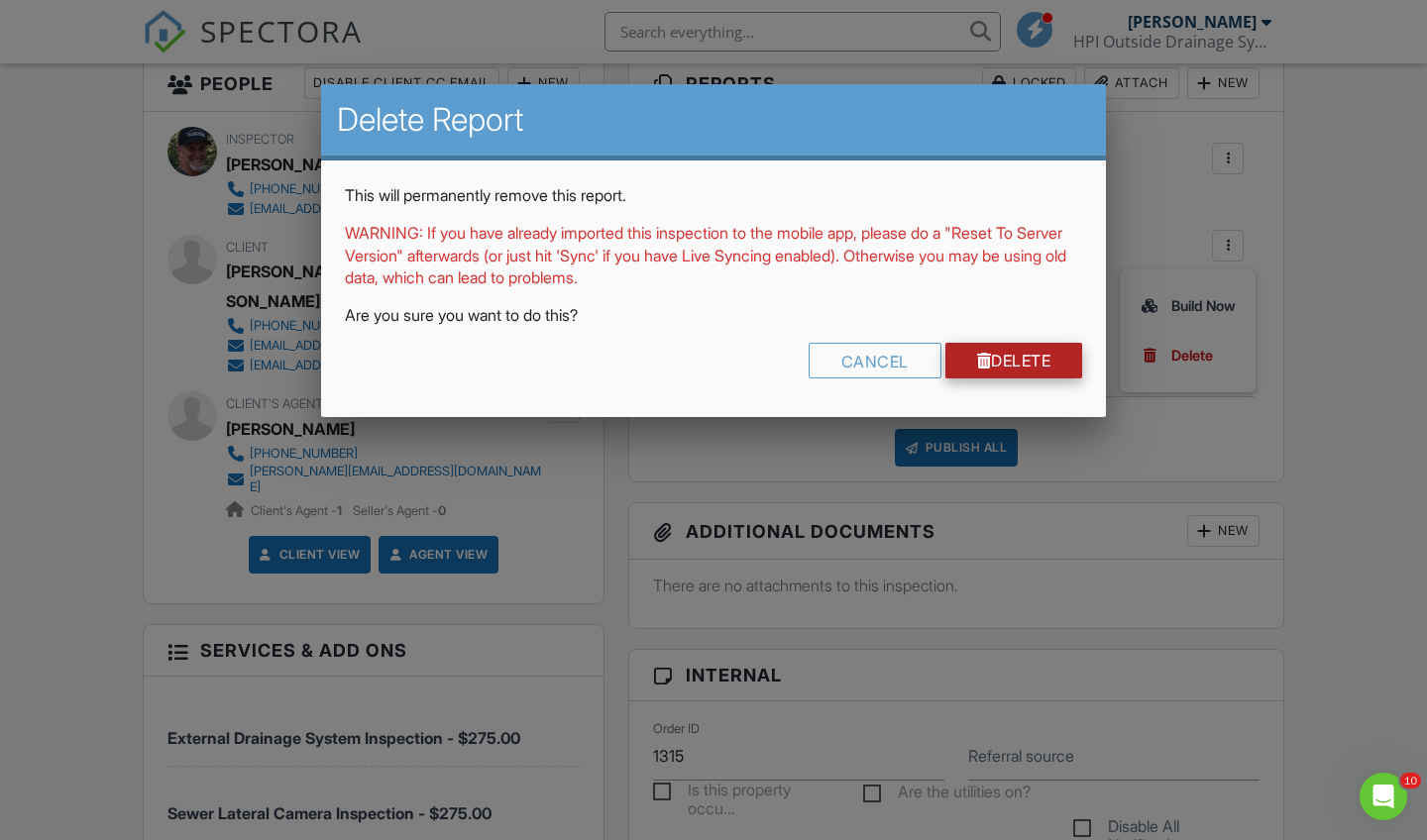 click on "Delete" at bounding box center (1014, 361) 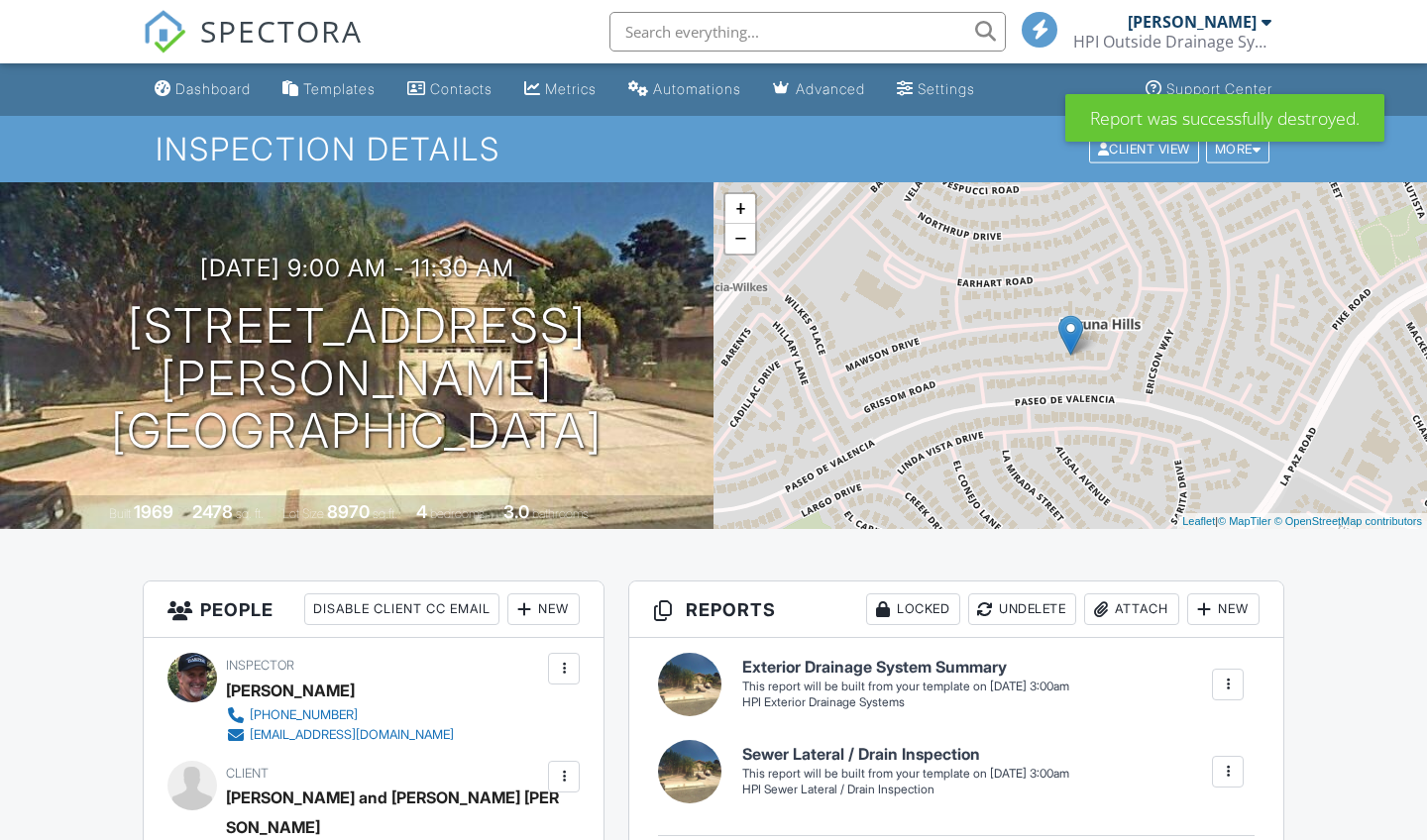 scroll, scrollTop: 0, scrollLeft: 0, axis: both 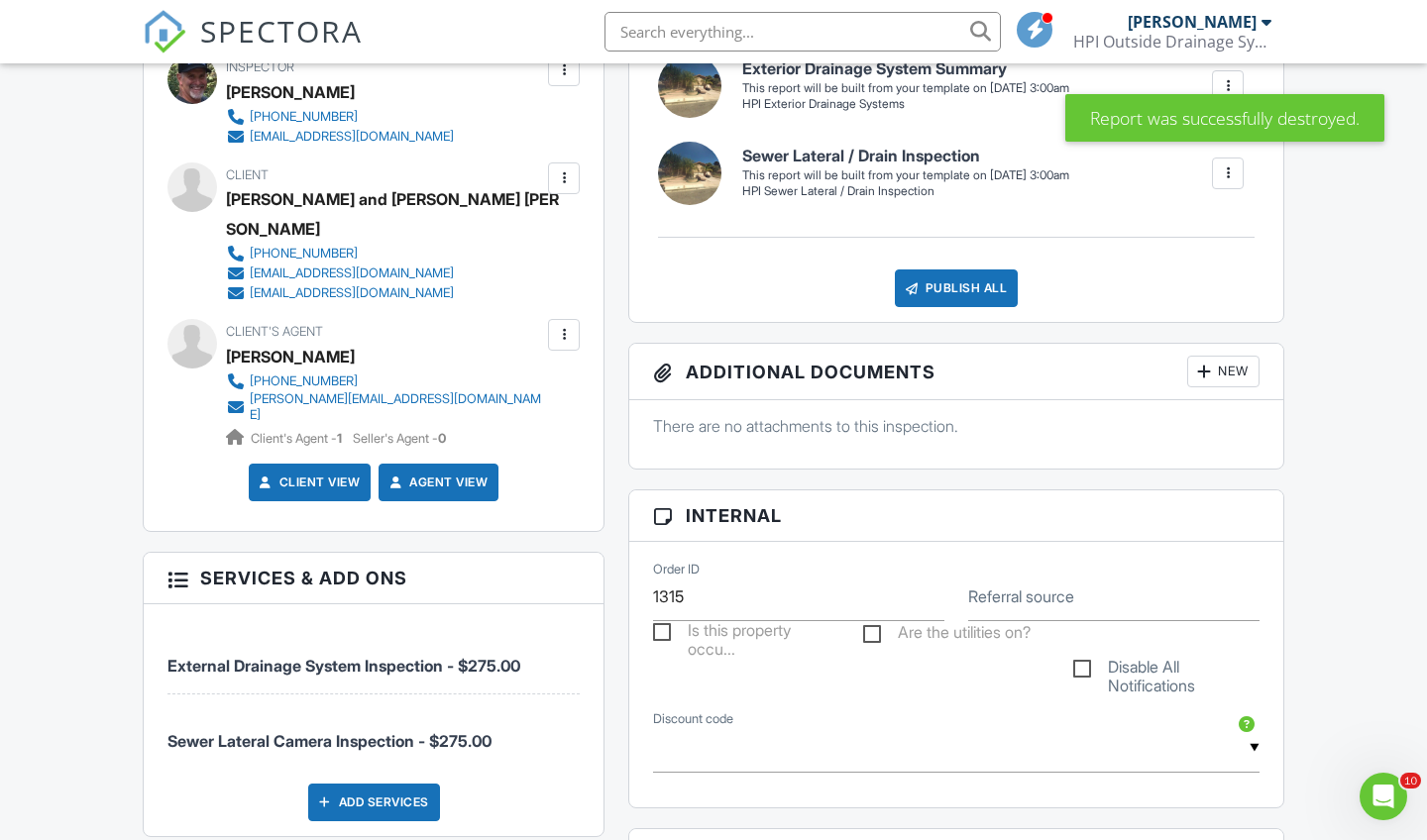 click at bounding box center (564, 886) 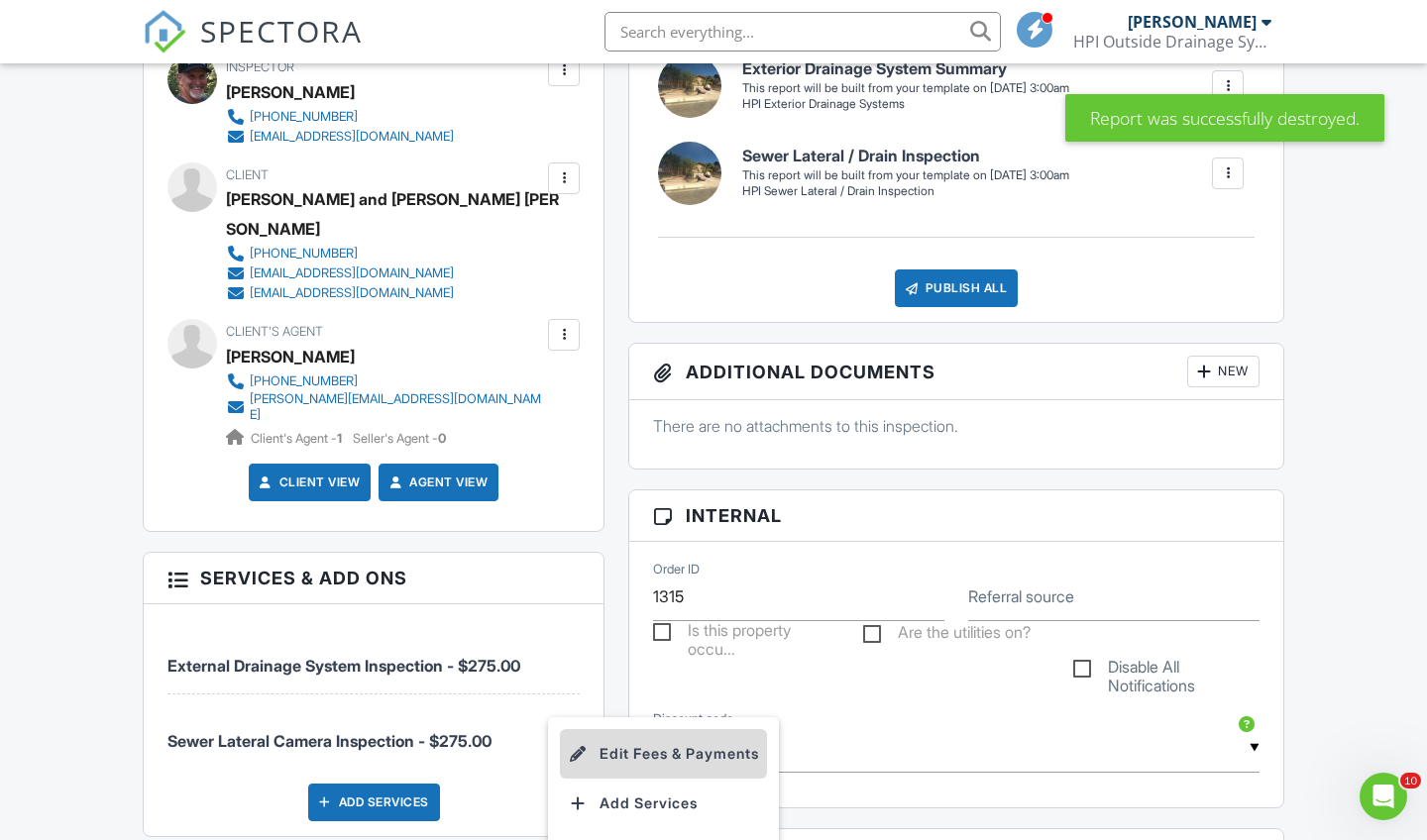 click on "Edit Fees & Payments" at bounding box center [663, 754] 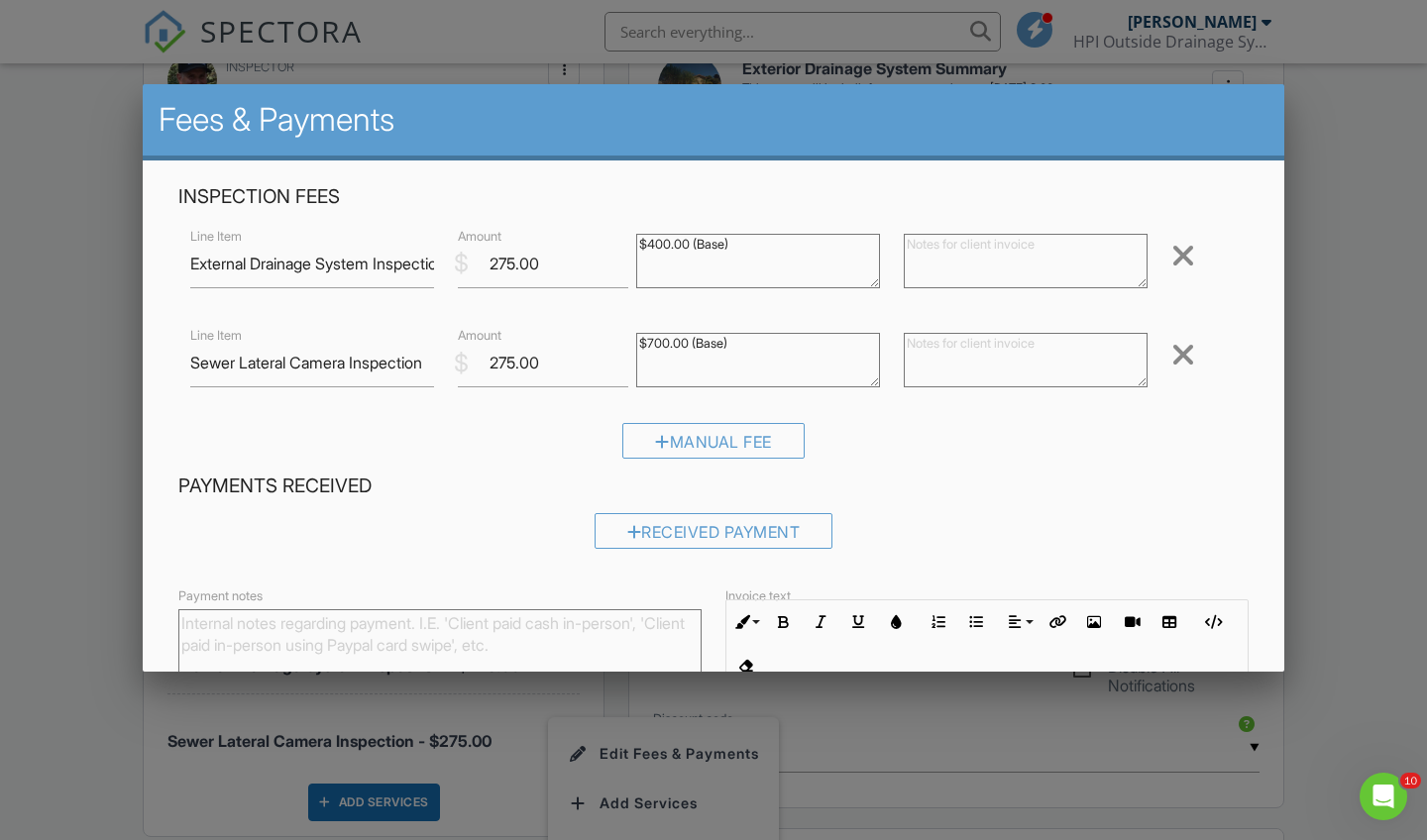click at bounding box center [714, 426] 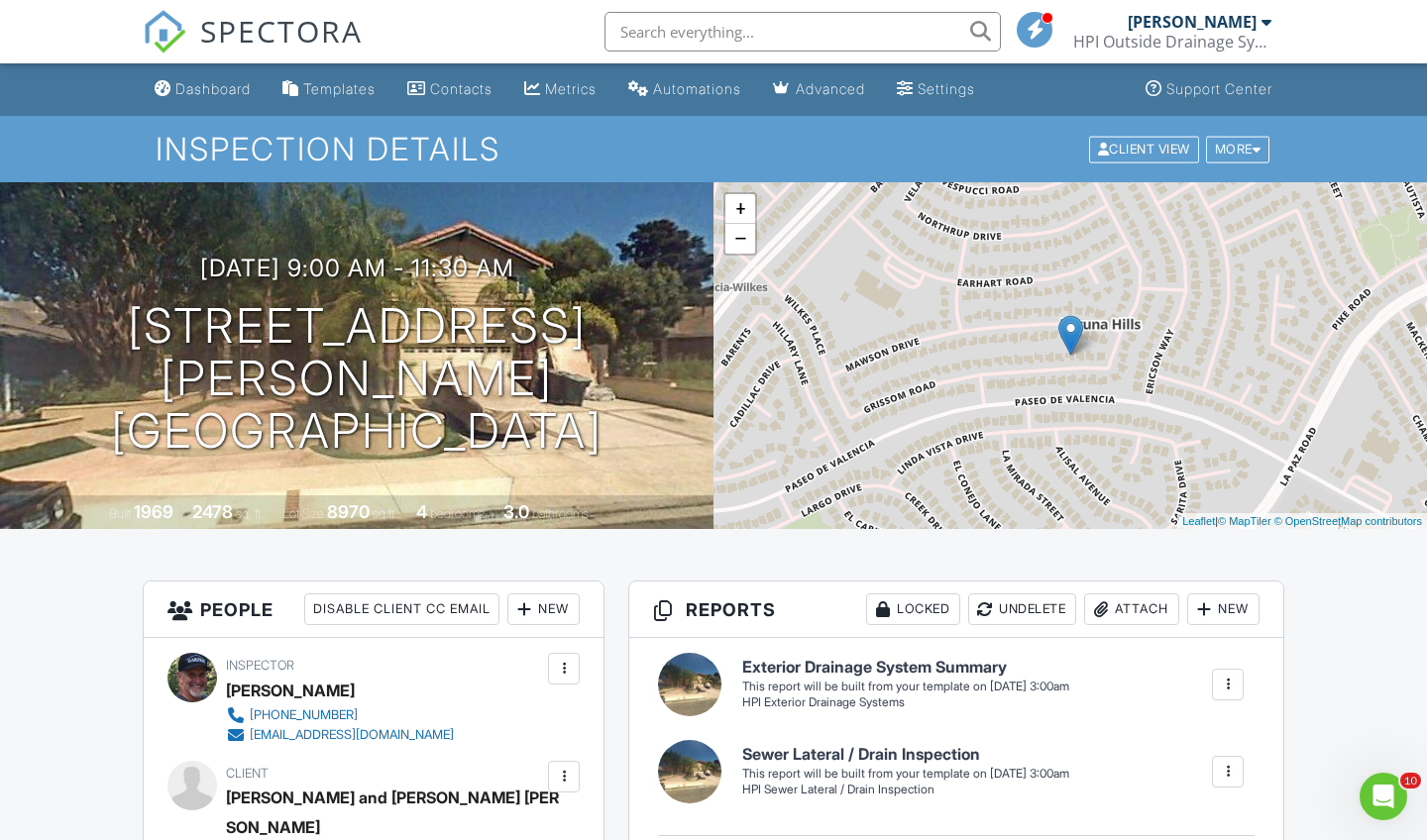 scroll, scrollTop: 0, scrollLeft: 0, axis: both 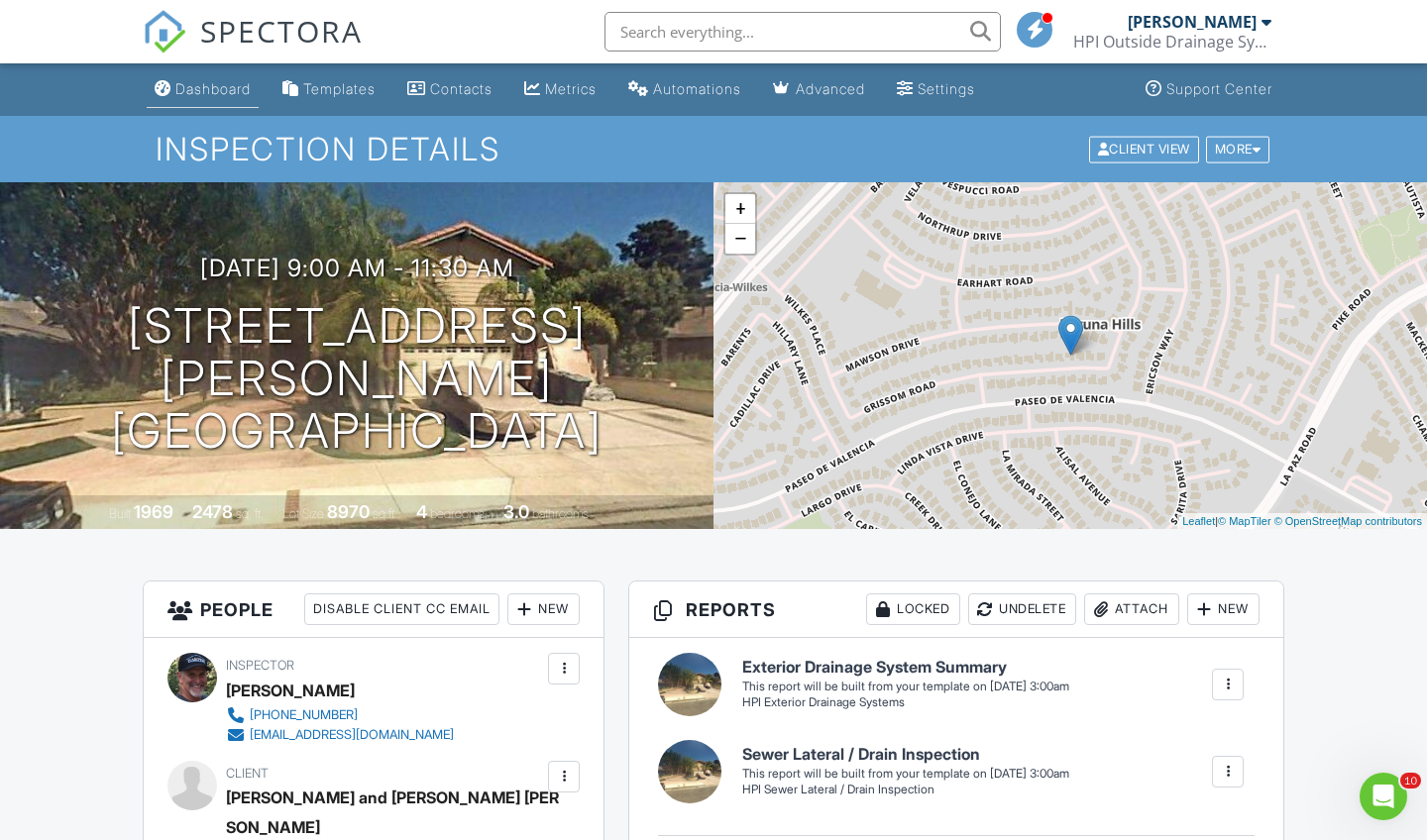 click on "Dashboard" at bounding box center [213, 88] 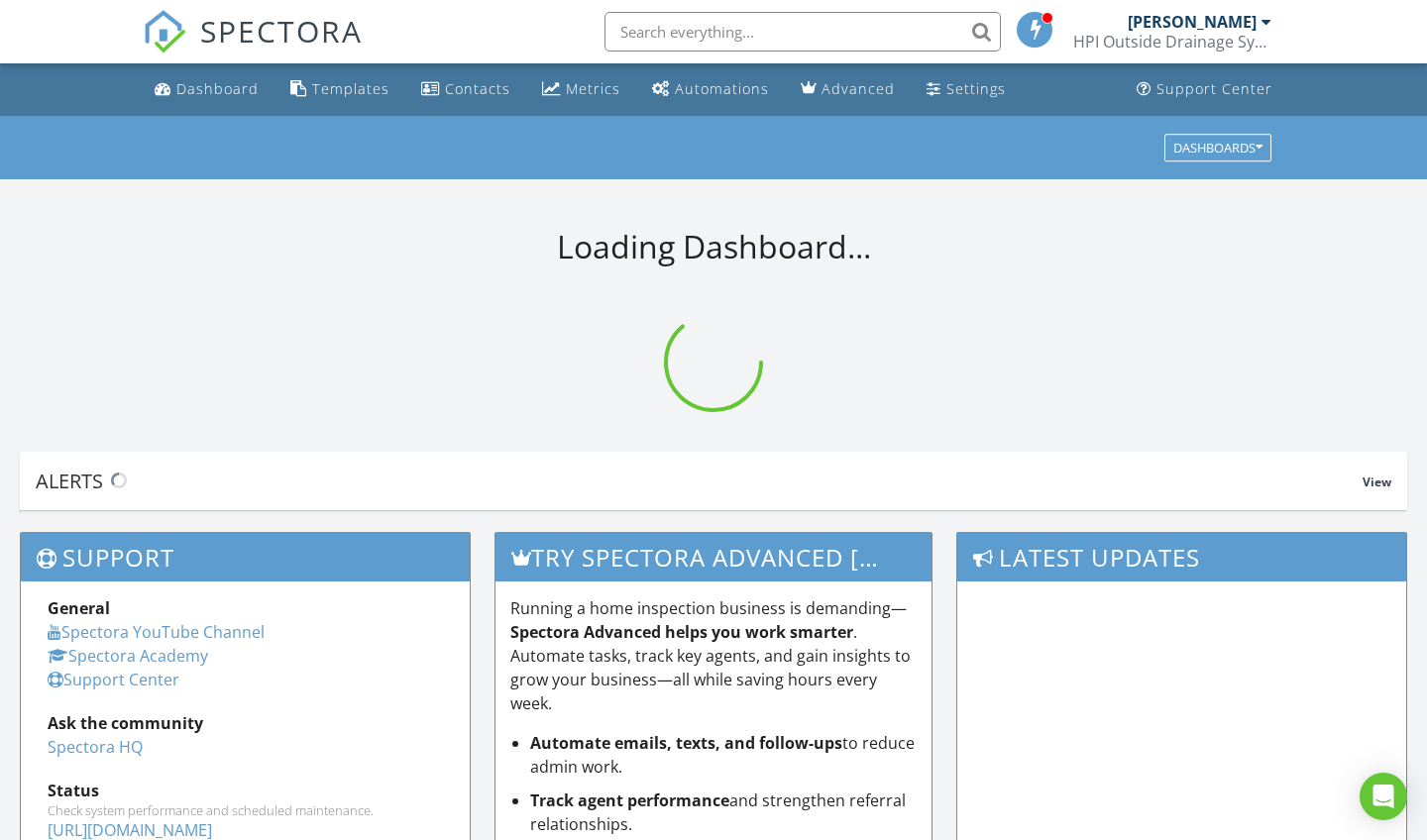 scroll, scrollTop: 0, scrollLeft: 0, axis: both 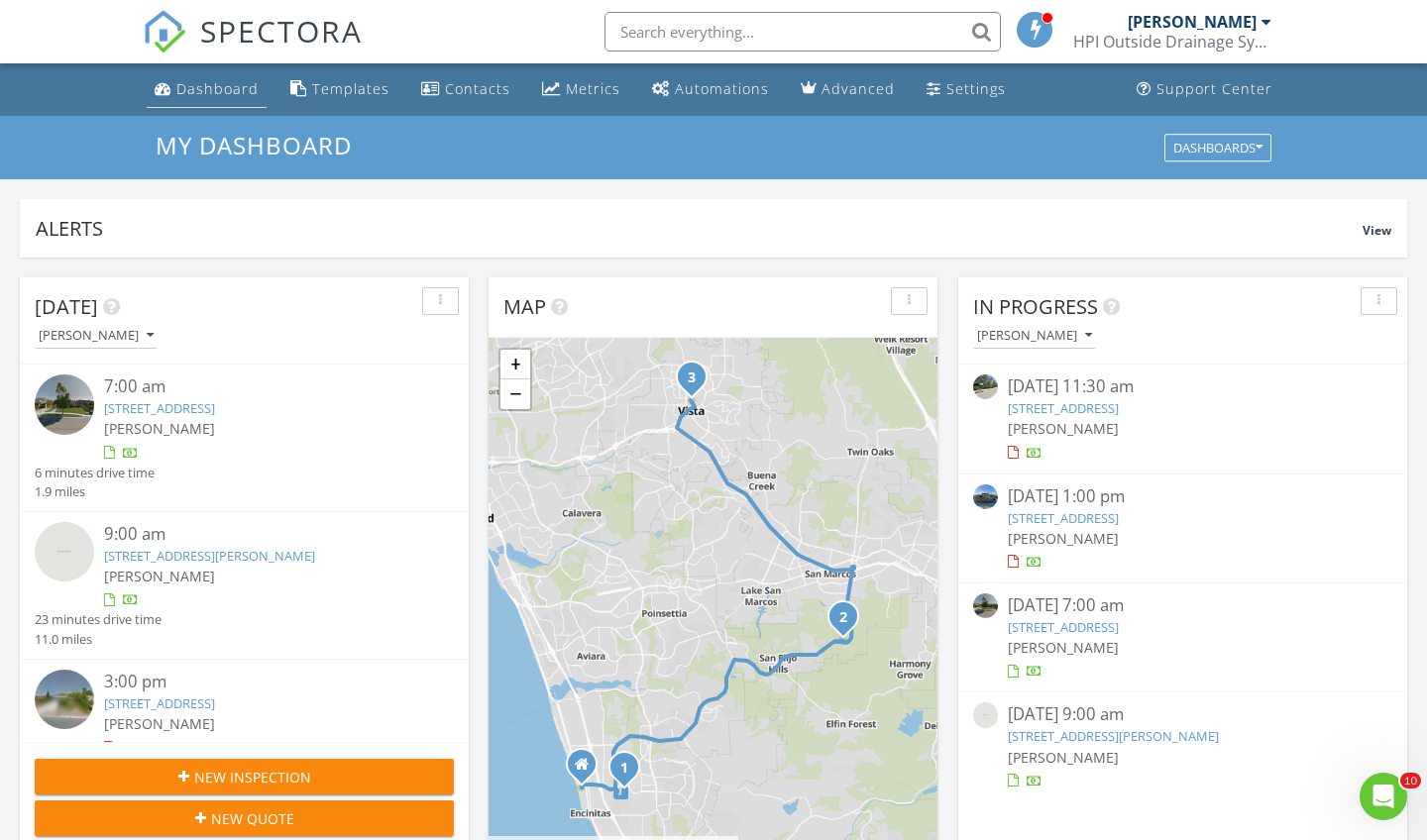 click on "Dashboard" at bounding box center (217, 88) 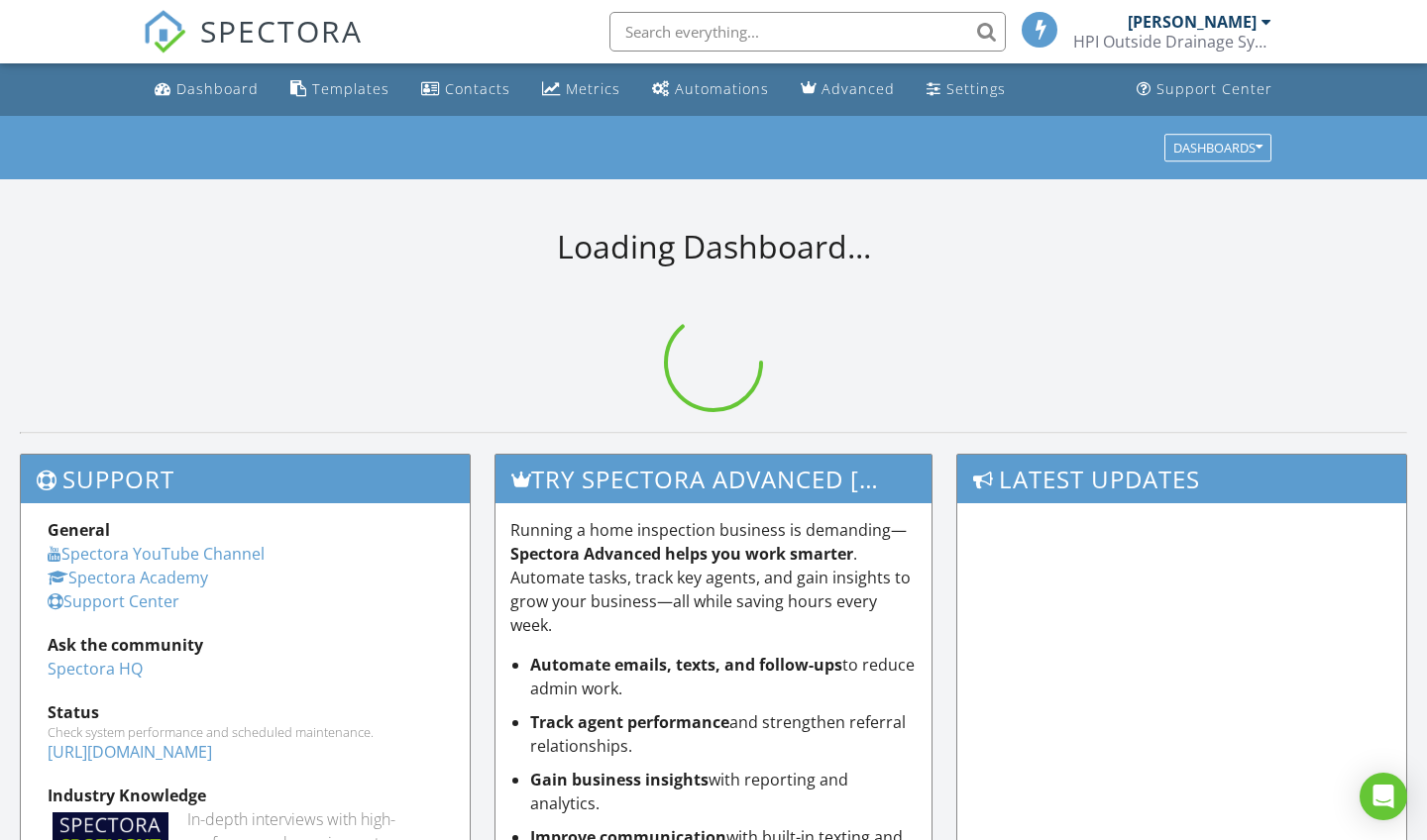 scroll, scrollTop: 0, scrollLeft: 0, axis: both 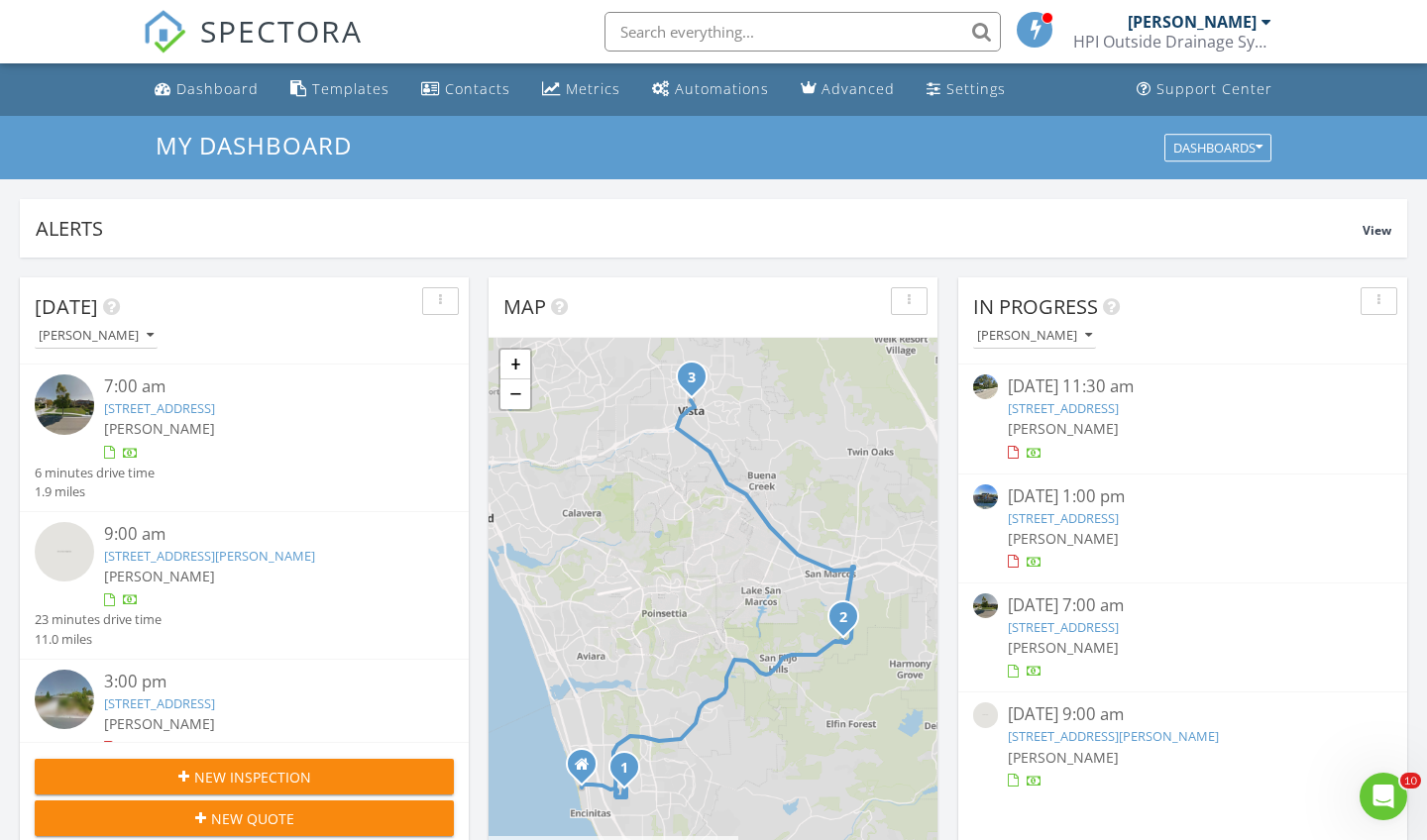 click on "Today
Scott Snow
7:00 am
525 Camino De Orchidia, Encinitas, CA 92024
Scott Snow
6 minutes drive time   1.9 miles       9:00 am
1082 Duncan Ct, San Marcos, CA 92078
Scott Snow
23 minutes drive time   11.0 miles       3:00 pm
515 N Citrus Ave, Vista, CA 92084
Scott Snow
17 minutes drive time   10.8 miles       New Inspection     New Quote         Map               1 2 3 + − Encinitas Boulevard, Westlake Street, Quail Gardens Drive, San Elijo Road, South Twin Oaks Valley Road, CA 78 38.1 km, 45 min Head north on 3rd Street 100 m Turn right onto B Street 200 m Continue onto Encinitas Boulevard (S9) 1.5 km Turn right onto Westlake Street 500 m Turn left onto Requeza Street 400 m Turn left onto Camino de Orchidia 350 m 0 m 50 m 100 m 400 m 2 km" at bounding box center (714, 1159) 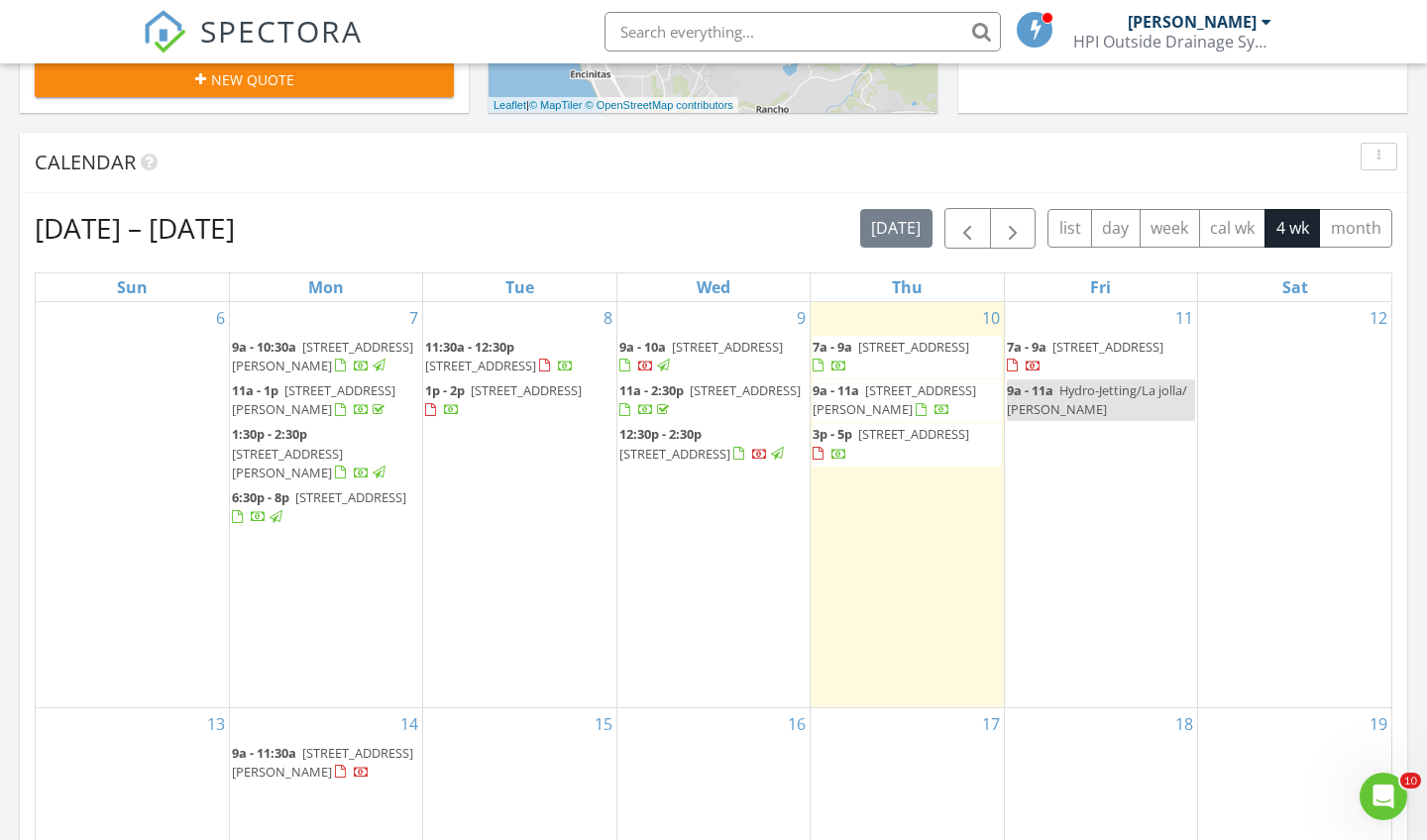 scroll, scrollTop: 742, scrollLeft: 0, axis: vertical 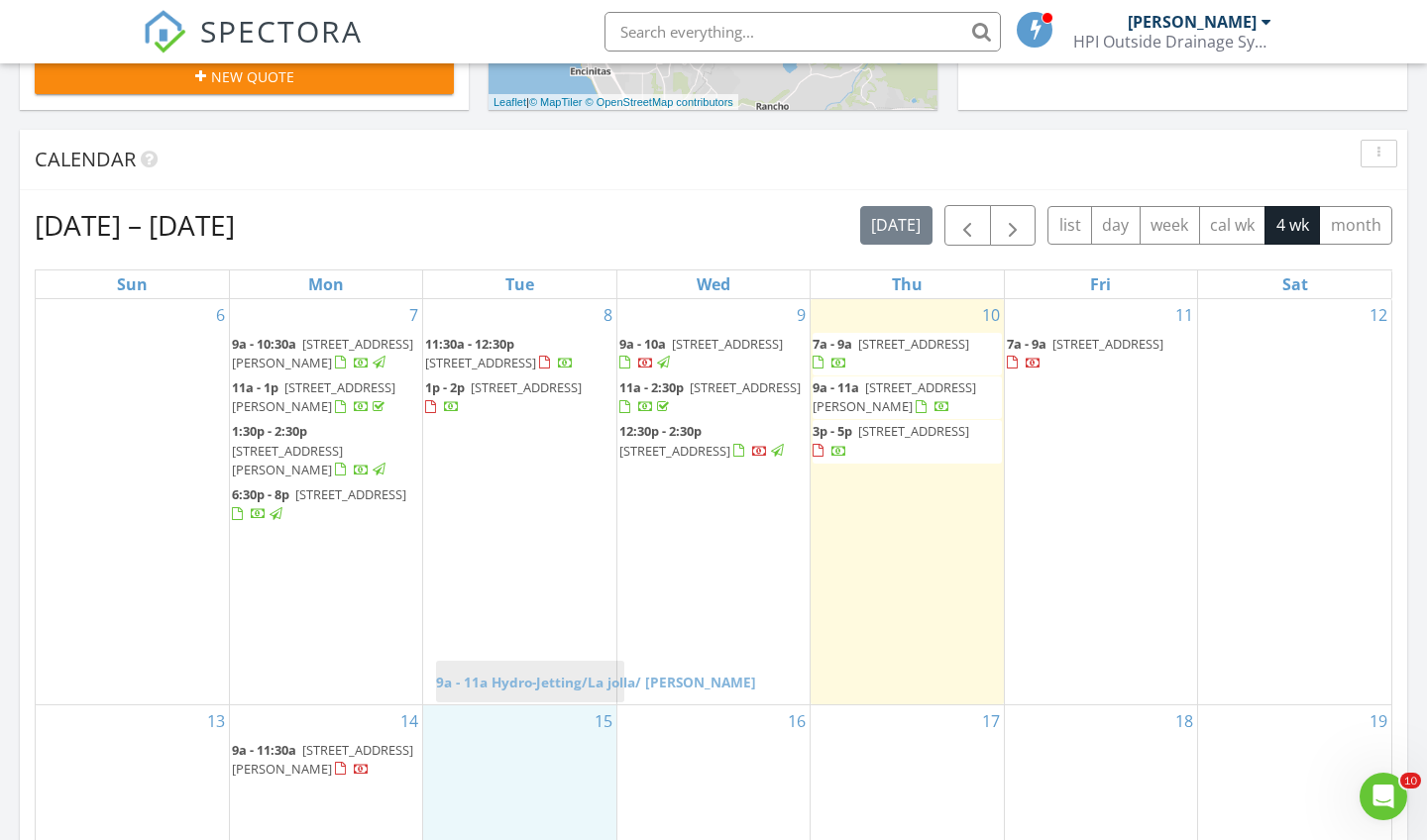 drag, startPoint x: 1086, startPoint y: 384, endPoint x: 515, endPoint y: 669, distance: 638.174 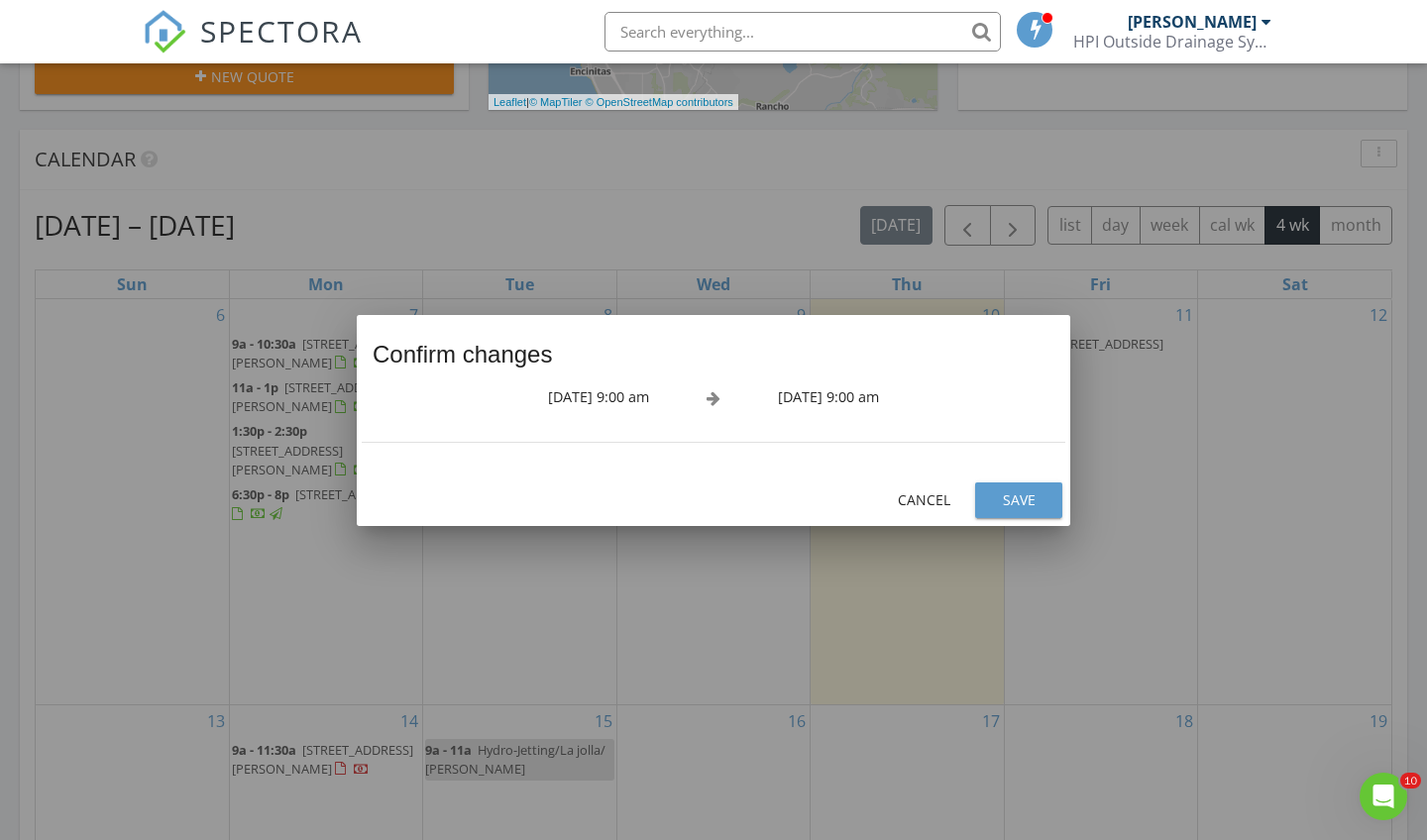 click on "Save" at bounding box center (1019, 500) 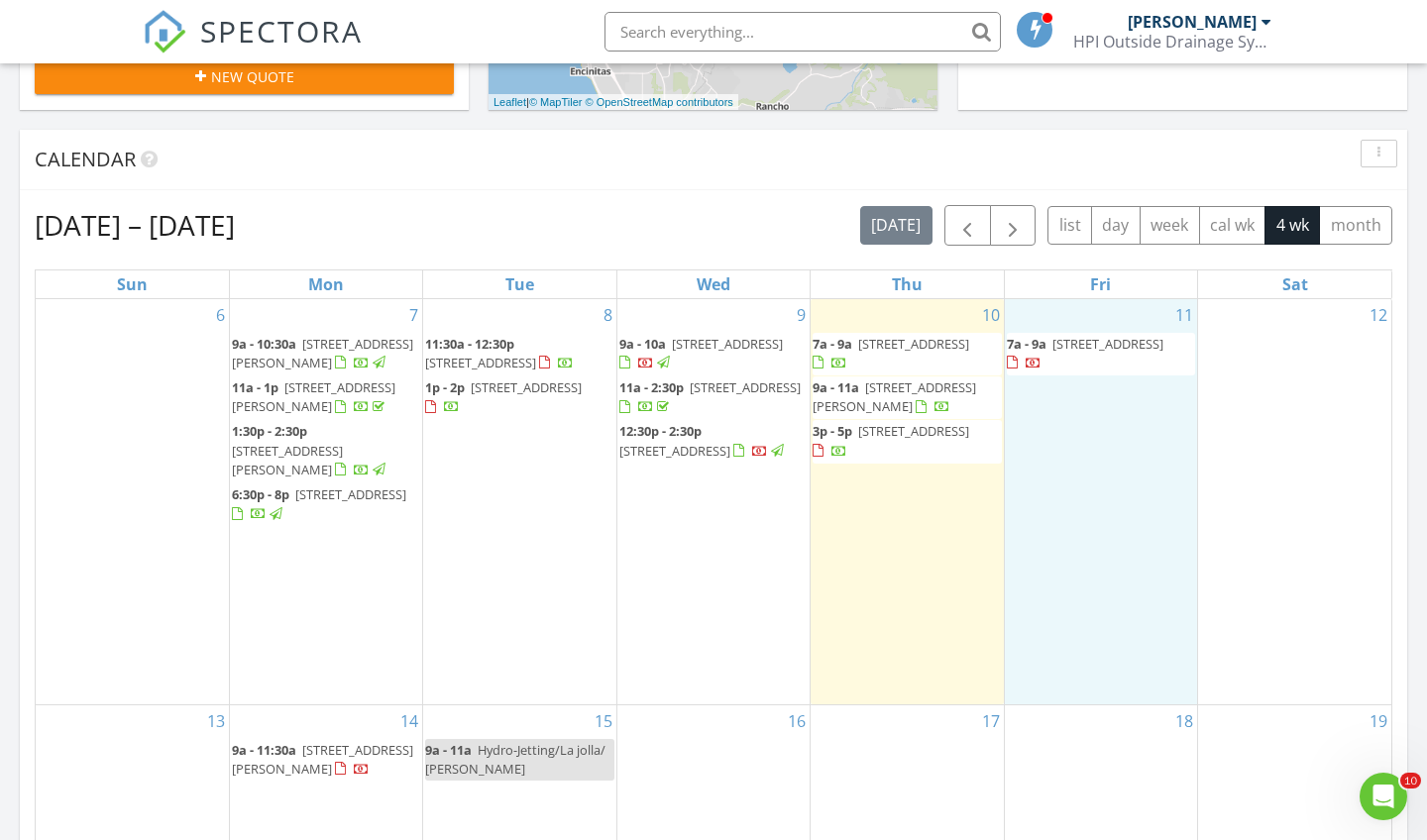 click on "11
7a - 9a
5111 Rancho Madera Bend, San Diego 92130" at bounding box center (1101, 501) 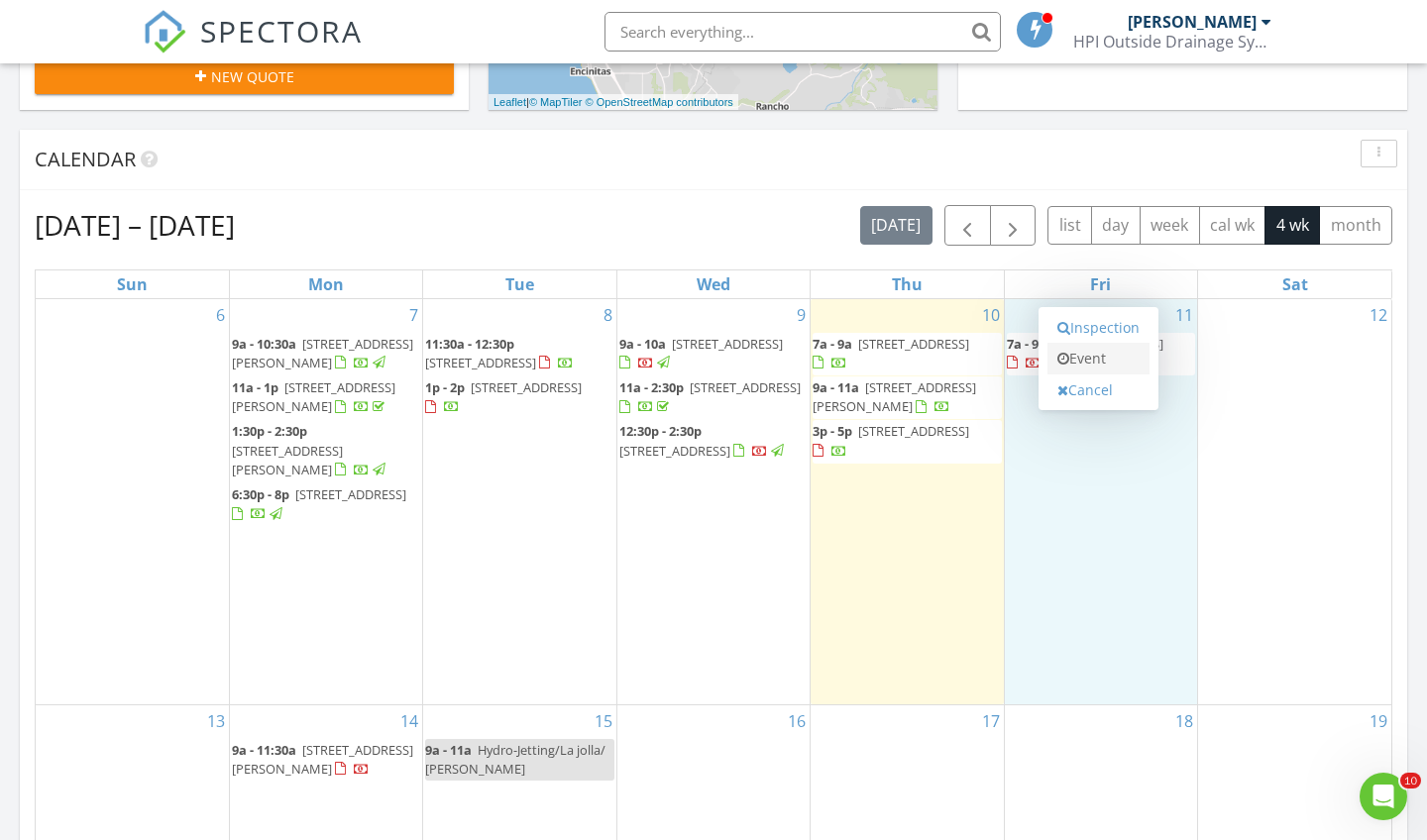 click on "Event" at bounding box center (1098, 359) 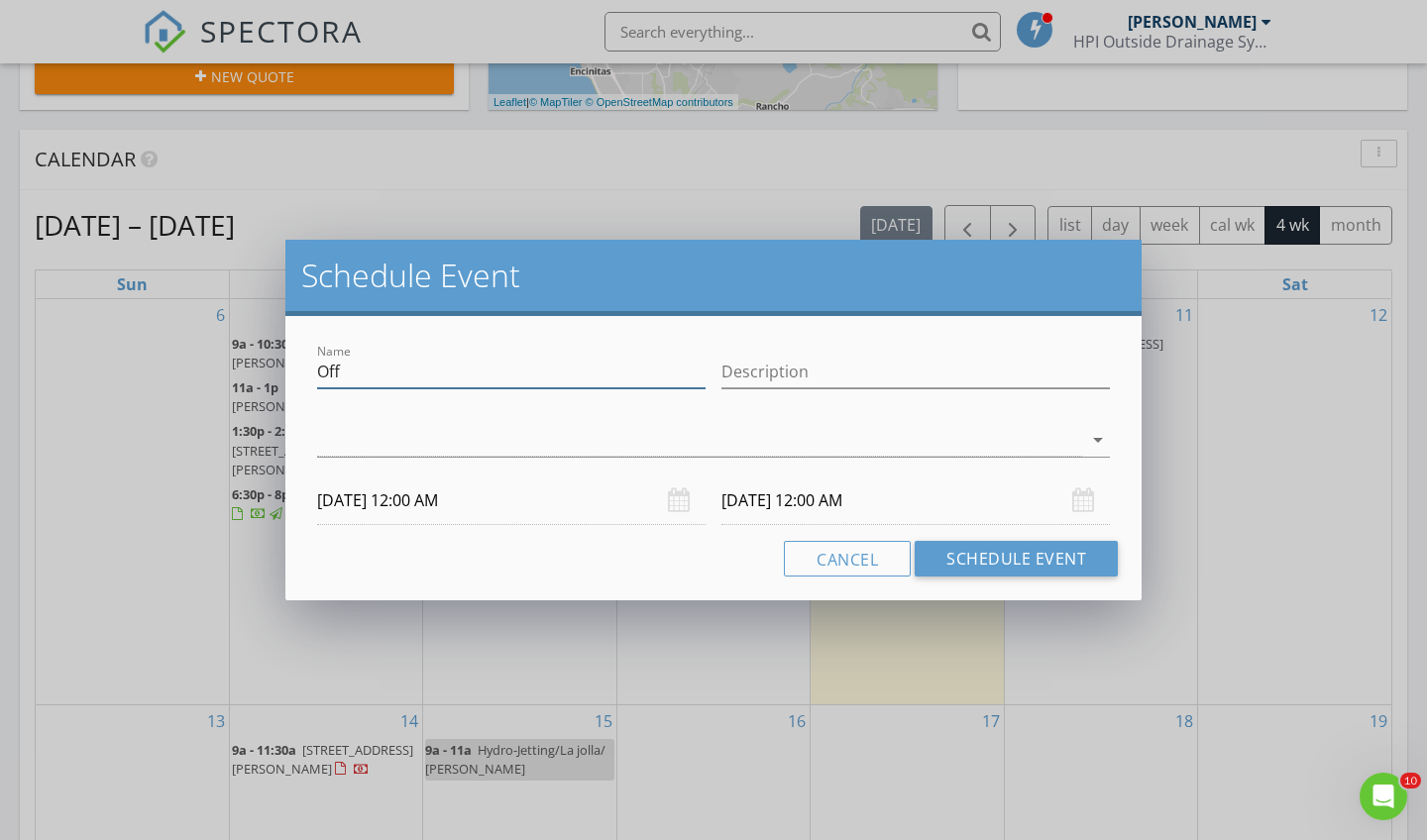 click on "Off" at bounding box center [511, 371] 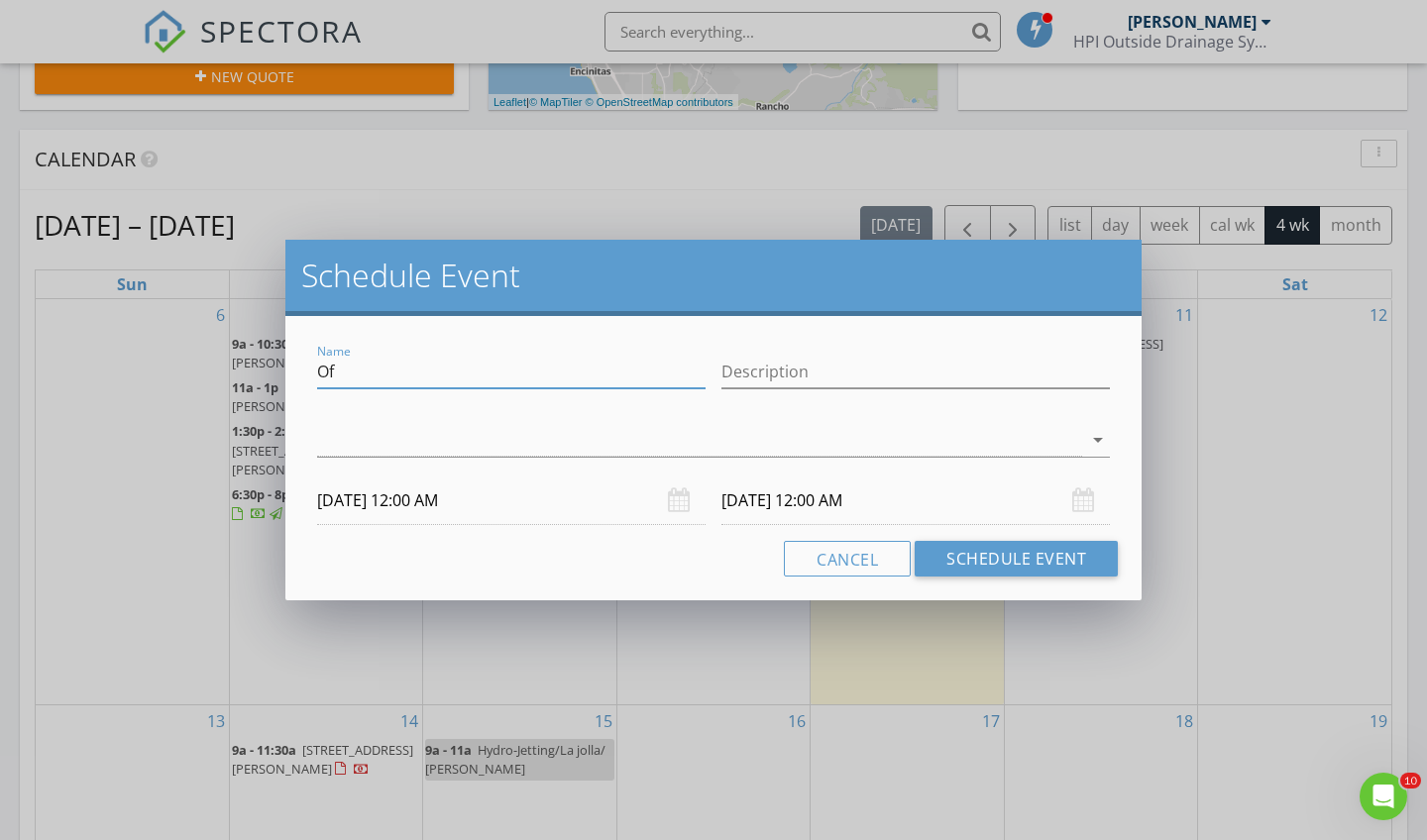 type on "O" 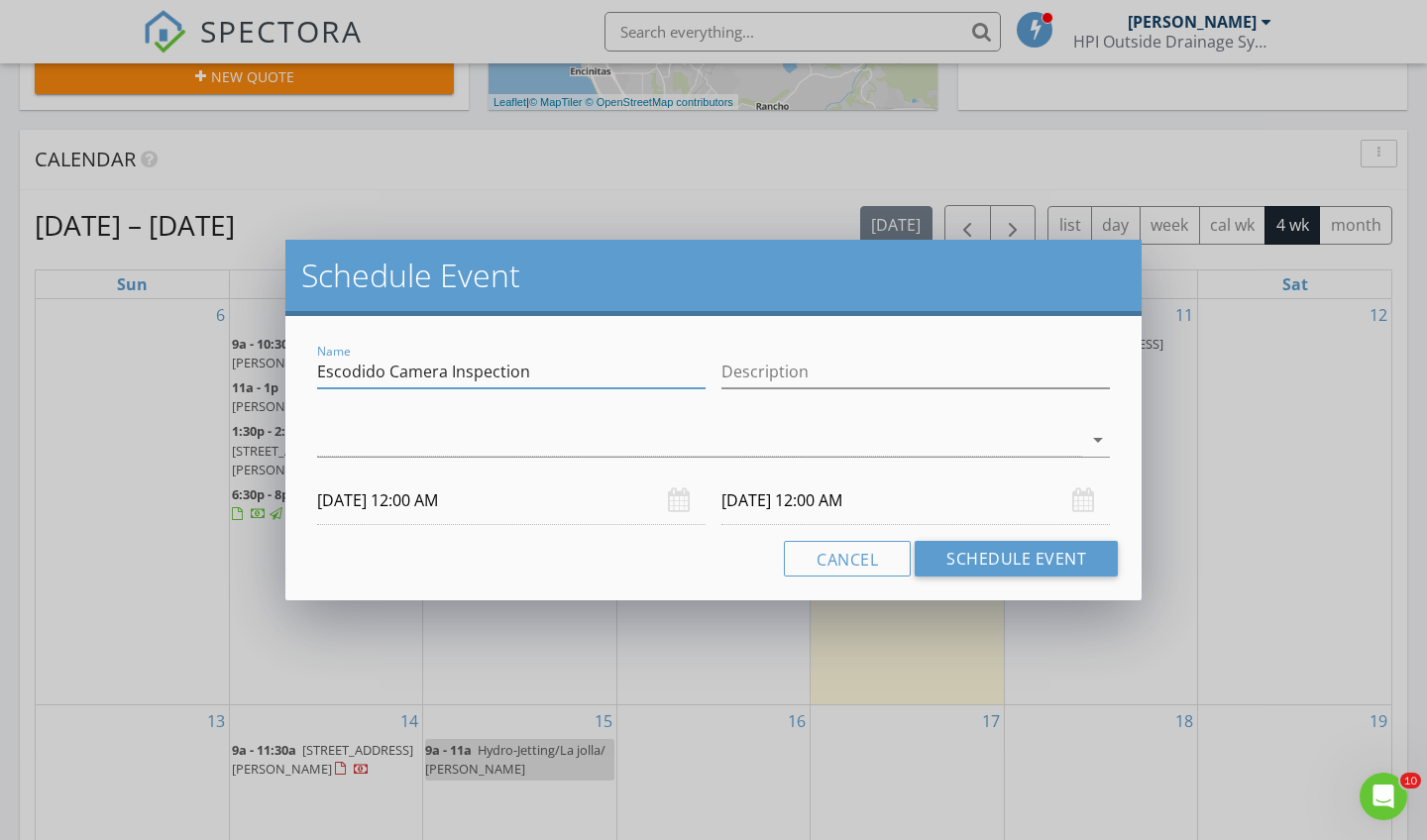 type on "Escodido Camera Inspection" 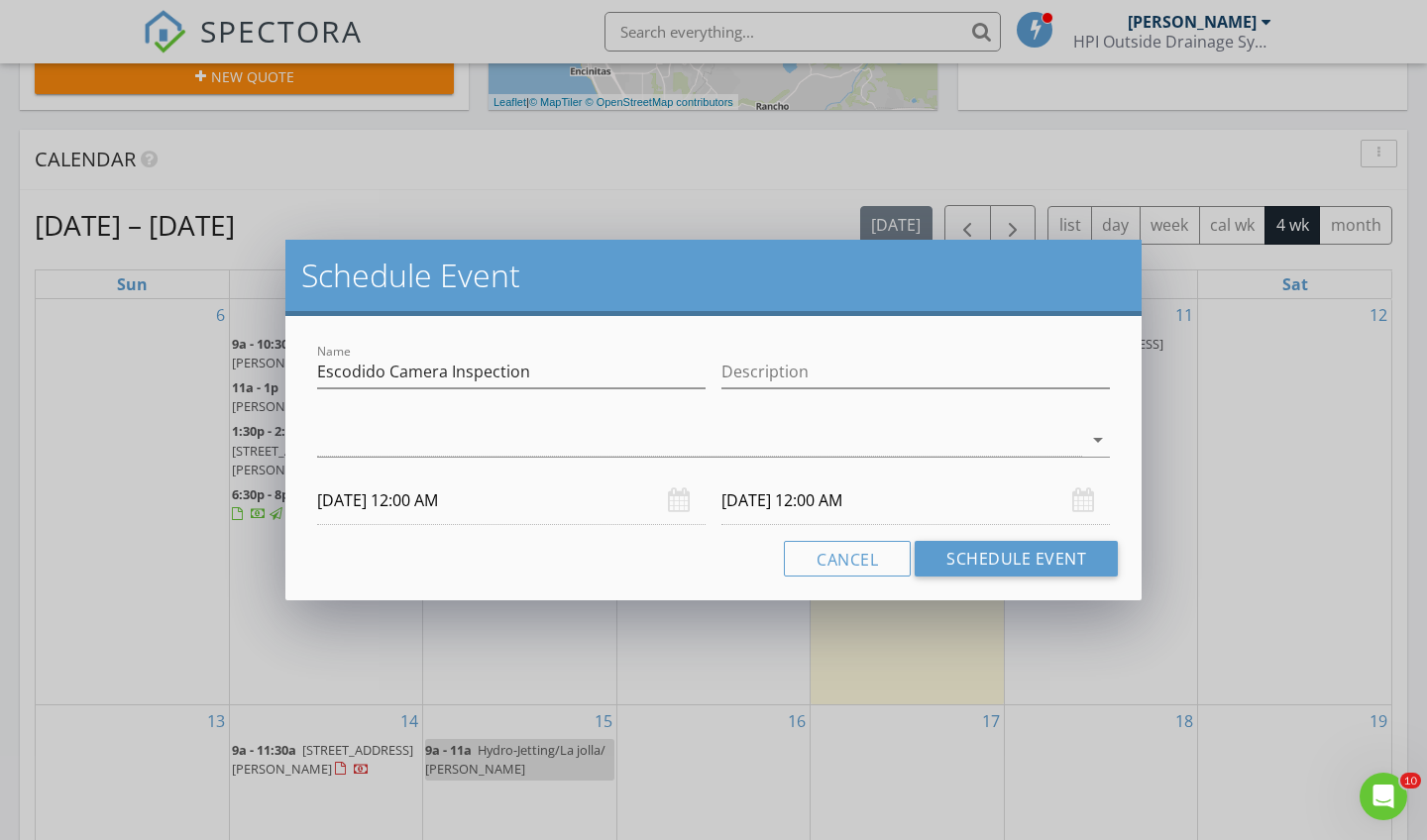 click on "arrow_drop_down" at bounding box center (714, 450) 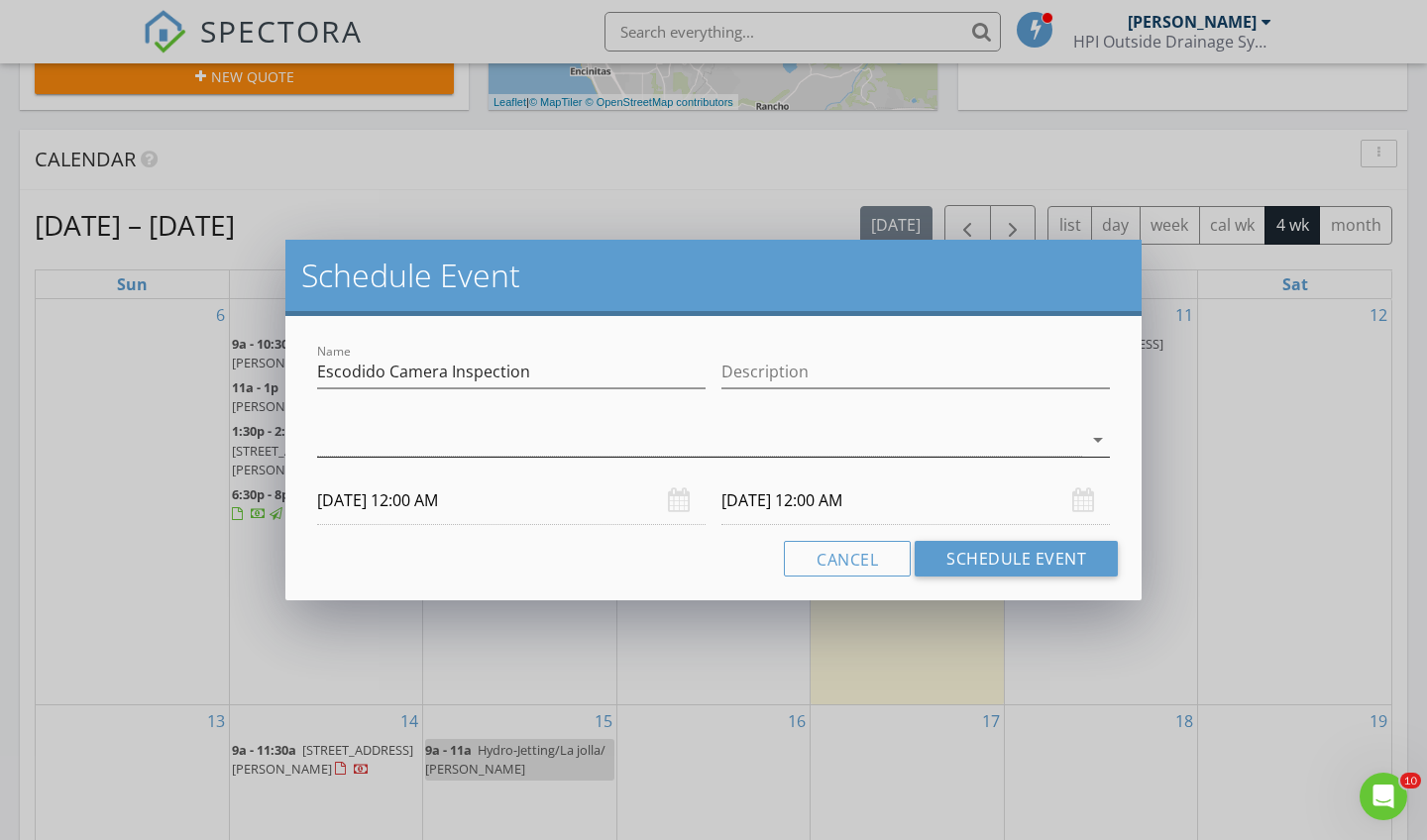 click at bounding box center (700, 440) 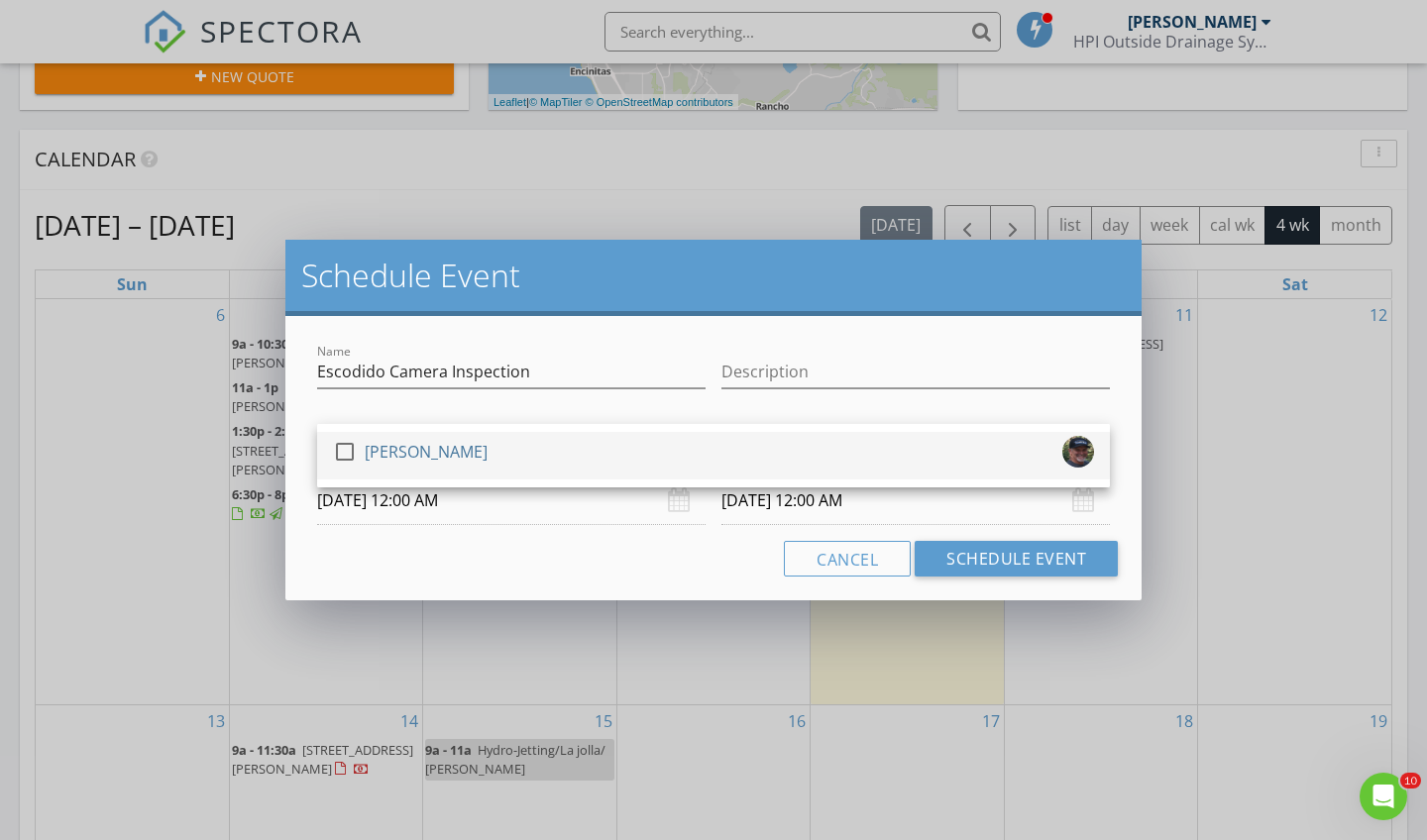 click at bounding box center [345, 452] 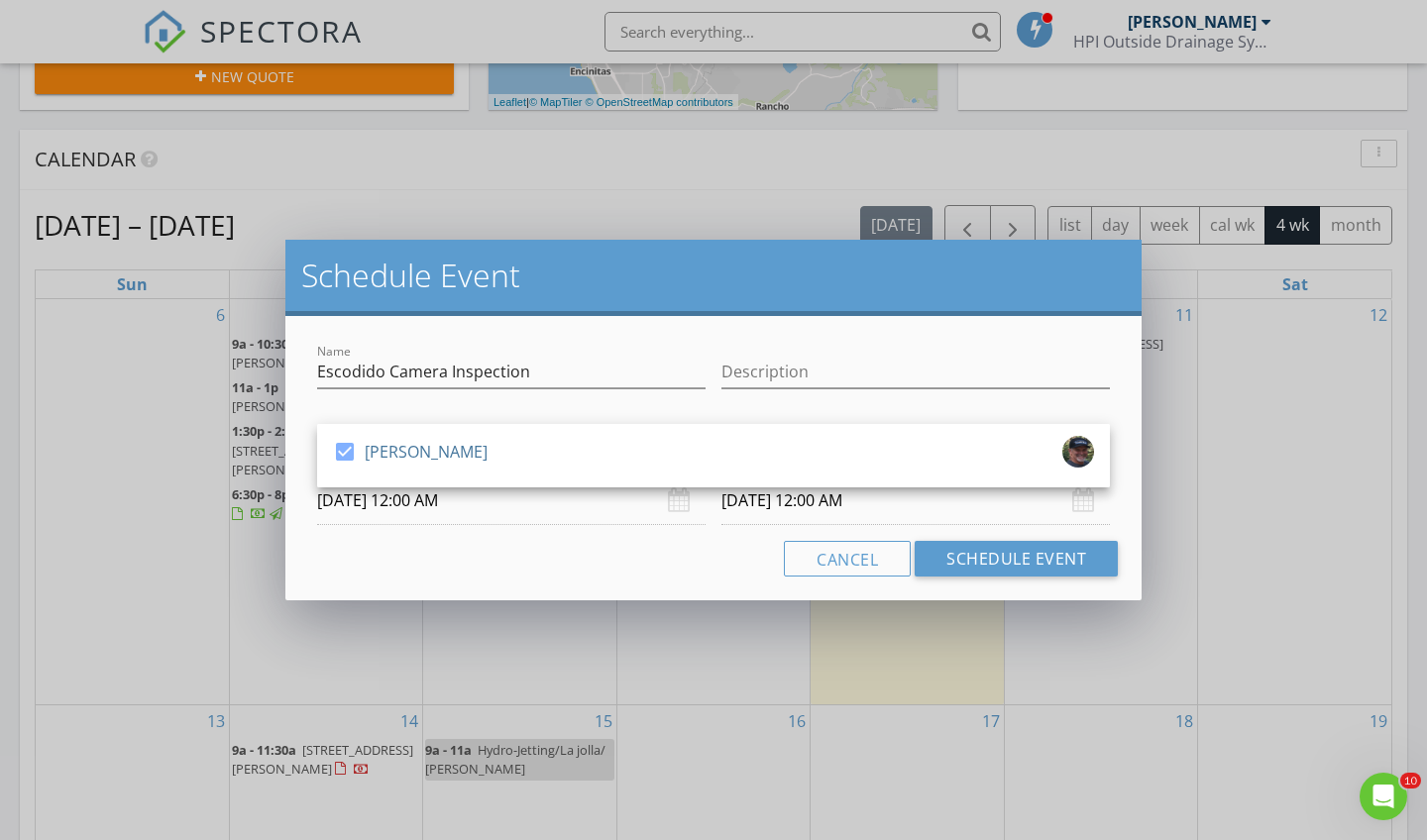 click on "07/11/2025 12:00 AM" at bounding box center (511, 500) 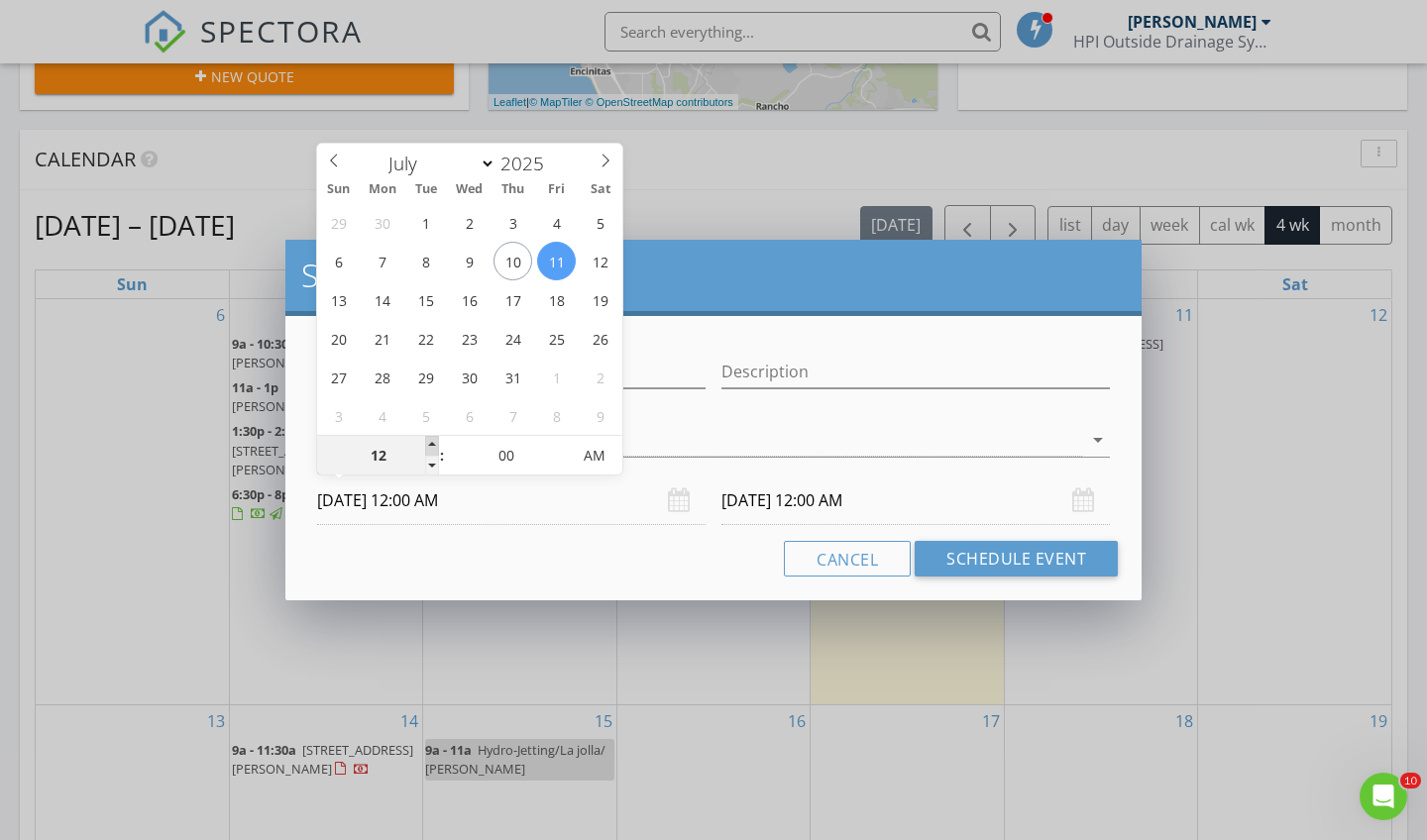 type on "01" 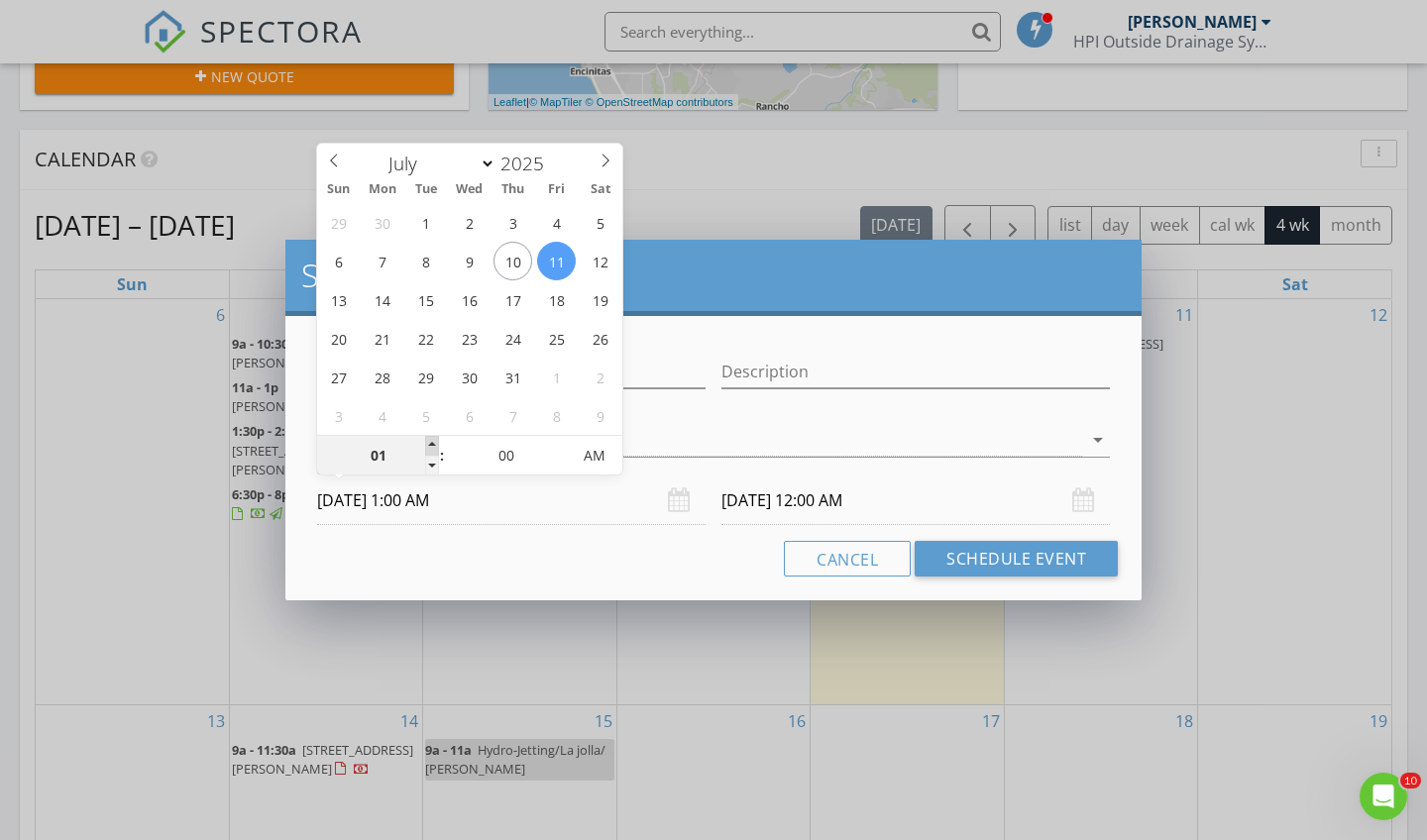 click at bounding box center [432, 446] 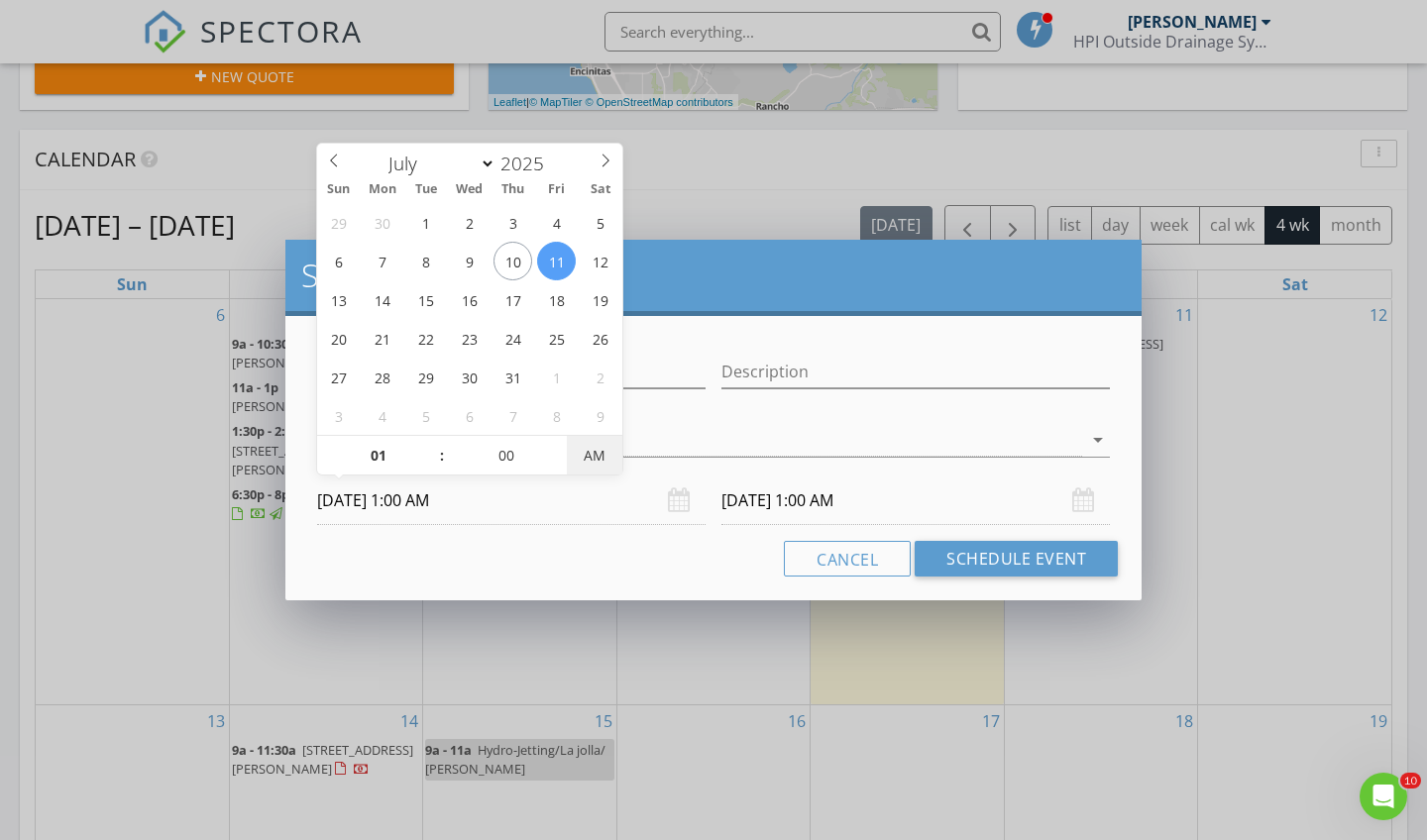 type on "07/11/2025 1:00 PM" 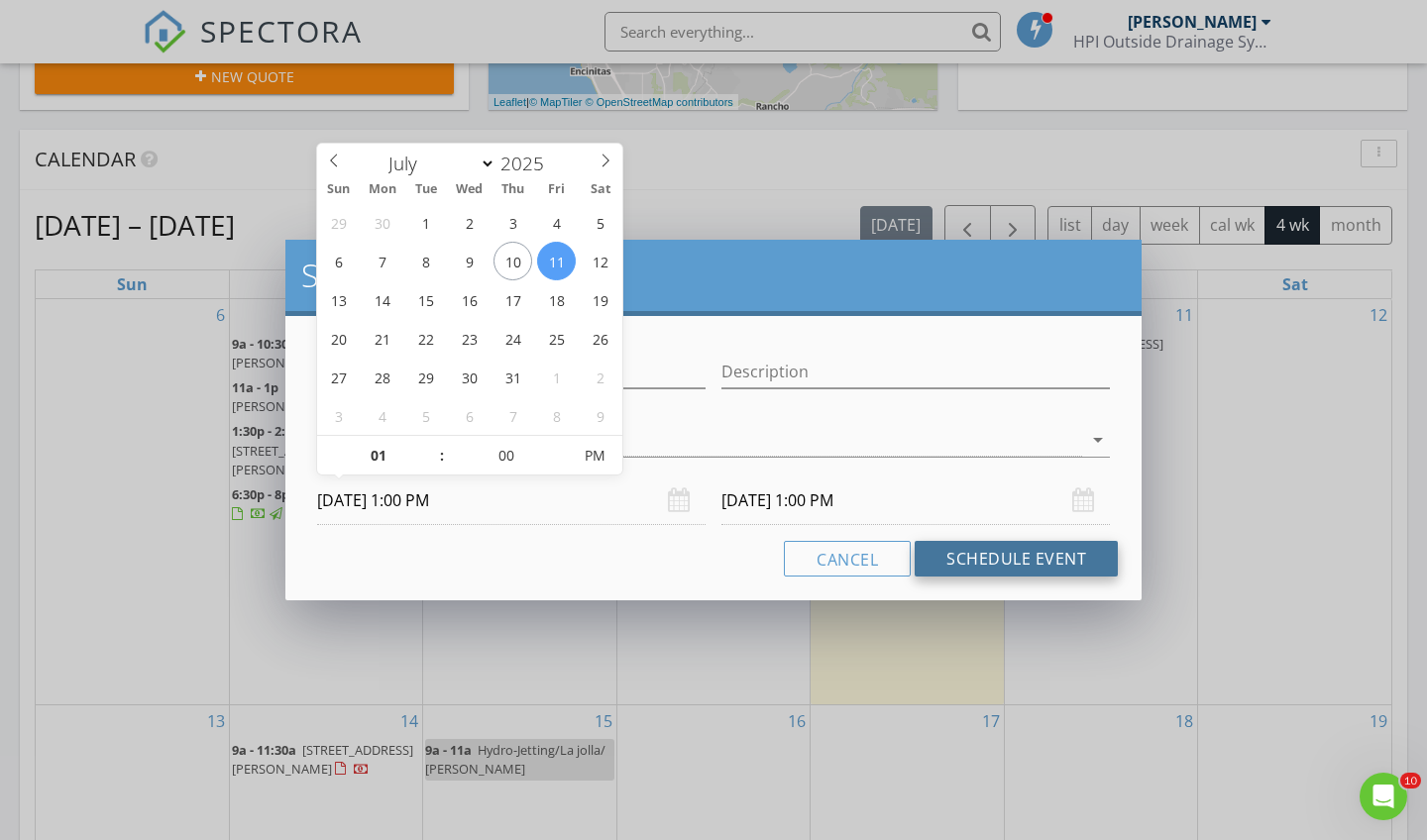 click on "Schedule Event" at bounding box center (1016, 559) 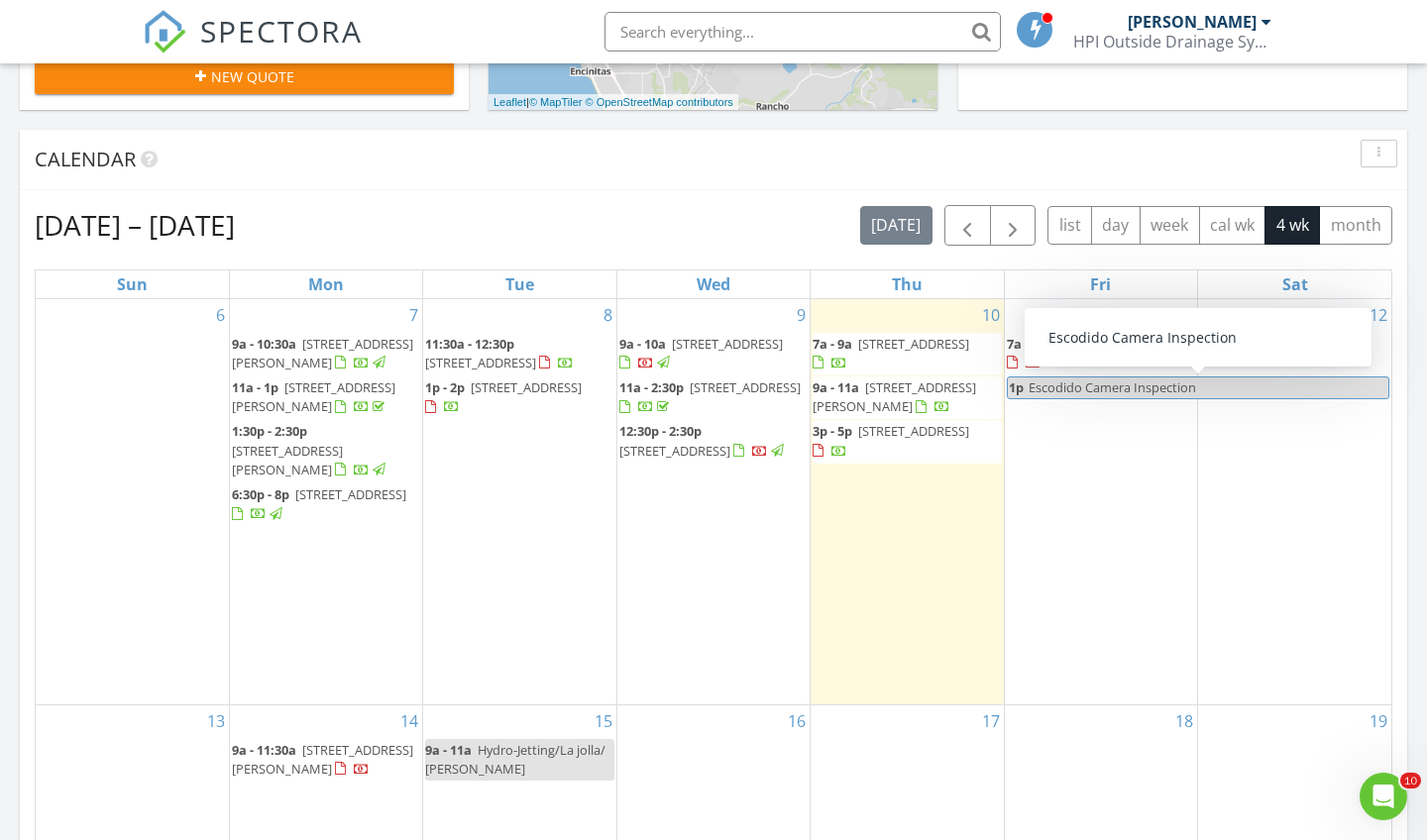 click on "Escodido Camera Inspection" at bounding box center [1112, 387] 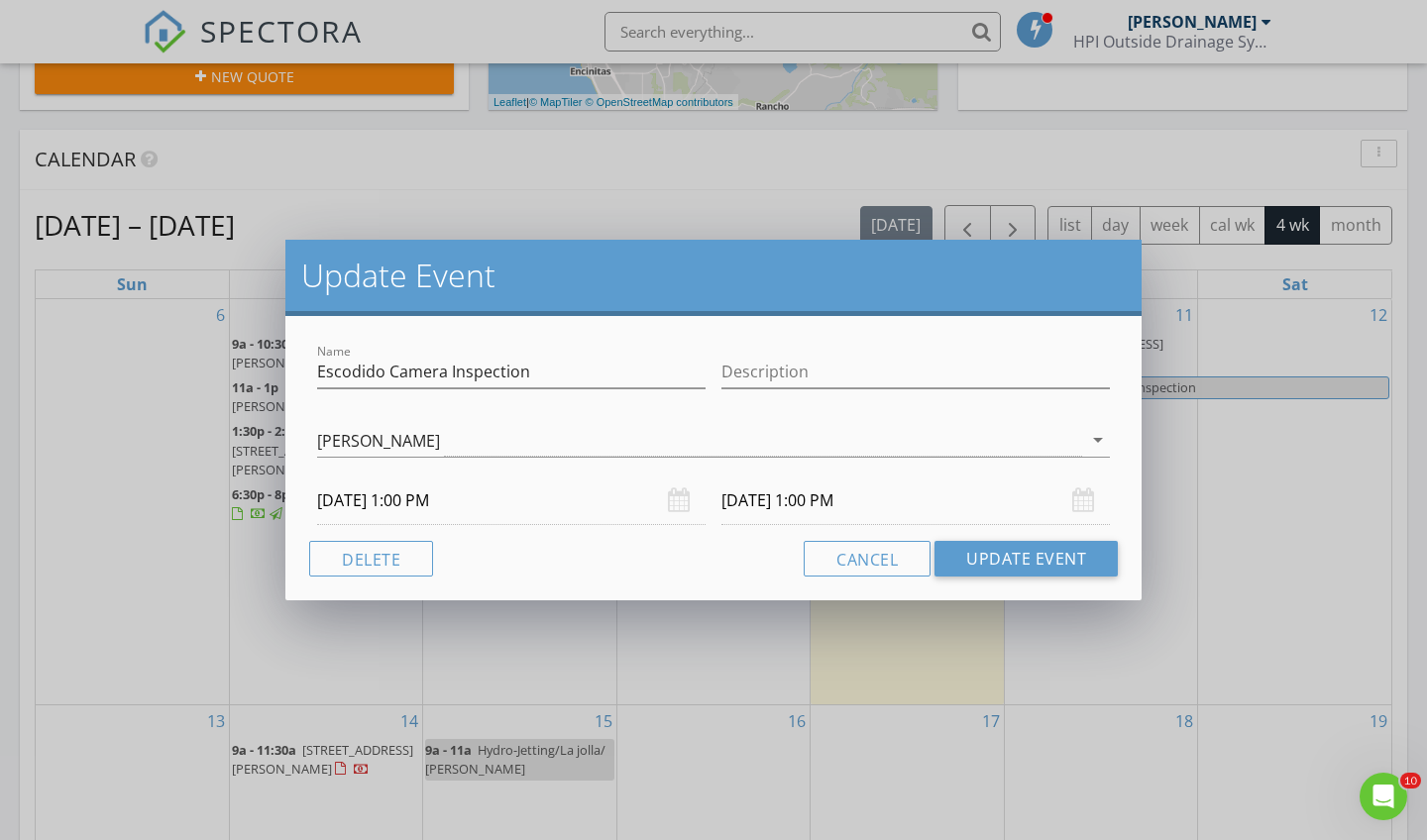 click on "07/12/2025 1:00 PM" at bounding box center (916, 500) 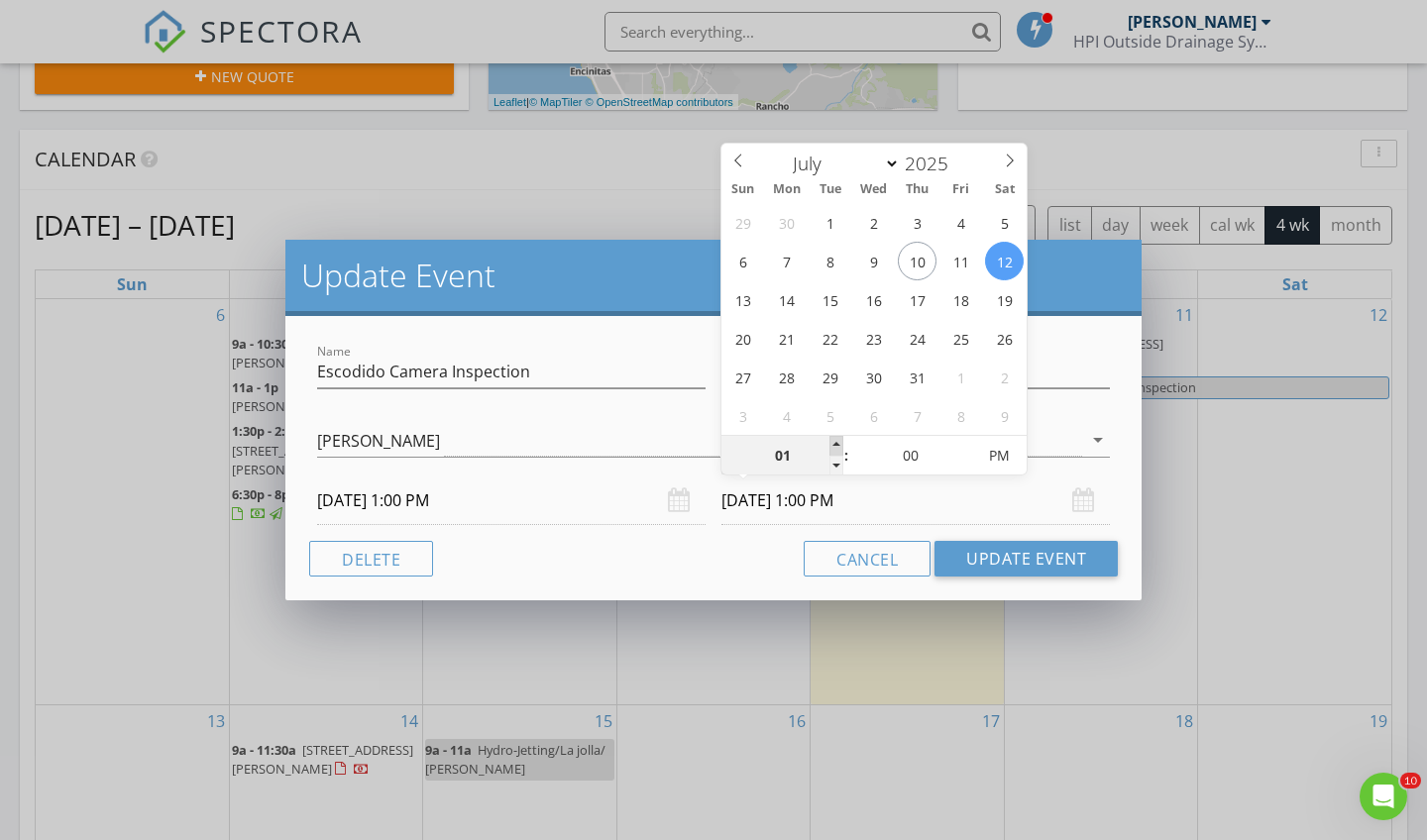 type on "02" 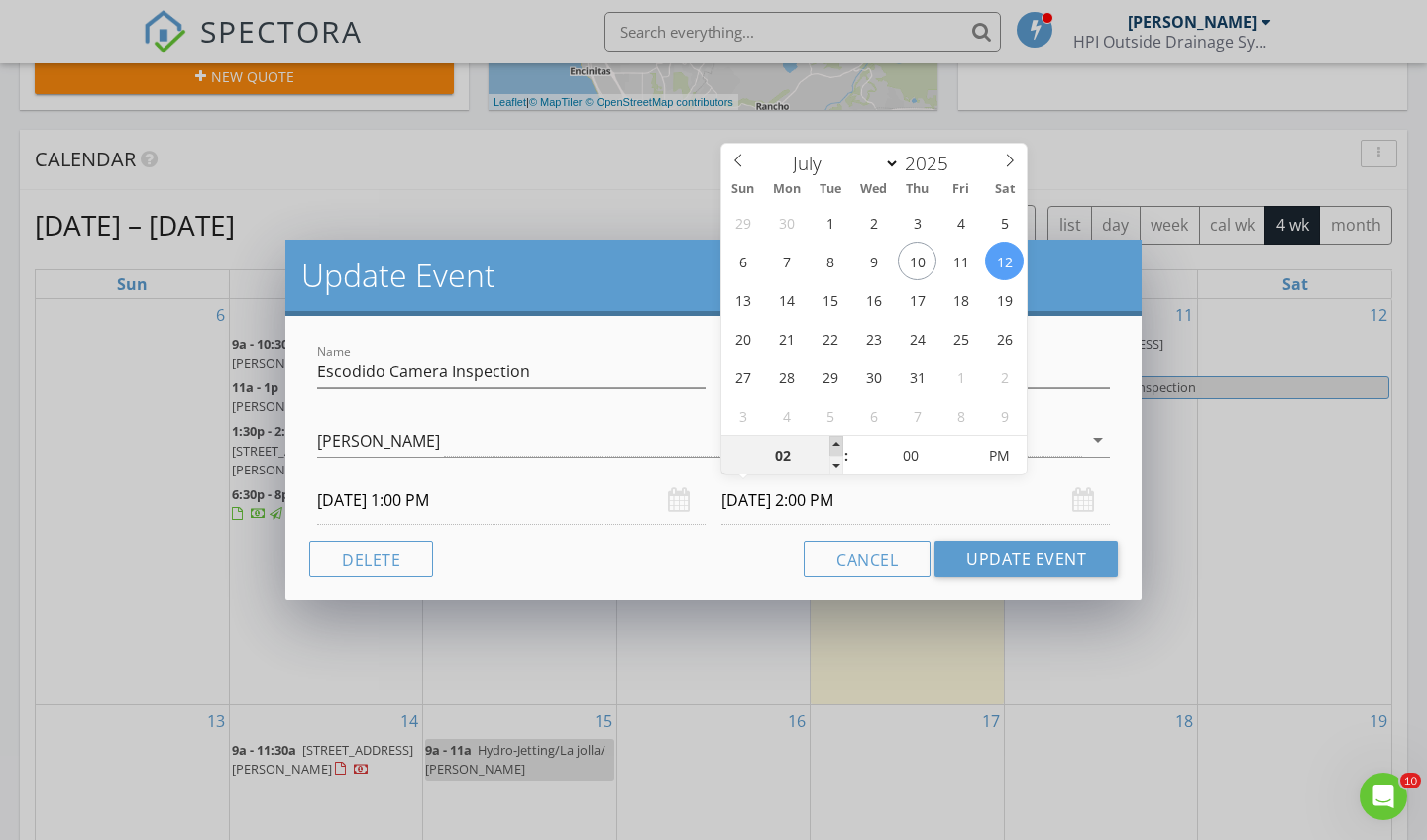 click at bounding box center (836, 446) 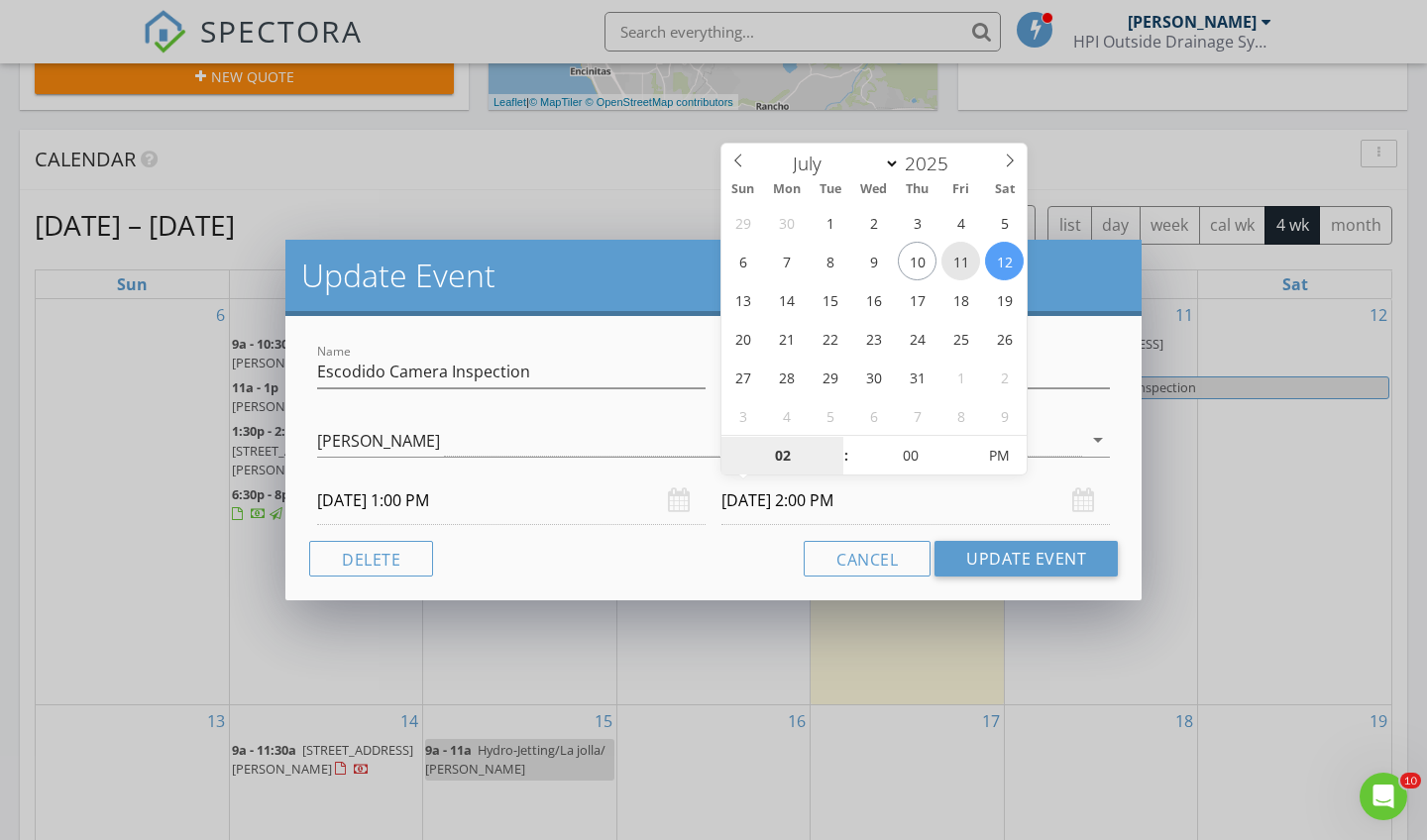type on "07/11/2025 2:00 PM" 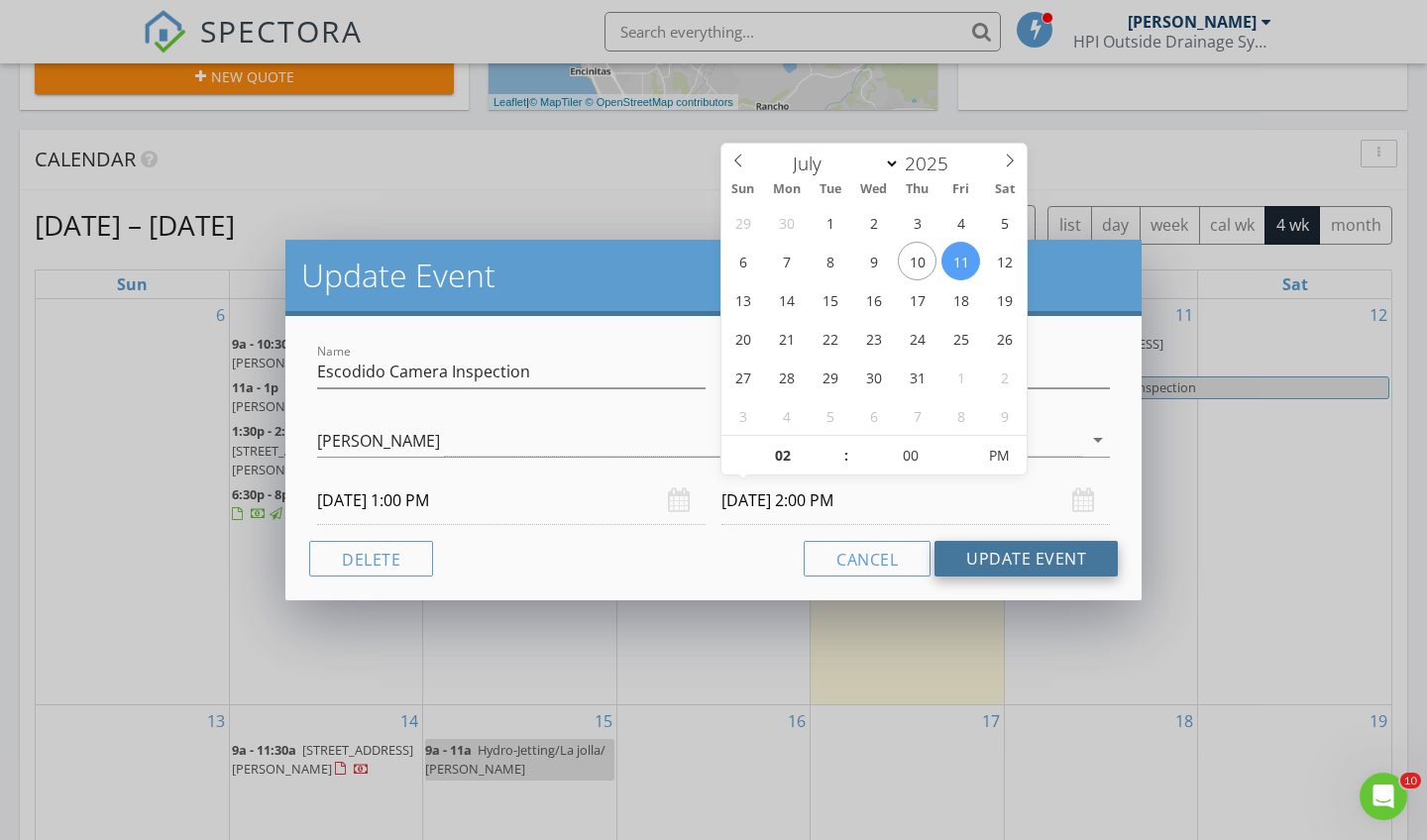 click on "Update Event" at bounding box center [1026, 559] 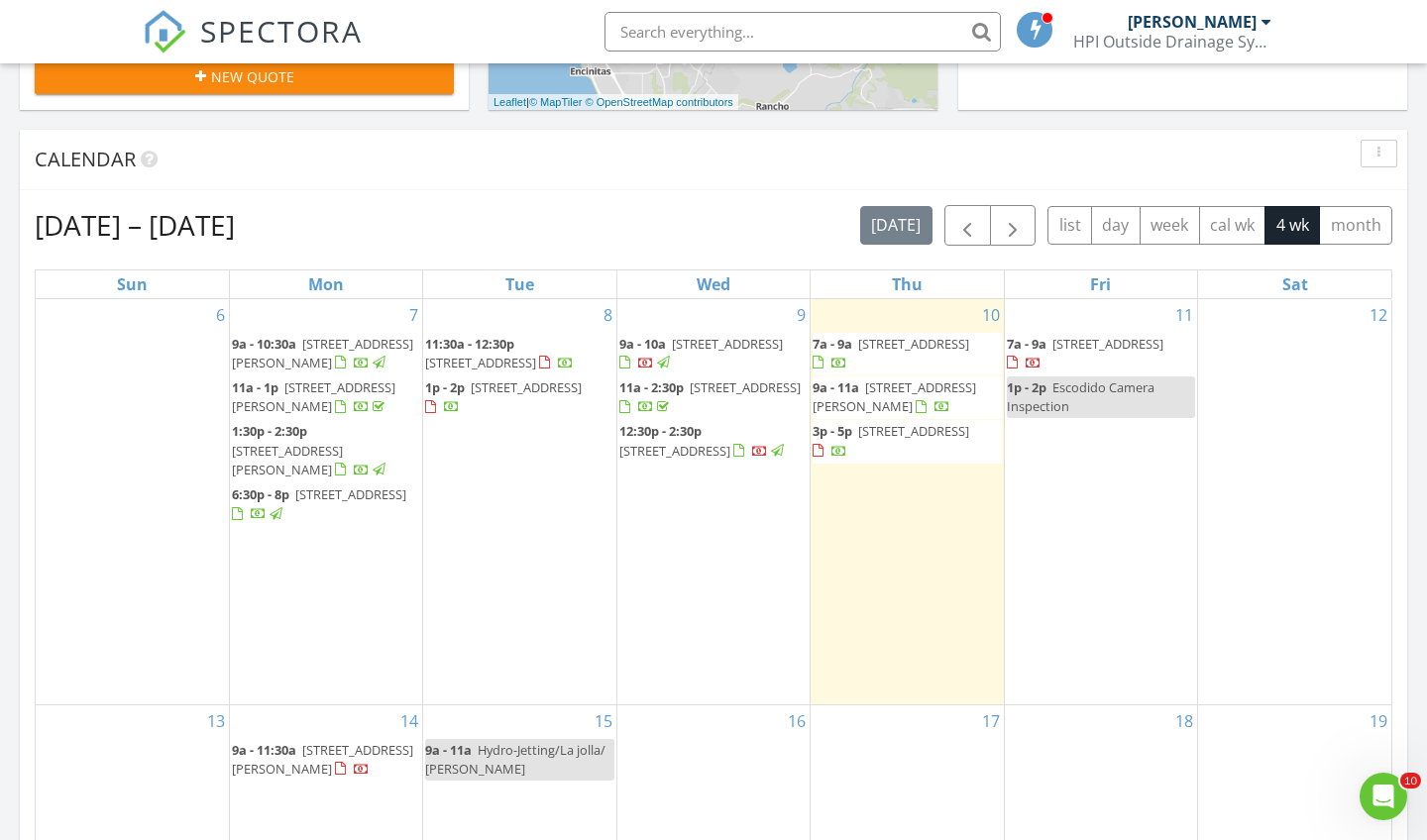 click on "11
7a - 9a
5111 Rancho Madera Bend, San Diego 92130
1p - 2p
Escodido Camera Inspection" at bounding box center (1101, 501) 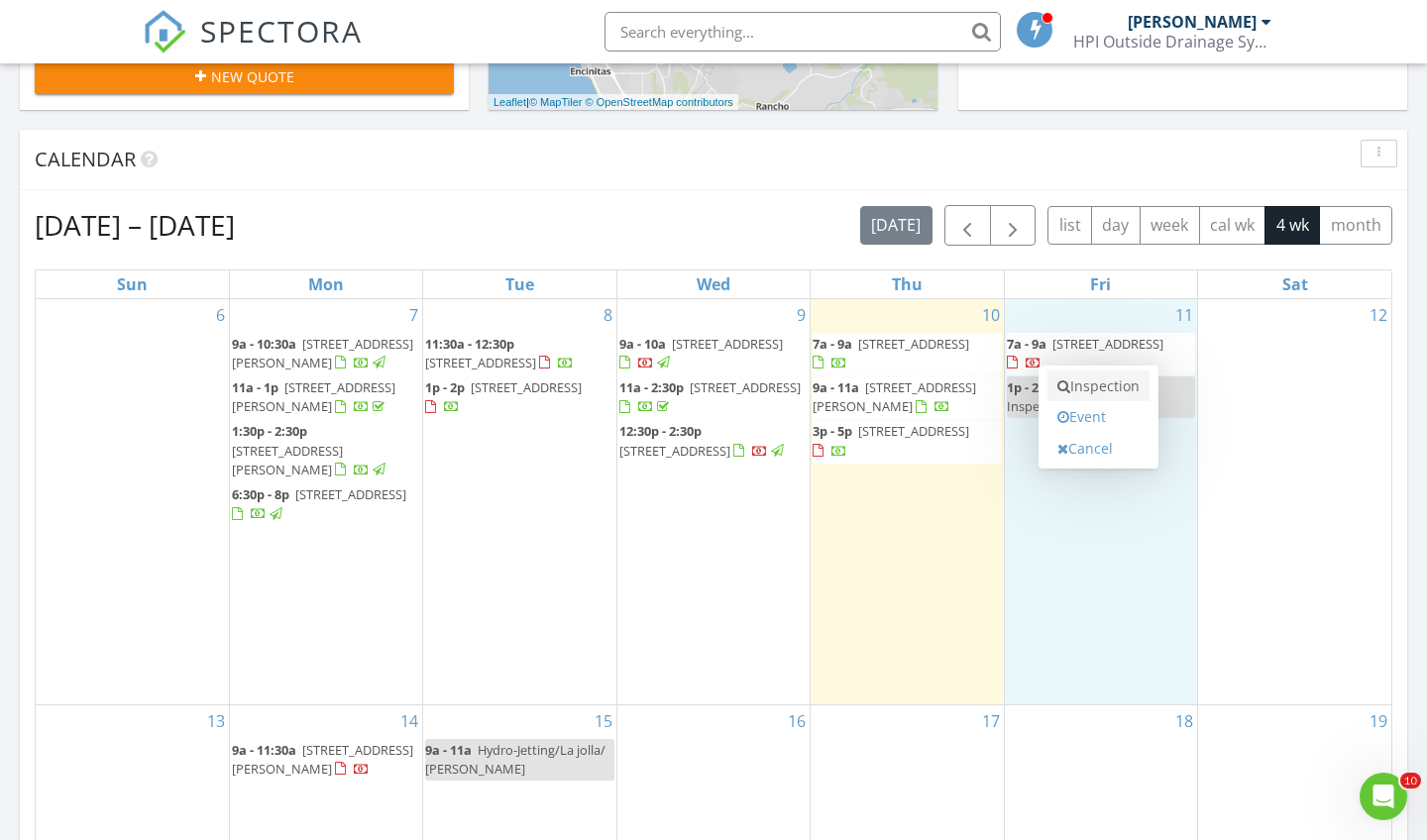 click on "Inspection" at bounding box center [1098, 386] 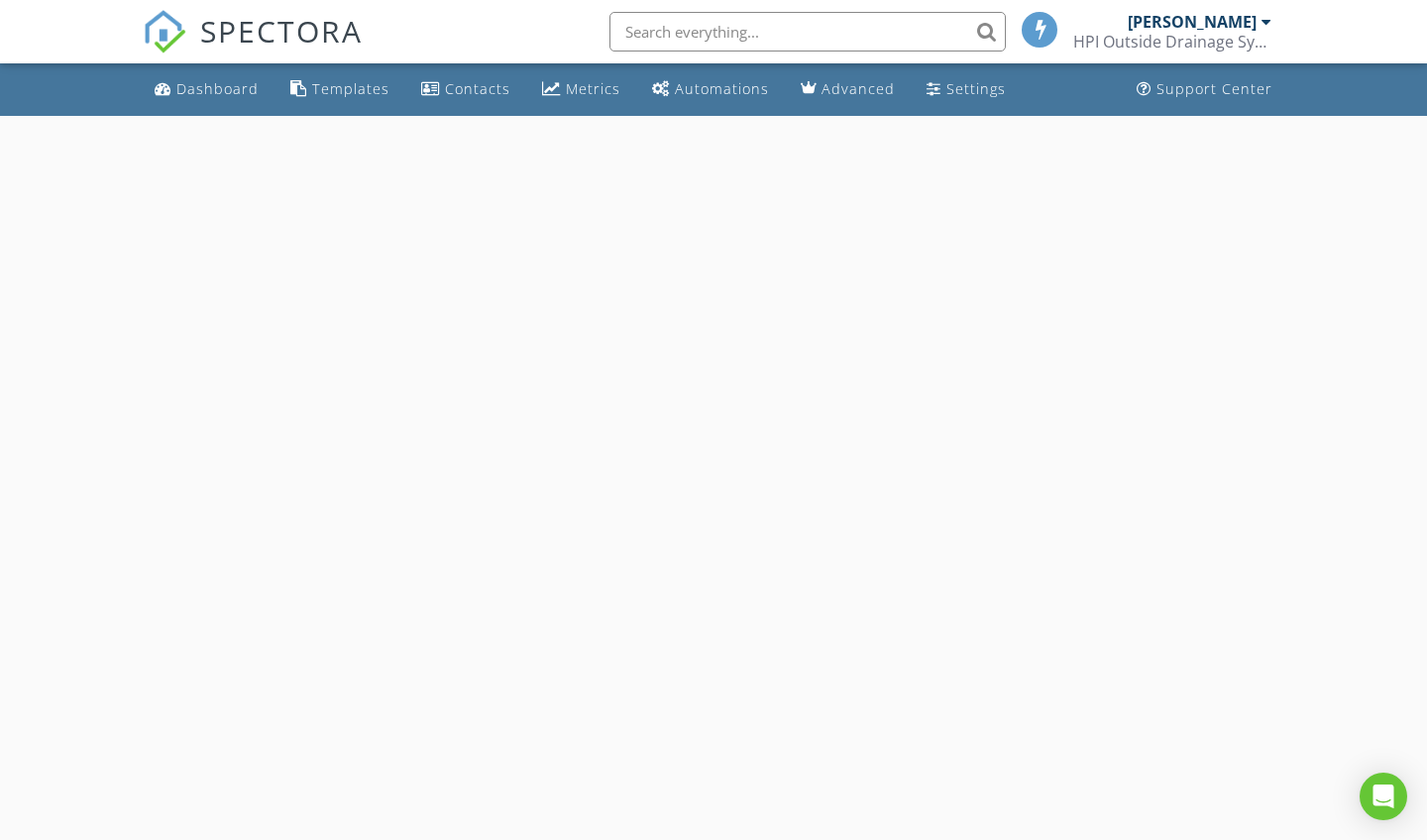 scroll, scrollTop: 0, scrollLeft: 0, axis: both 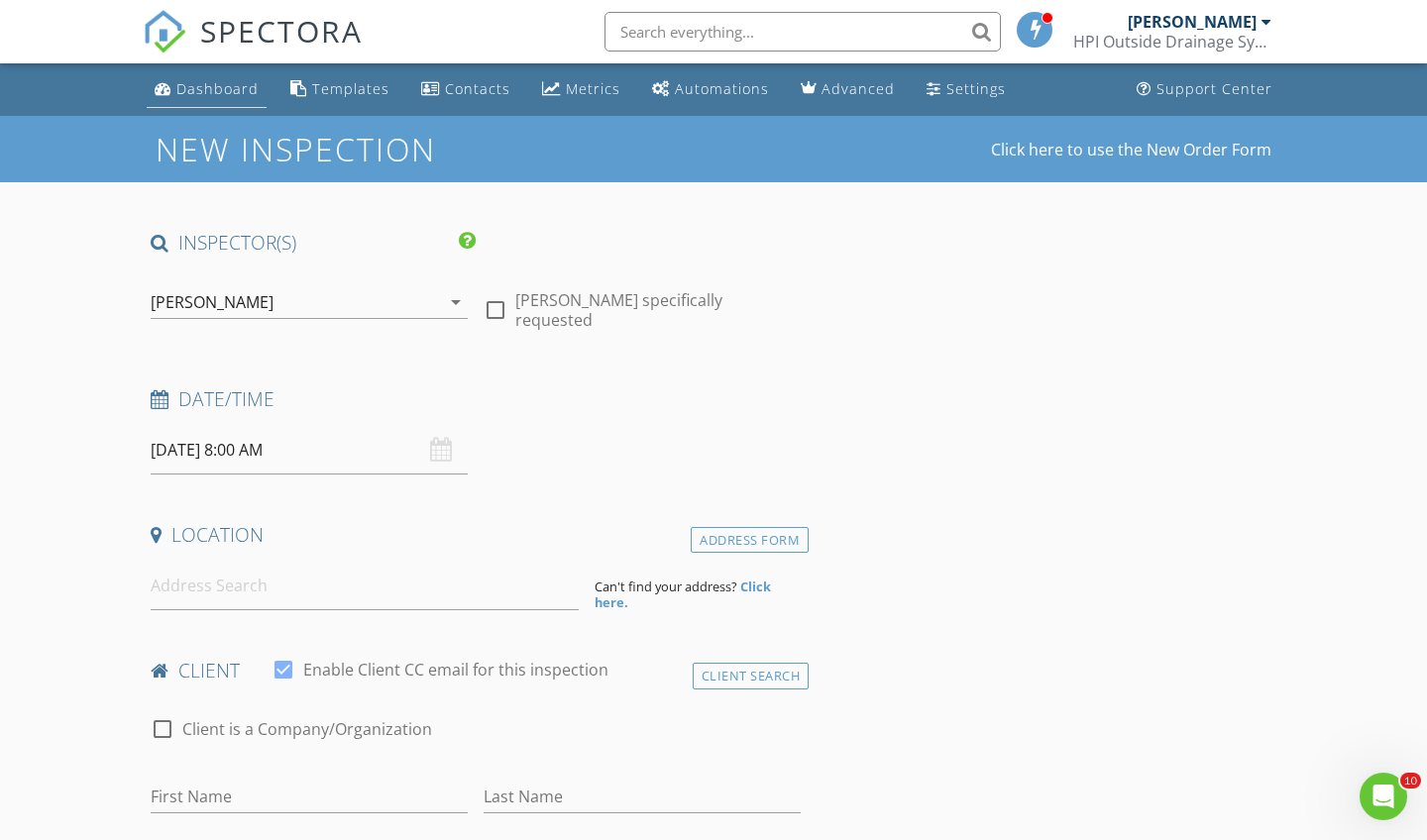 click on "Dashboard" at bounding box center (206, 89) 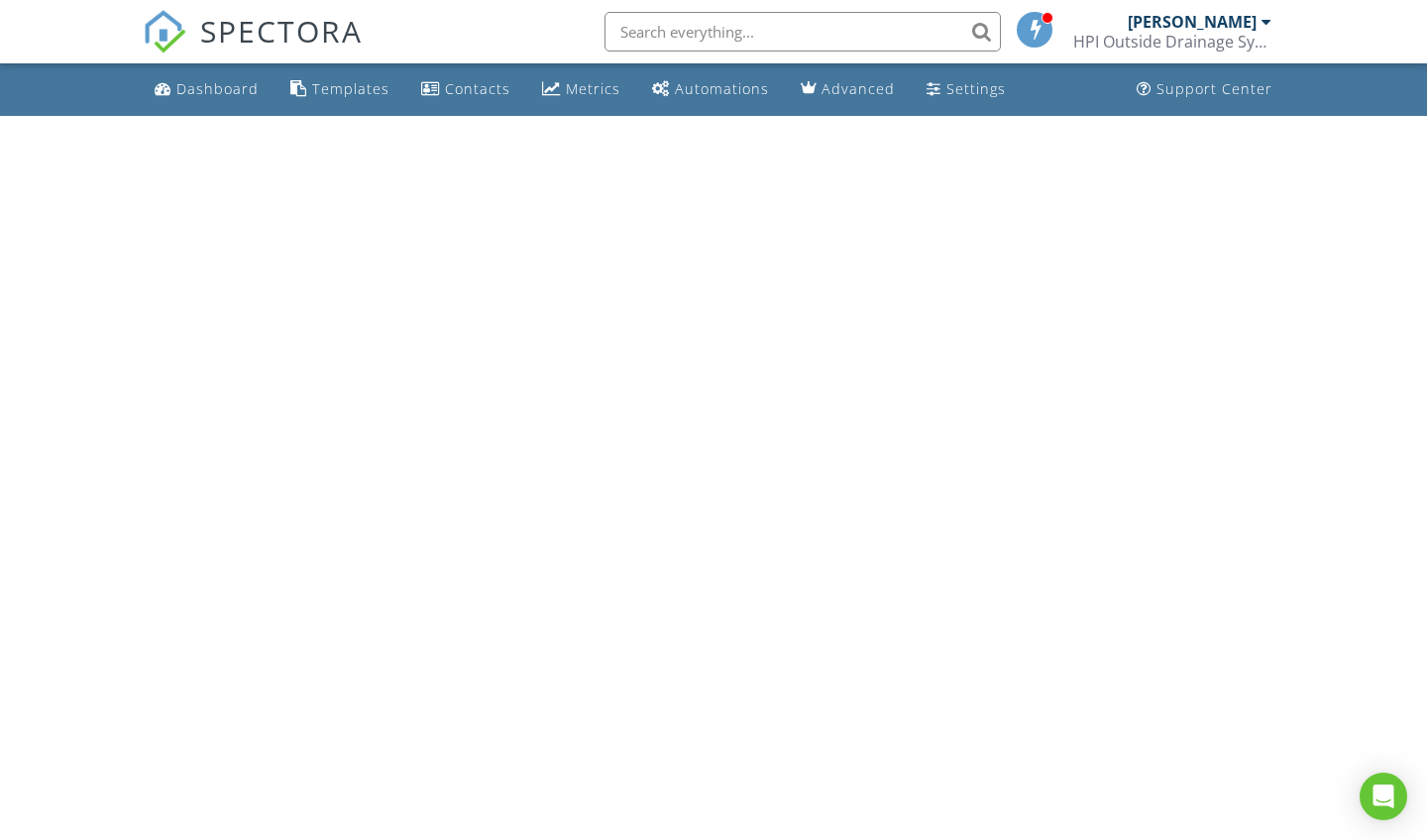 scroll, scrollTop: 0, scrollLeft: 0, axis: both 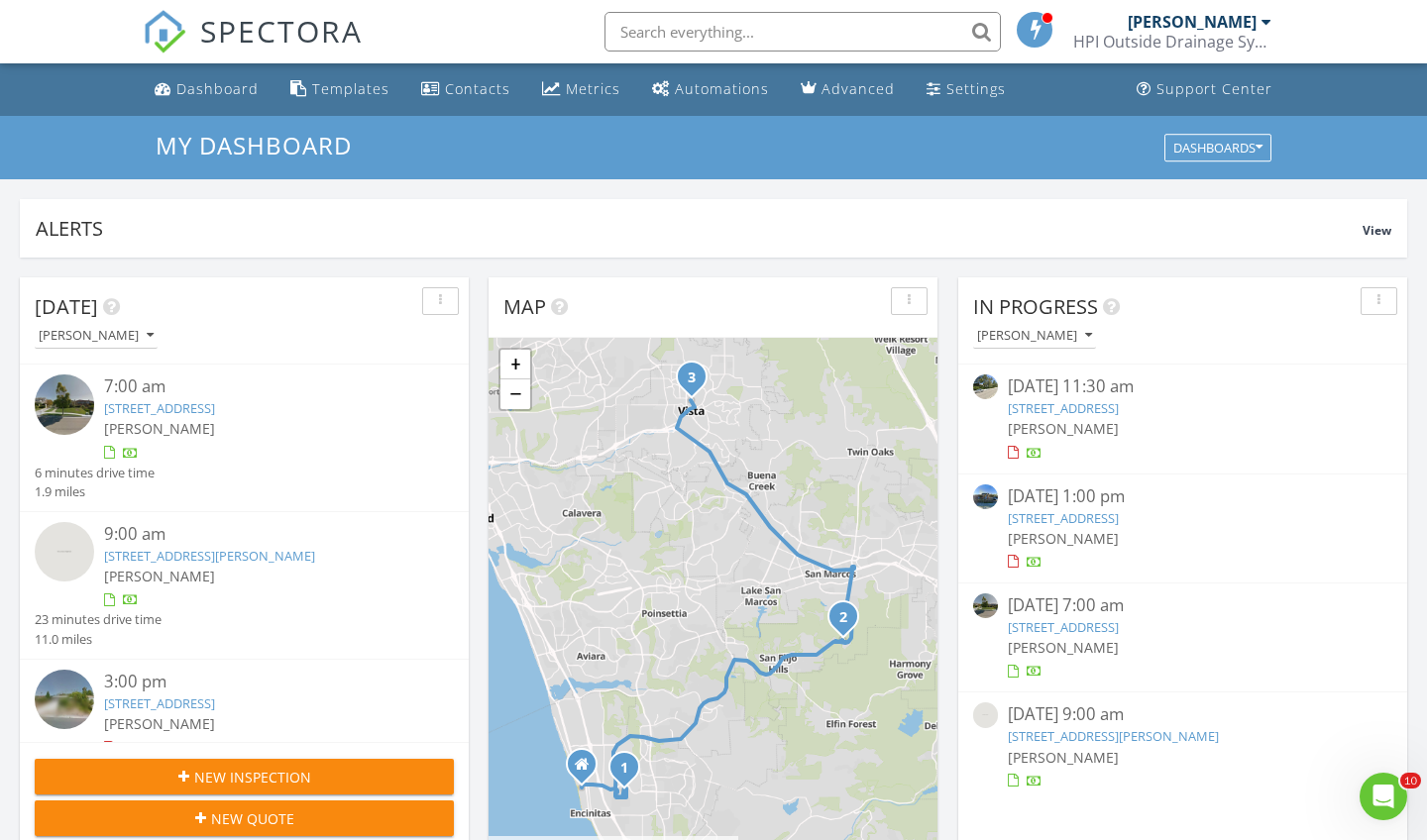 click on "[DATE]
[PERSON_NAME]
7:00 am
[STREET_ADDRESS]
[PERSON_NAME]
6 minutes drive time   1.9 miles       9:00 am
[STREET_ADDRESS][PERSON_NAME]
[PERSON_NAME]
23 minutes drive time   11.0 miles       3:00 pm
[STREET_ADDRESS]
[PERSON_NAME]
17 minutes drive time   10.8 miles       New Inspection     New Quote         Map               1 2 3 + − [GEOGRAPHIC_DATA], [GEOGRAPHIC_DATA], [GEOGRAPHIC_DATA] 38.1 km, 45 min Head north on [GEOGRAPHIC_DATA] 100 m Turn right onto B Street 200 m Continue onto [GEOGRAPHIC_DATA] (S9) 1.5 km Turn right onto [GEOGRAPHIC_DATA] 500 m Turn left onto [GEOGRAPHIC_DATA] 400 m Turn left onto [GEOGRAPHIC_DATA] 350 m 0 m 50 m 100 m 400 m 2 km" at bounding box center (714, 1159) 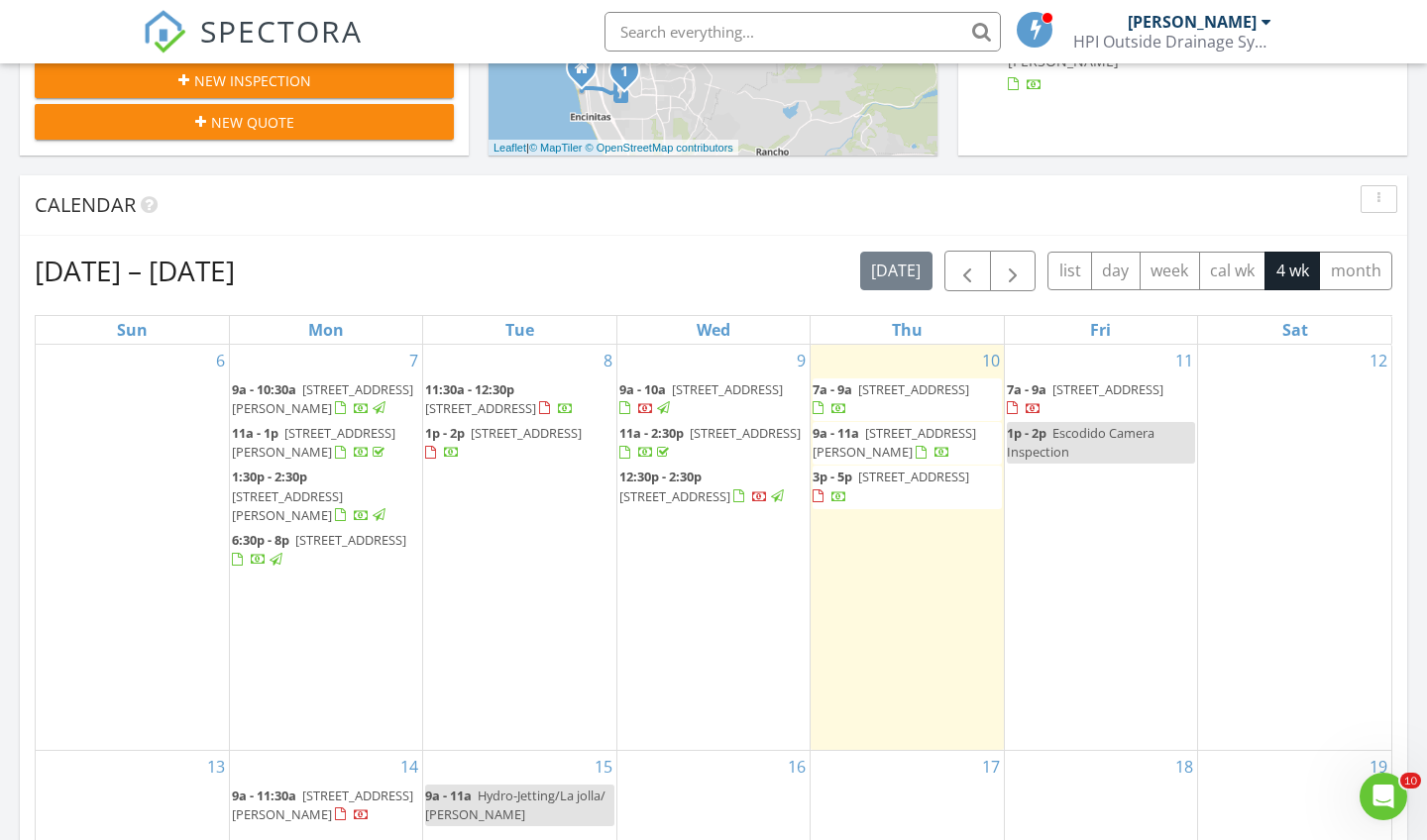 scroll, scrollTop: 719, scrollLeft: 0, axis: vertical 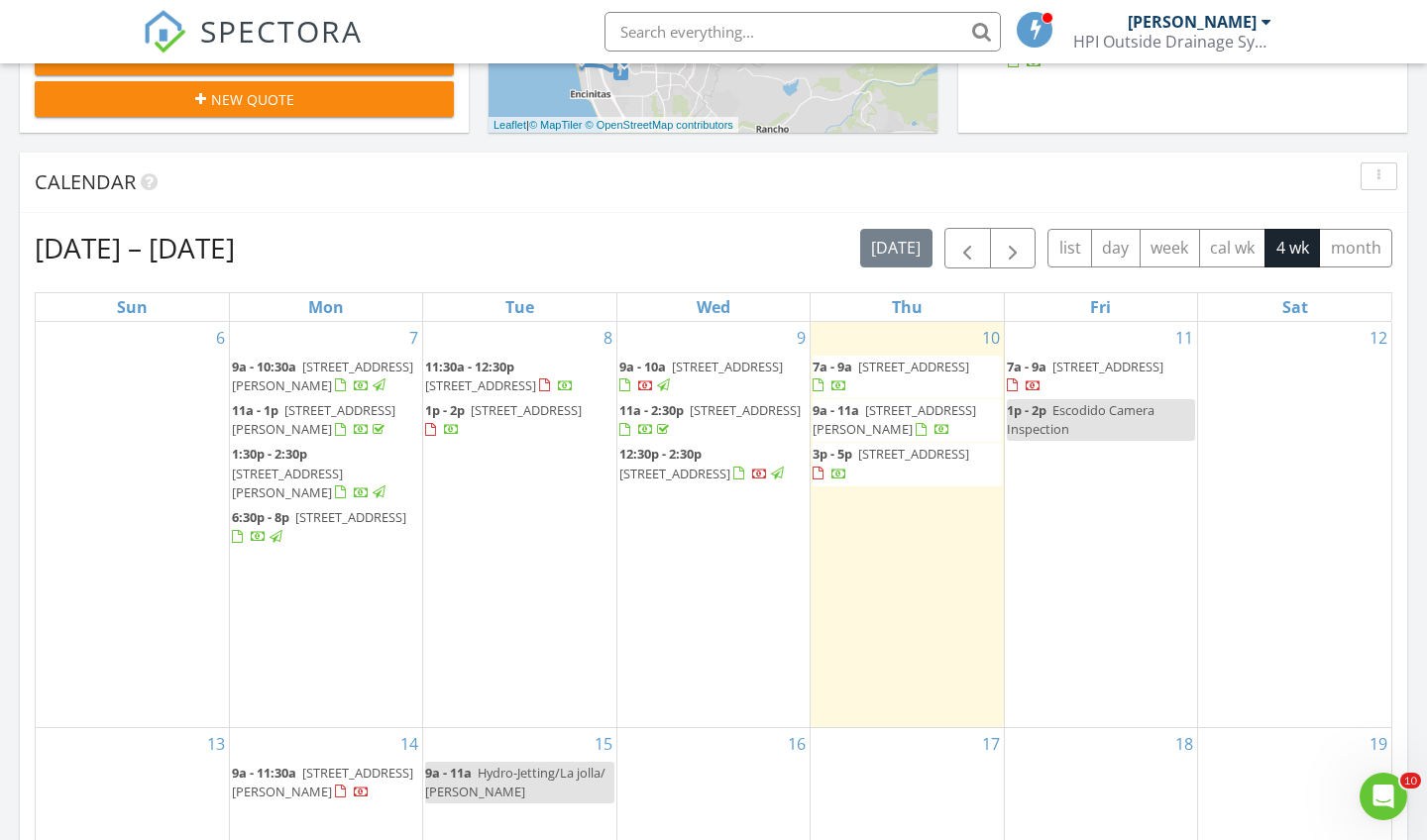 click on "[STREET_ADDRESS]" at bounding box center [914, 454] 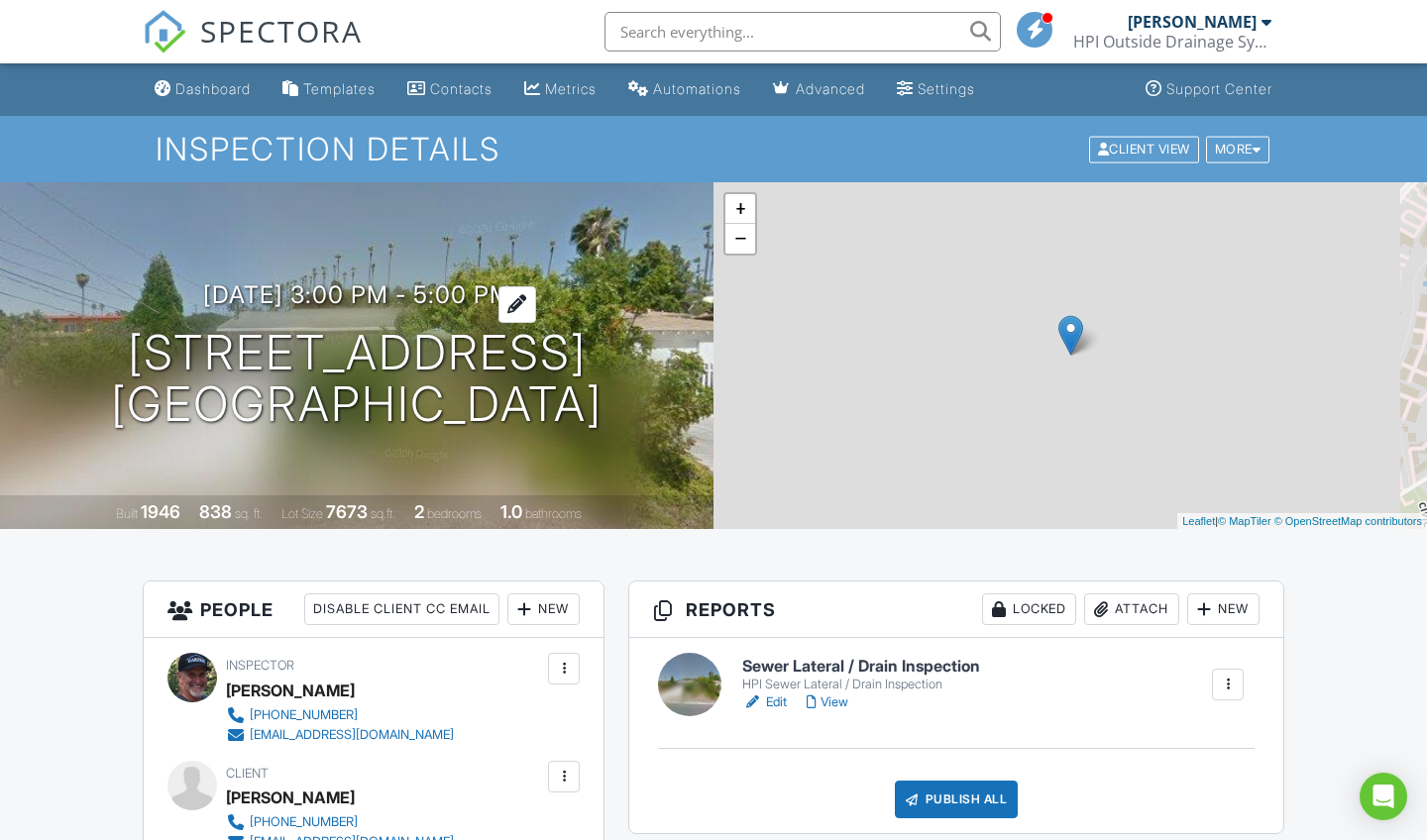 scroll, scrollTop: 0, scrollLeft: 0, axis: both 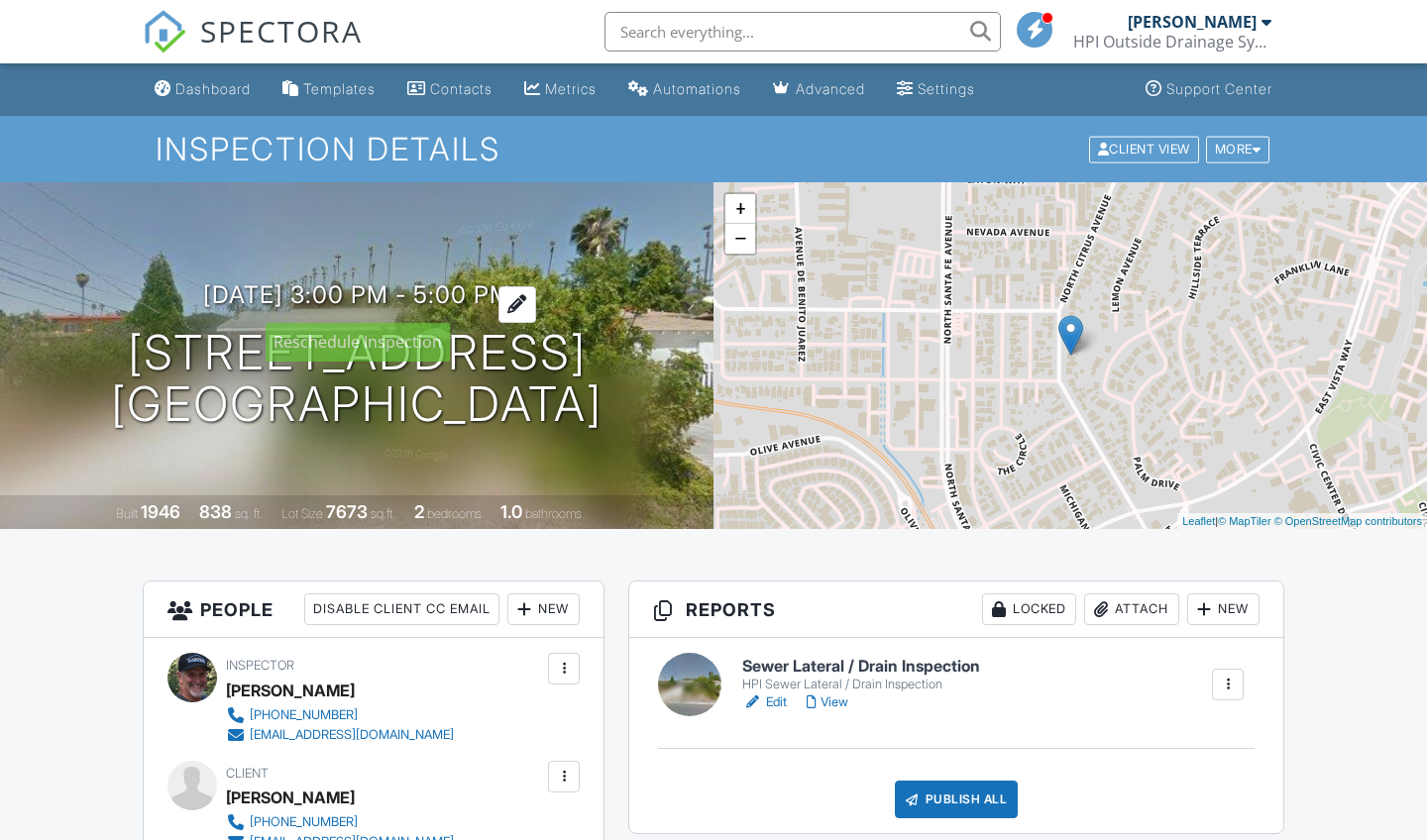 click on "[DATE]  3:00 pm
- 5:00 pm" at bounding box center [357, 294] 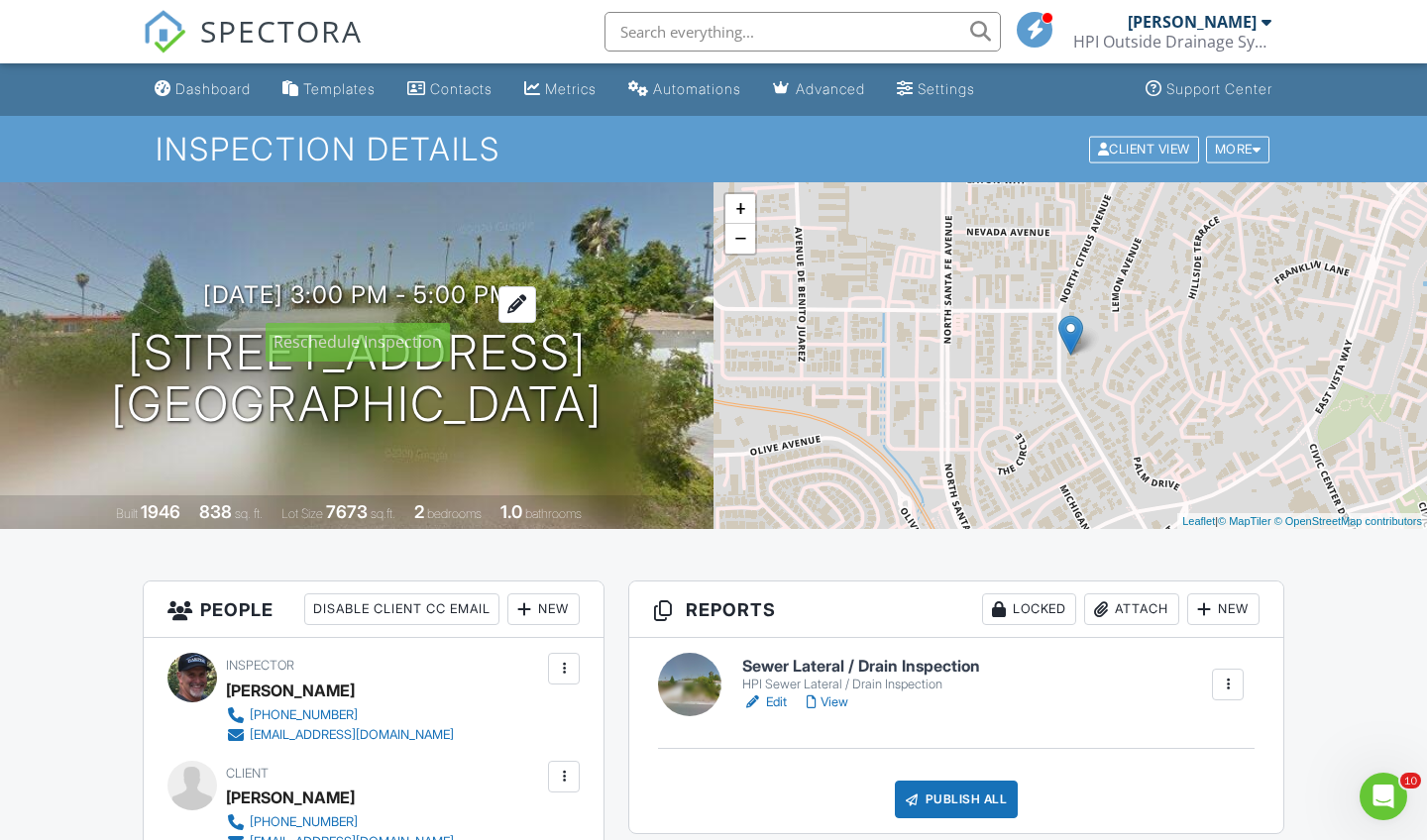 scroll, scrollTop: 0, scrollLeft: 0, axis: both 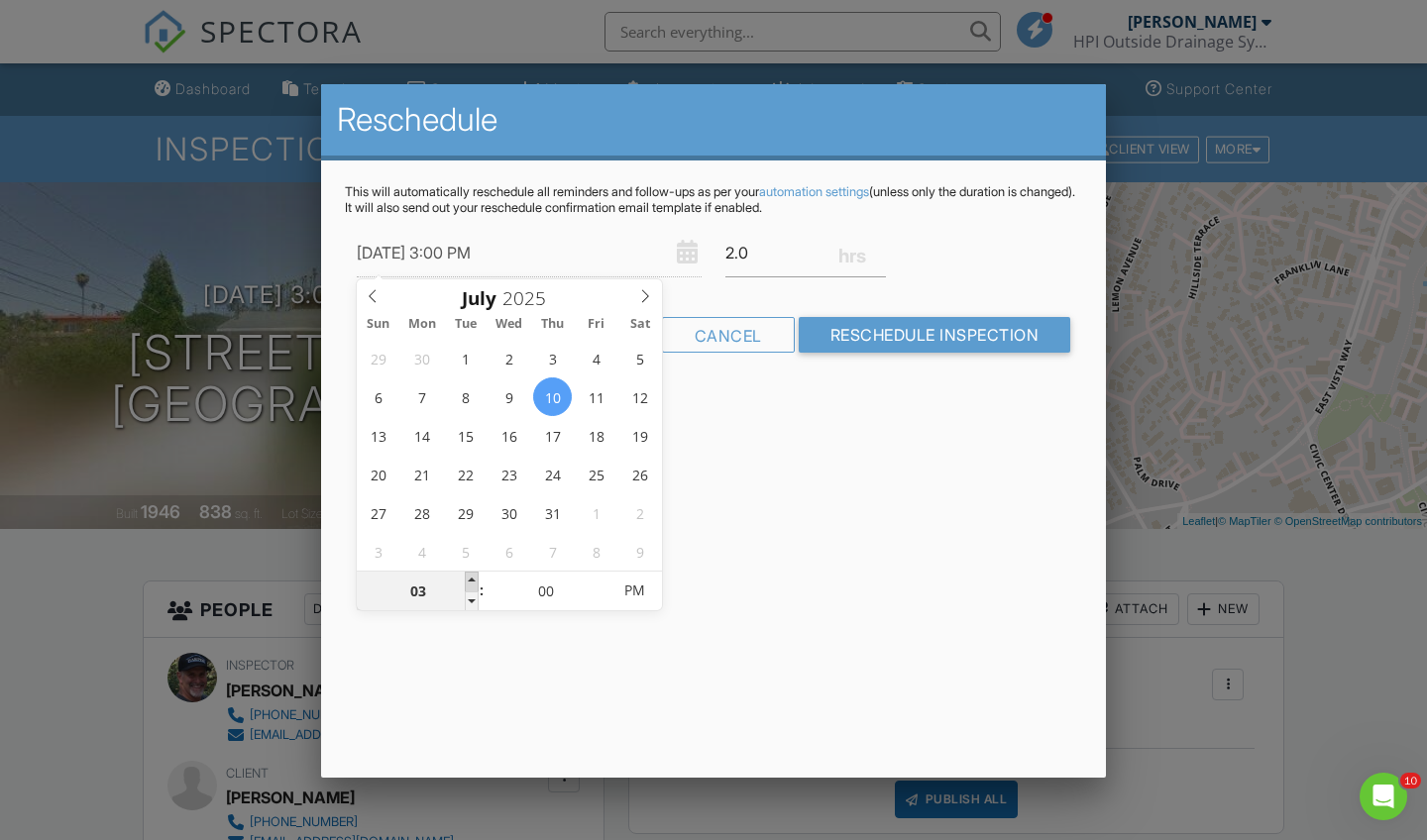 type on "[DATE] 4:00 PM" 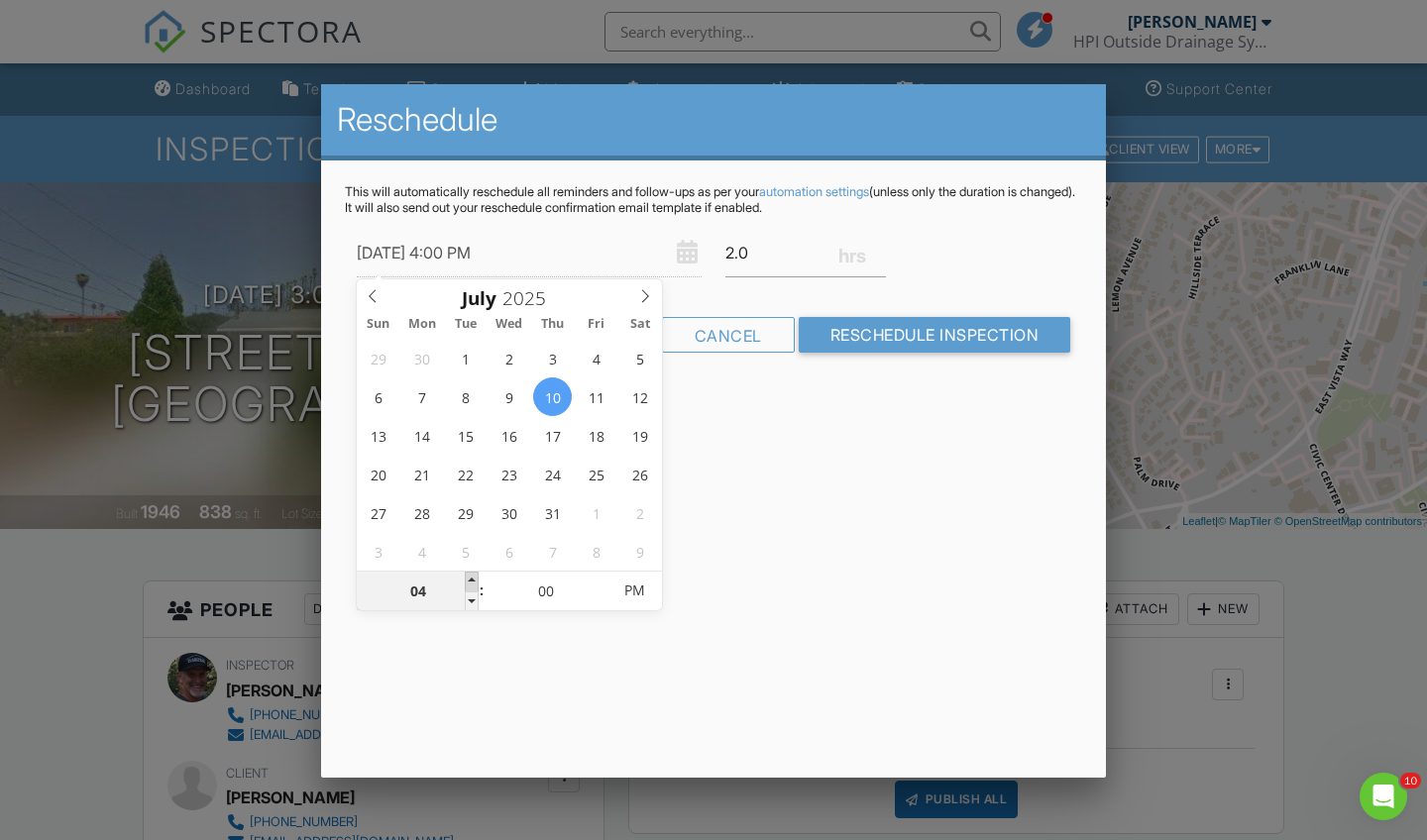 click at bounding box center (472, 581) 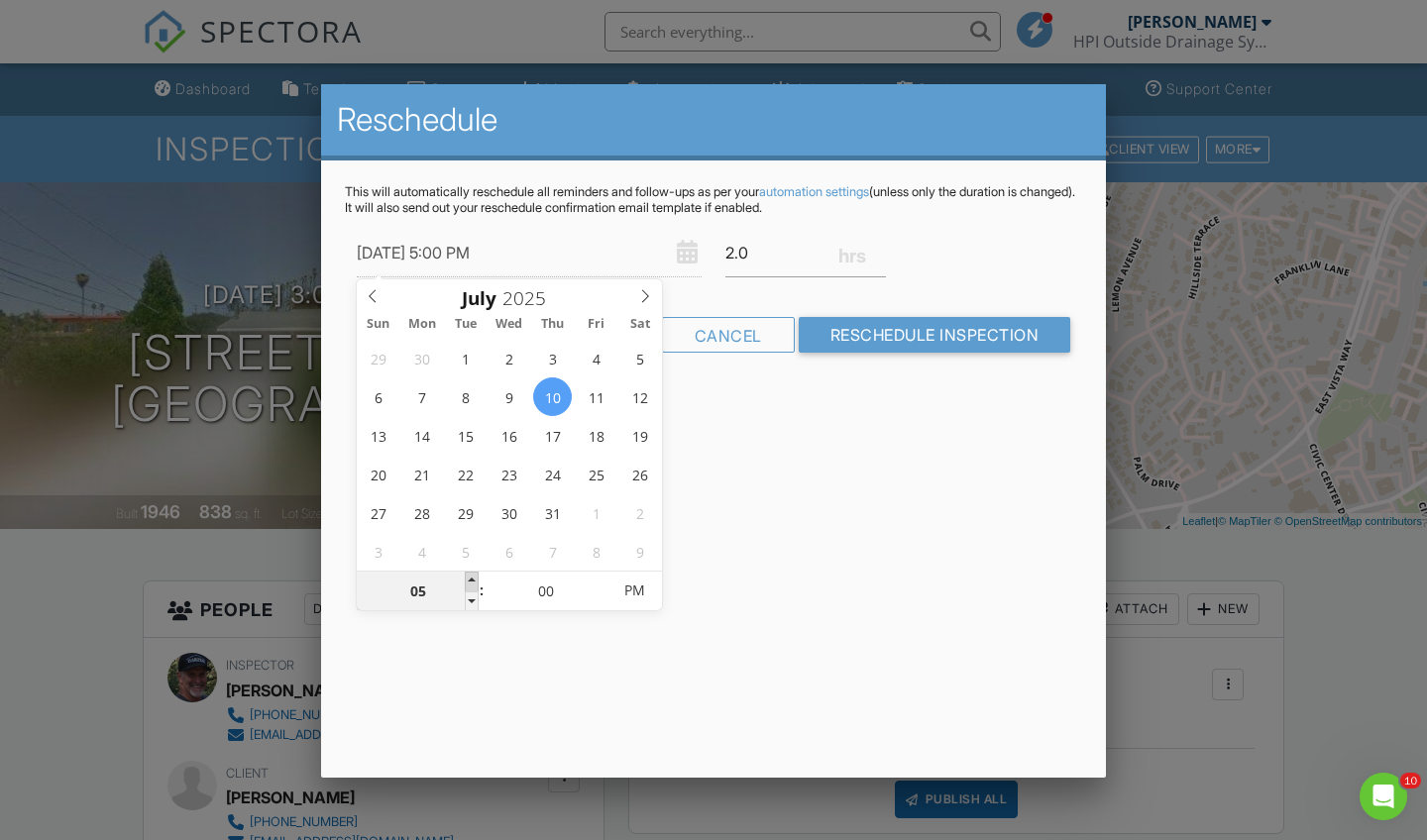 click at bounding box center (472, 581) 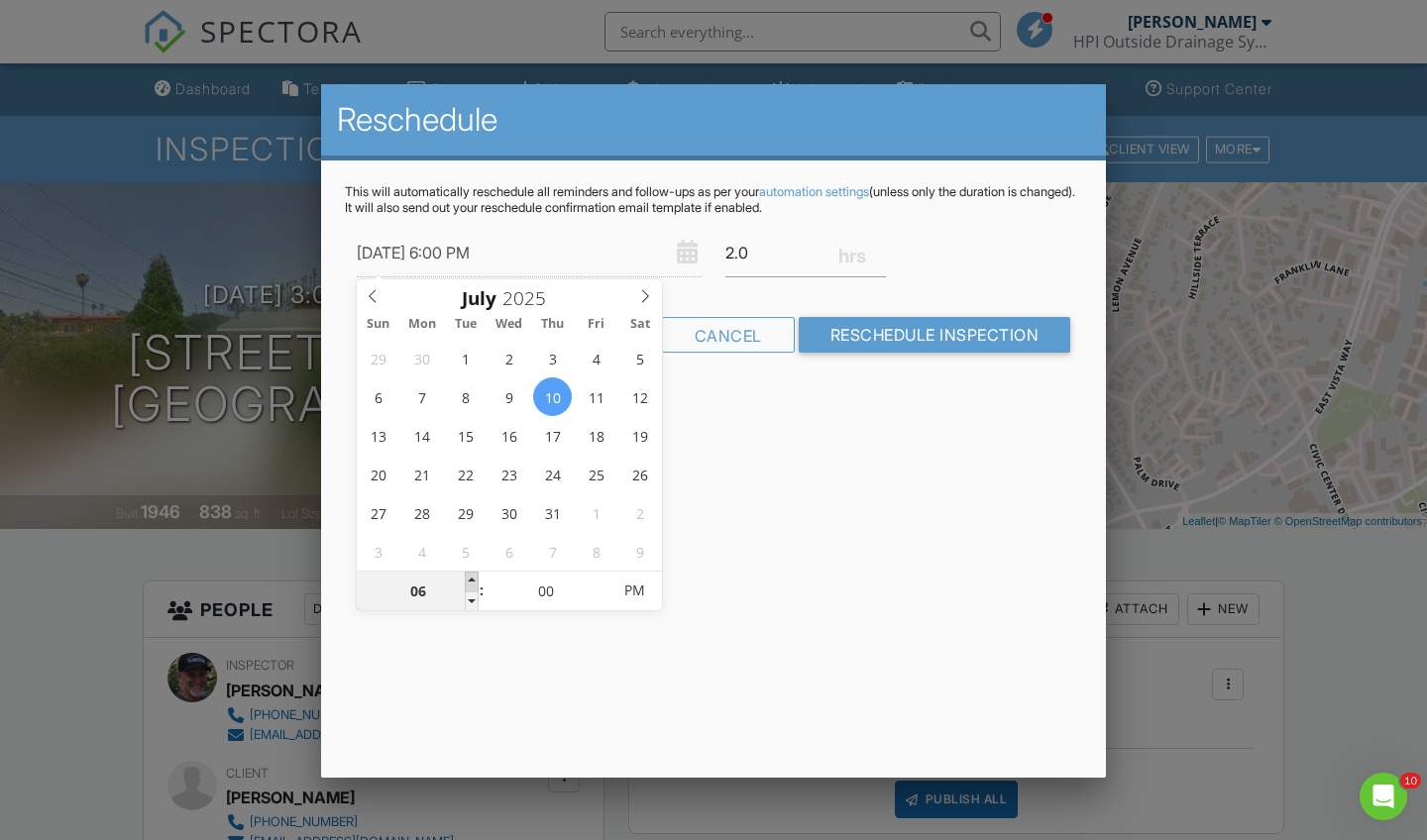click at bounding box center [472, 581] 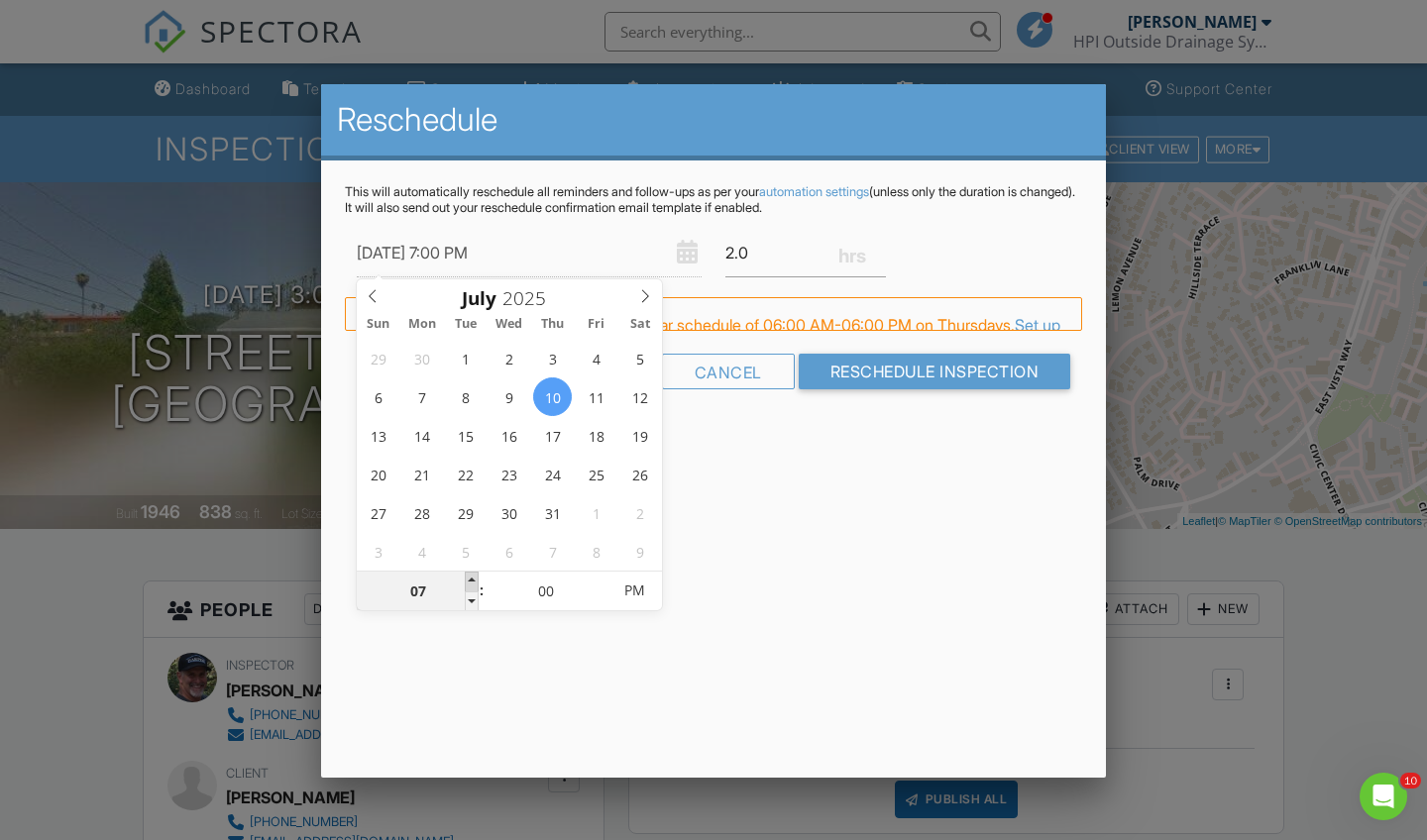 click at bounding box center (472, 581) 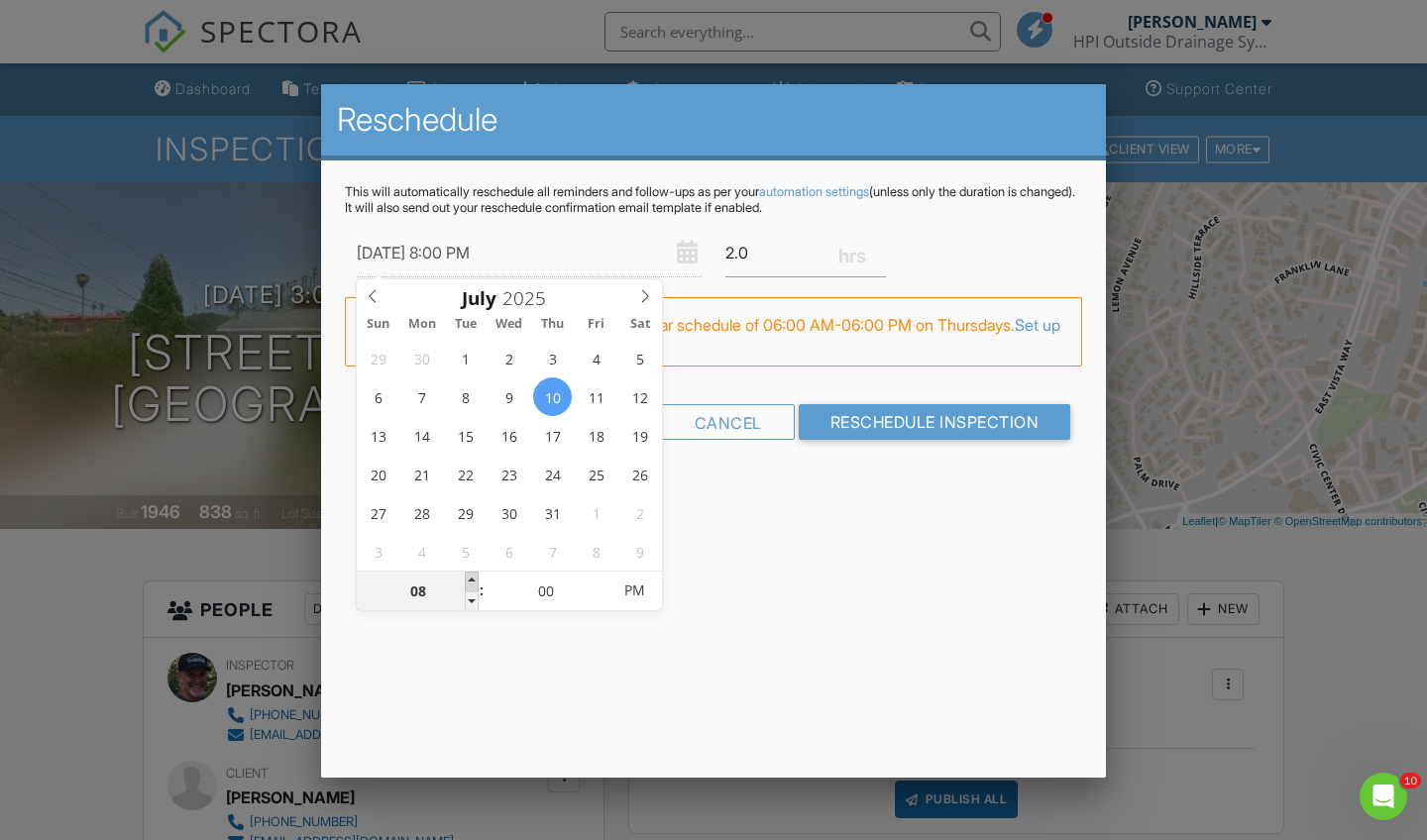 click at bounding box center (472, 581) 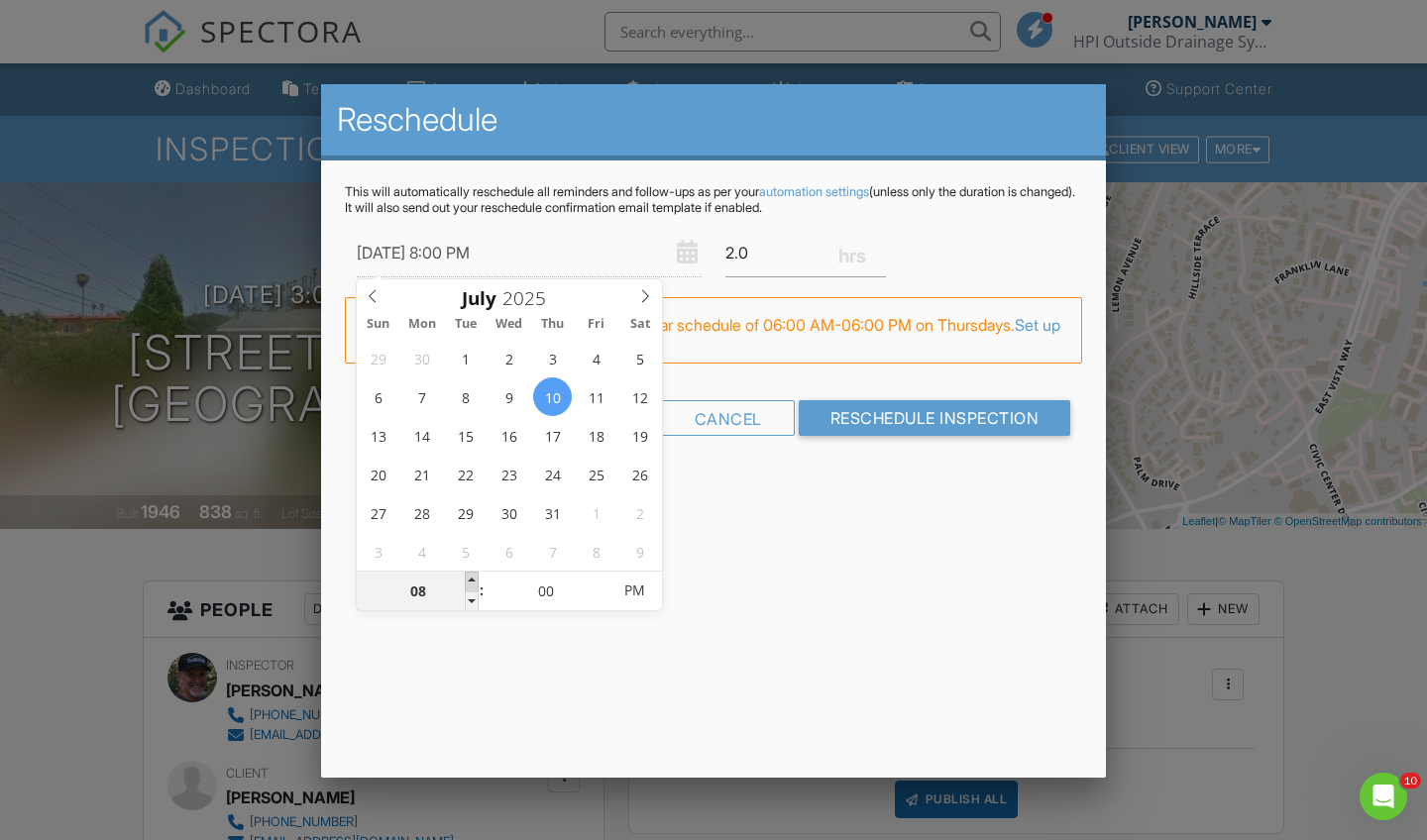 type on "07/10/2025 9:00 PM" 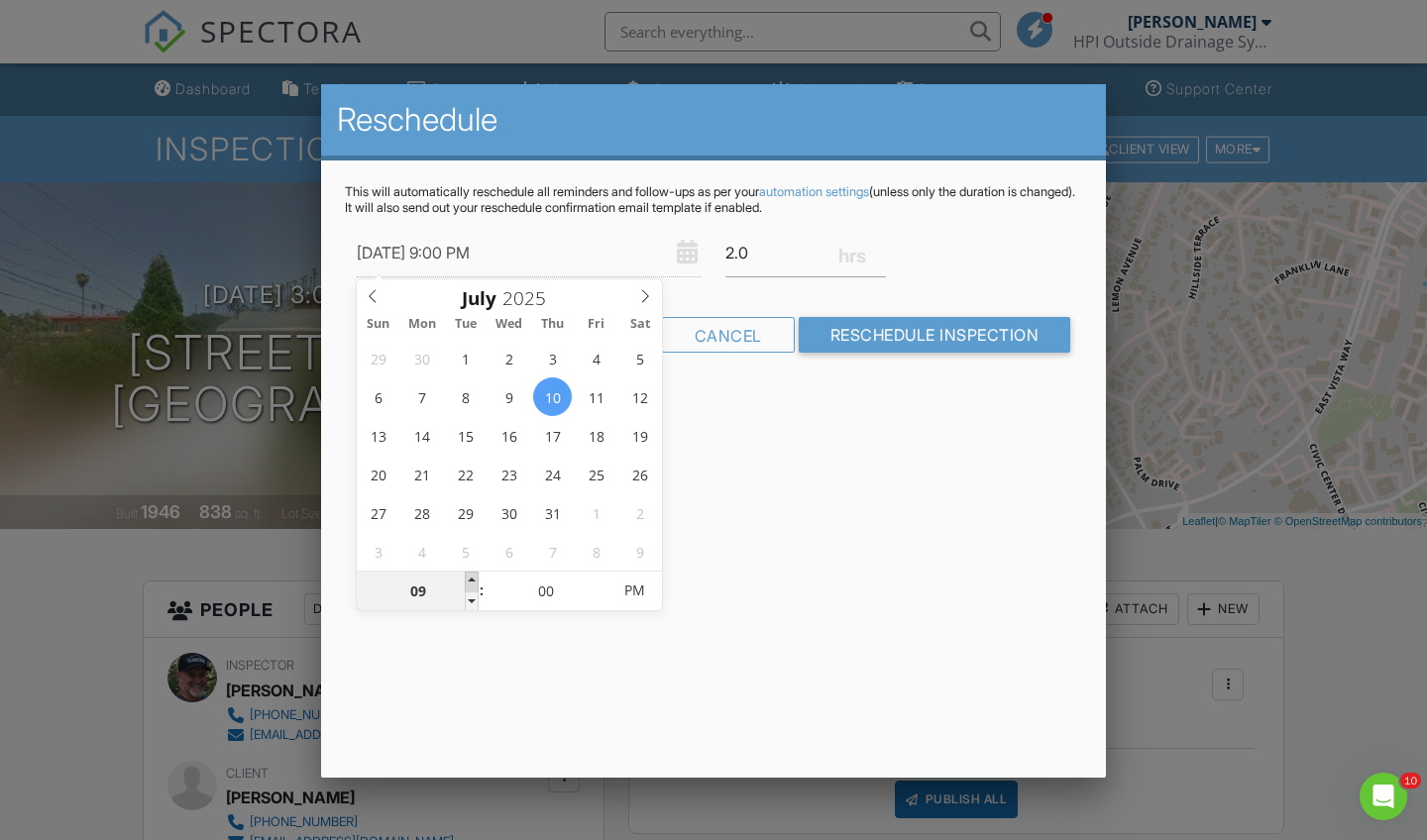 click at bounding box center (472, 581) 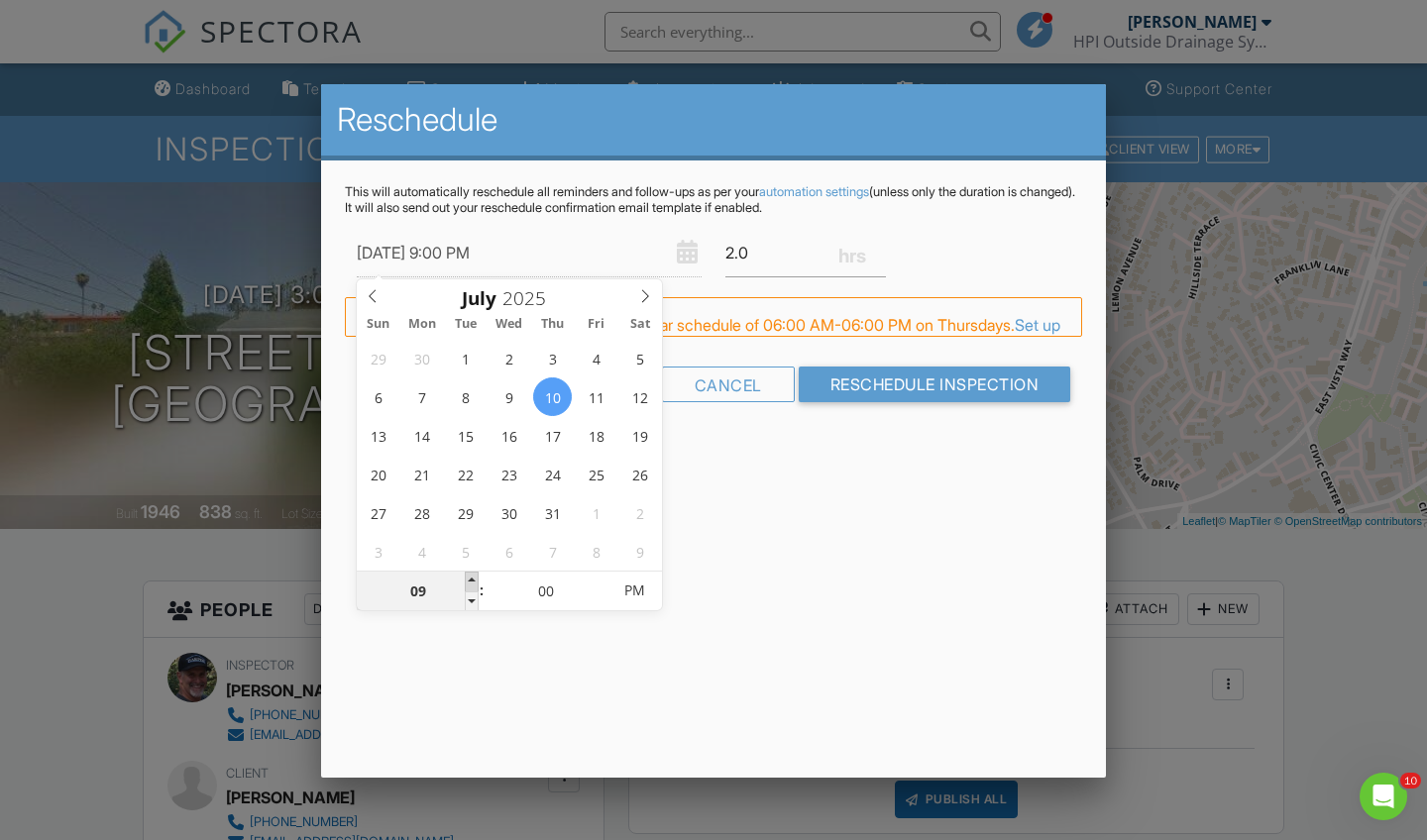 type on "07/10/2025 10:00 PM" 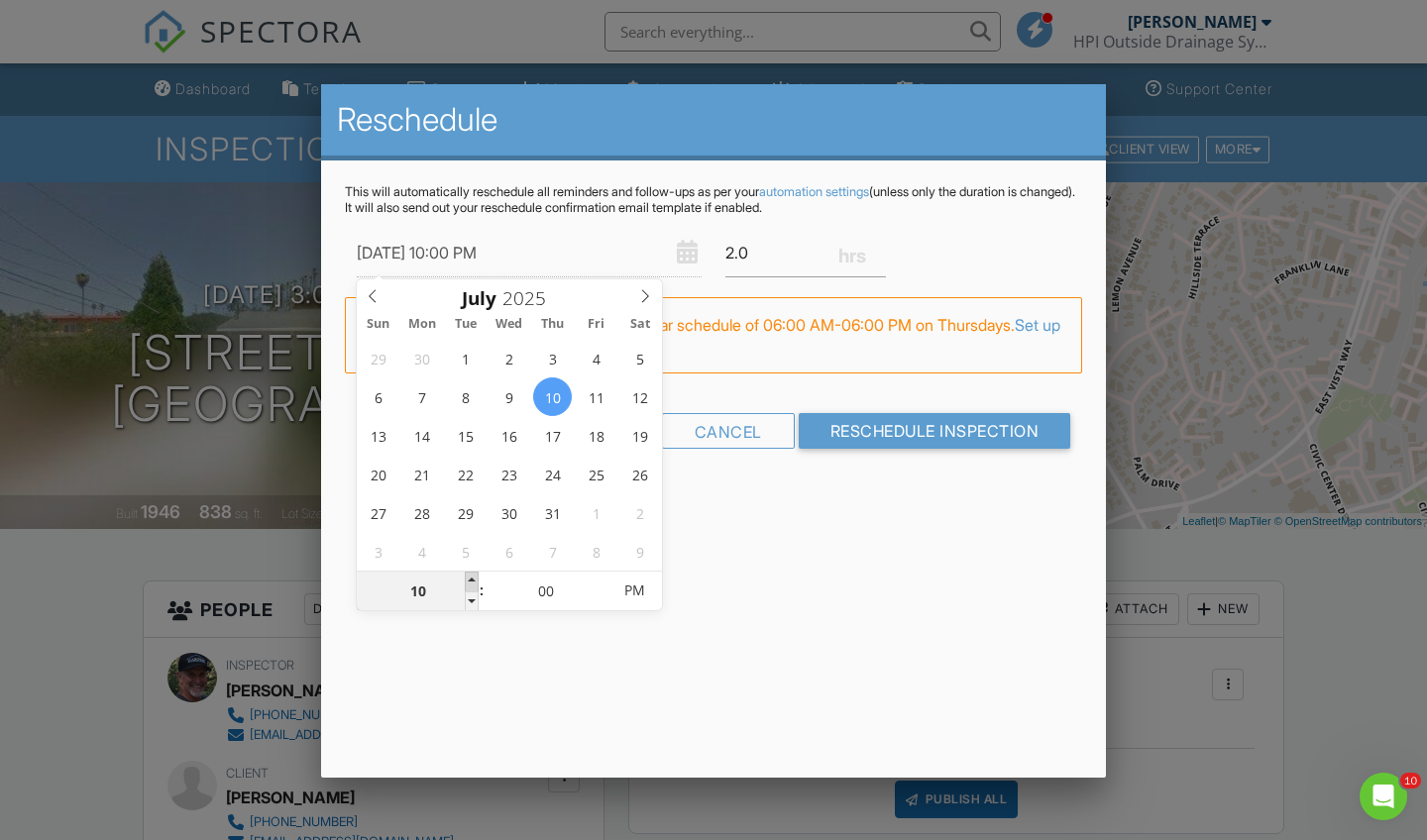 click at bounding box center (472, 581) 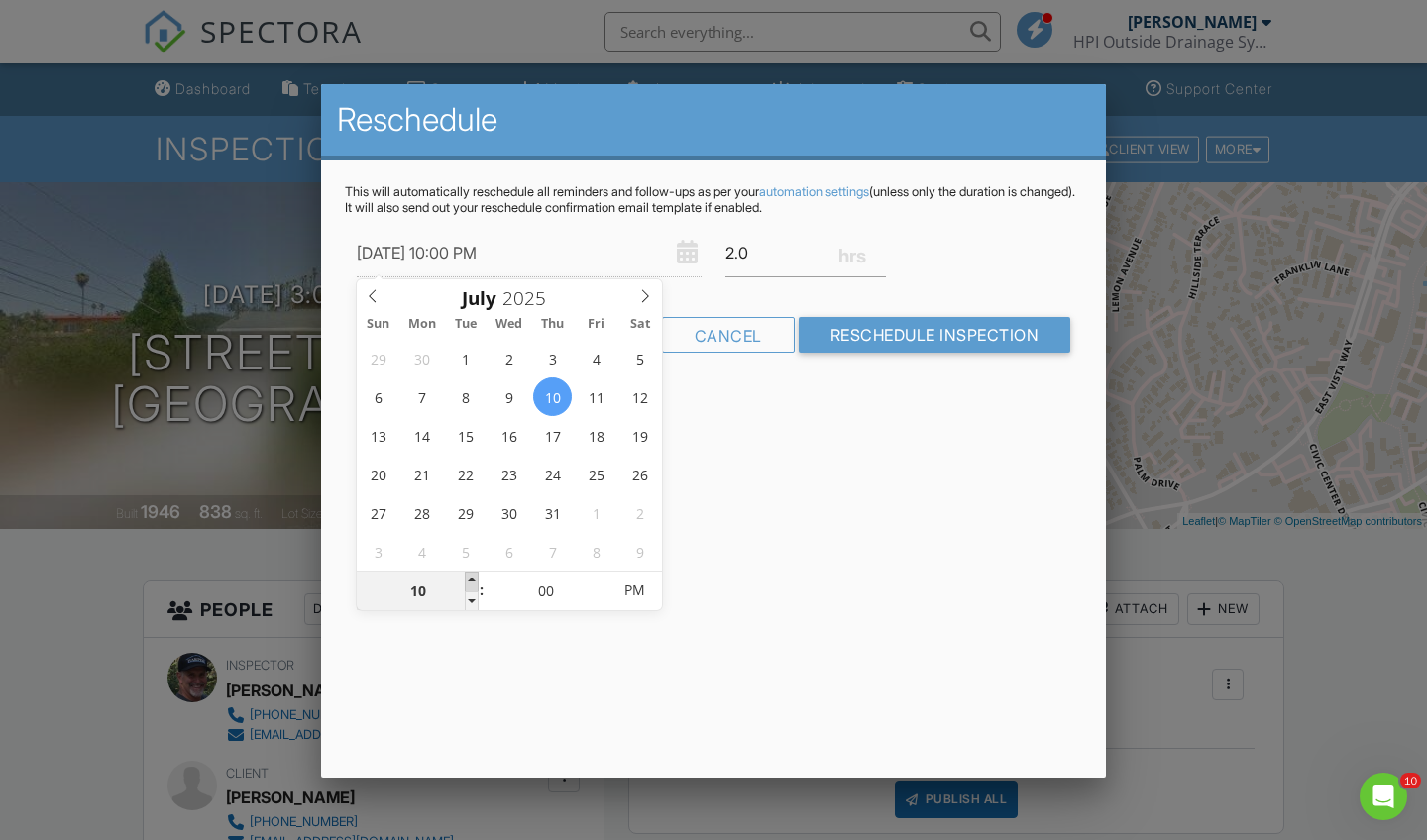 type on "07/10/2025 11:00 PM" 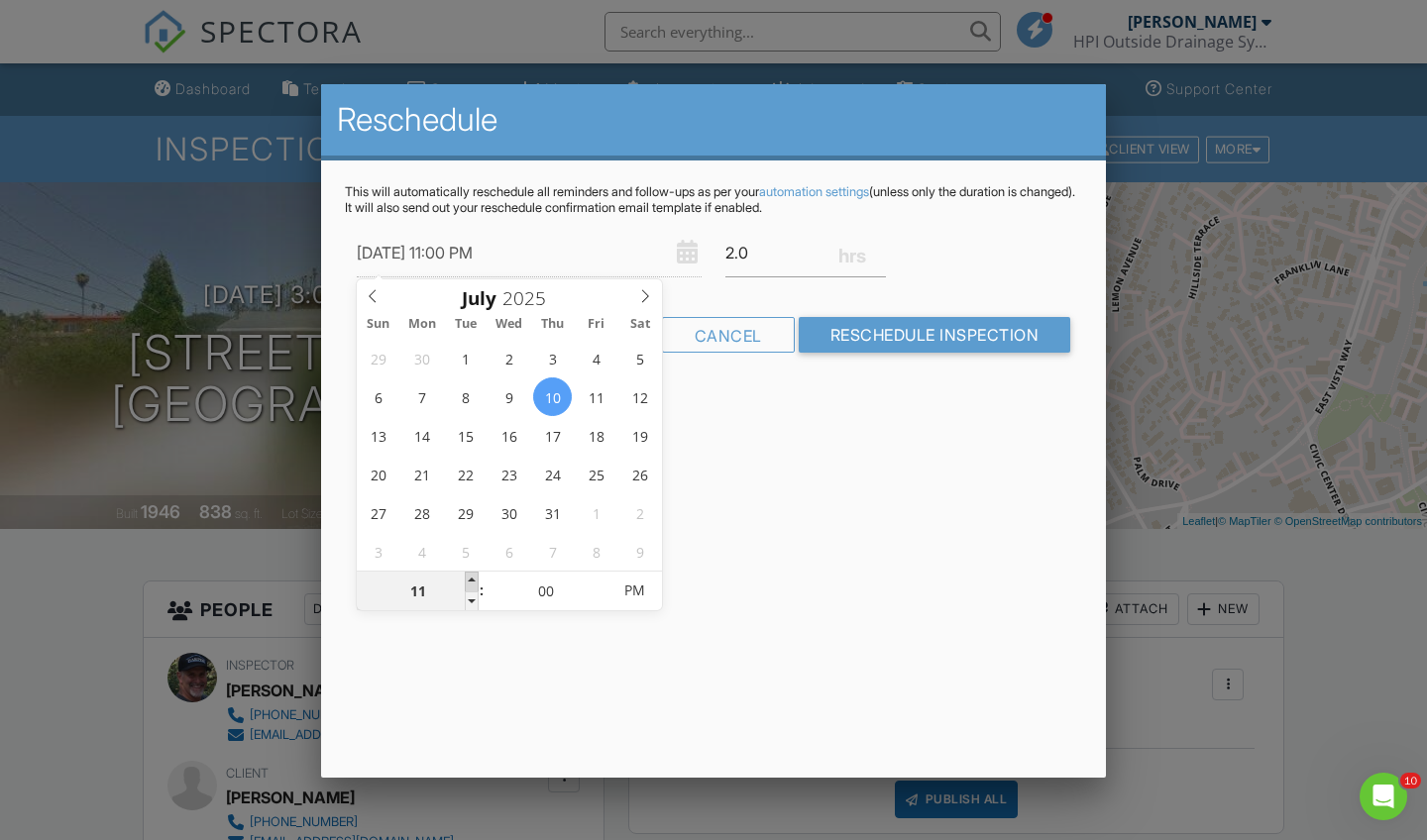 click at bounding box center [472, 581] 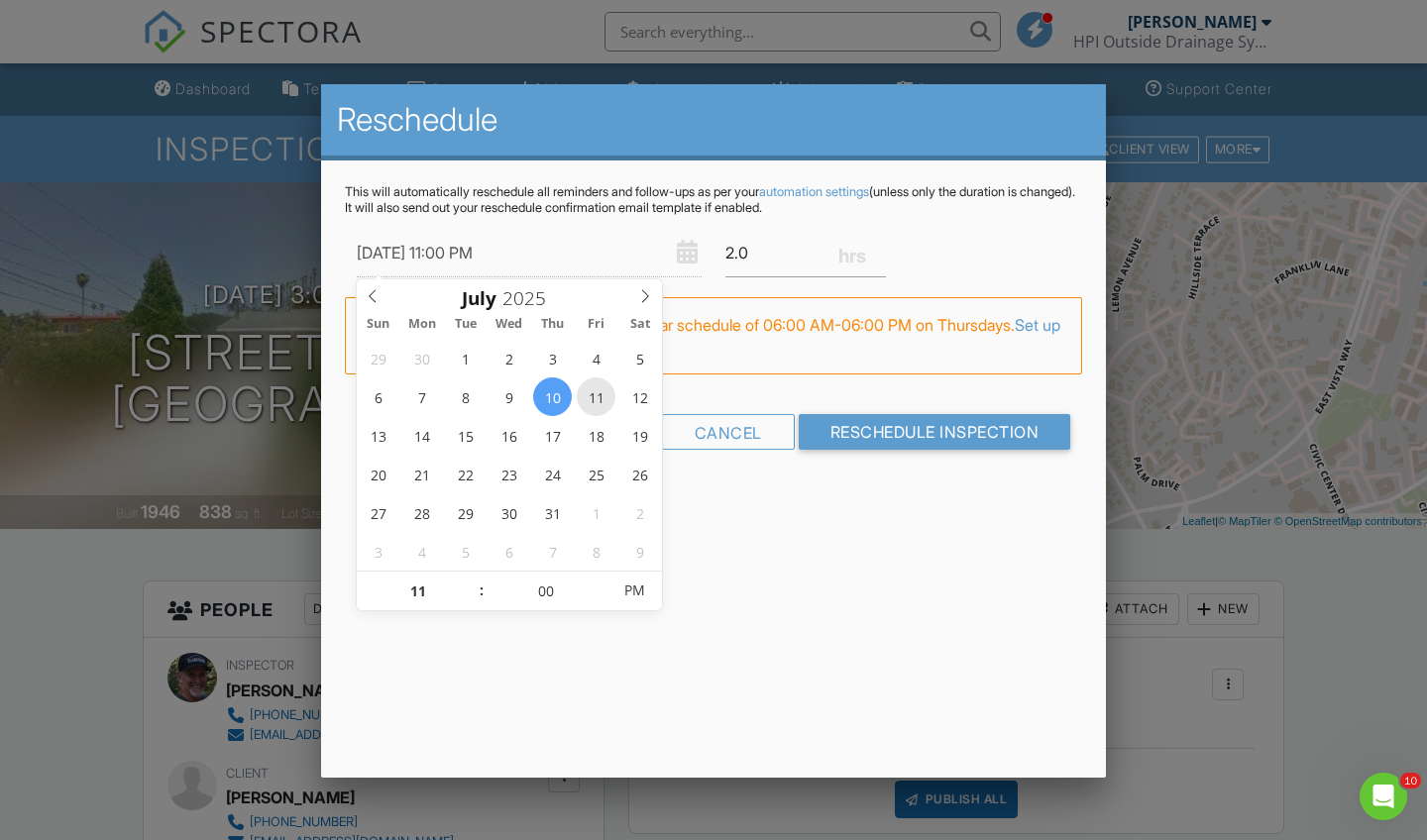 type on "[DATE] 11:00 PM" 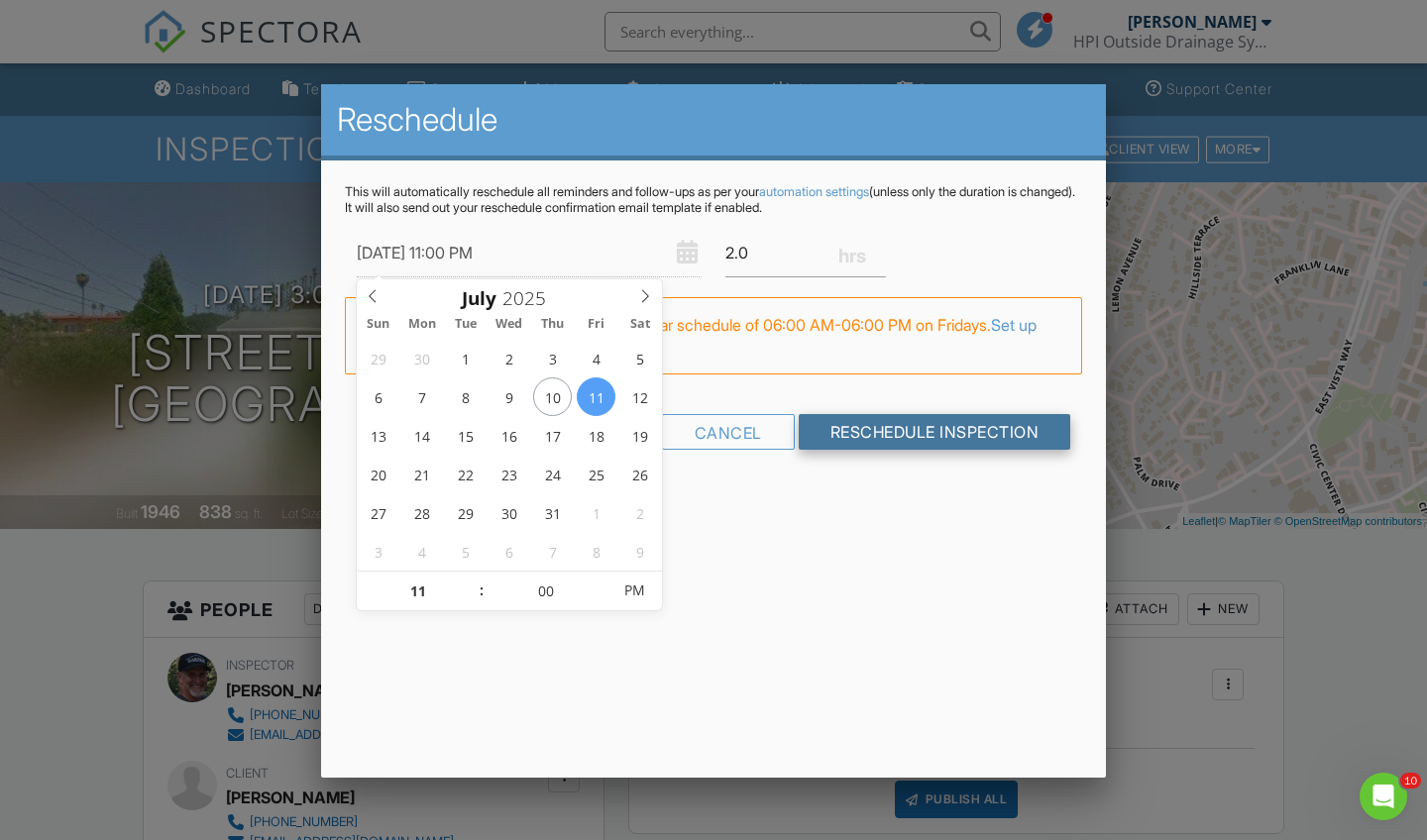 click on "Reschedule Inspection" at bounding box center (934, 432) 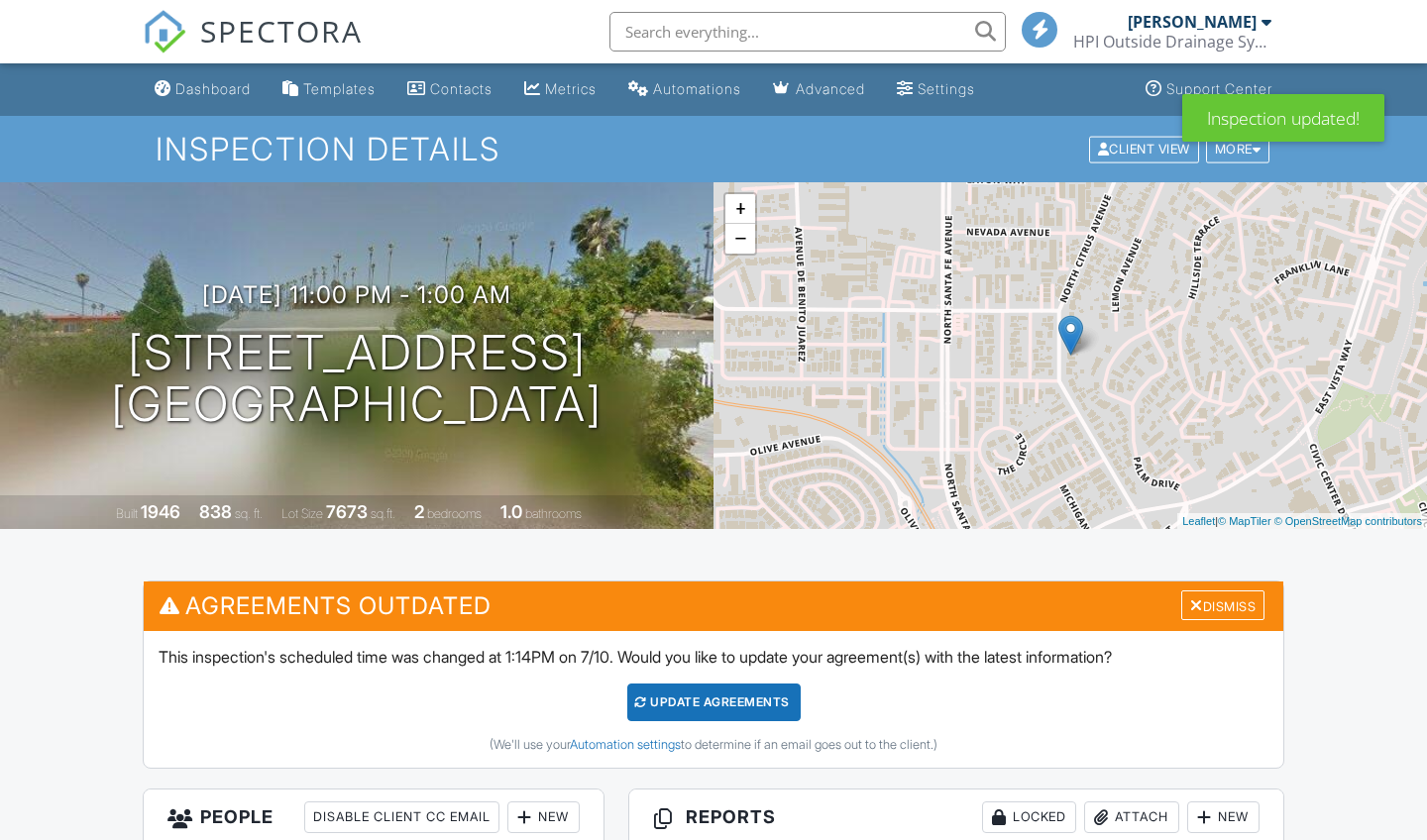 scroll, scrollTop: 0, scrollLeft: 0, axis: both 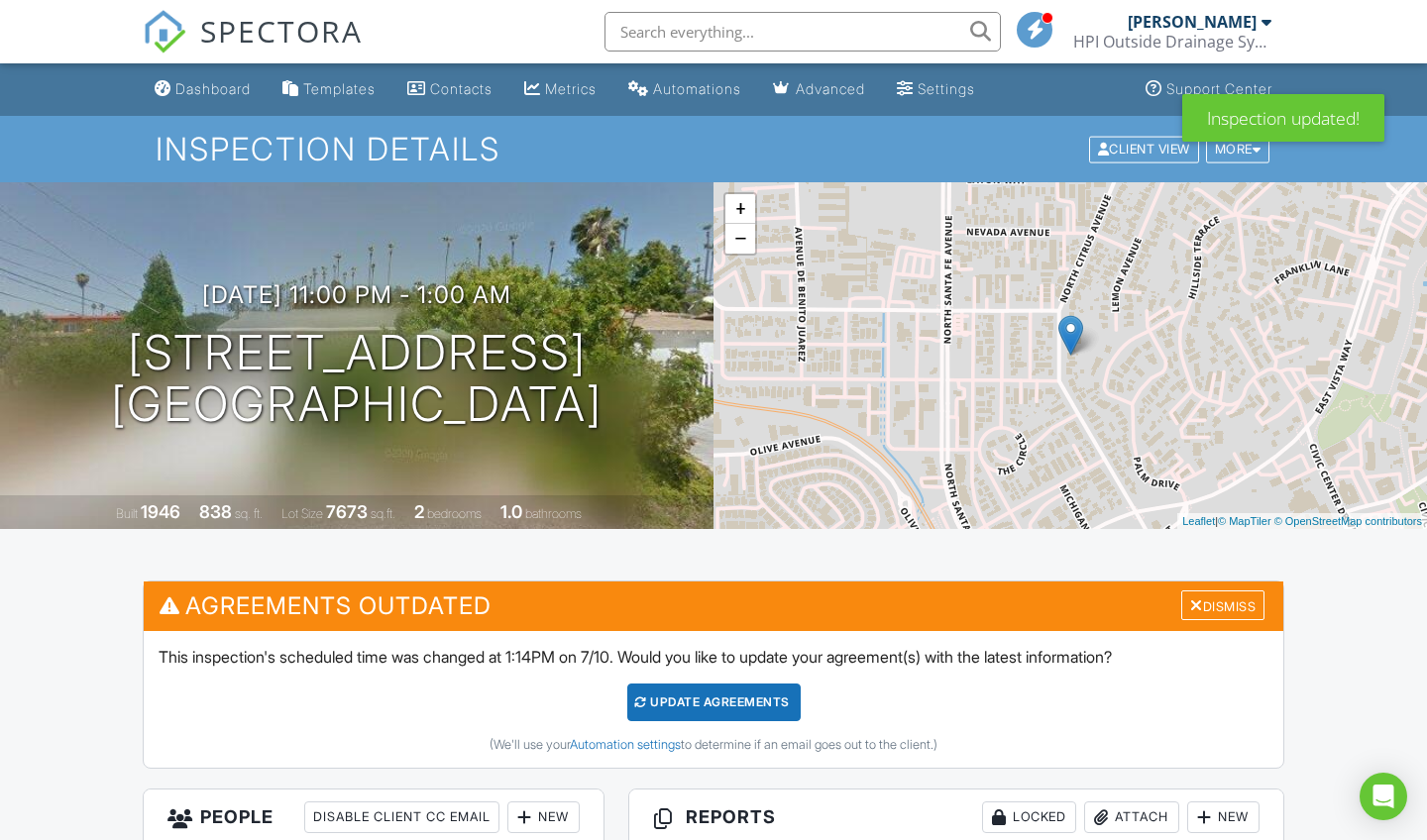 click on "Update Agreements" at bounding box center (714, 702) 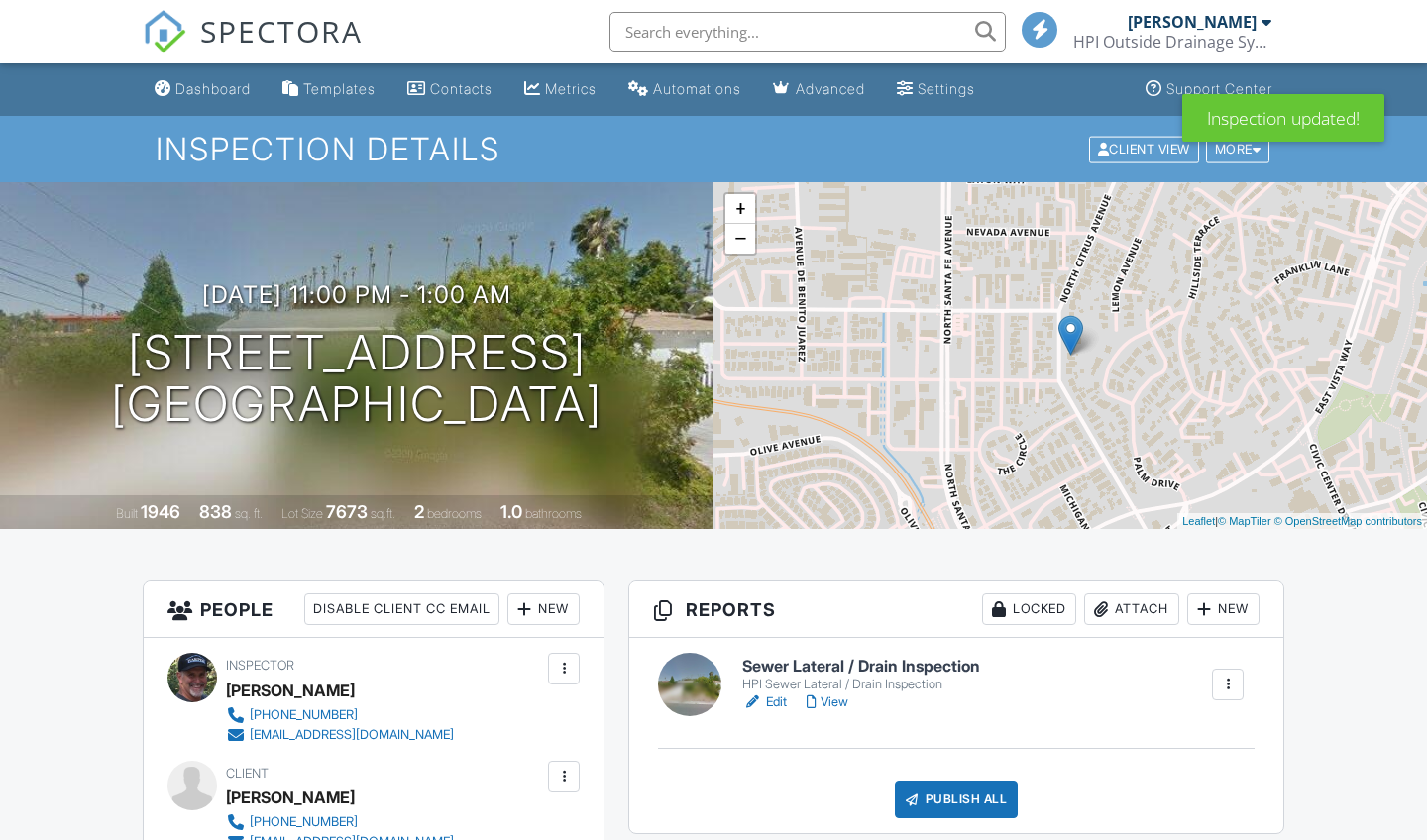 scroll, scrollTop: 0, scrollLeft: 0, axis: both 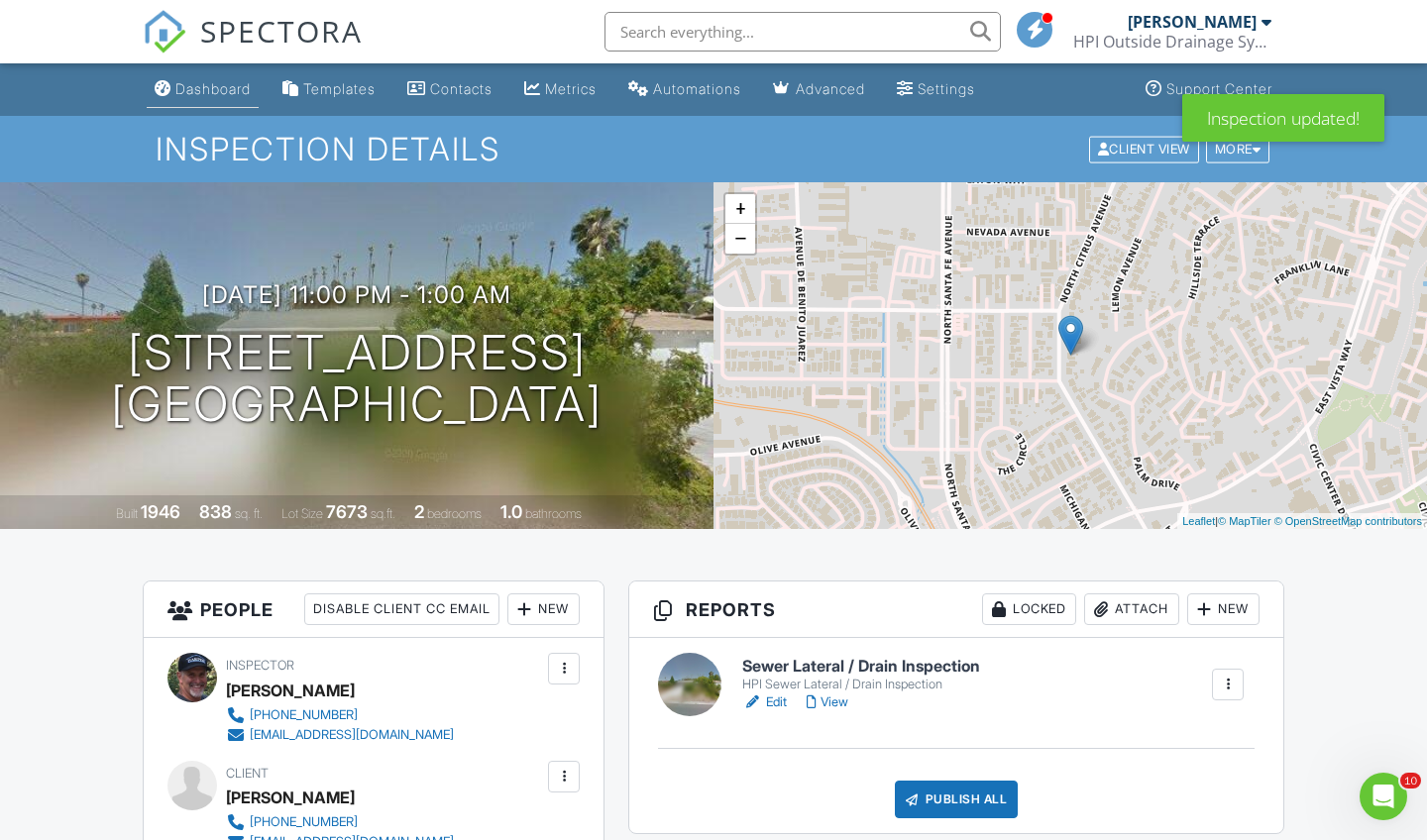 click on "Dashboard" at bounding box center (213, 88) 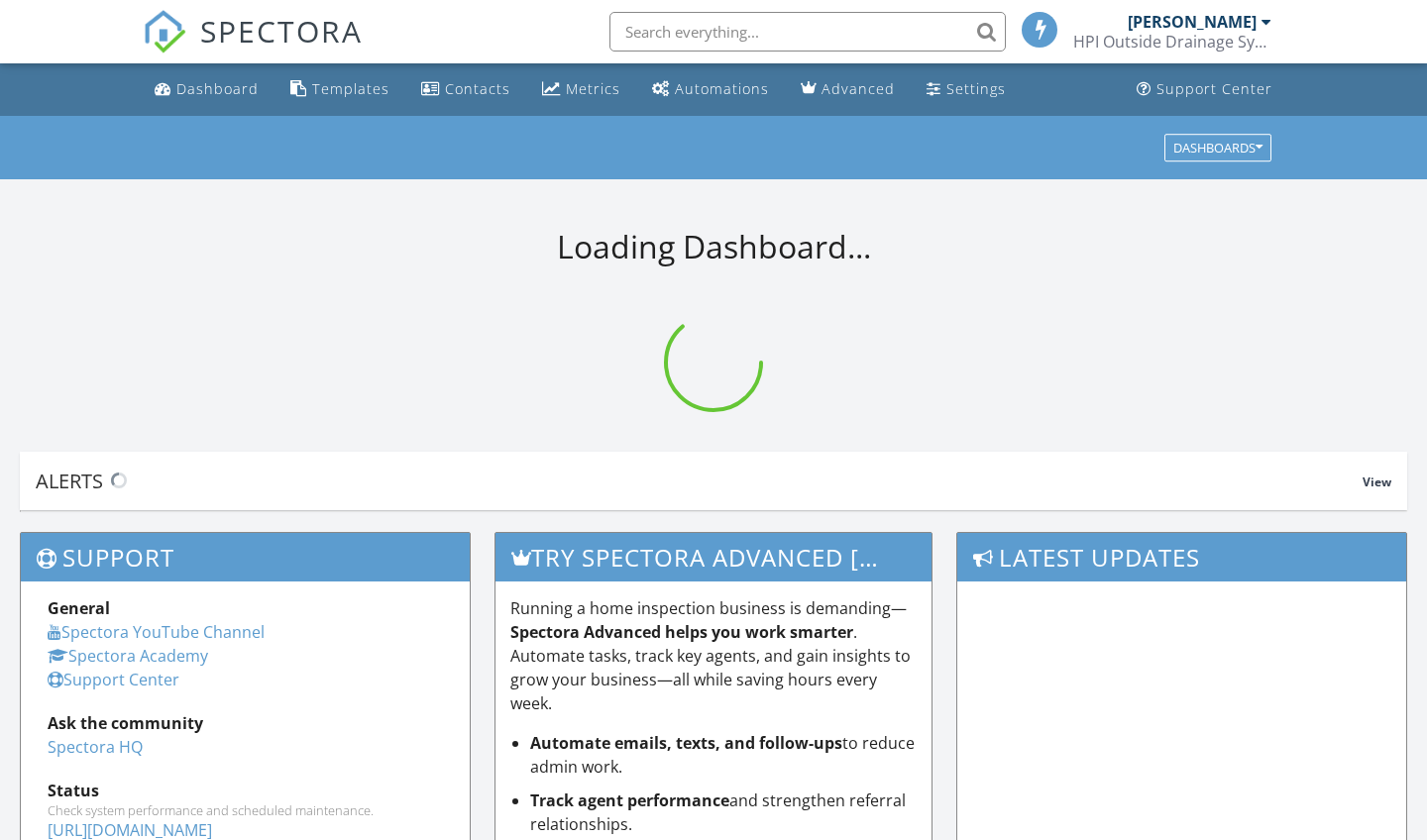 scroll, scrollTop: 0, scrollLeft: 0, axis: both 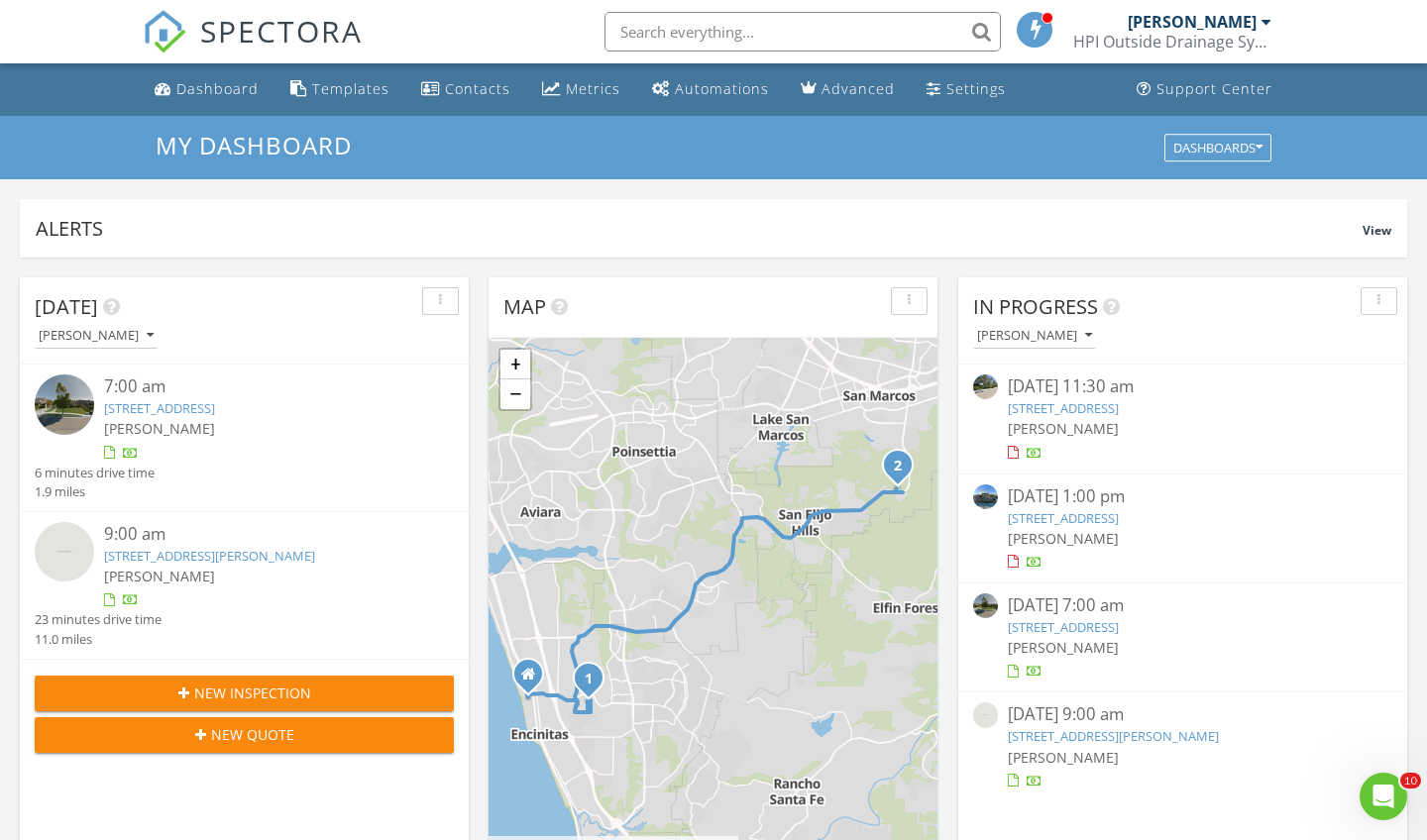 click on "Today
Scott Snow
7:00 am
525 Camino De Orchidia, Encinitas, CA 92024
Scott Snow
6 minutes drive time   1.9 miles       9:00 am
1082 Duncan Ct, San Marcos, CA 92078
Scott Snow
23 minutes drive time   11.0 miles       New Inspection     New Quote         Map               1 2 + − Encinitas Boulevard, Westlake Street, Quail Gardens Drive, San Elijo Road 20.7 km, 28 min Head north on 3rd Street 100 m Turn right onto B Street 200 m Continue onto Encinitas Boulevard (S9) 1.5 km Turn right onto Westlake Street 500 m Turn left onto Requeza Street 400 m Turn left onto Camino de Orchidia 350 m You have arrived at your 1st destination, on the right 0 m Head north on Camino de Orchidia 50 m Turn right onto Ocean Bluff Way 100 m Continue right onto Camino el Dorado 400 m Turn right onto Requeza Street 500 m 500 m 2 km 1.5 km 6 km" at bounding box center (714, 1159) 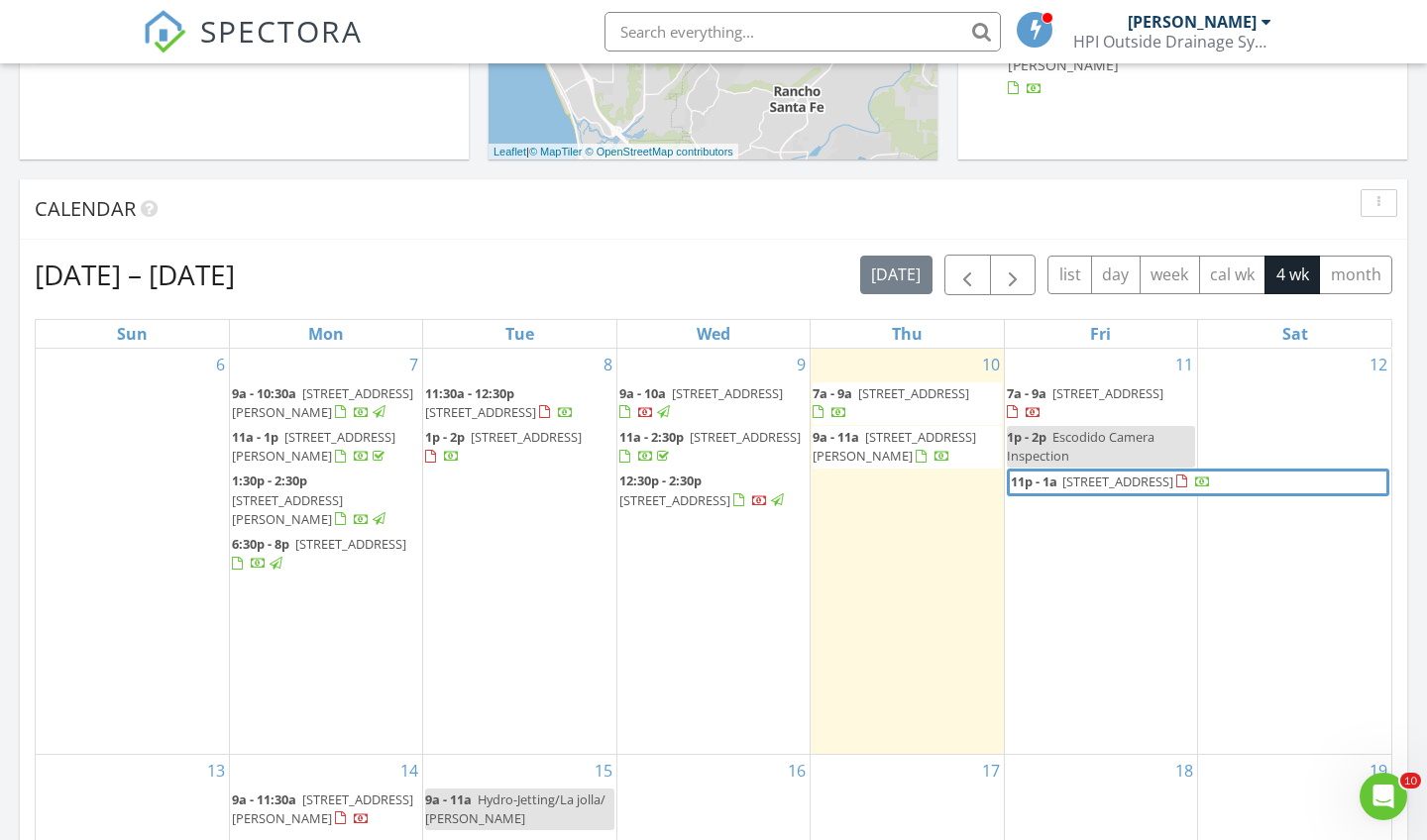 scroll, scrollTop: 759, scrollLeft: 0, axis: vertical 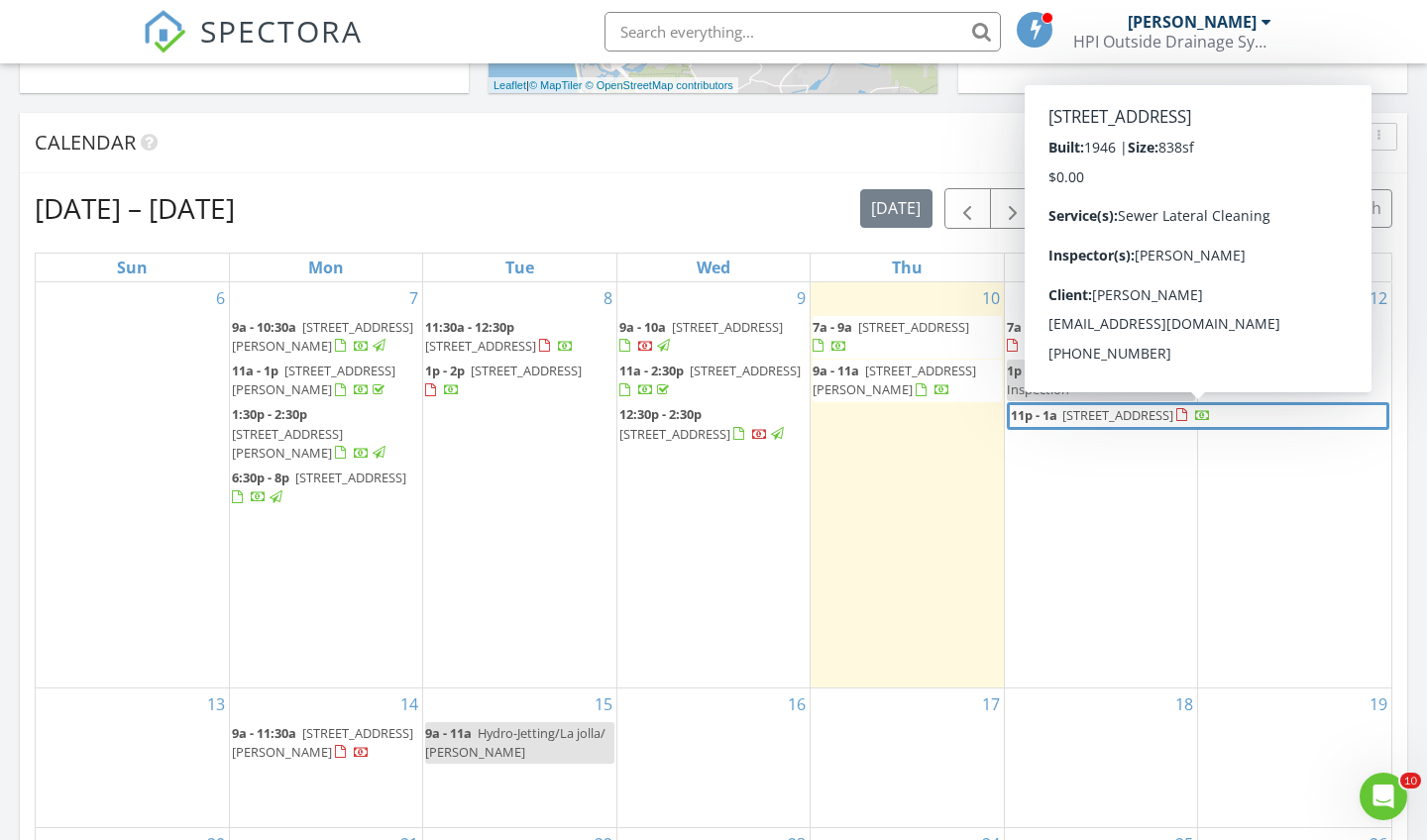 click on "515 N Citrus Ave, Vista 92084" at bounding box center (1118, 415) 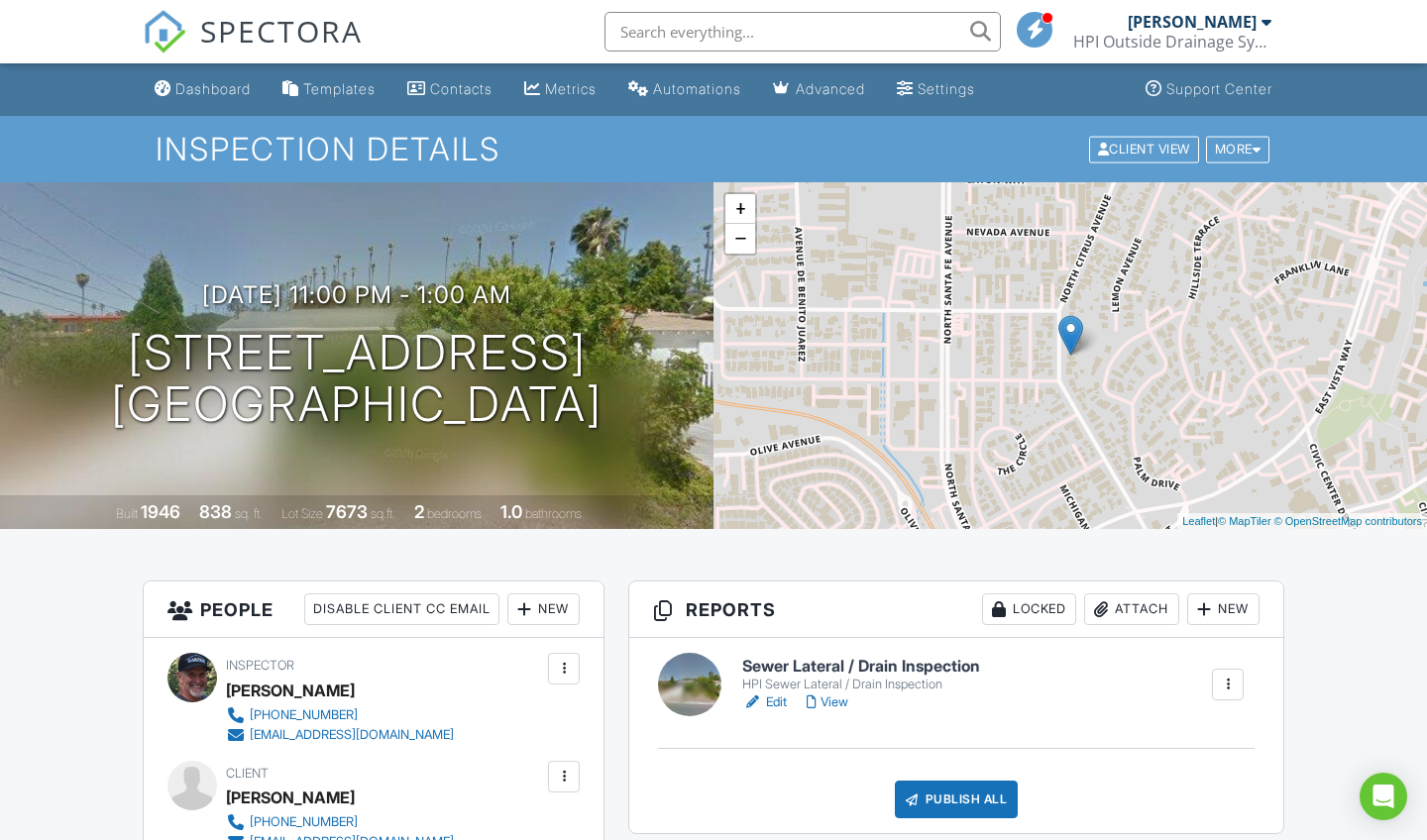 scroll, scrollTop: 0, scrollLeft: 0, axis: both 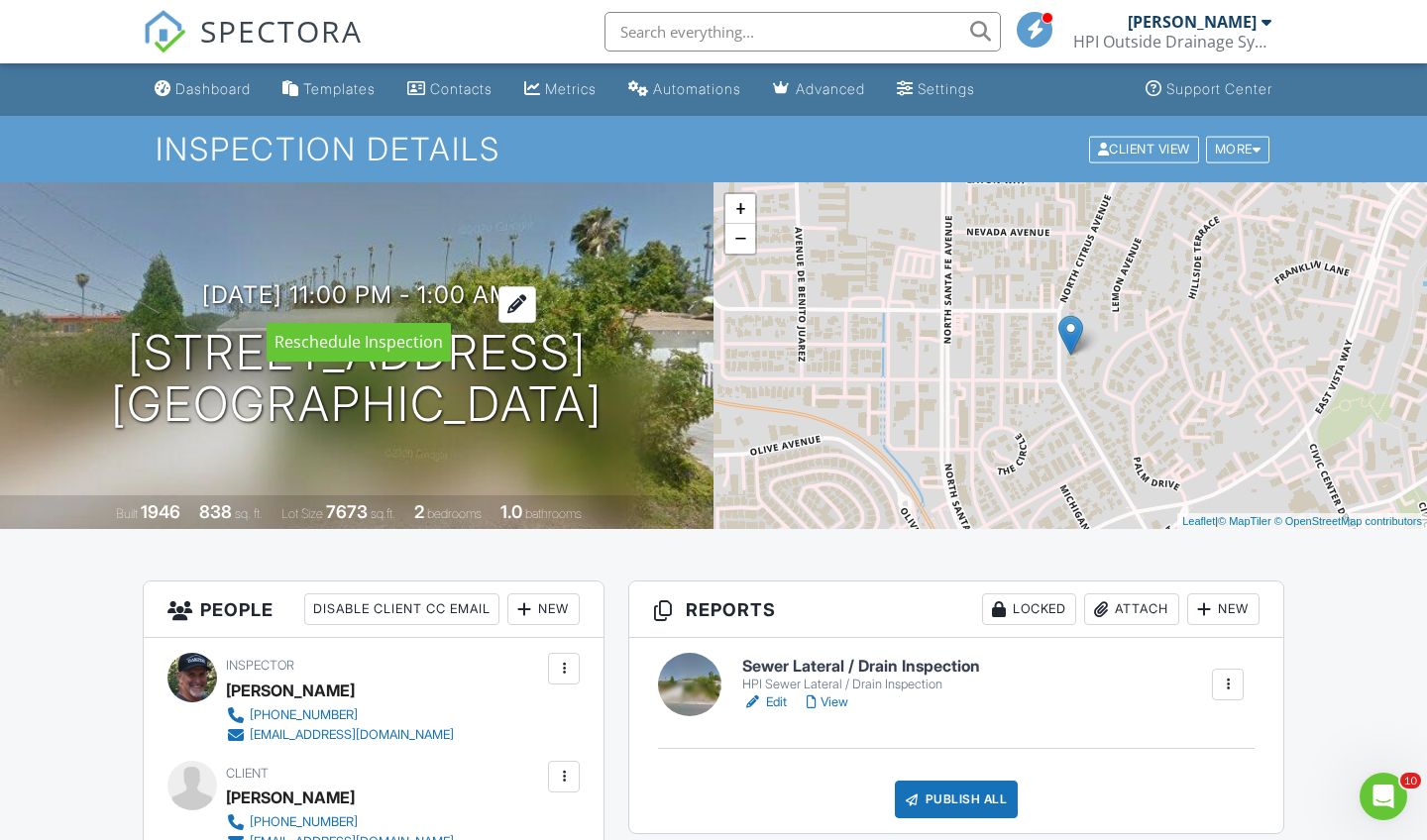 click on "[DATE] 11:00 pm
- 1:00 am" at bounding box center (357, 294) 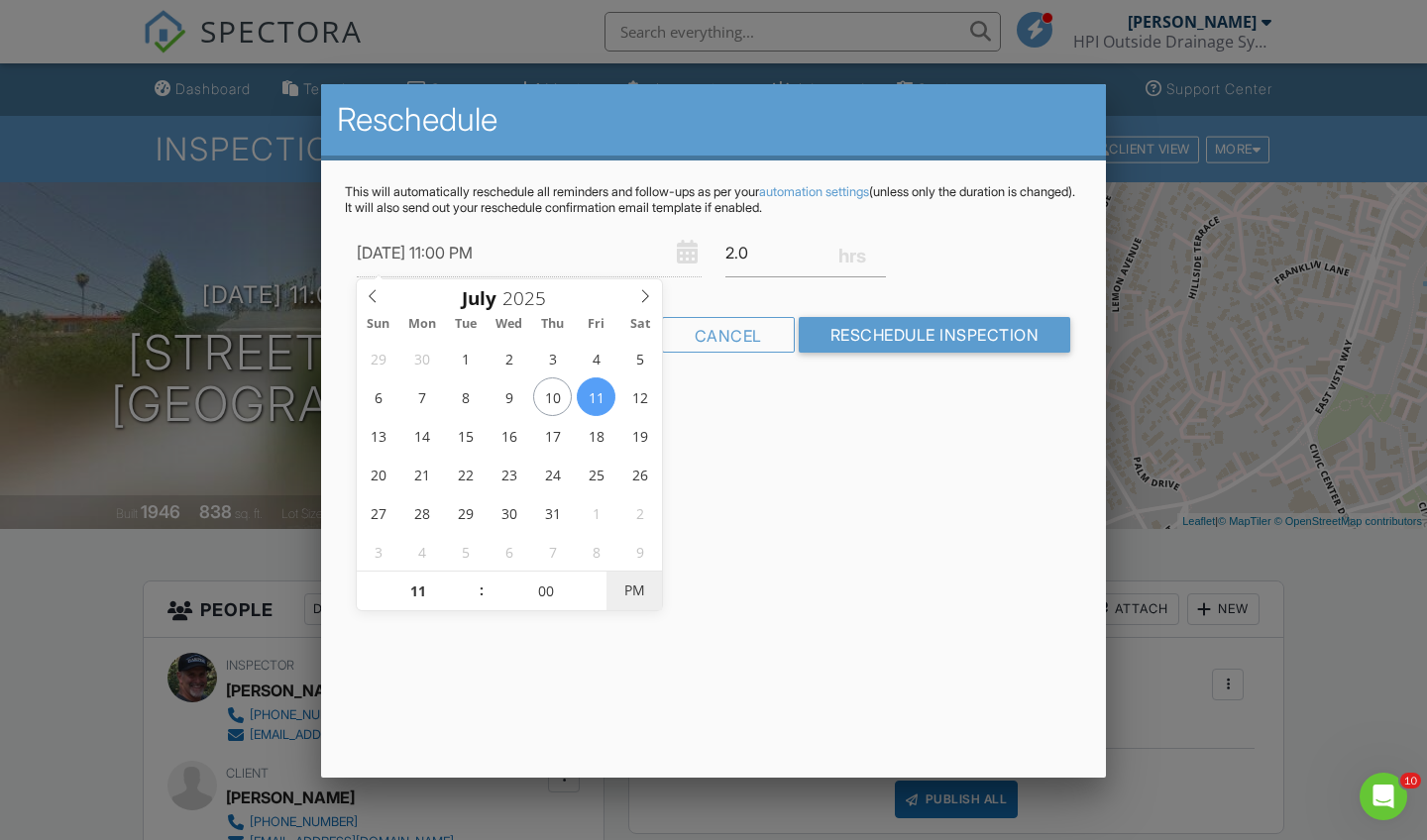 type on "[DATE] 11:00 AM" 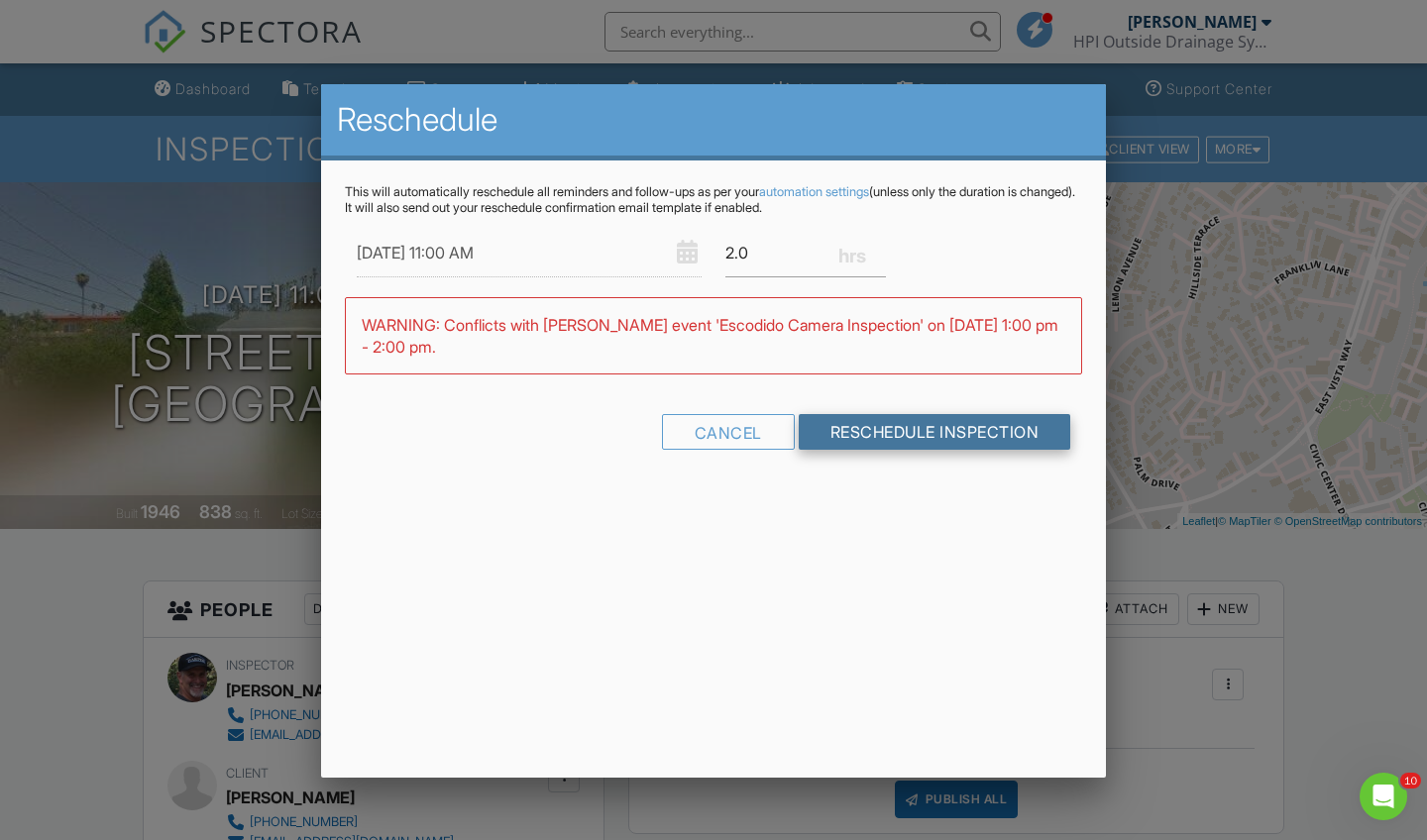 click on "Reschedule Inspection" at bounding box center [934, 432] 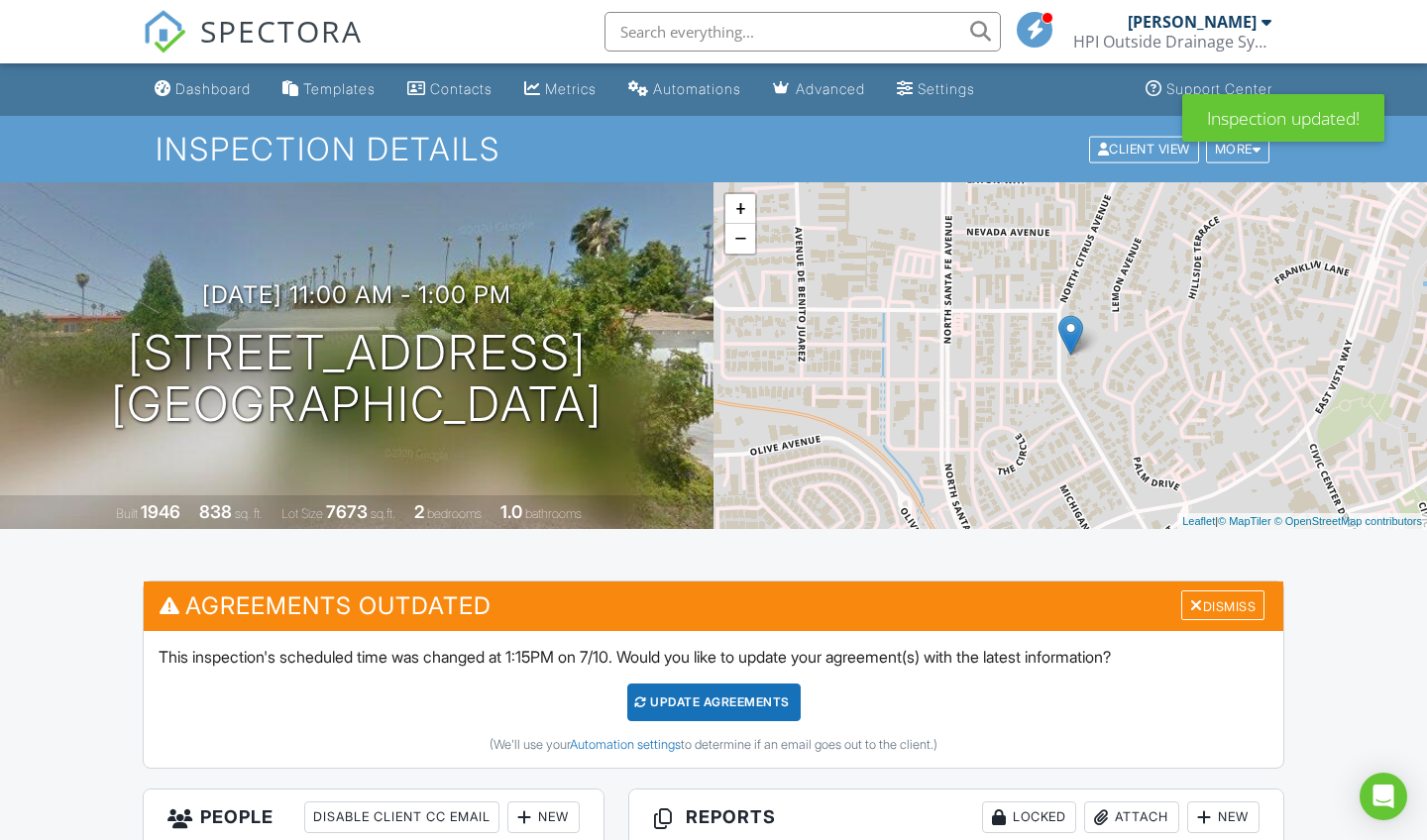 scroll, scrollTop: 0, scrollLeft: 0, axis: both 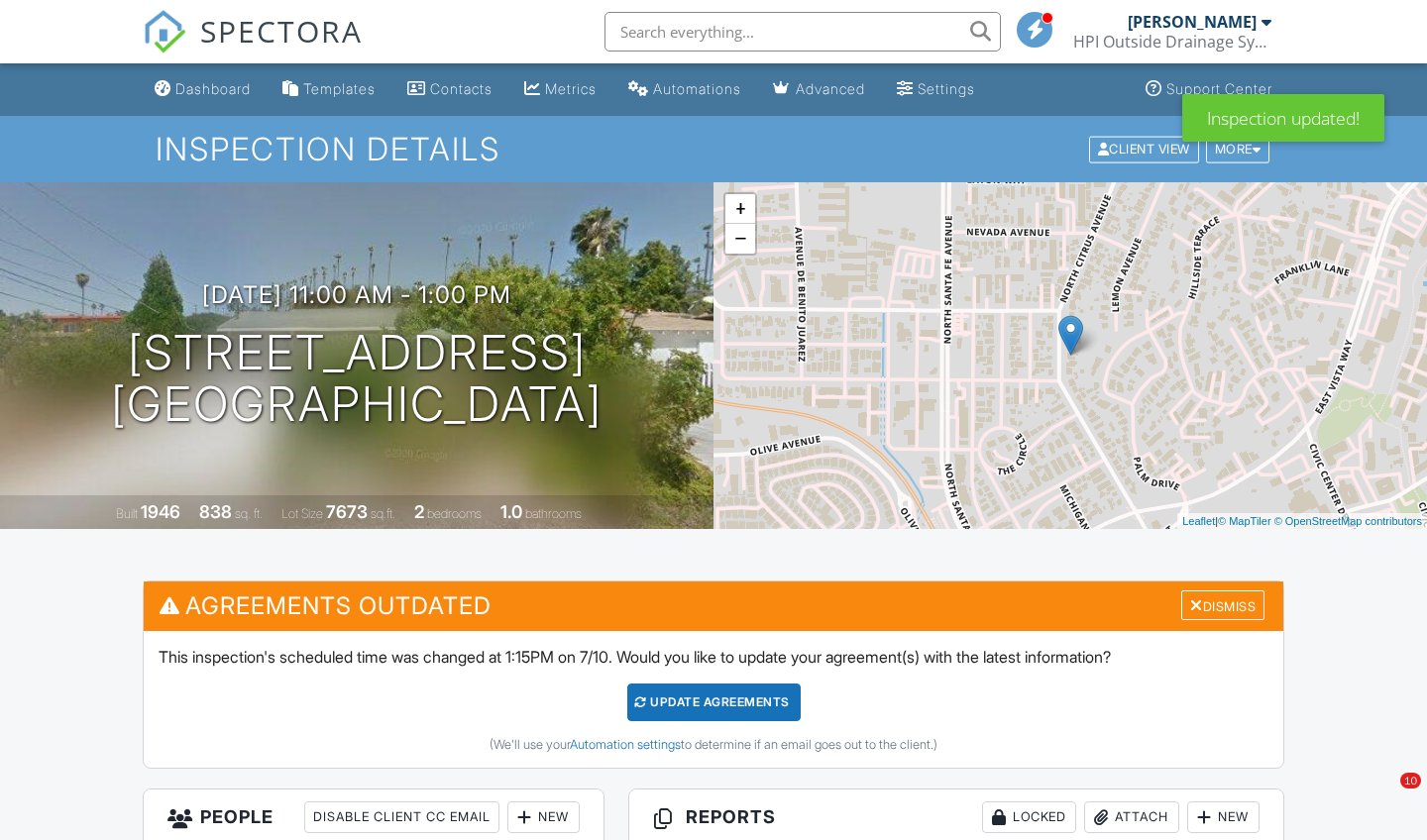 click on "Update Agreements" at bounding box center (714, 702) 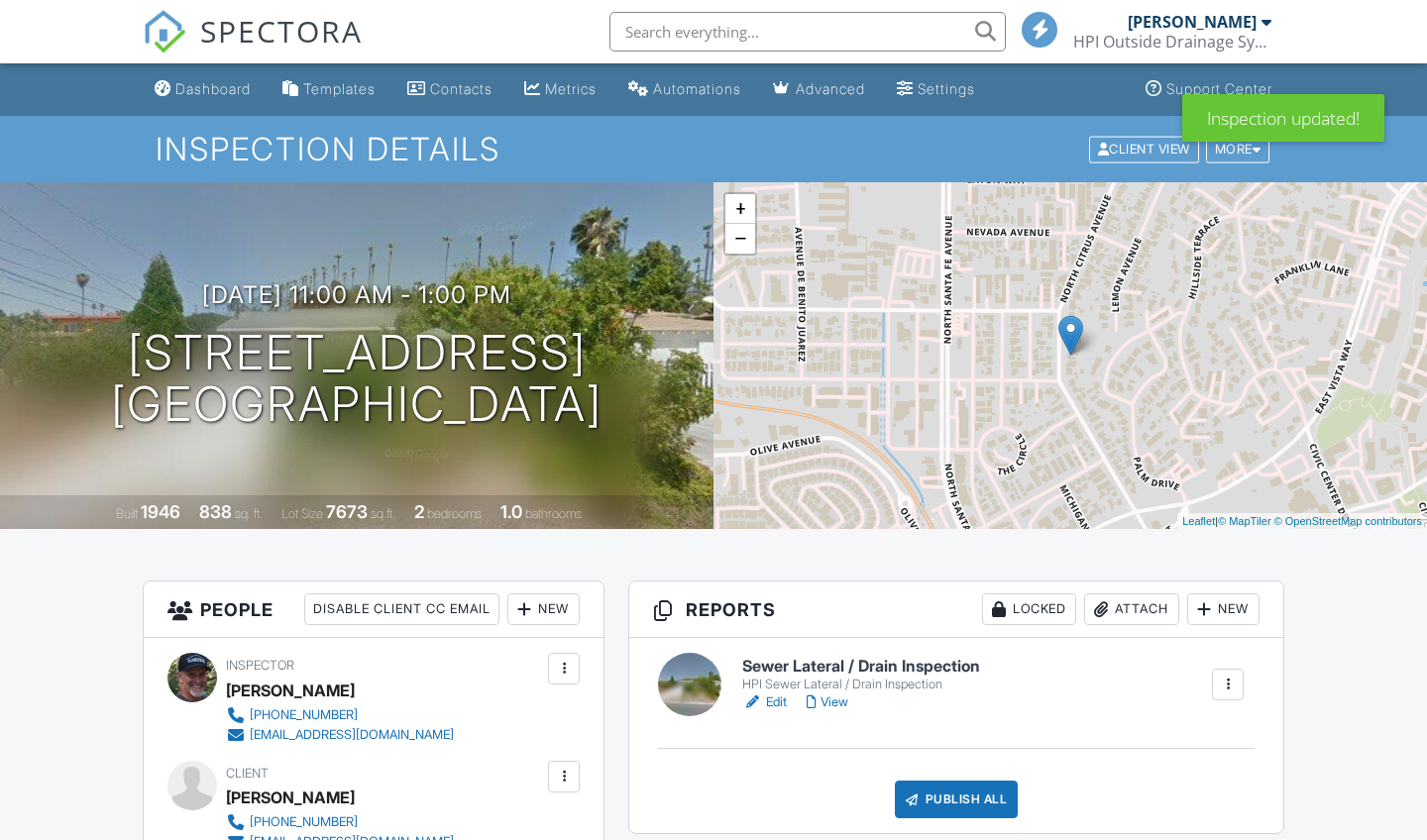 scroll, scrollTop: 0, scrollLeft: 0, axis: both 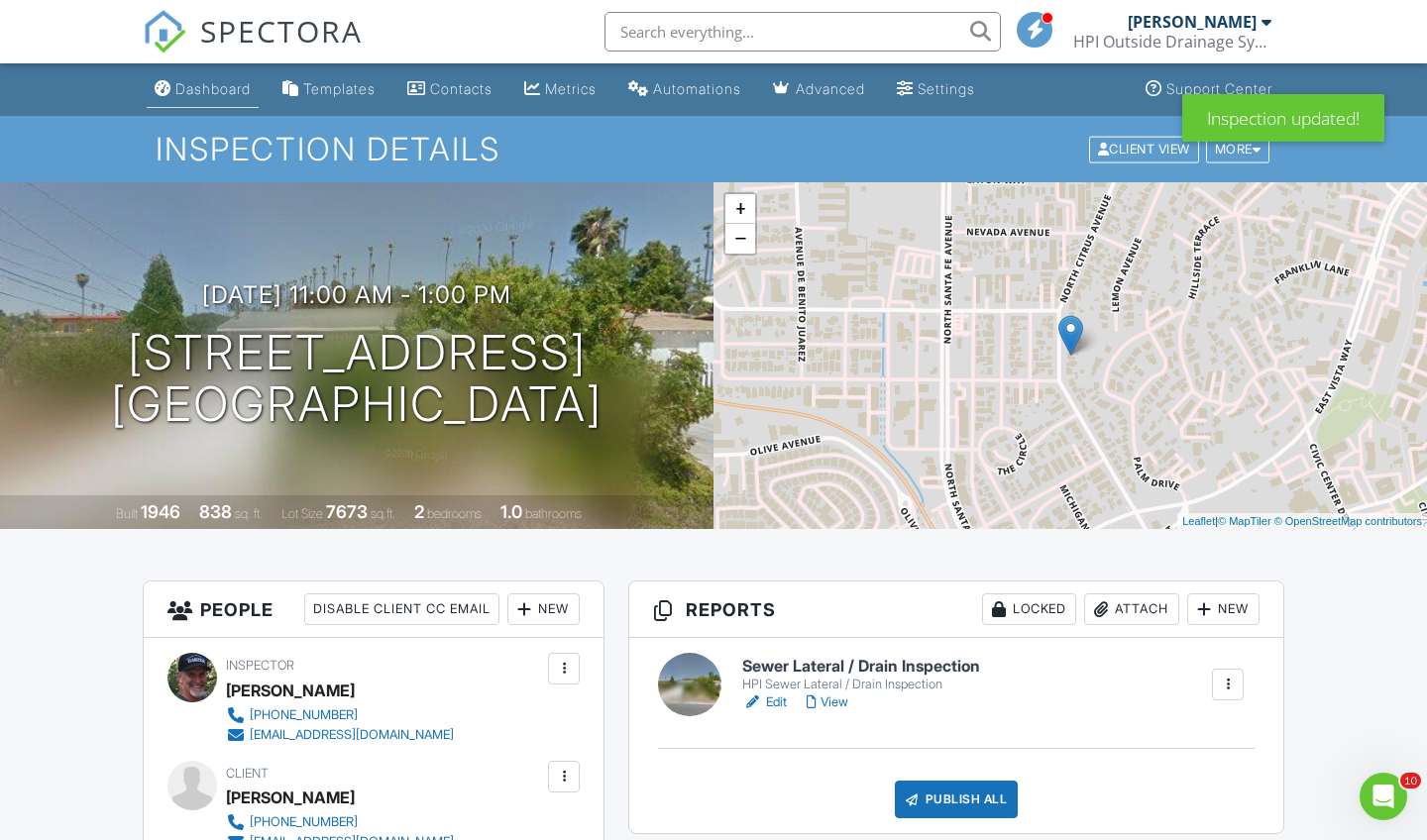 click on "Dashboard" at bounding box center (213, 88) 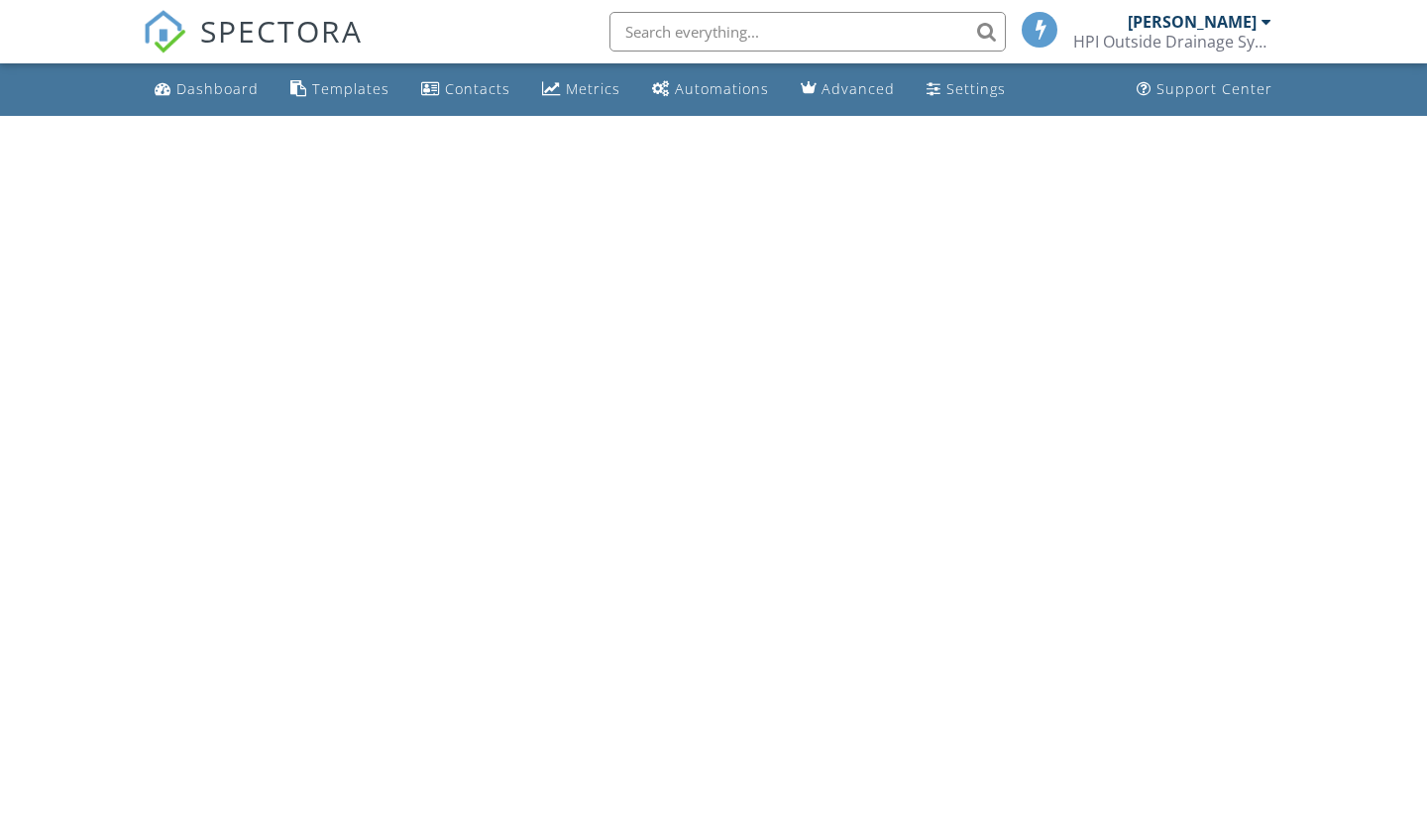 scroll, scrollTop: 0, scrollLeft: 0, axis: both 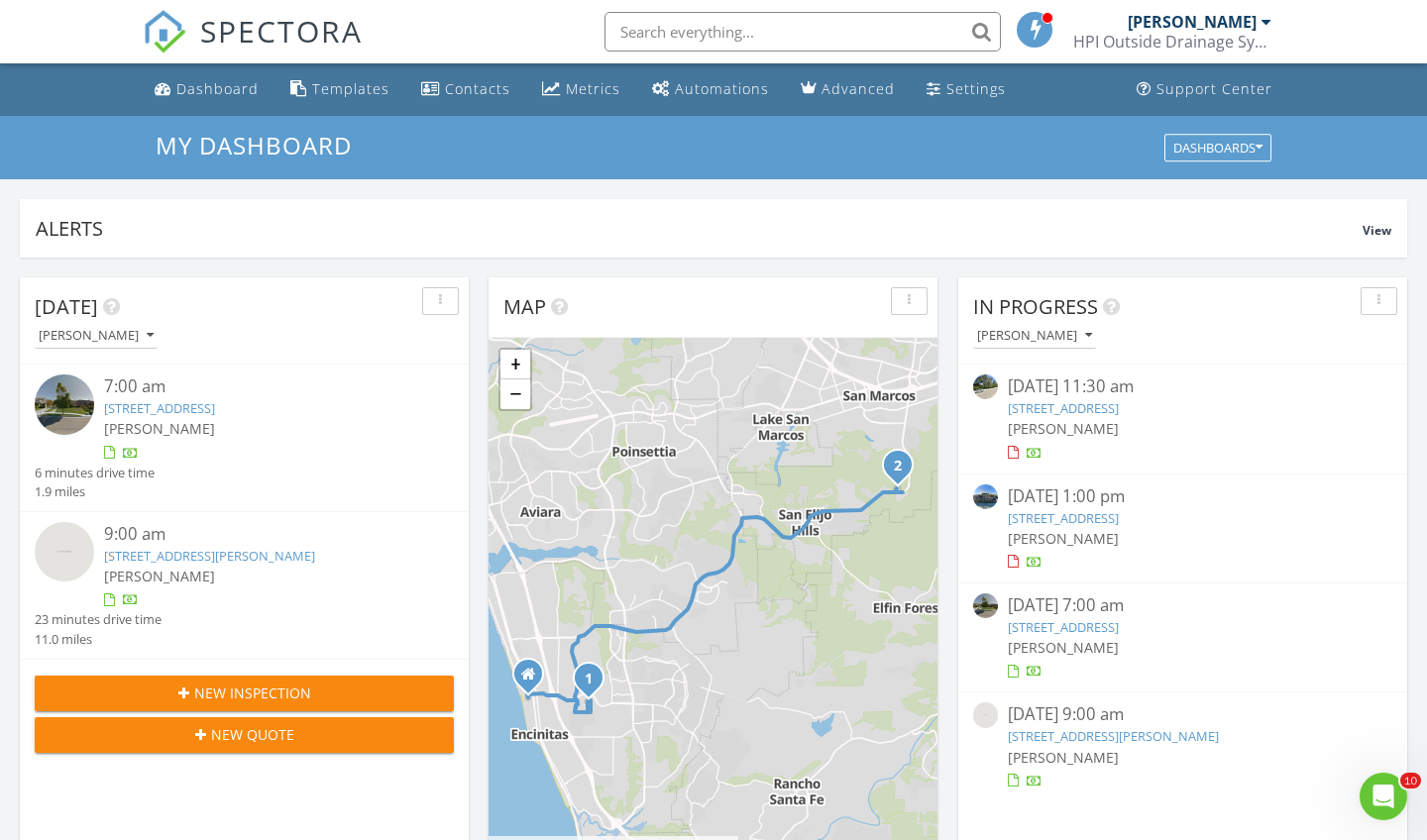 click on "[DATE]
[PERSON_NAME]
7:00 am
[STREET_ADDRESS]
[PERSON_NAME]
6 minutes drive time   1.9 miles       9:00 am
[STREET_ADDRESS][PERSON_NAME]
[PERSON_NAME]
23 minutes drive time   11.0 miles       New Inspection     New Quote         Map               1 2 + − [GEOGRAPHIC_DATA], [GEOGRAPHIC_DATA] 20.7 km, 28 min Head north on [GEOGRAPHIC_DATA] 100 m Turn right onto [GEOGRAPHIC_DATA] 200 m Continue onto [GEOGRAPHIC_DATA] (S9) 1.5 km Turn right onto [GEOGRAPHIC_DATA] 500 m Turn left onto [GEOGRAPHIC_DATA] 400 m Turn left onto [GEOGRAPHIC_DATA] 350 m You have arrived at your 1st destination, on the right 0 m Head north on Camino de Orchidia 50 m Turn right onto [GEOGRAPHIC_DATA] 100 m Continue right onto [GEOGRAPHIC_DATA] 400 m Turn right onto [GEOGRAPHIC_DATA] 500 m 500 m 2 km 1.5 km 6 km" at bounding box center (714, 1159) 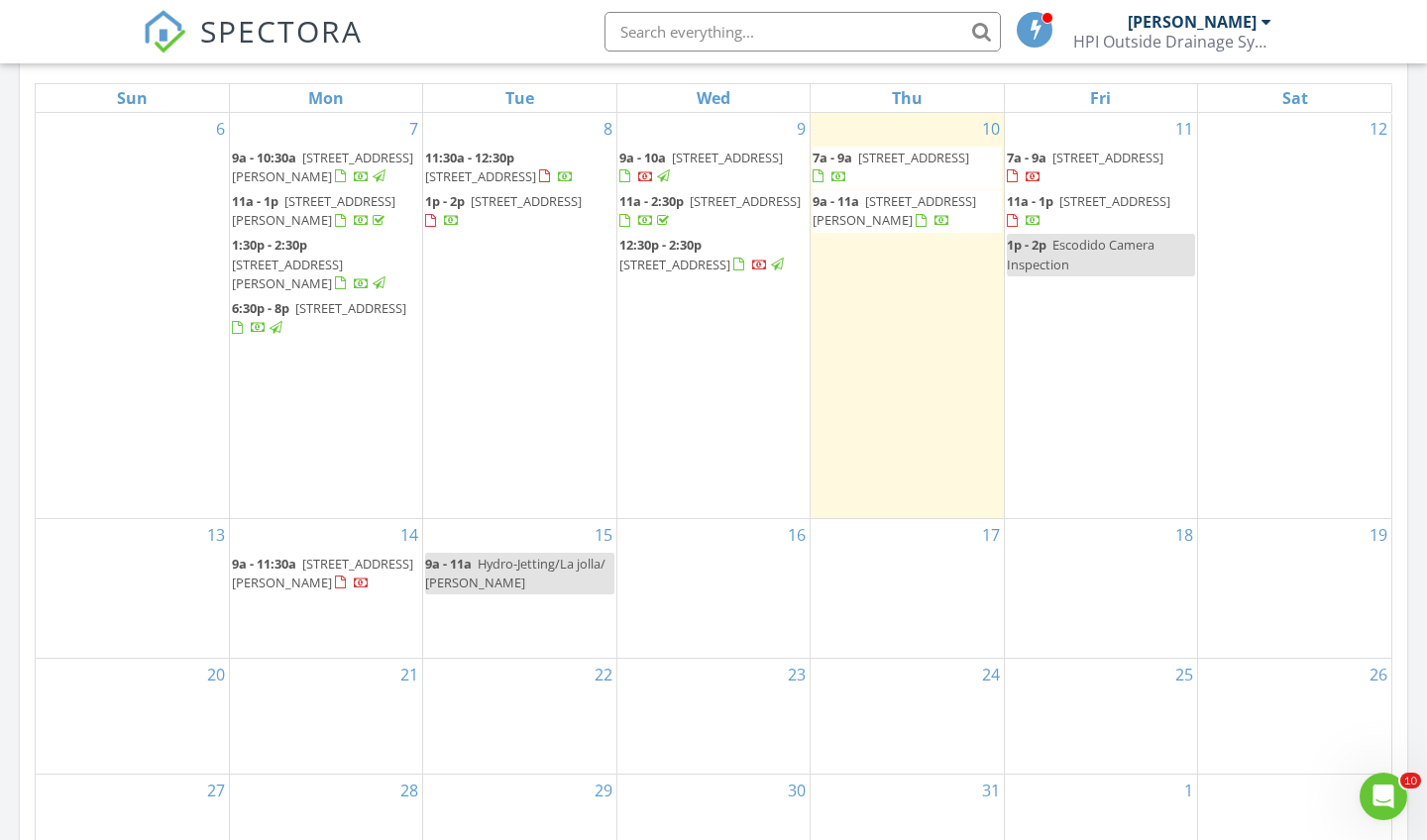 scroll, scrollTop: 931, scrollLeft: 0, axis: vertical 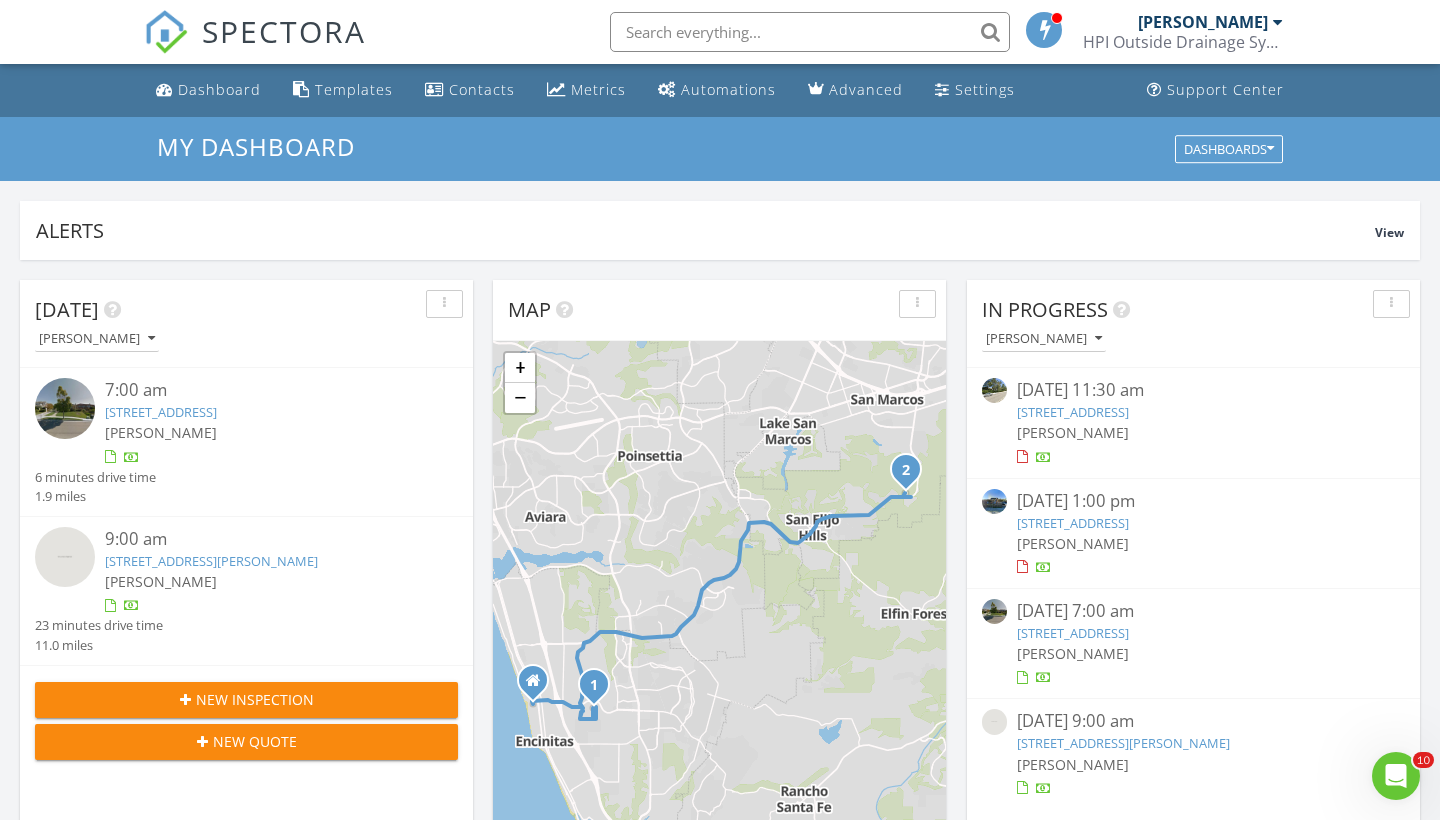 click on "[DATE]
[PERSON_NAME]
7:00 am
[STREET_ADDRESS]
[PERSON_NAME]
6 minutes drive time   1.9 miles       9:00 am
[STREET_ADDRESS][PERSON_NAME]
[PERSON_NAME]
23 minutes drive time   11.0 miles       New Inspection     New Quote         Map               1 2 + − [GEOGRAPHIC_DATA], [GEOGRAPHIC_DATA] 20.7 km, 28 min Head north on [GEOGRAPHIC_DATA] 100 m Turn right onto [GEOGRAPHIC_DATA] 200 m Continue onto [GEOGRAPHIC_DATA] (S9) 1.5 km Turn right onto [GEOGRAPHIC_DATA] 500 m Turn left onto [GEOGRAPHIC_DATA] 400 m Turn left onto [GEOGRAPHIC_DATA] 350 m You have arrived at your 1st destination, on the right 0 m Head north on Camino de Orchidia 50 m Turn right onto [GEOGRAPHIC_DATA] 100 m Continue right onto [GEOGRAPHIC_DATA] 400 m Turn right onto [GEOGRAPHIC_DATA] 500 m 500 m 2 km 1.5 km 6 km" at bounding box center [720, 1170] 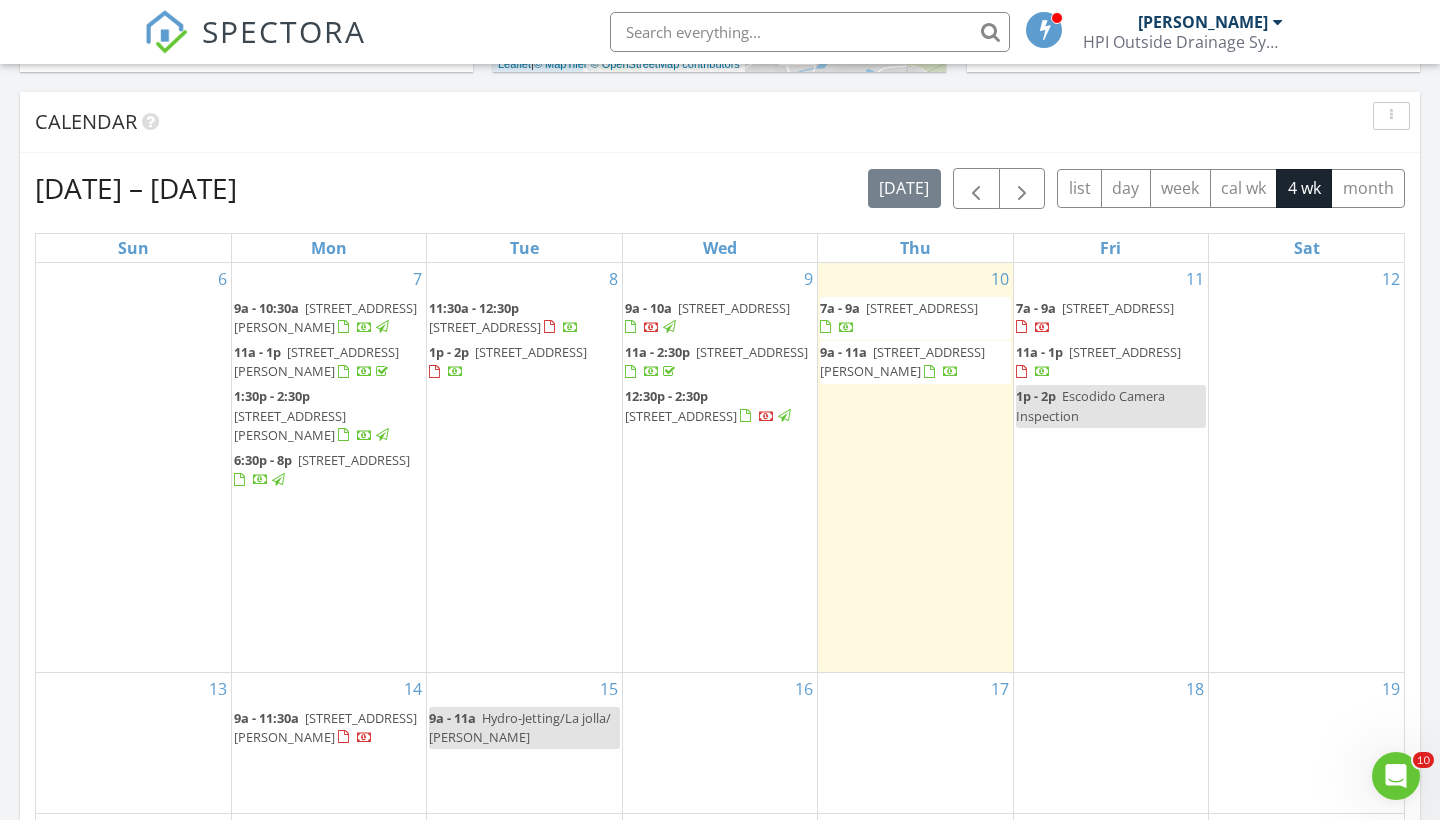 scroll, scrollTop: 804, scrollLeft: 0, axis: vertical 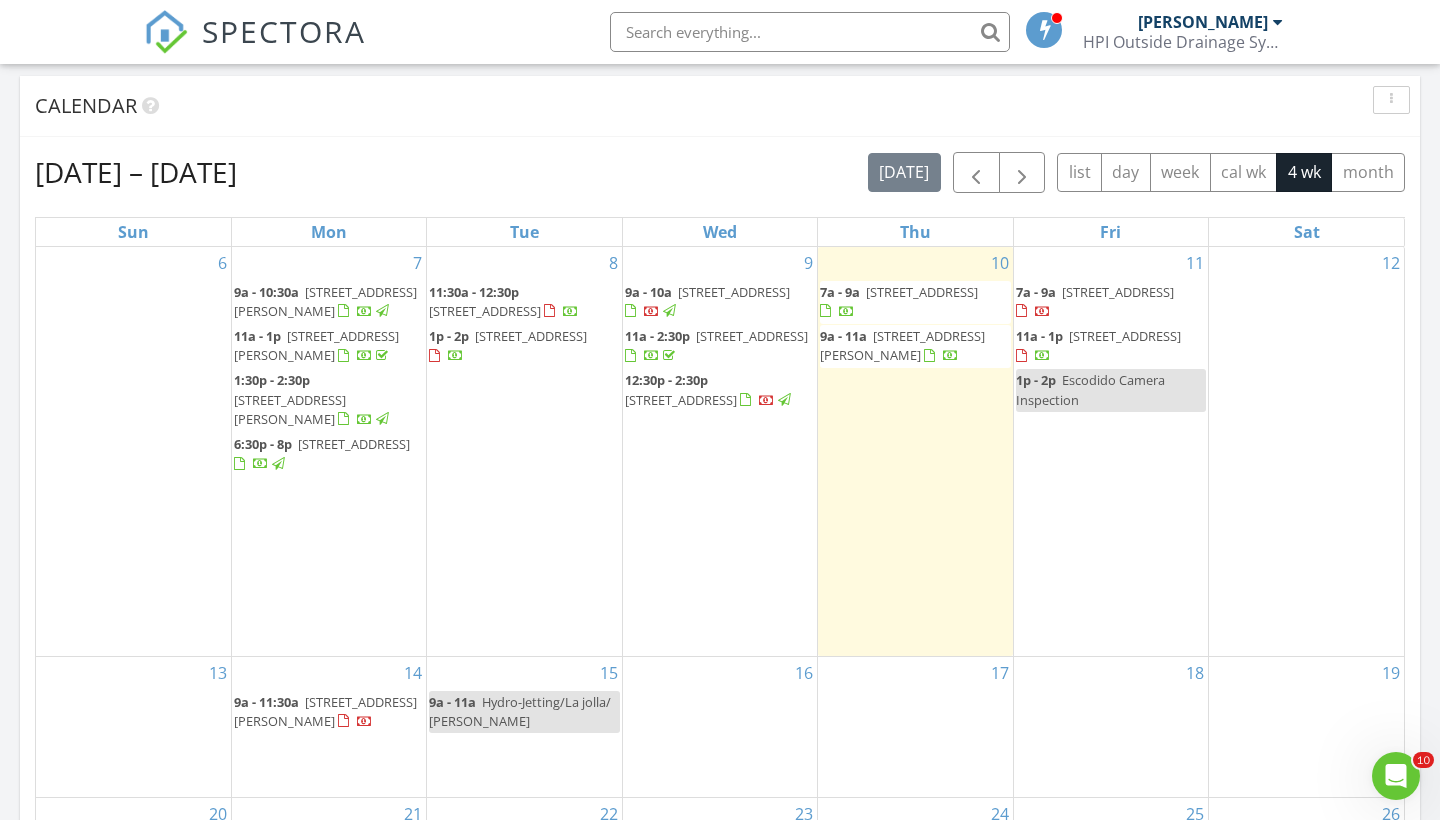 click on "[STREET_ADDRESS]" at bounding box center [922, 292] 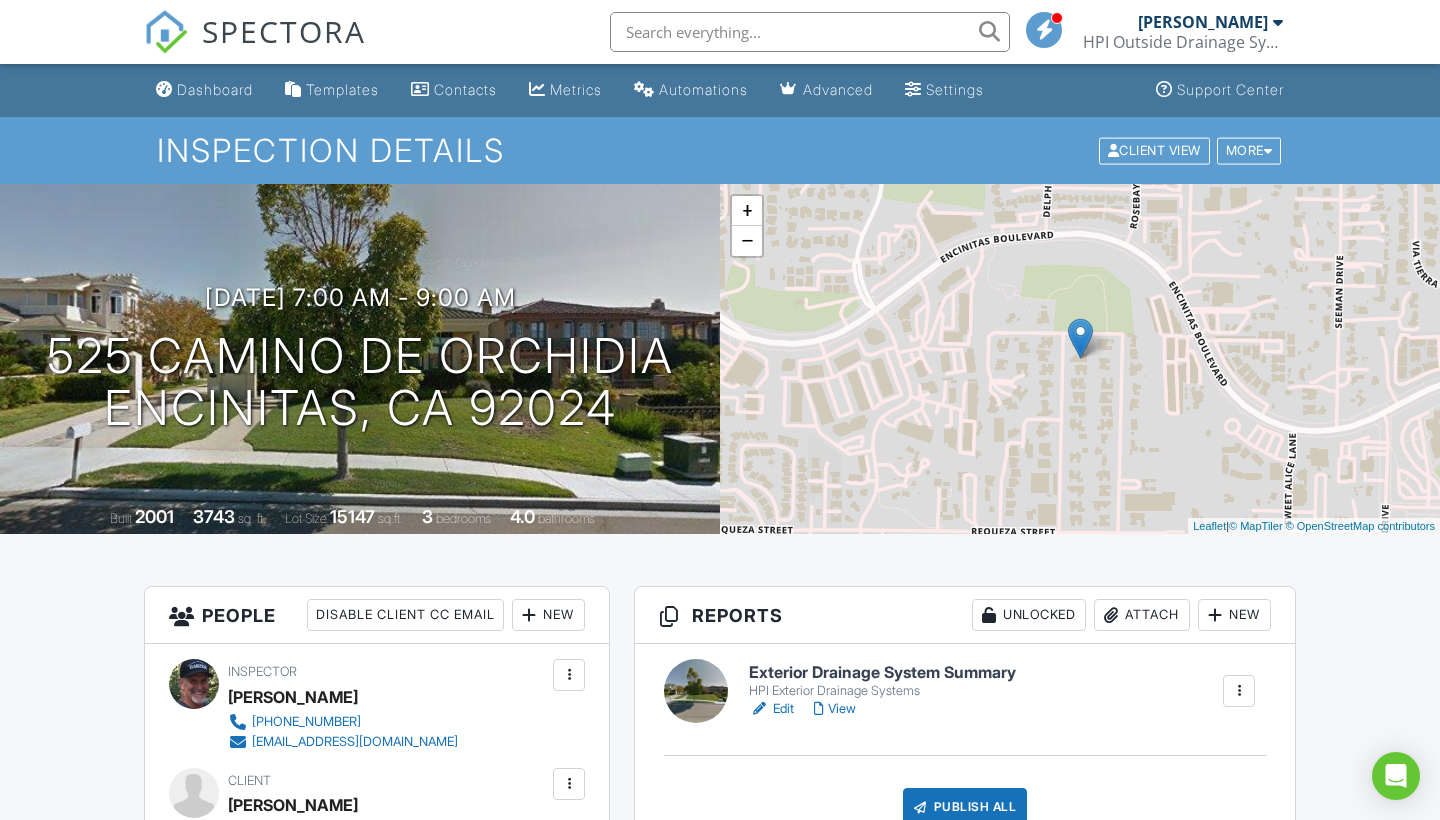 scroll, scrollTop: 0, scrollLeft: 0, axis: both 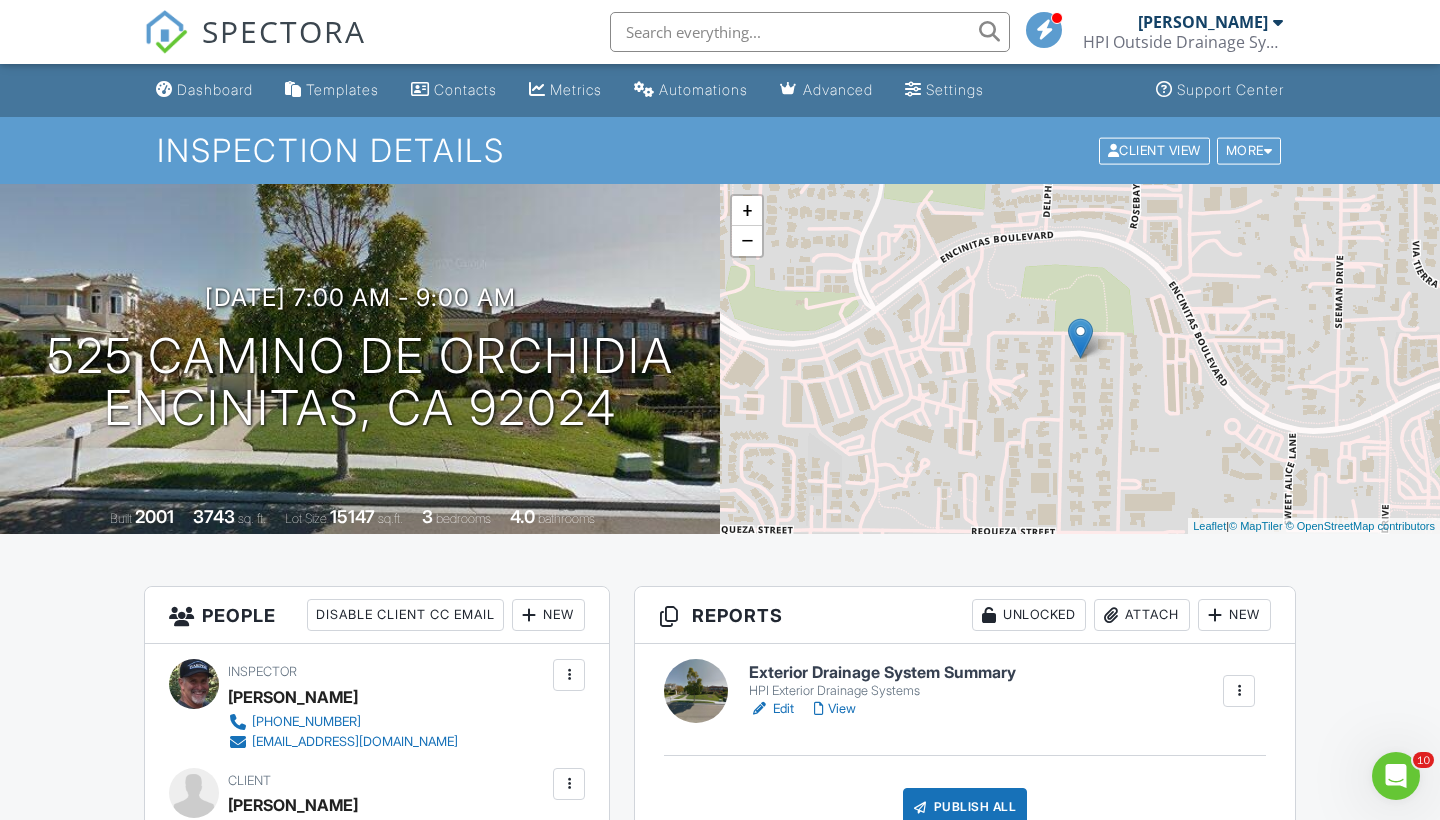click on "Exterior Drainage System Summary" at bounding box center [882, 673] 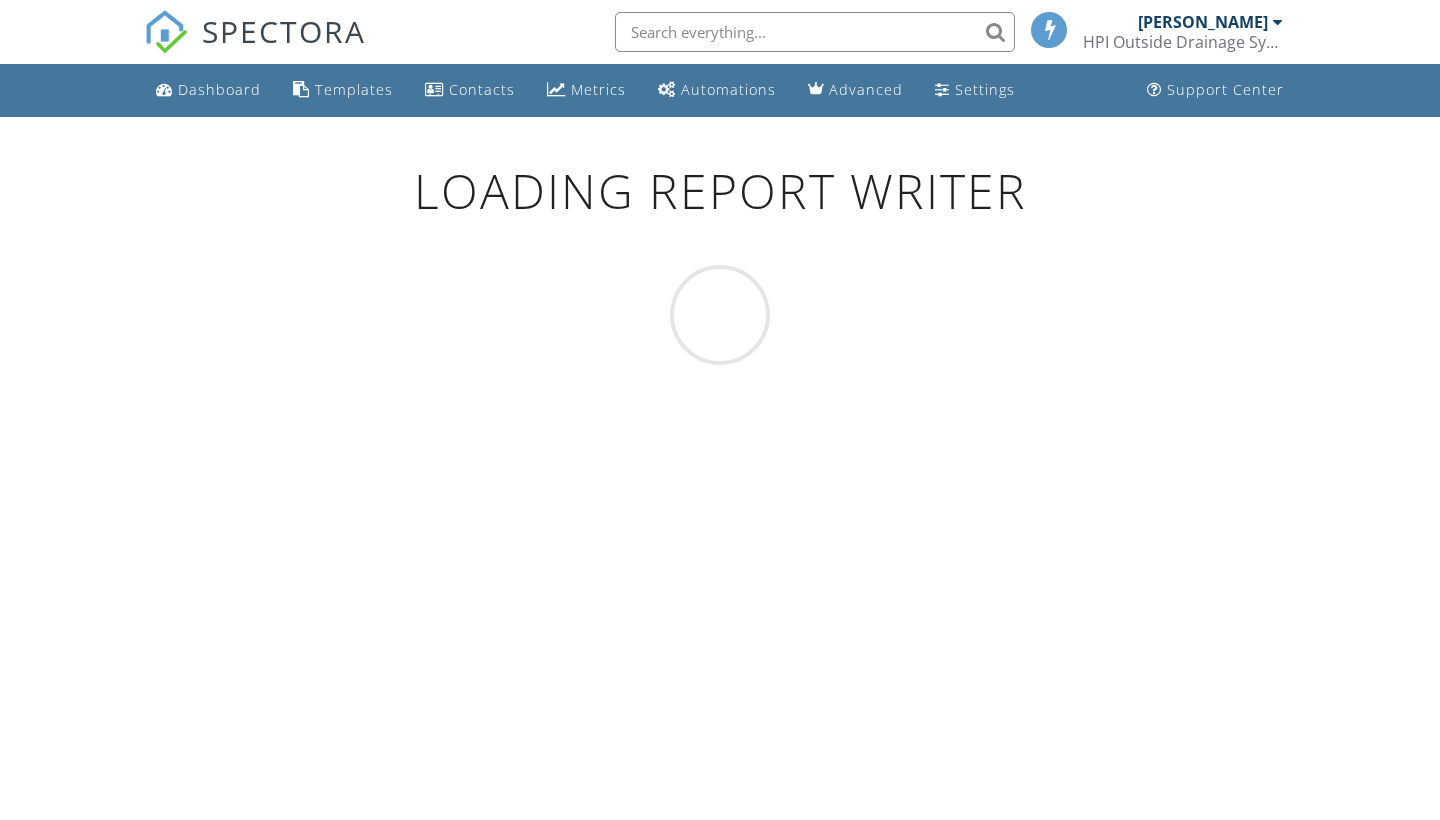 scroll, scrollTop: 0, scrollLeft: 0, axis: both 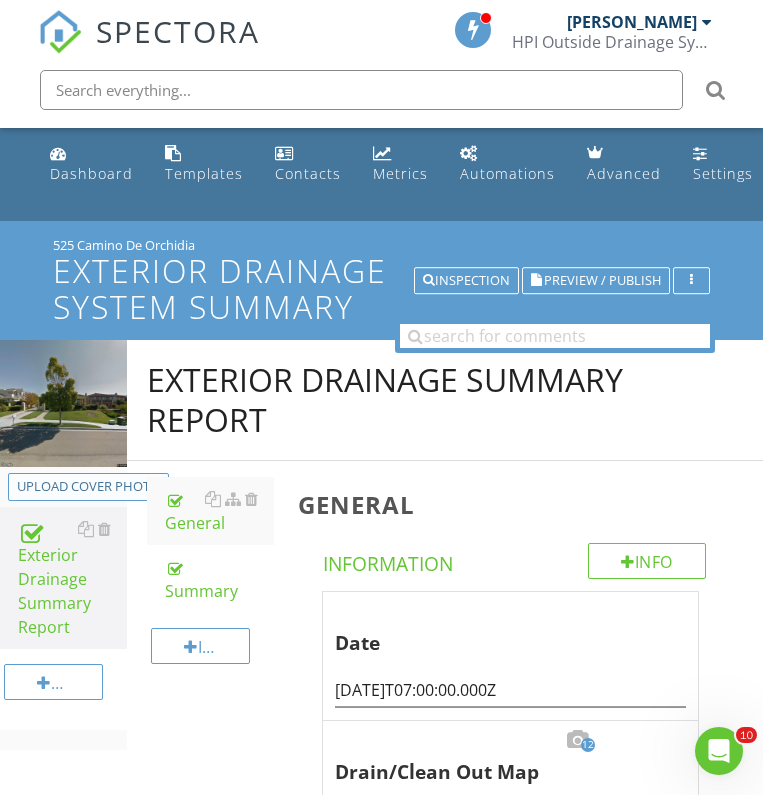 click on "Upload cover photo" at bounding box center (88, 487) 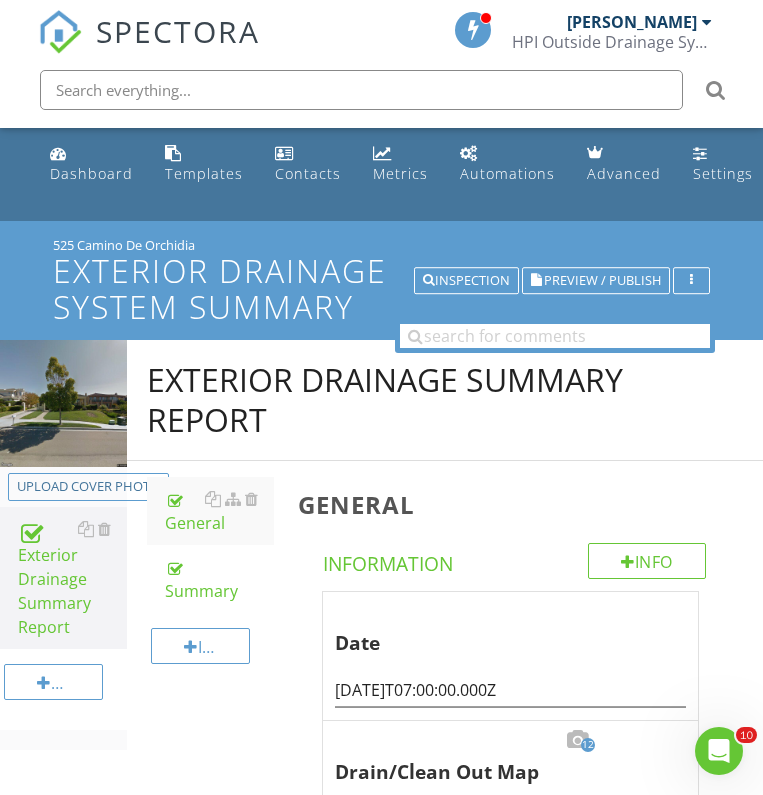 type on "C:\fakepath\IMG_2322.JPG" 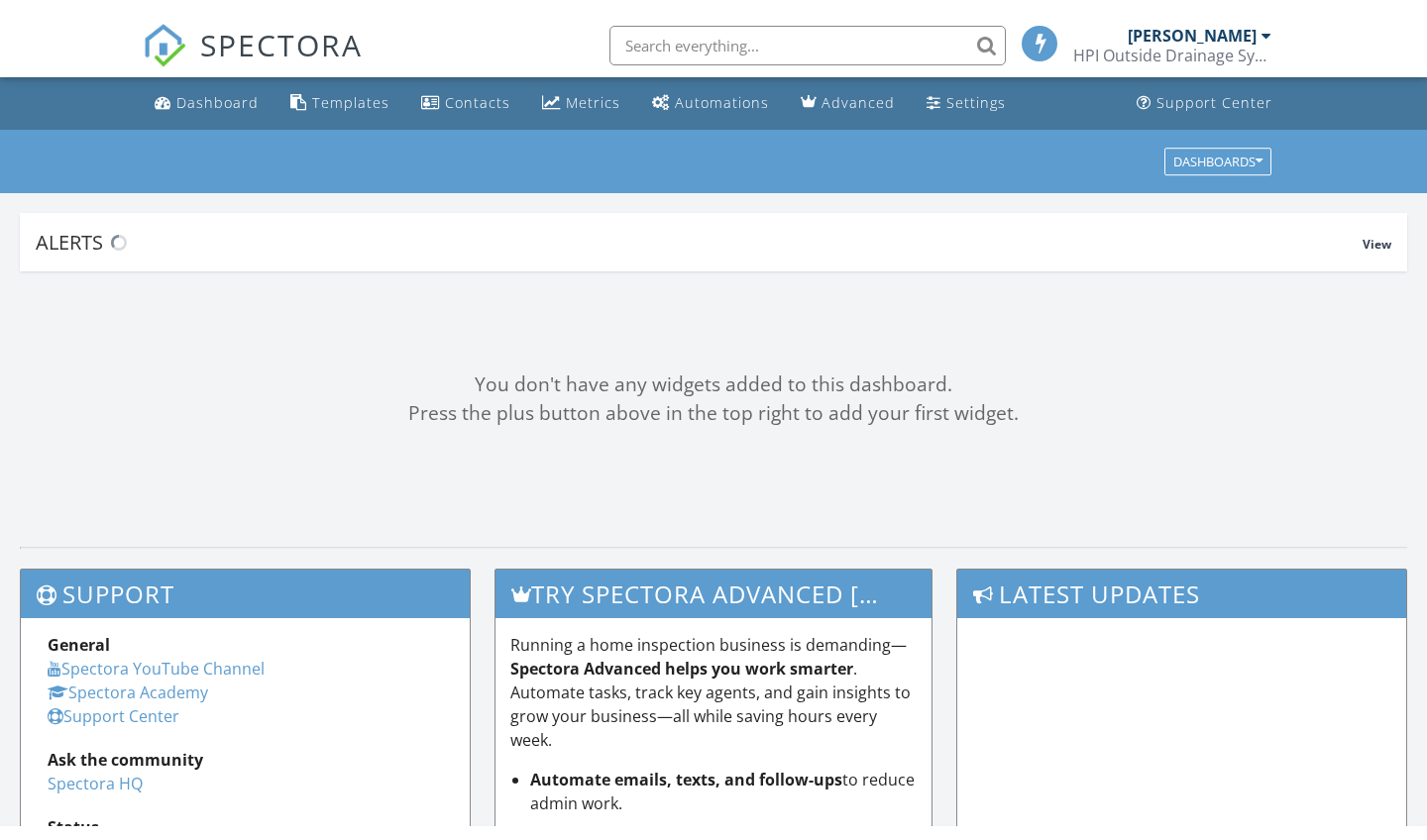 scroll, scrollTop: 0, scrollLeft: 0, axis: both 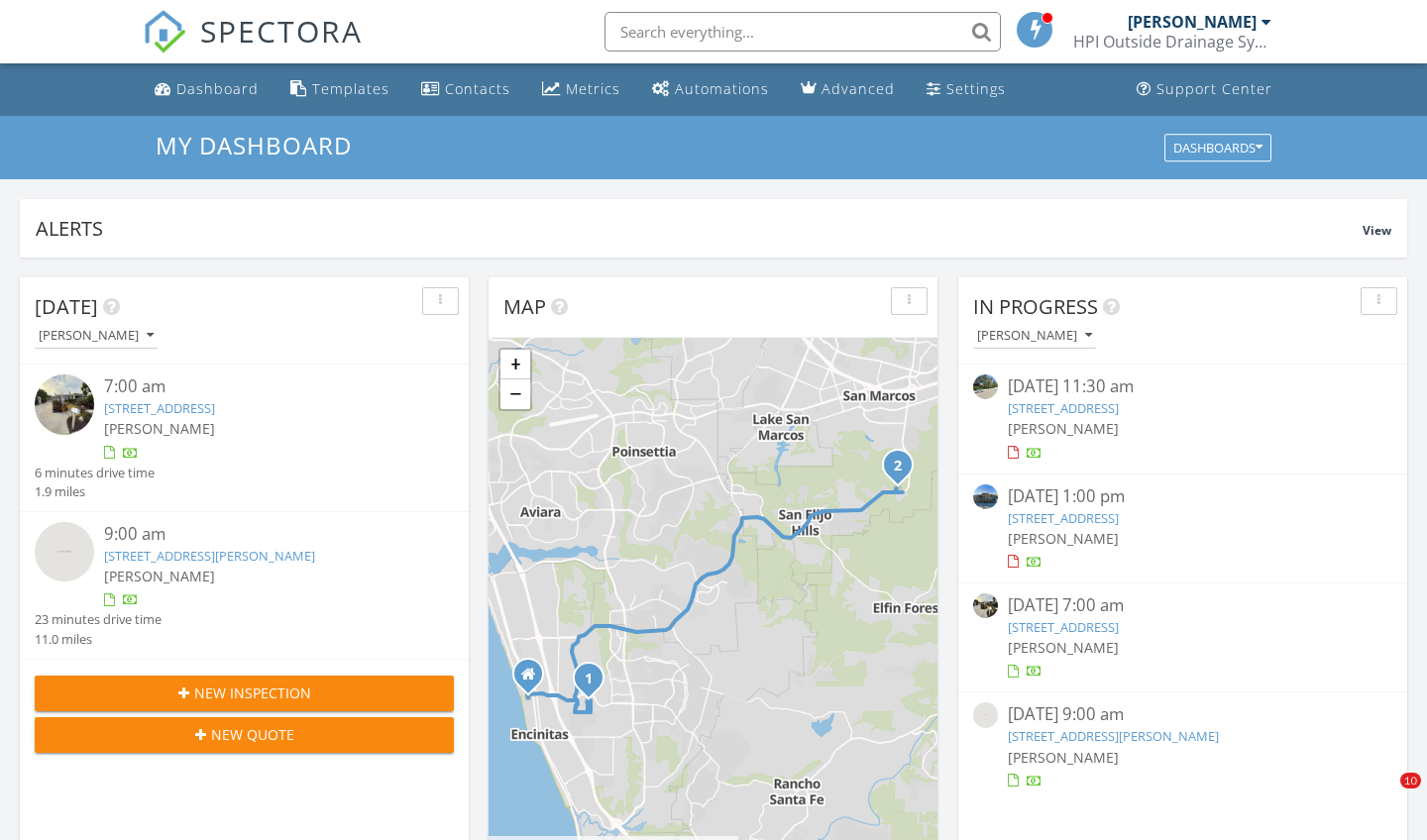 click on "[DATE]
[PERSON_NAME]
7:00 am
[STREET_ADDRESS]
[PERSON_NAME]
6 minutes drive time   1.9 miles       9:00 am
[STREET_ADDRESS][PERSON_NAME]
[PERSON_NAME]
23 minutes drive time   11.0 miles       New Inspection     New Quote         Map               1 2 + − [GEOGRAPHIC_DATA], [GEOGRAPHIC_DATA] 20.7 km, 28 min Head north on [GEOGRAPHIC_DATA] 100 m Turn right onto [GEOGRAPHIC_DATA] 200 m Continue onto [GEOGRAPHIC_DATA] (S9) 1.5 km Turn right onto [GEOGRAPHIC_DATA] 500 m Turn left onto [GEOGRAPHIC_DATA] 400 m Turn left onto [GEOGRAPHIC_DATA] 350 m You have arrived at your 1st destination, on the right 0 m Head north on Camino de Orchidia 50 m Turn right onto [GEOGRAPHIC_DATA] 100 m Continue right onto [GEOGRAPHIC_DATA] 400 m Turn right onto [GEOGRAPHIC_DATA] 500 m 500 m 2 km 1.5 km 6 km" at bounding box center [714, 1159] 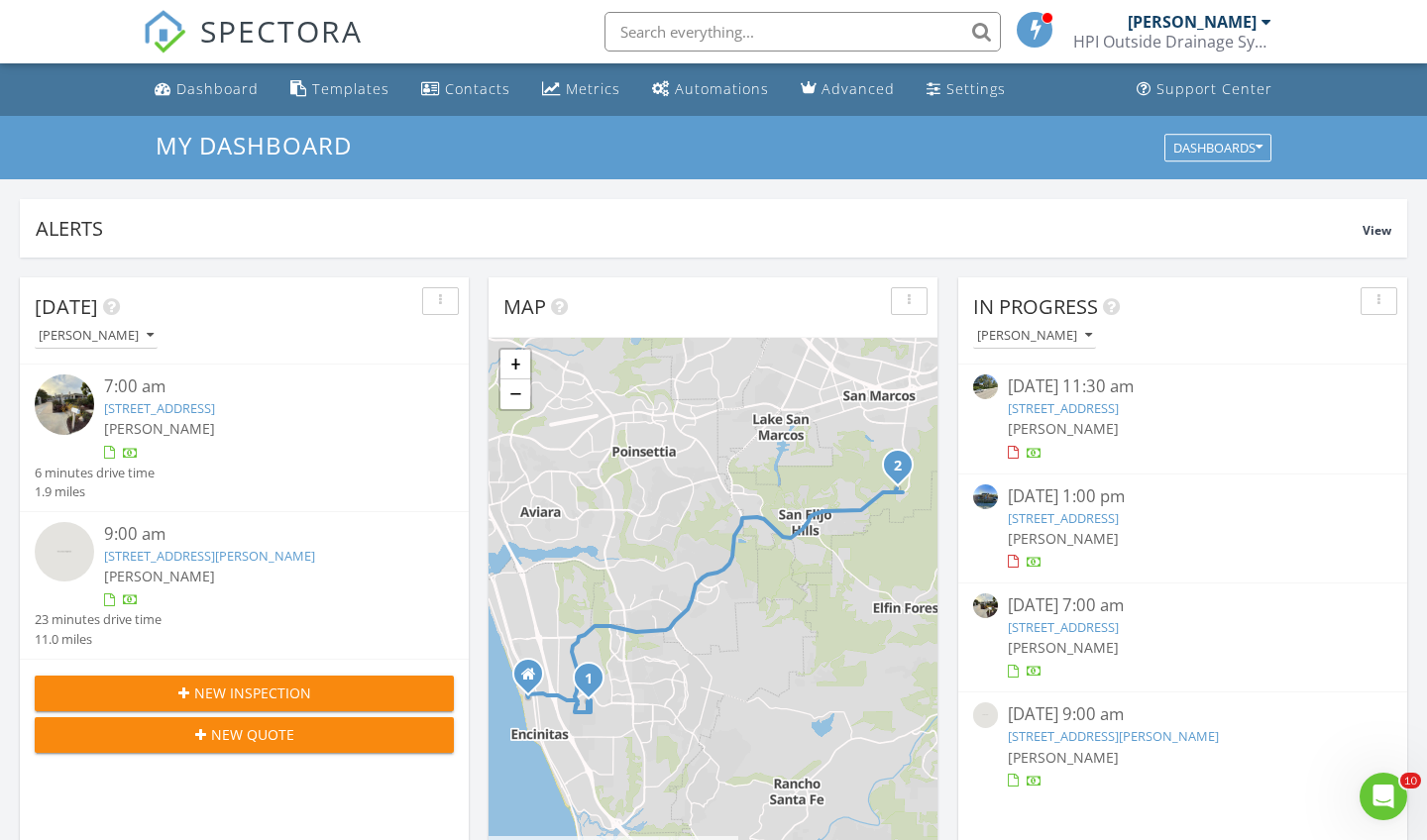 scroll, scrollTop: 0, scrollLeft: 0, axis: both 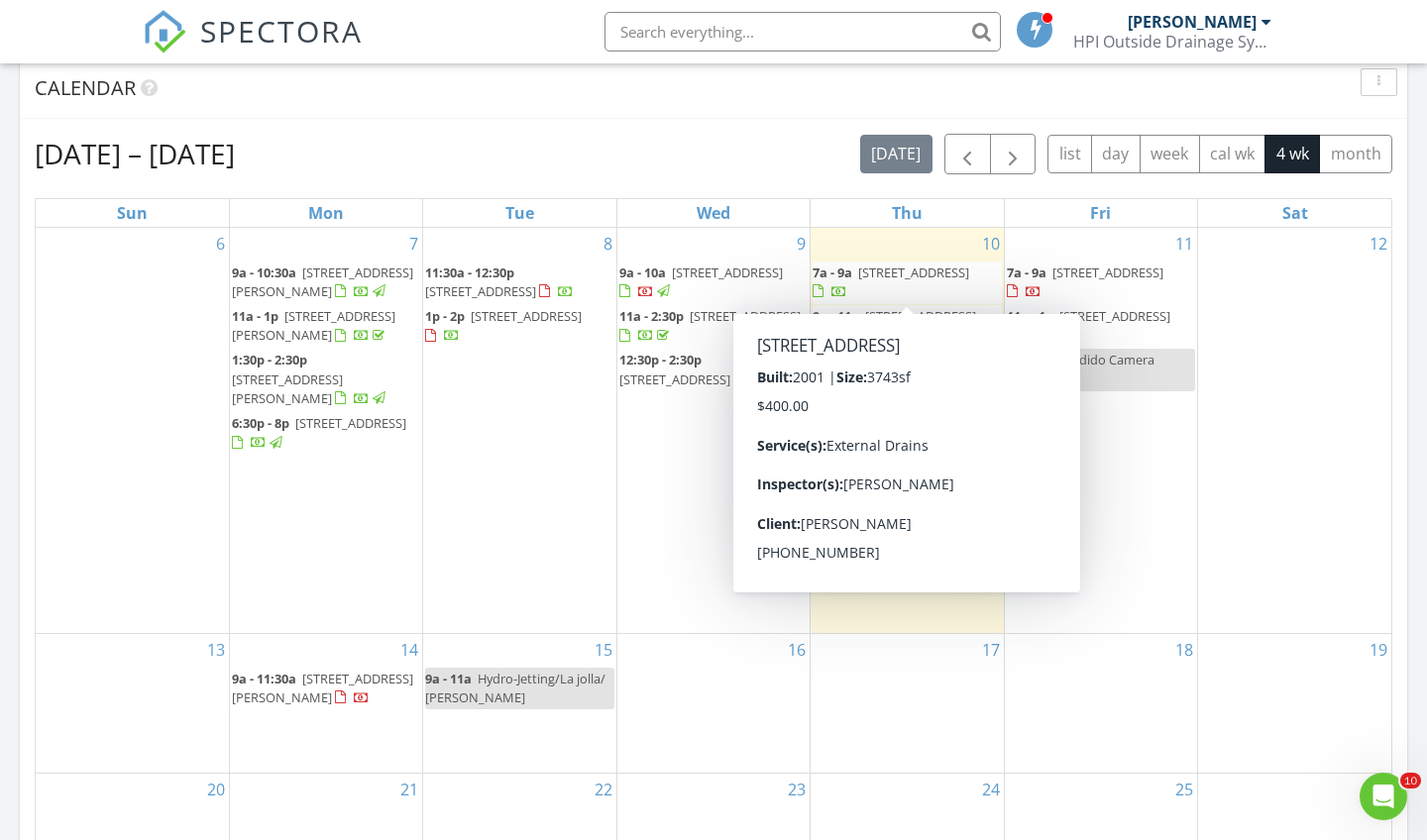 click on "525 Camino De Orchidia, Encinitas 92024" at bounding box center [914, 272] 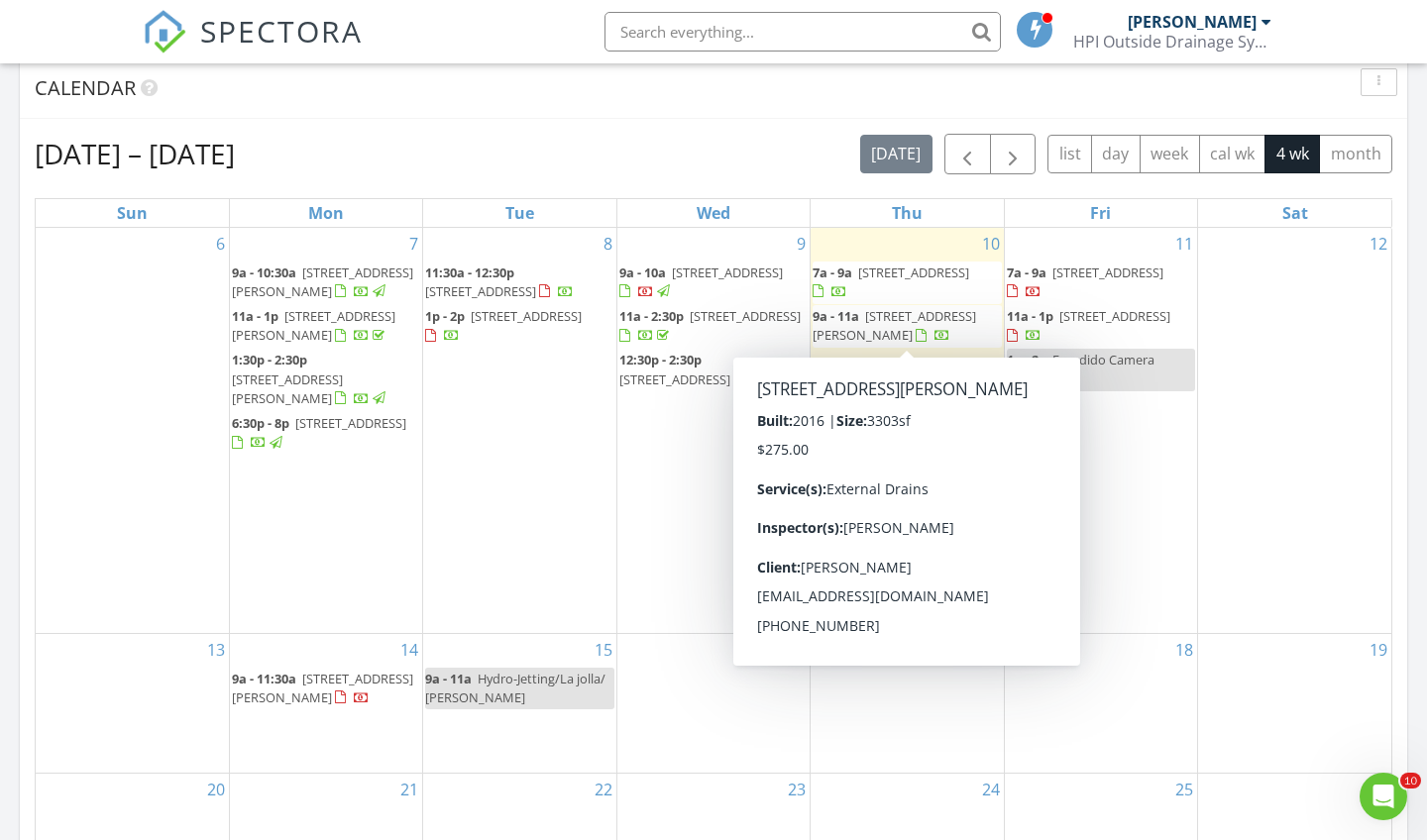 click on "1082 Duncan Ct, San Marcos 92078" at bounding box center [894, 325] 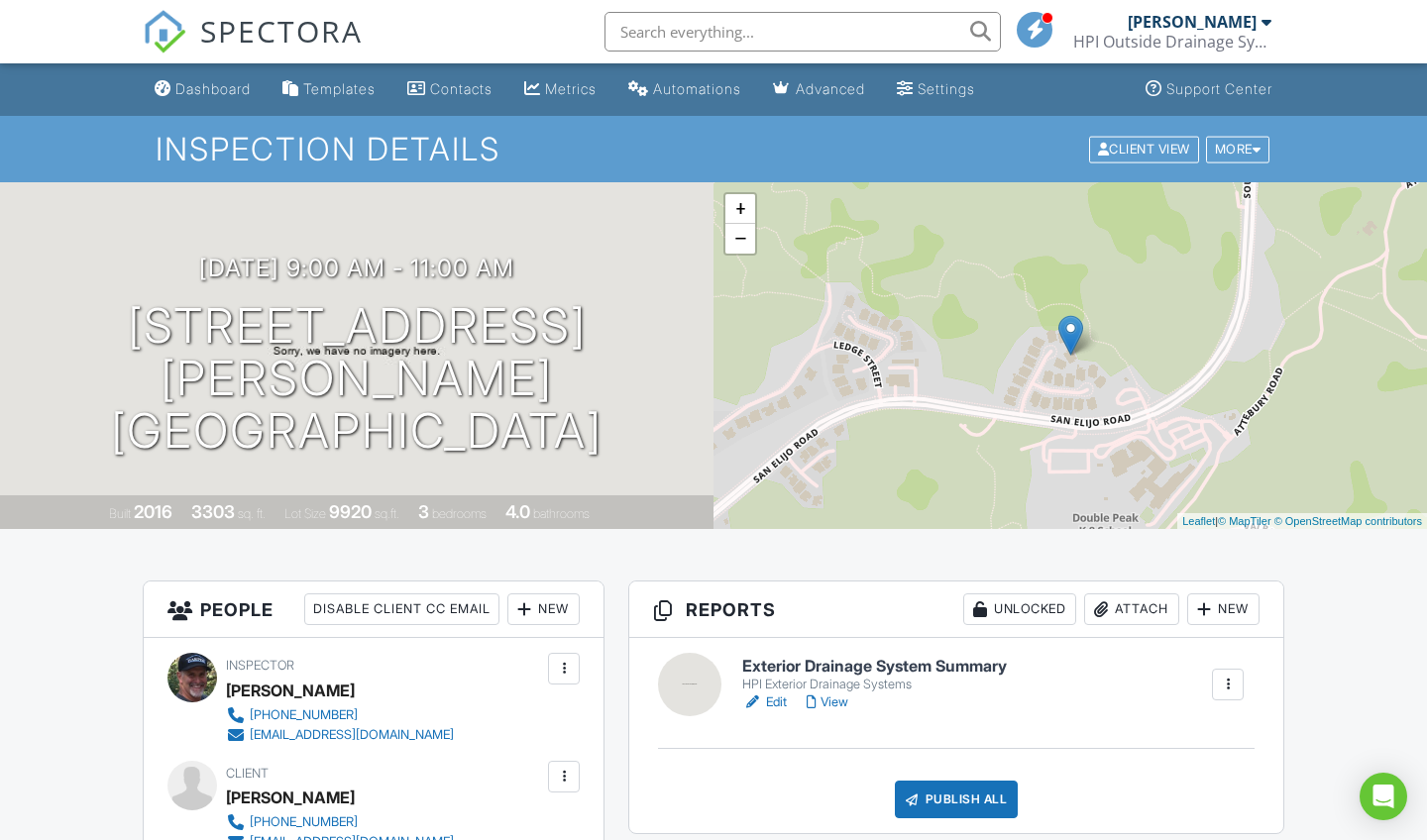 scroll, scrollTop: 0, scrollLeft: 0, axis: both 